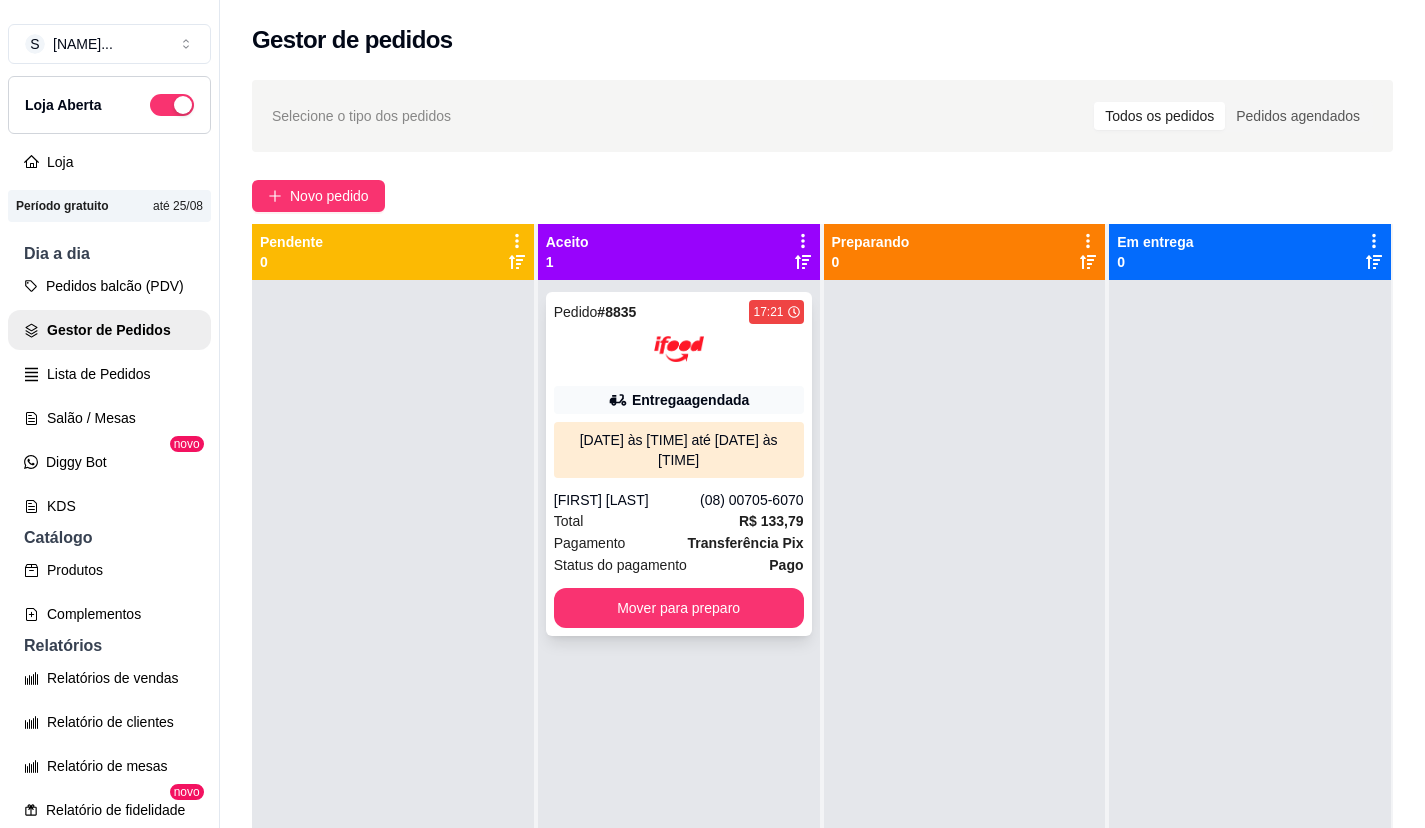 scroll, scrollTop: 0, scrollLeft: 0, axis: both 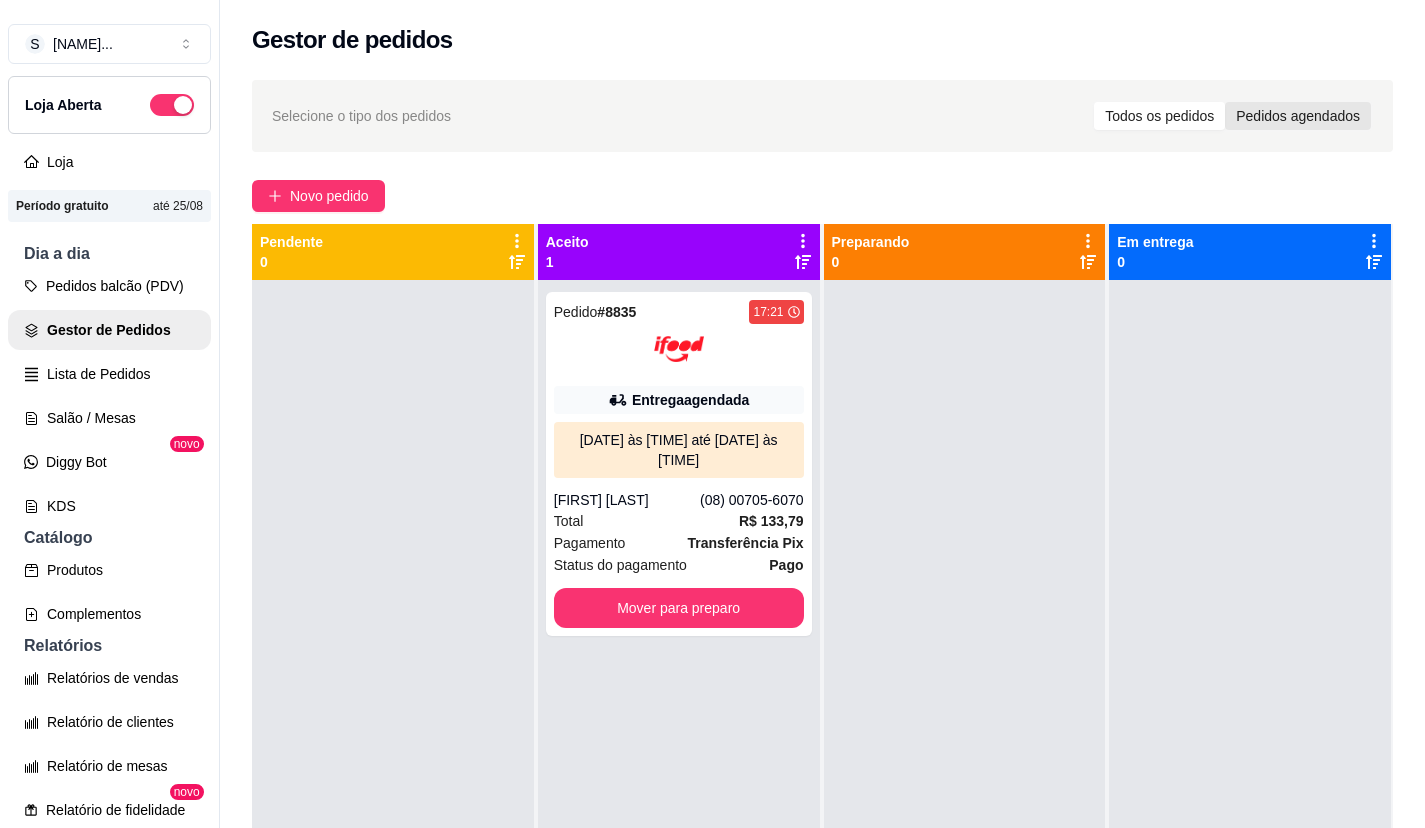 click on "Pedidos agendados" at bounding box center [1298, 116] 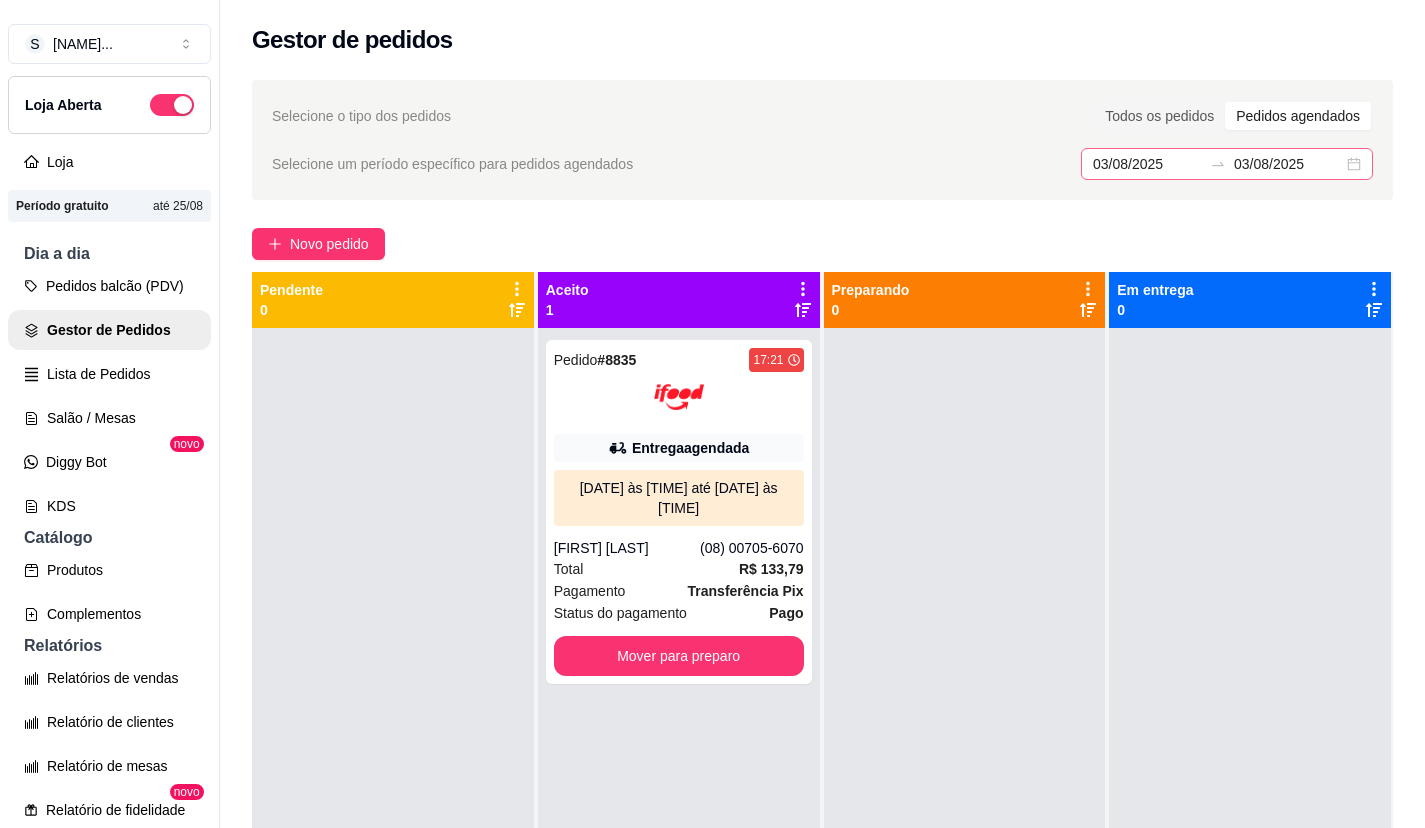 click on "[DATE] [DATE]" at bounding box center [1227, 164] 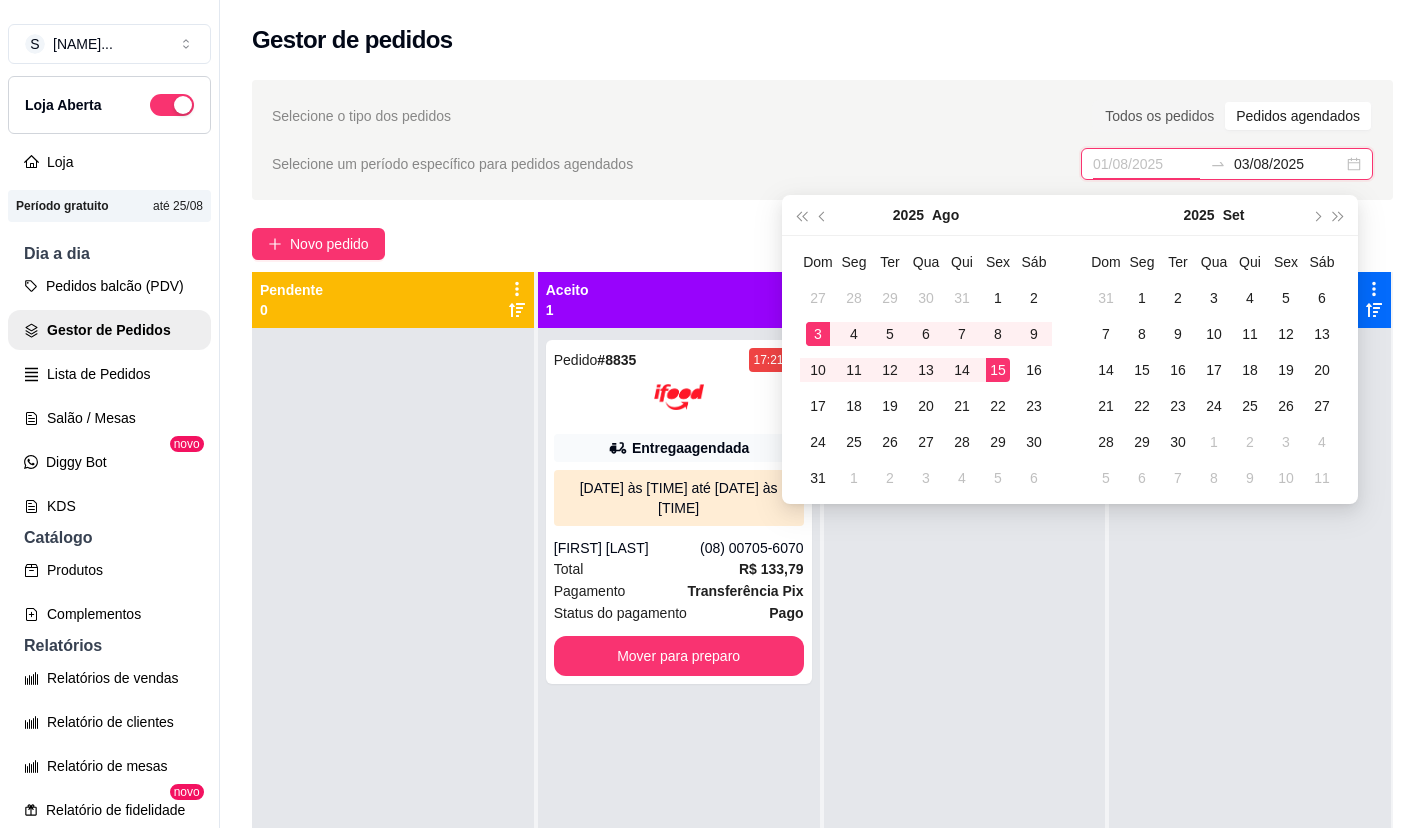 type on "03/08/2025" 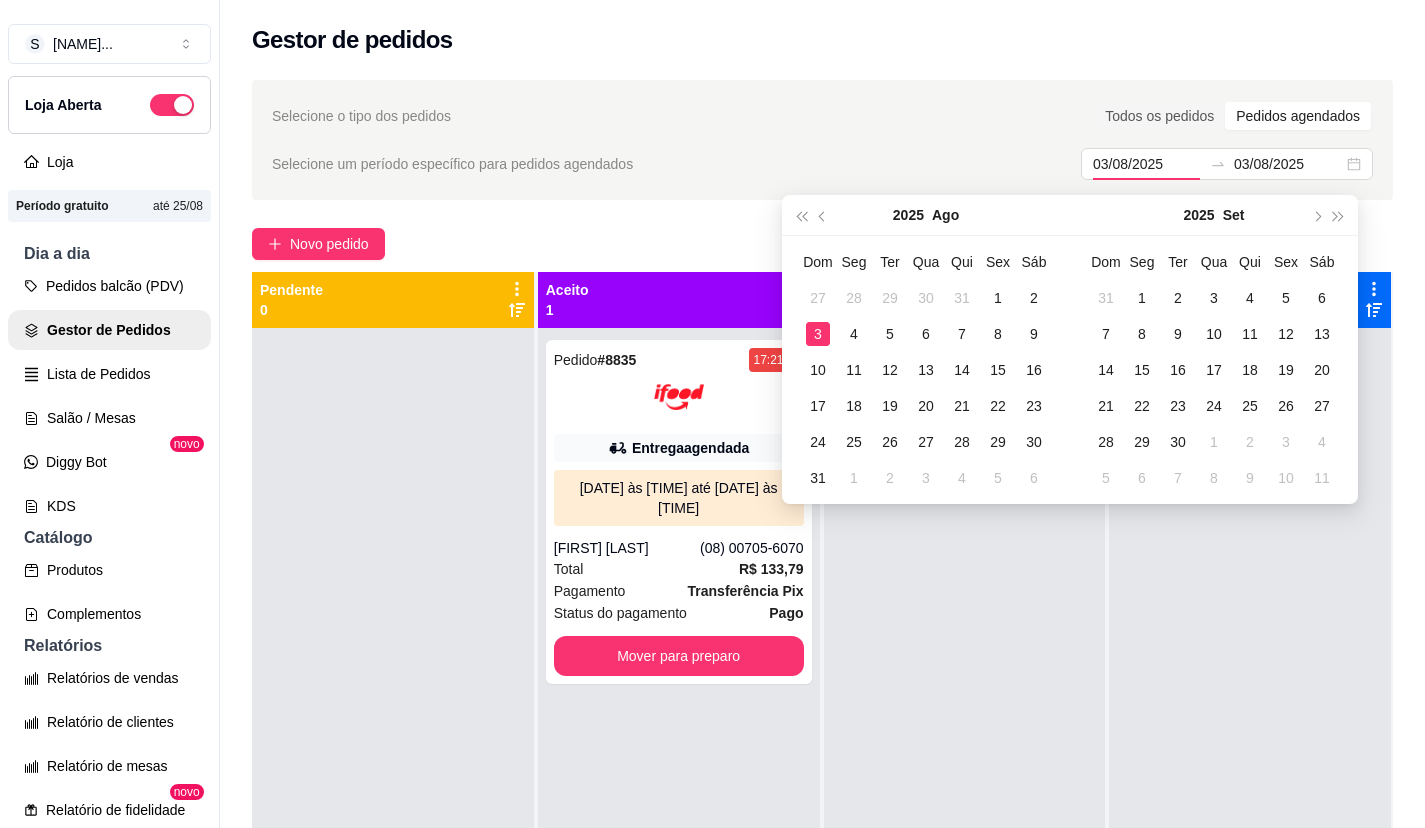 click on "Selecione um período específico para pedidos agendados 03/08/2025 03/08/2025" at bounding box center (822, 164) 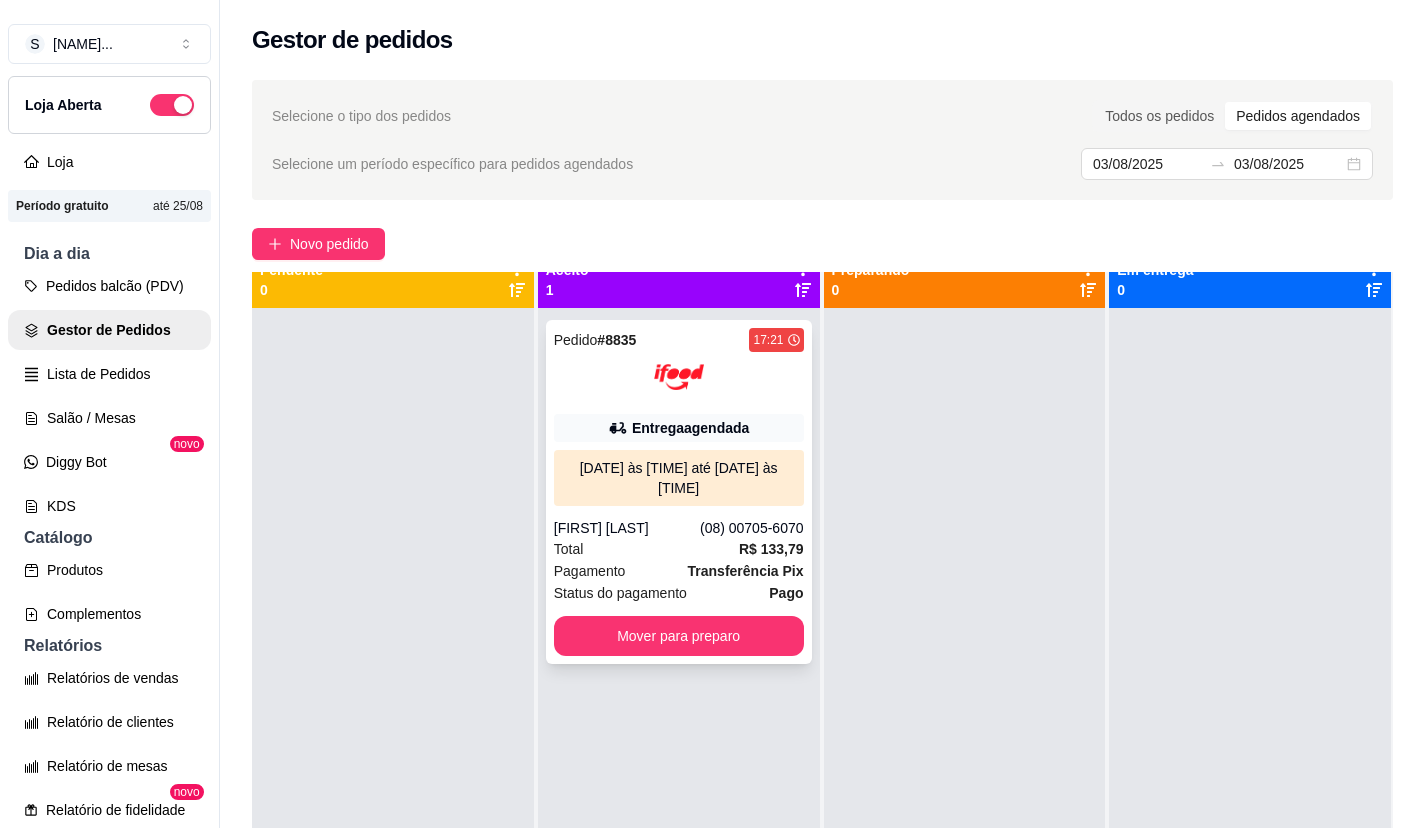 scroll, scrollTop: 0, scrollLeft: 0, axis: both 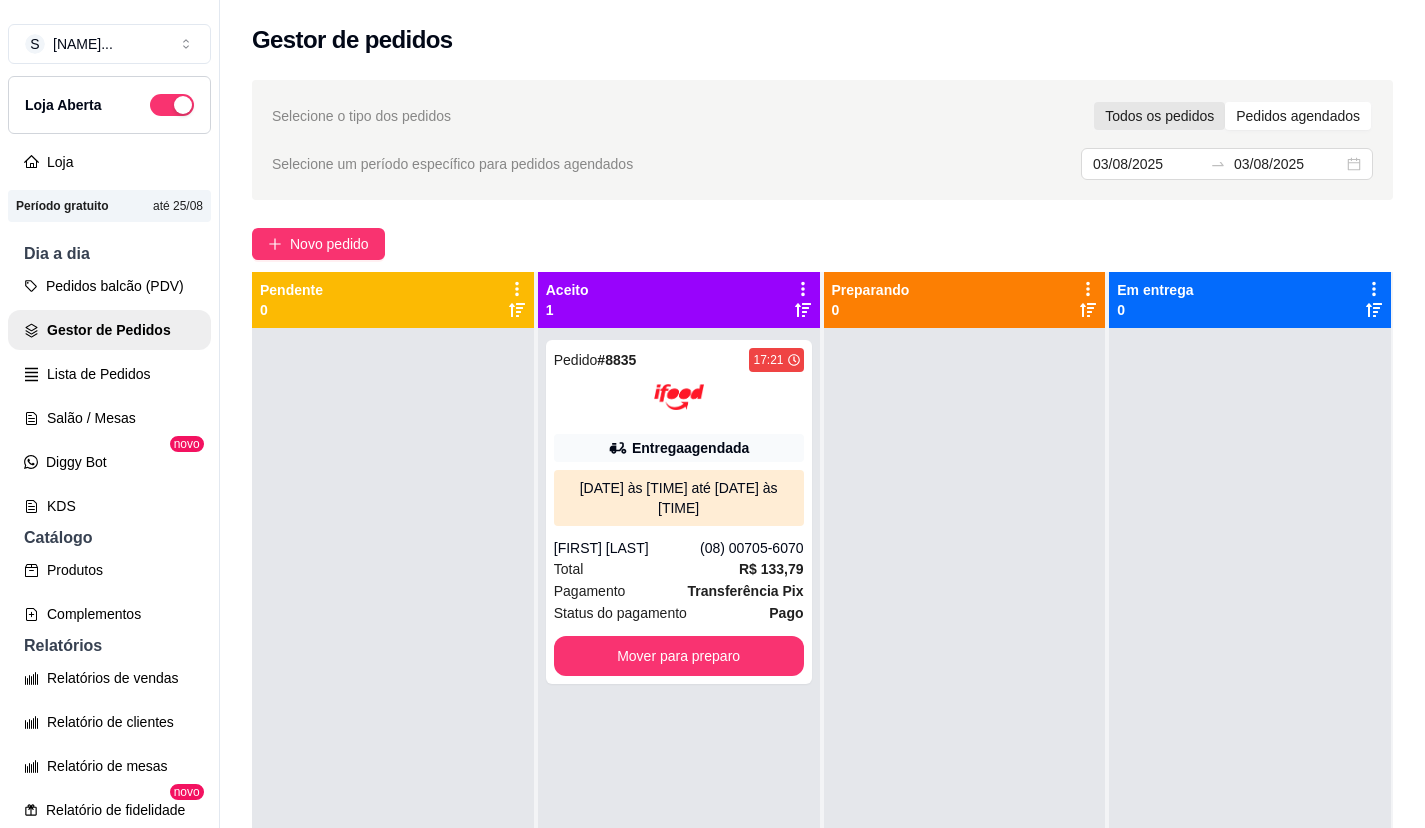 click on "Todos os pedidos" at bounding box center (1159, 116) 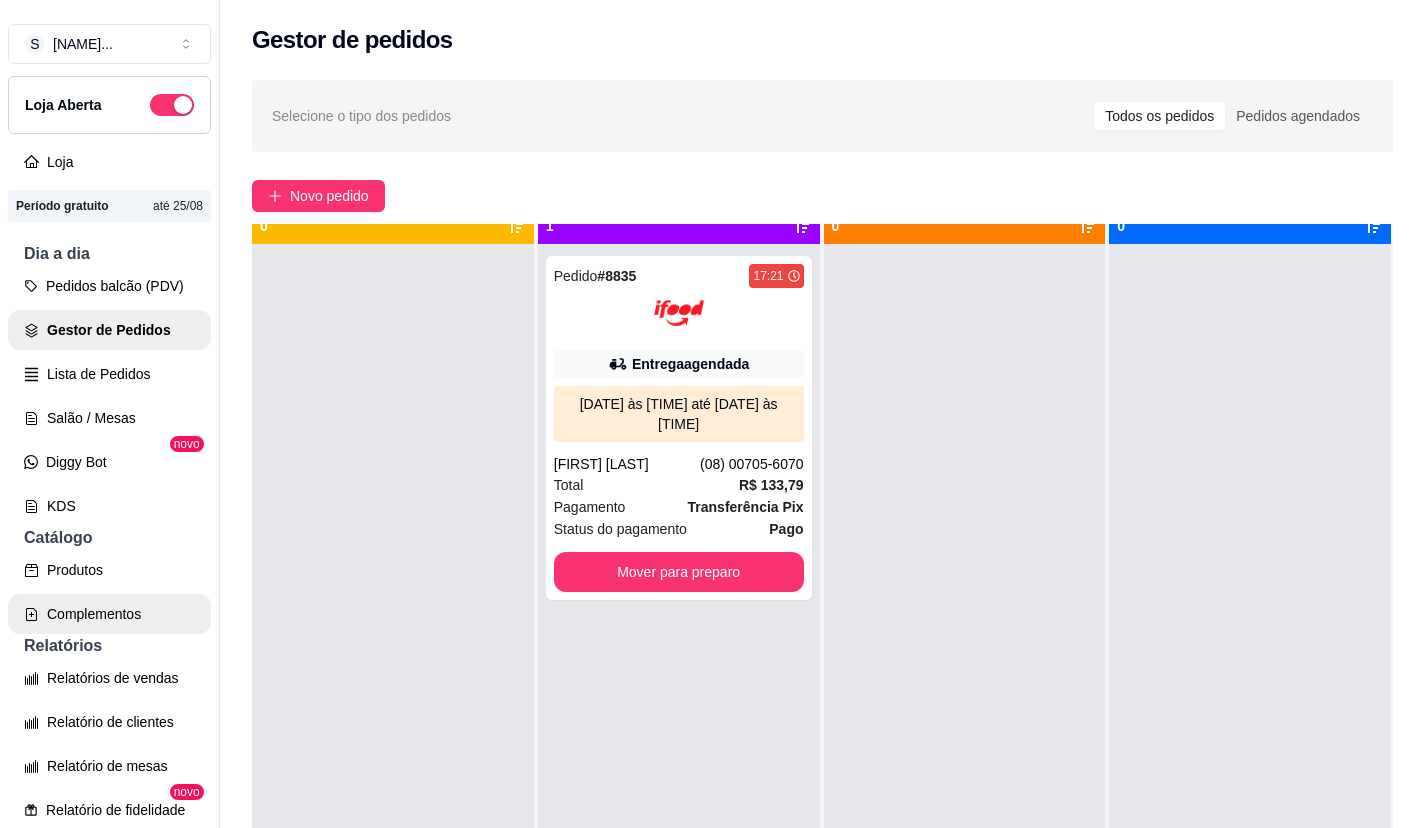 scroll, scrollTop: 56, scrollLeft: 0, axis: vertical 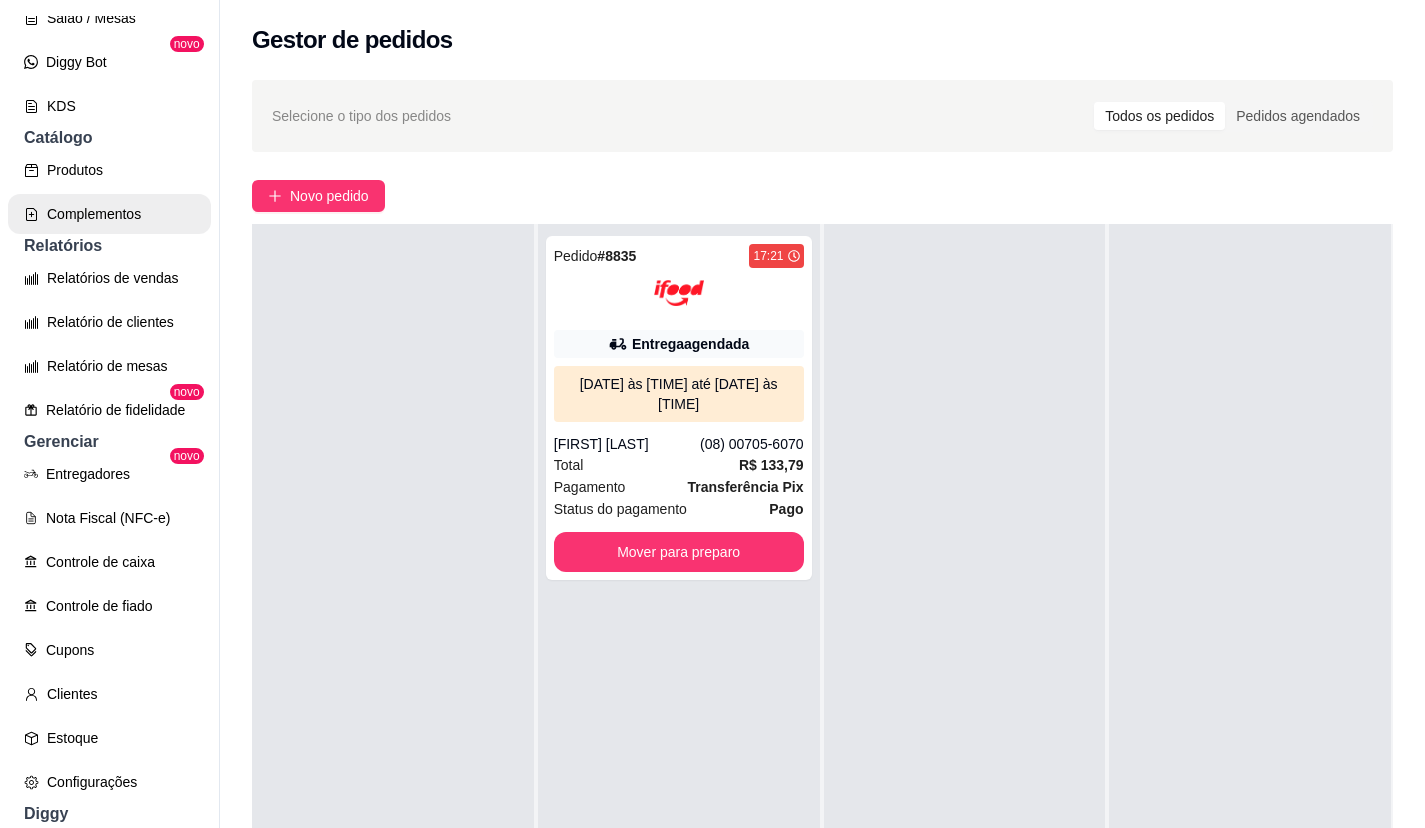 click on "Complementos" at bounding box center [109, 214] 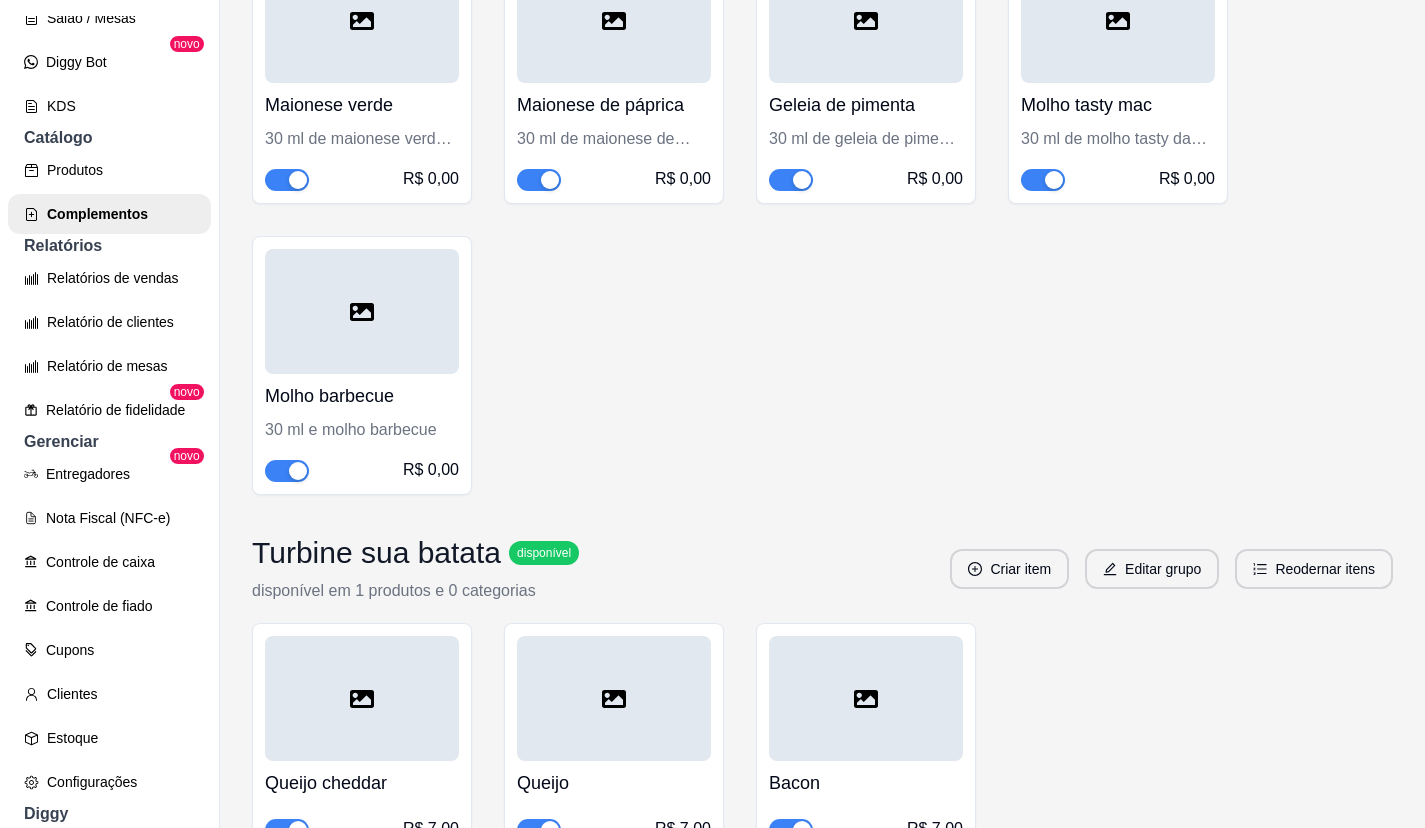 scroll, scrollTop: 3727, scrollLeft: 0, axis: vertical 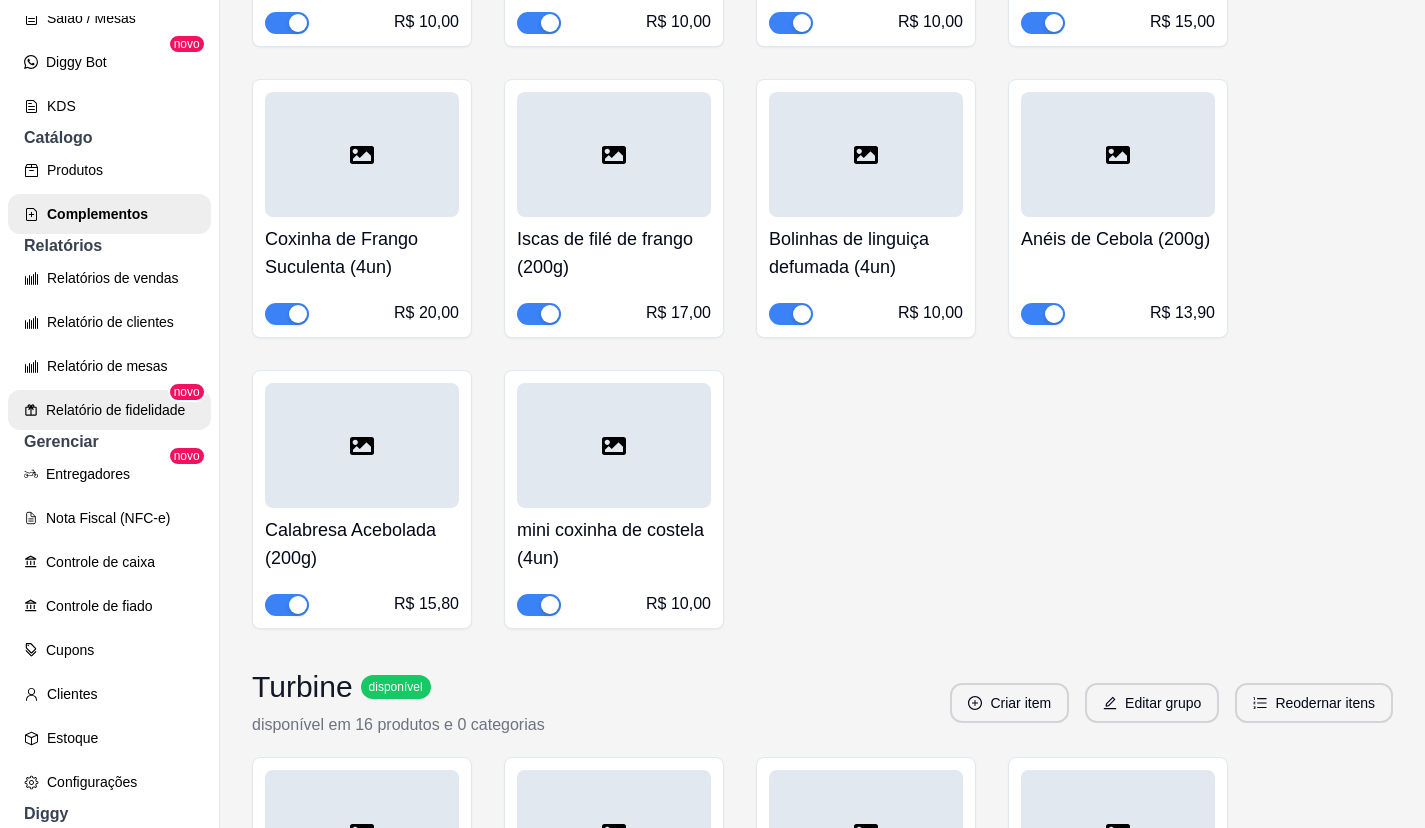 click on "Relatório de fidelidade" at bounding box center (109, 410) 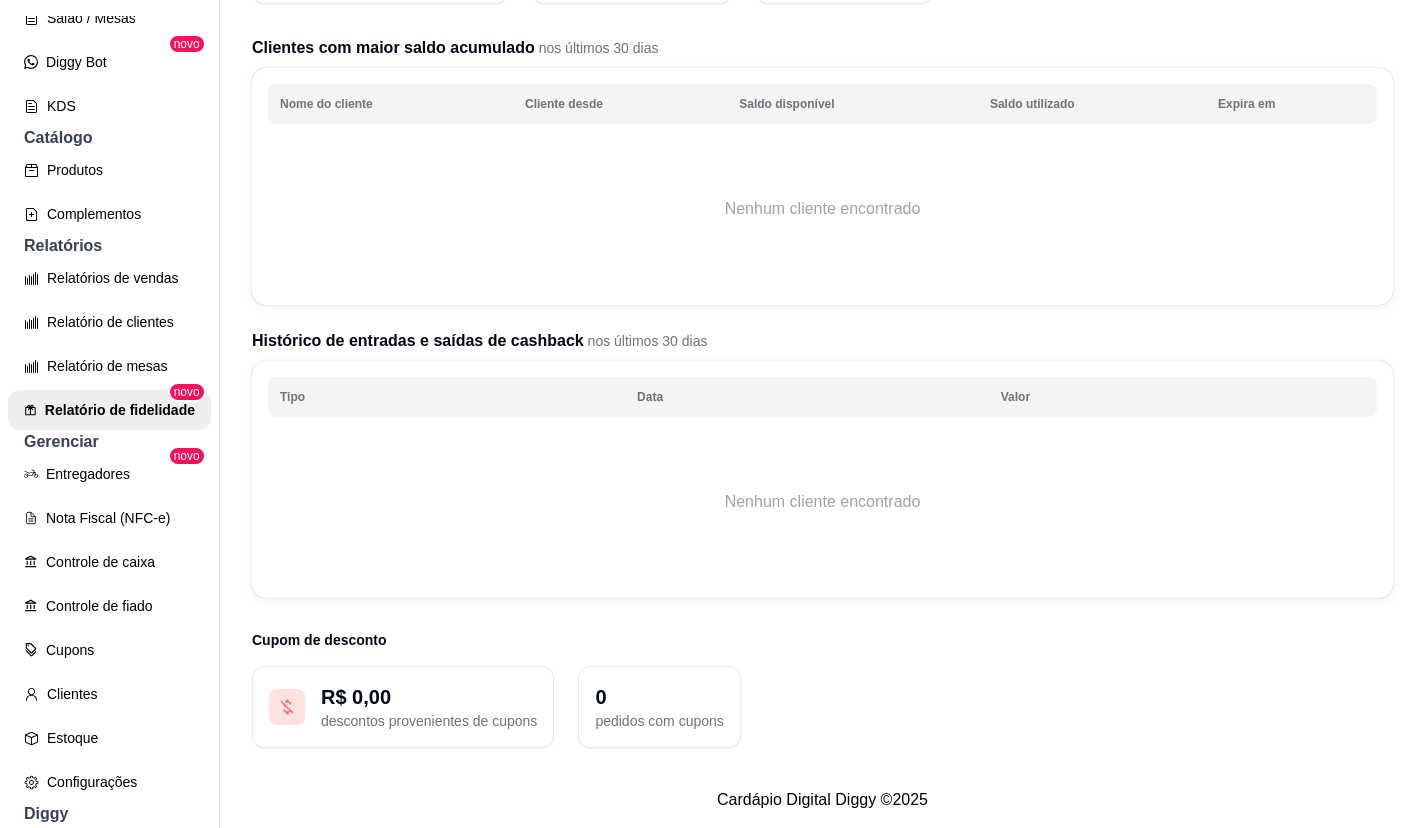 scroll, scrollTop: 273, scrollLeft: 0, axis: vertical 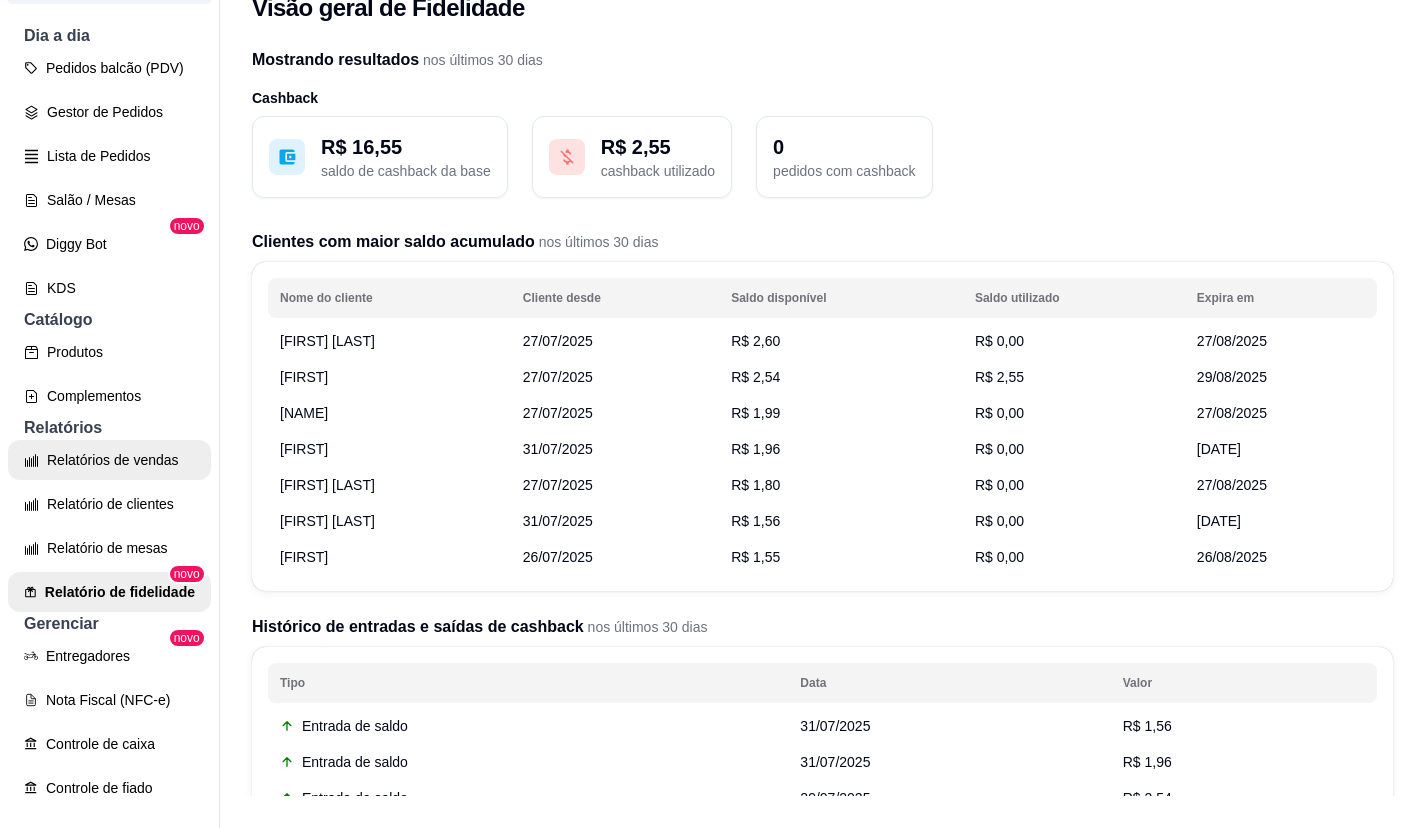 click on "Relatórios de vendas" at bounding box center (109, 460) 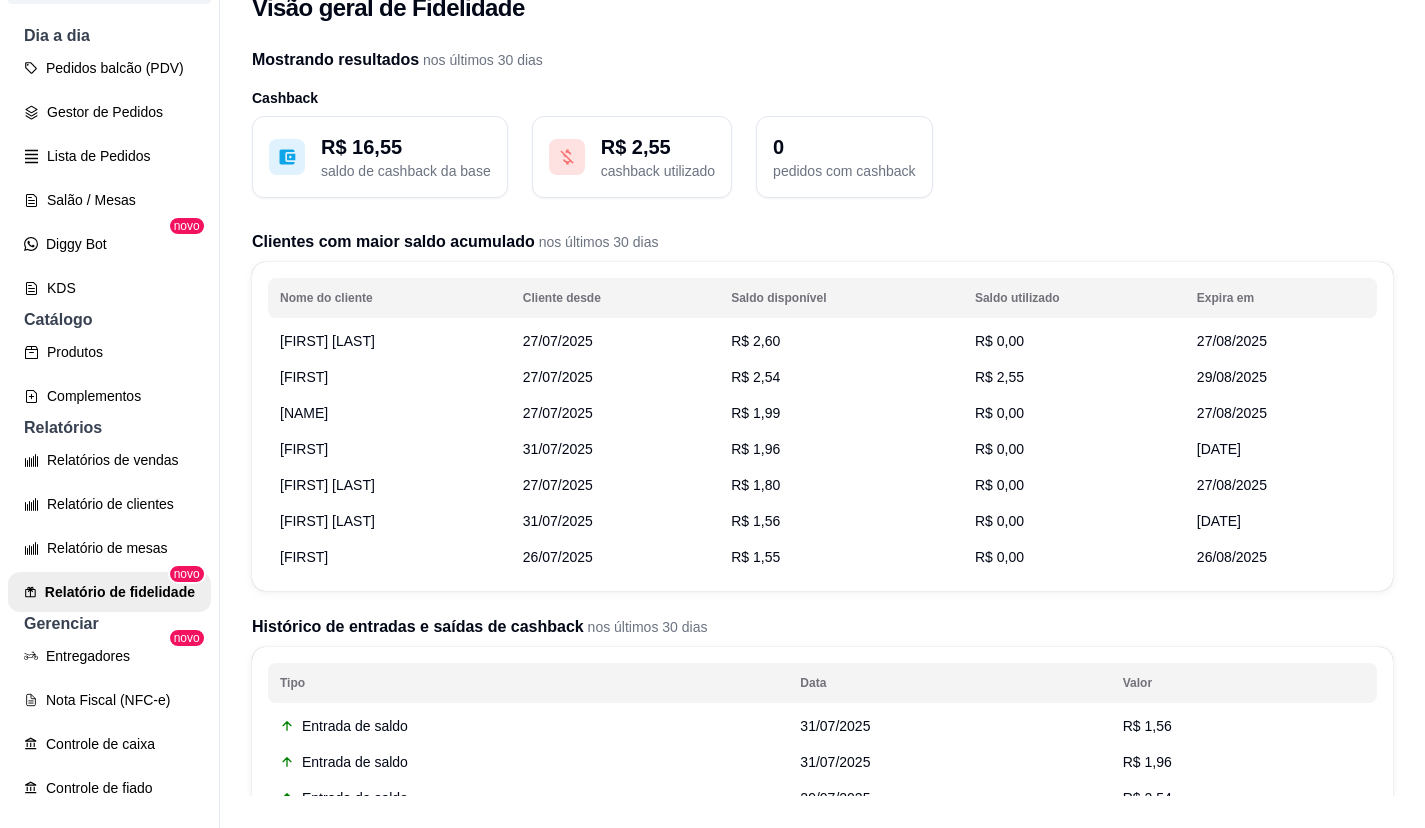 scroll, scrollTop: 0, scrollLeft: 0, axis: both 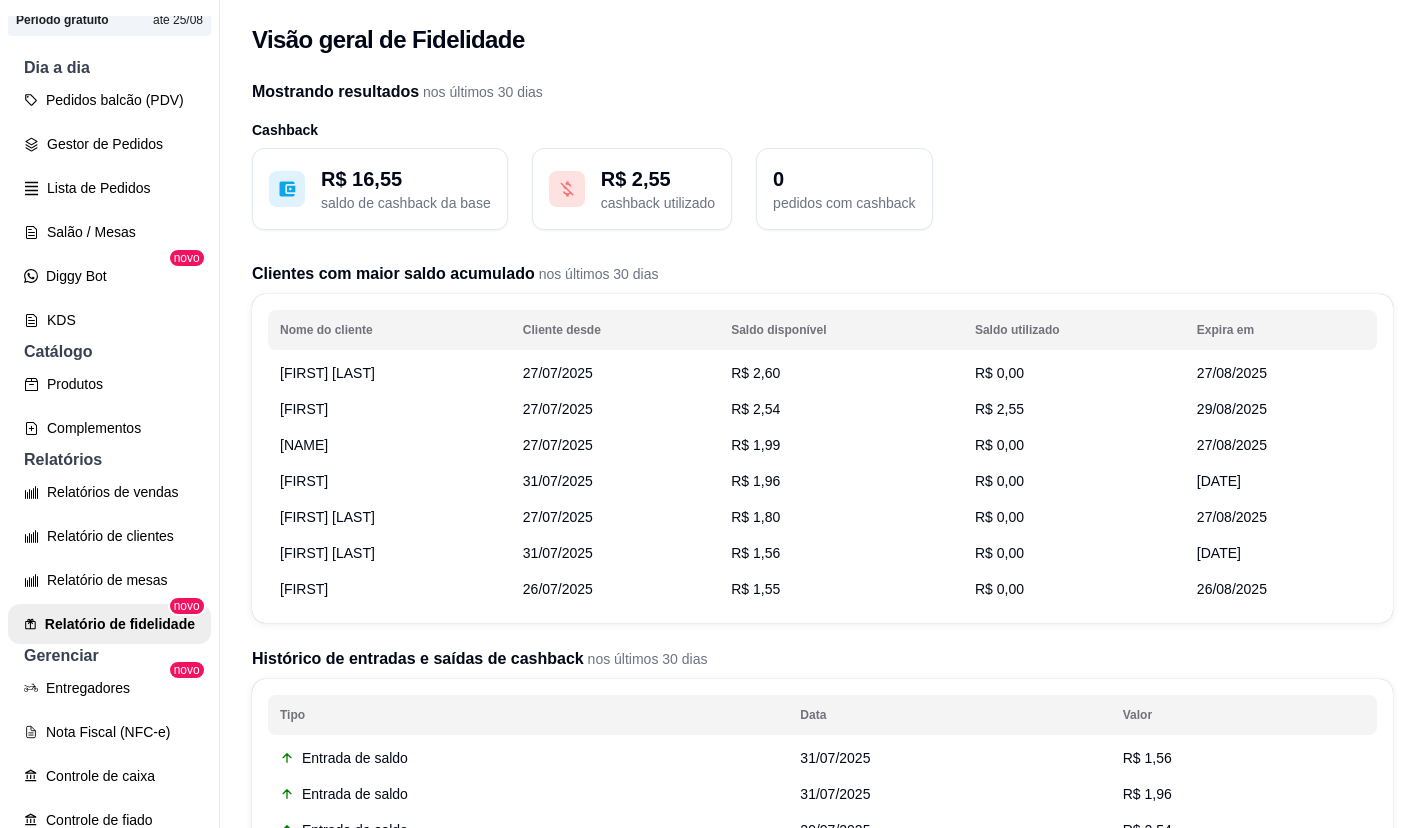 select on "ALL" 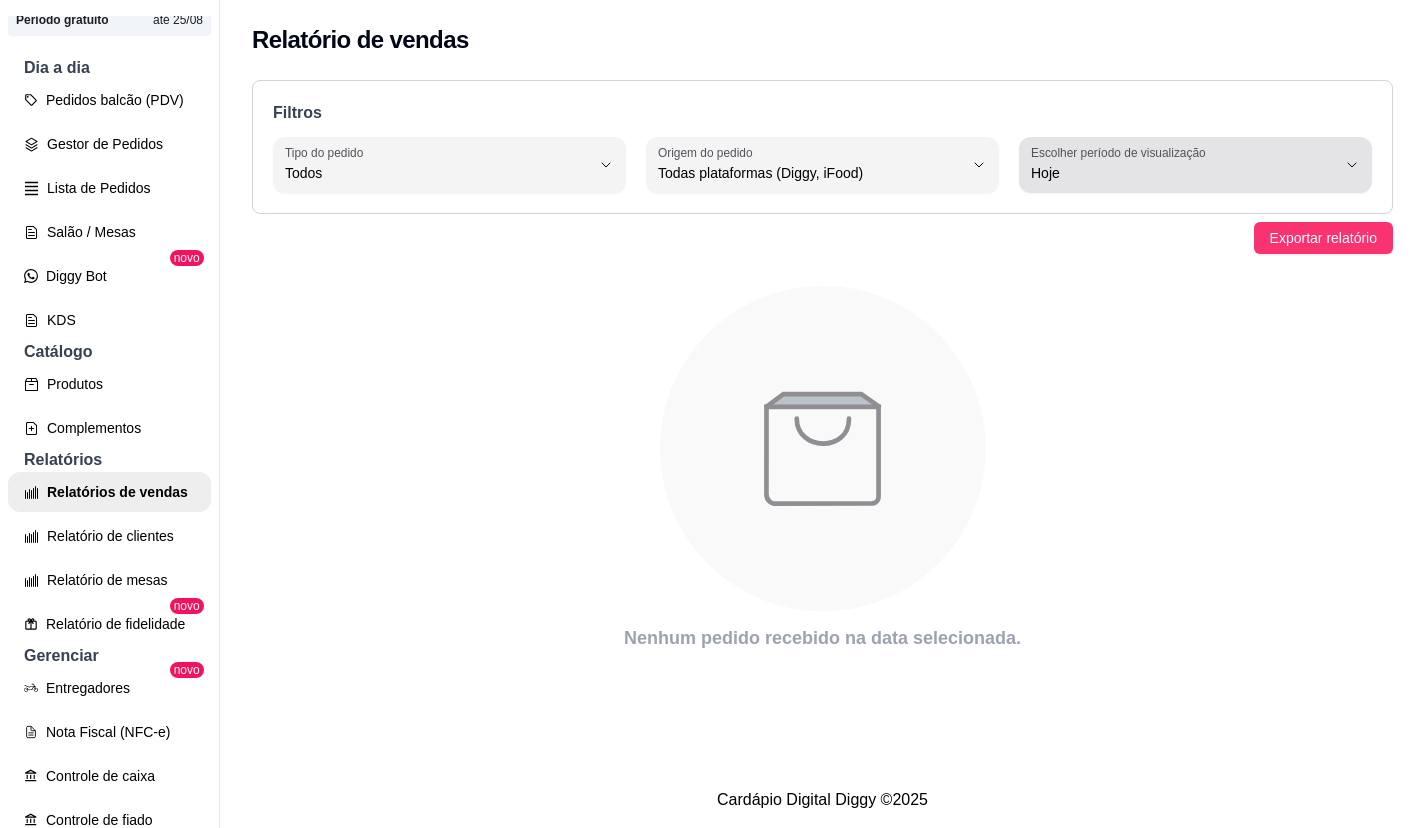click on "Hoje" at bounding box center (1183, 173) 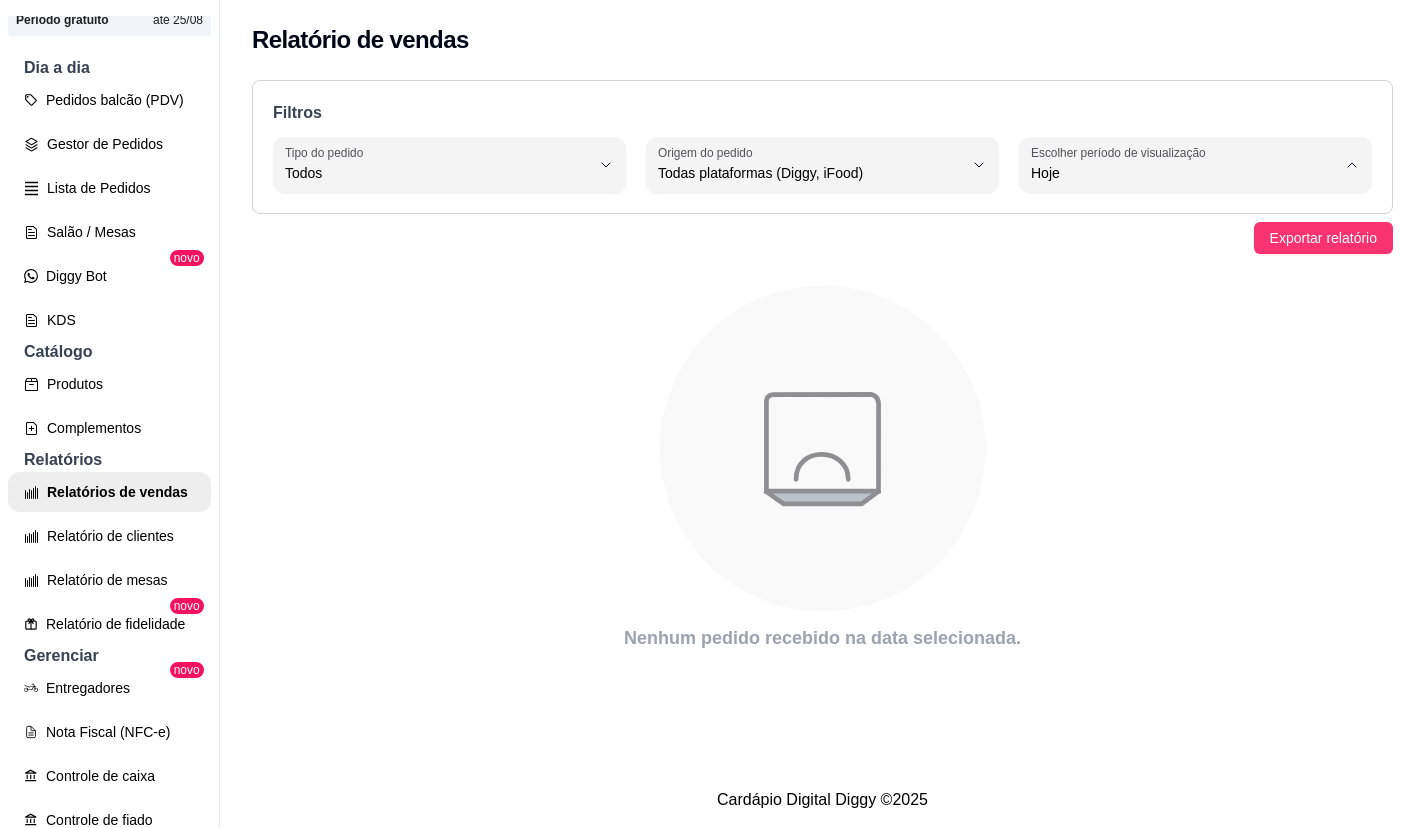 click on "7 dias" at bounding box center [1183, 286] 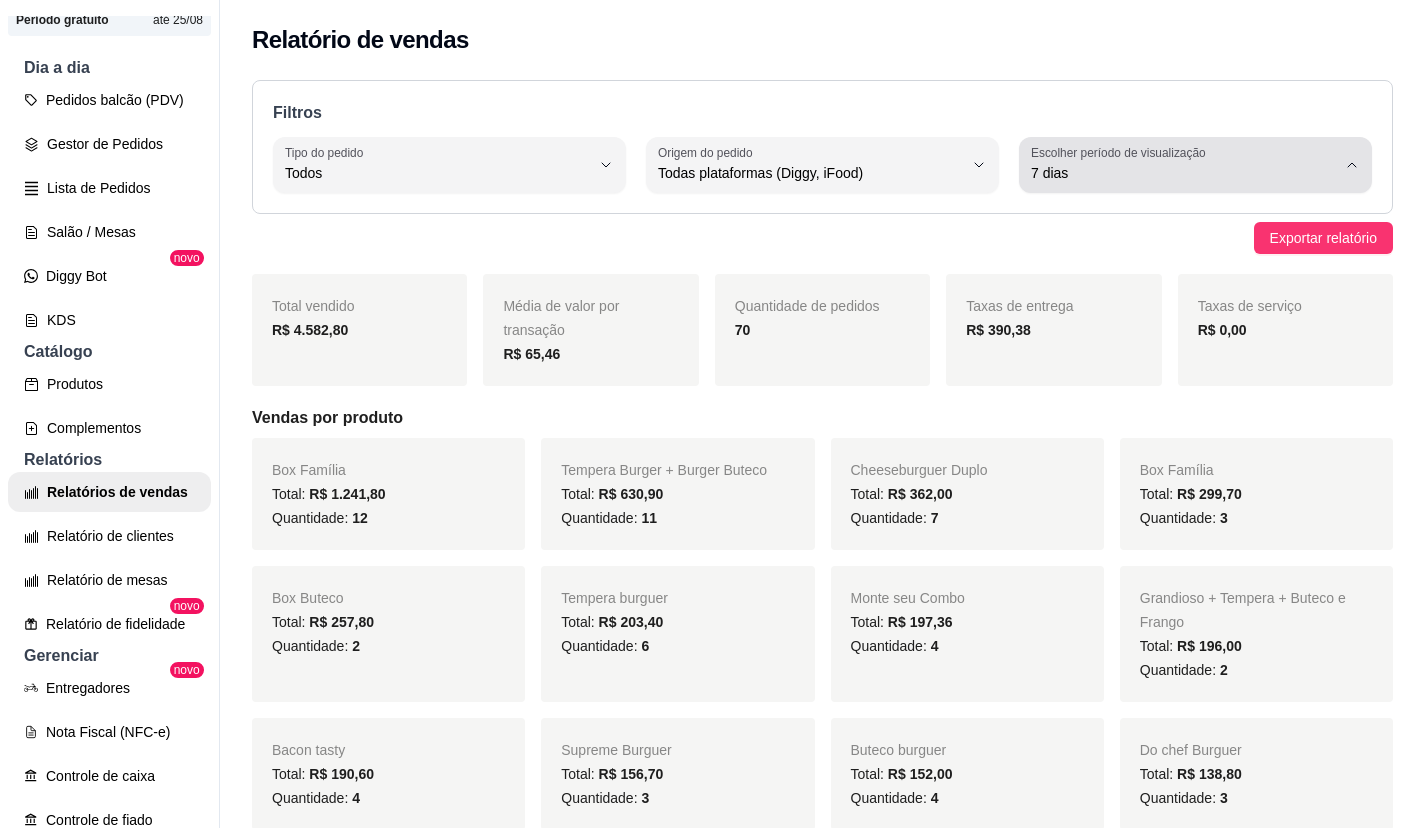 click on "7 dias" at bounding box center [1183, 173] 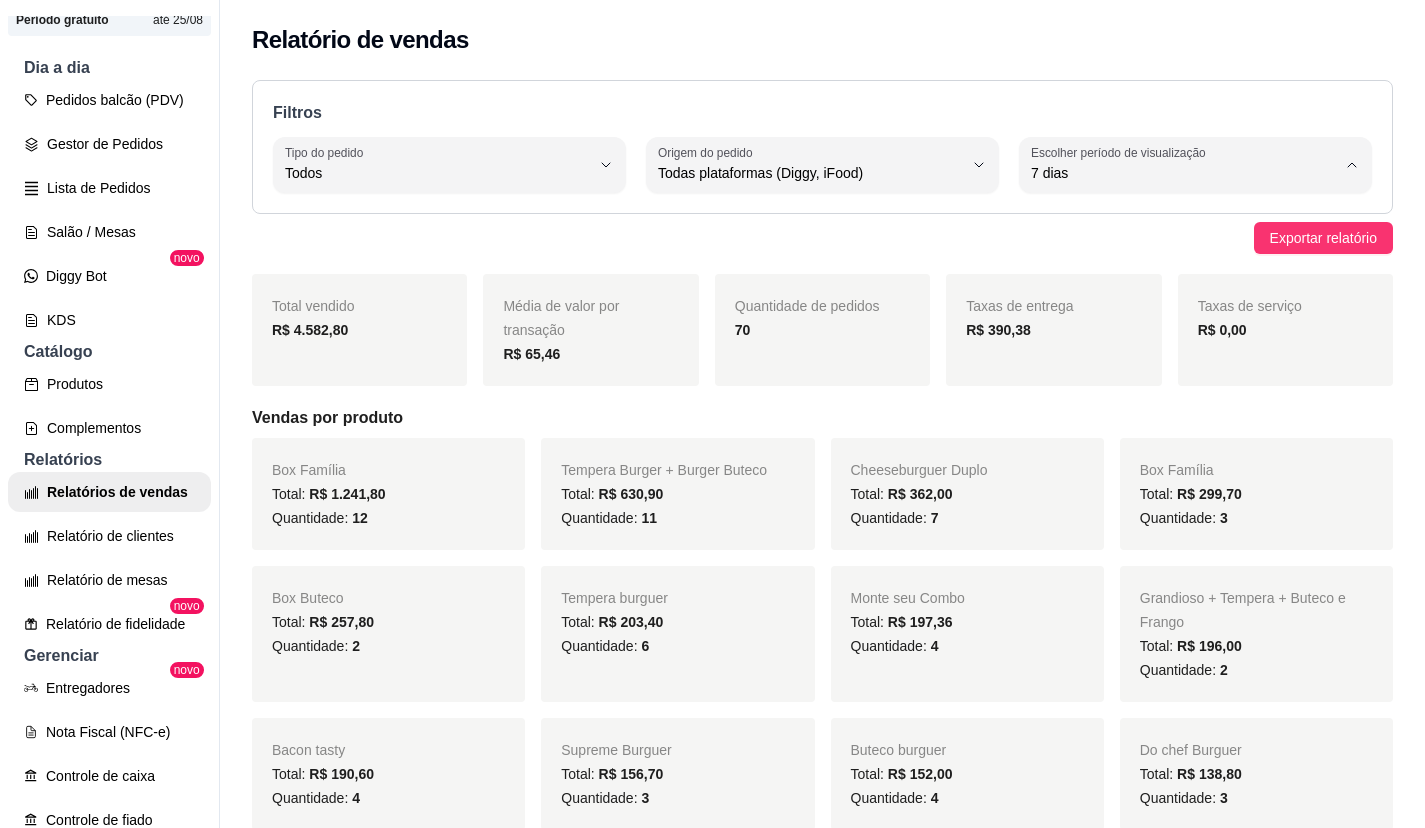 click on "7 dias" at bounding box center [1173, 286] 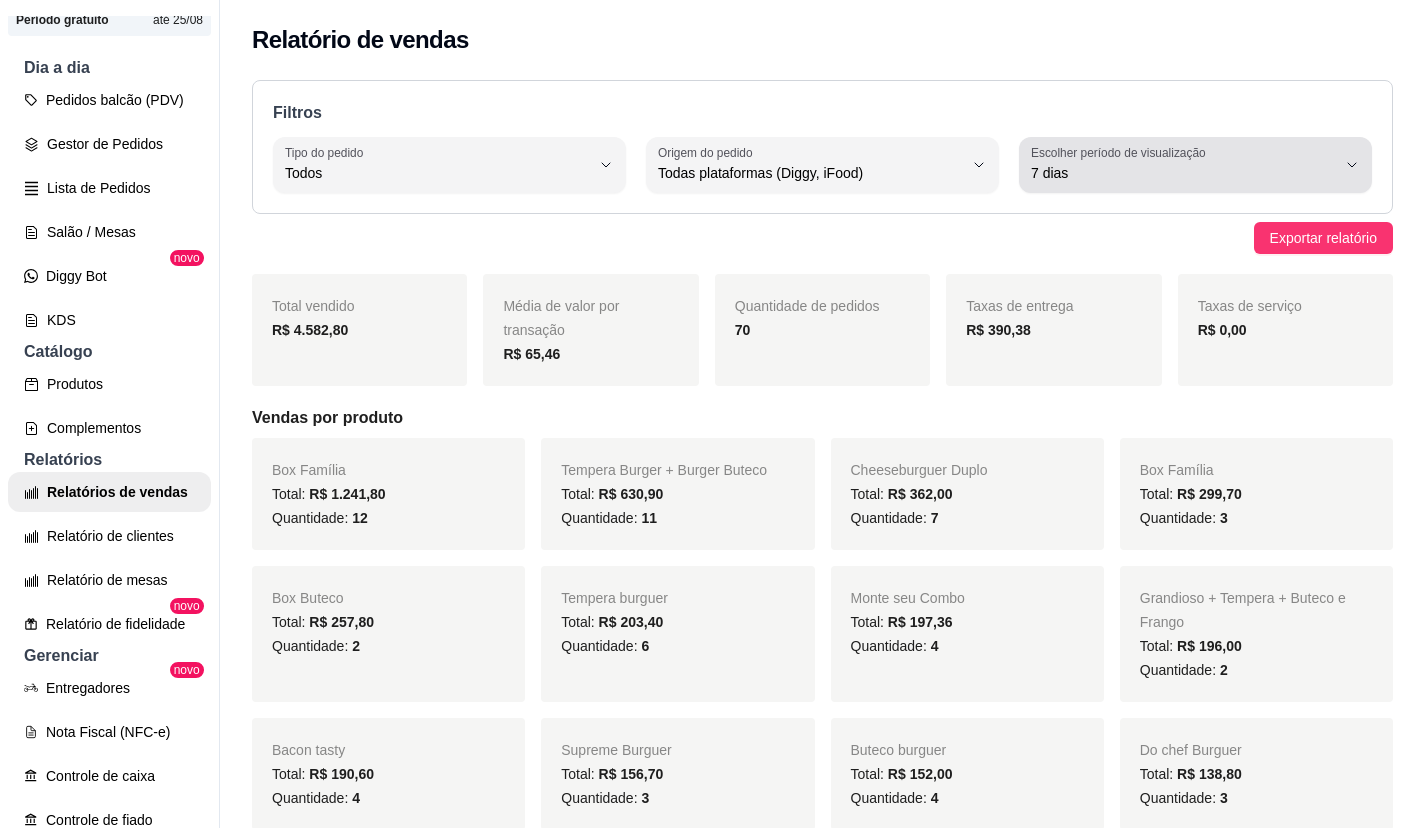 click on "7 dias" at bounding box center [1183, 165] 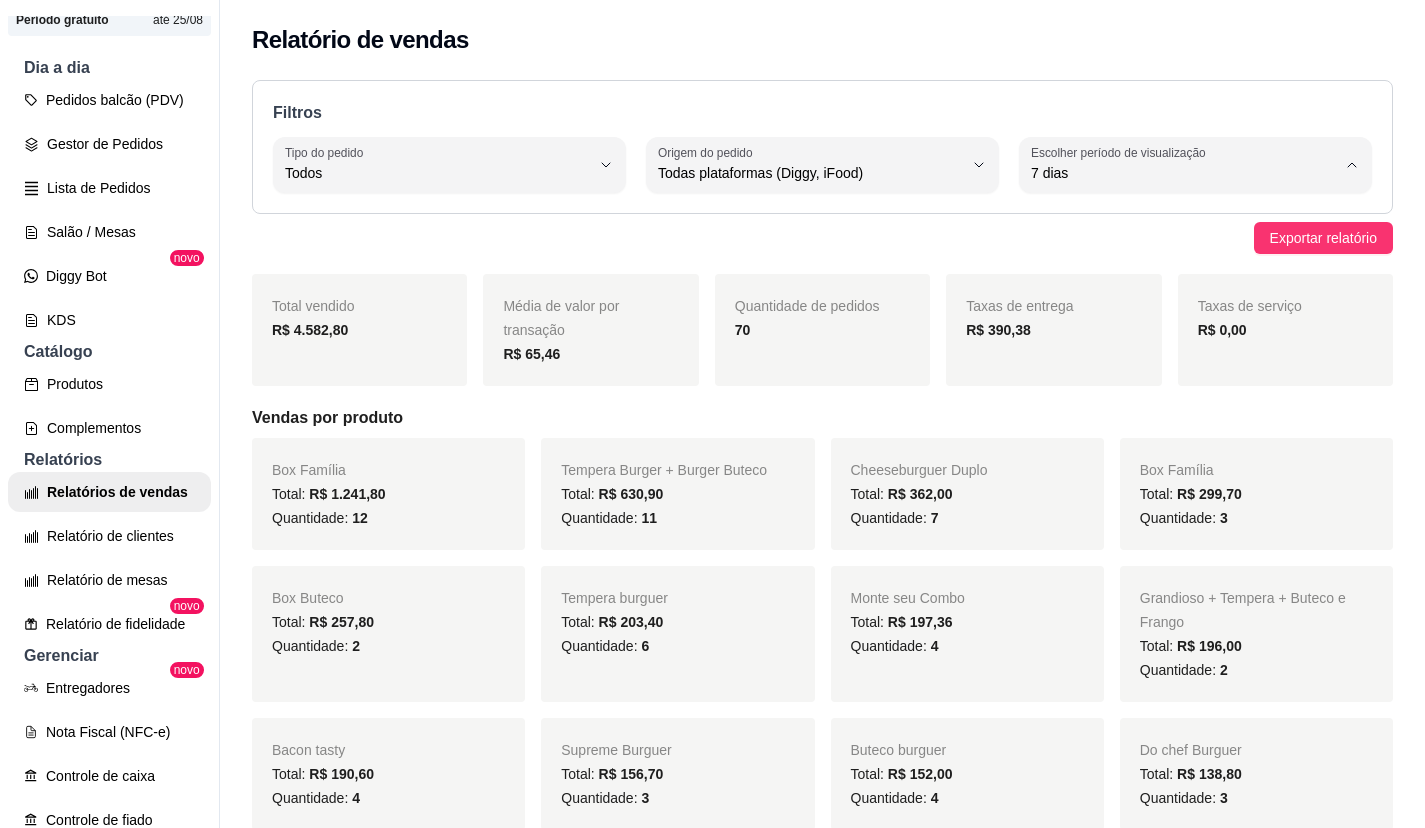 click on "Ontem" at bounding box center [1173, 253] 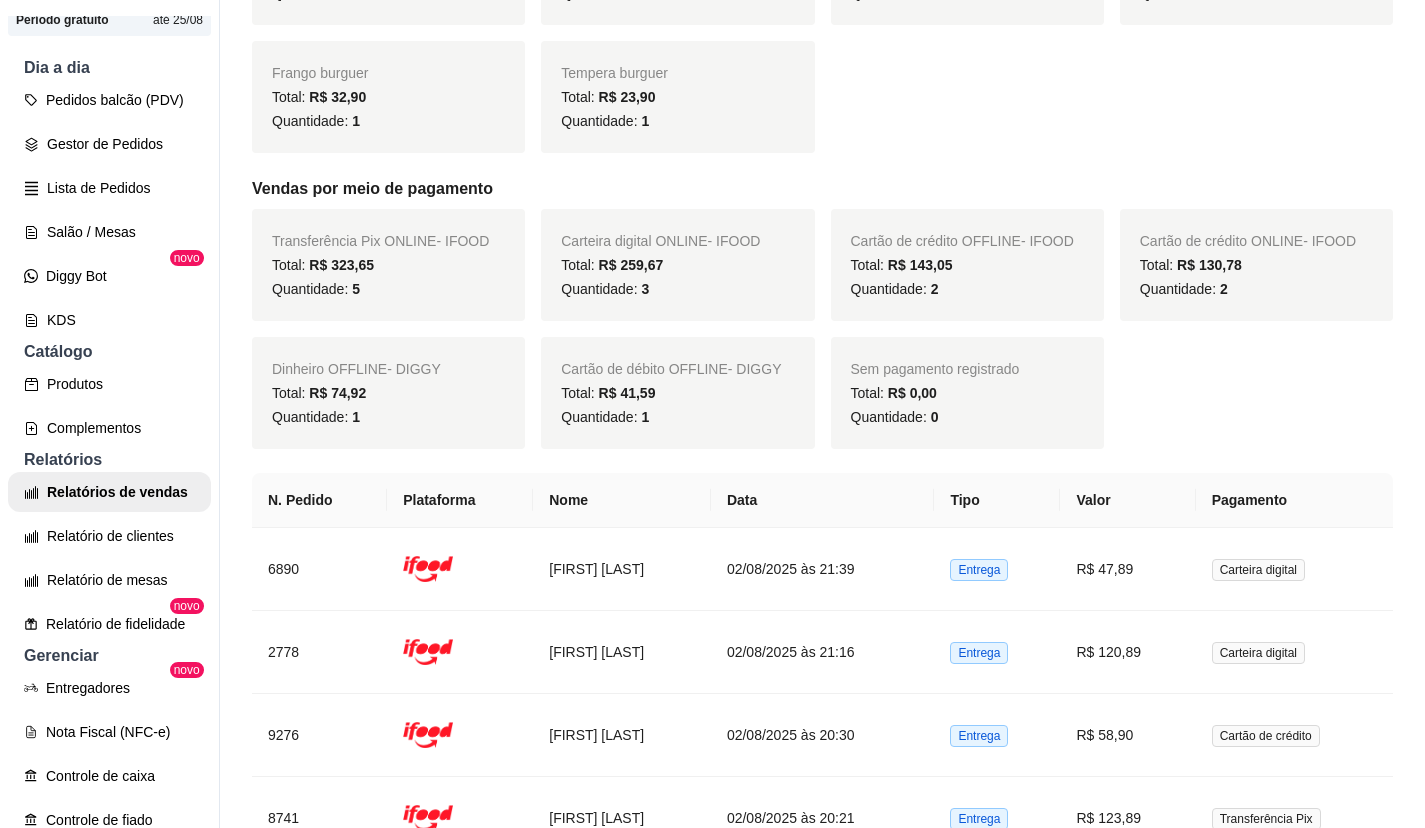 scroll, scrollTop: 474, scrollLeft: 0, axis: vertical 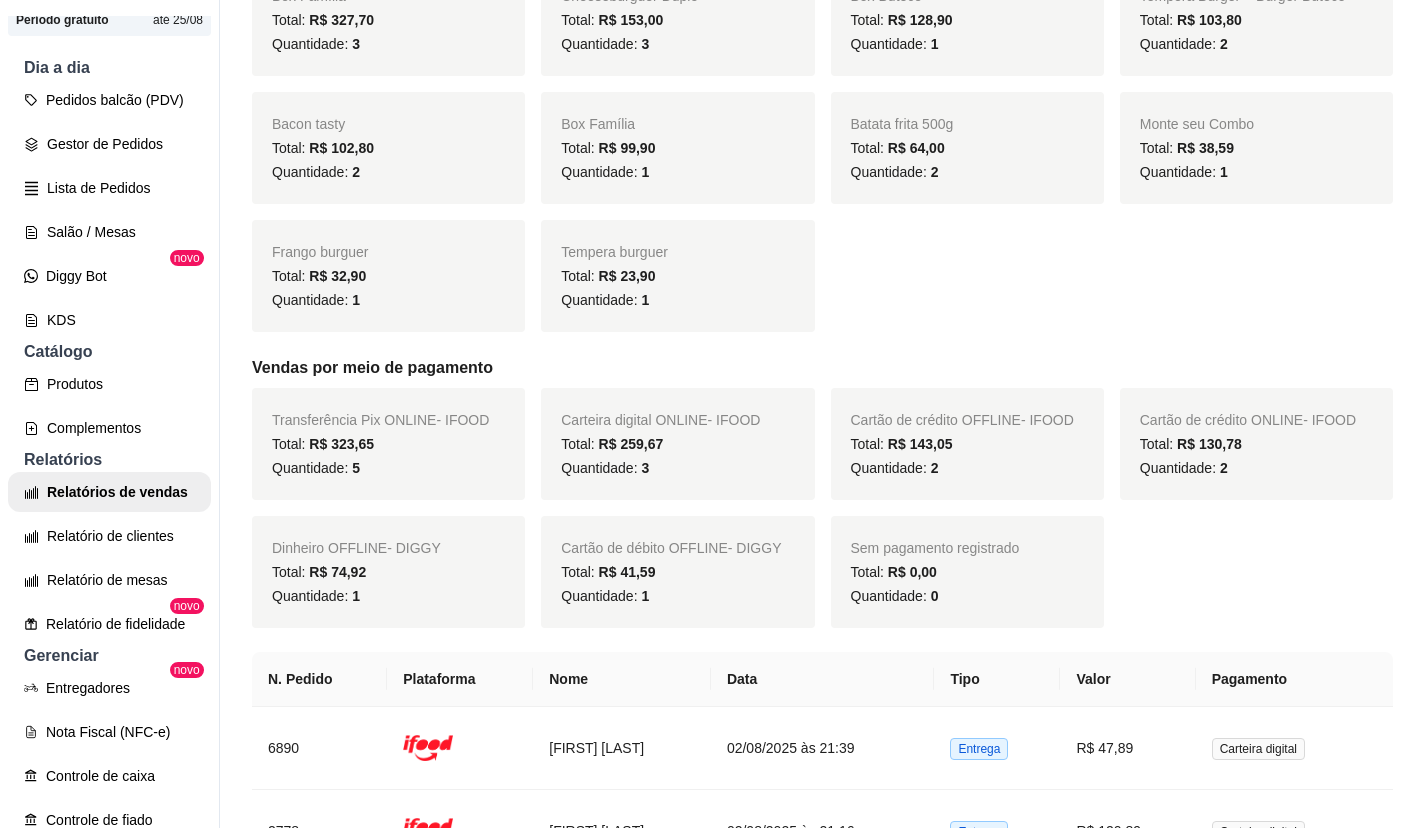 click on "Sem pagamento registrado Total:   R$ 0,00 Quantidade:   0" at bounding box center (967, 572) 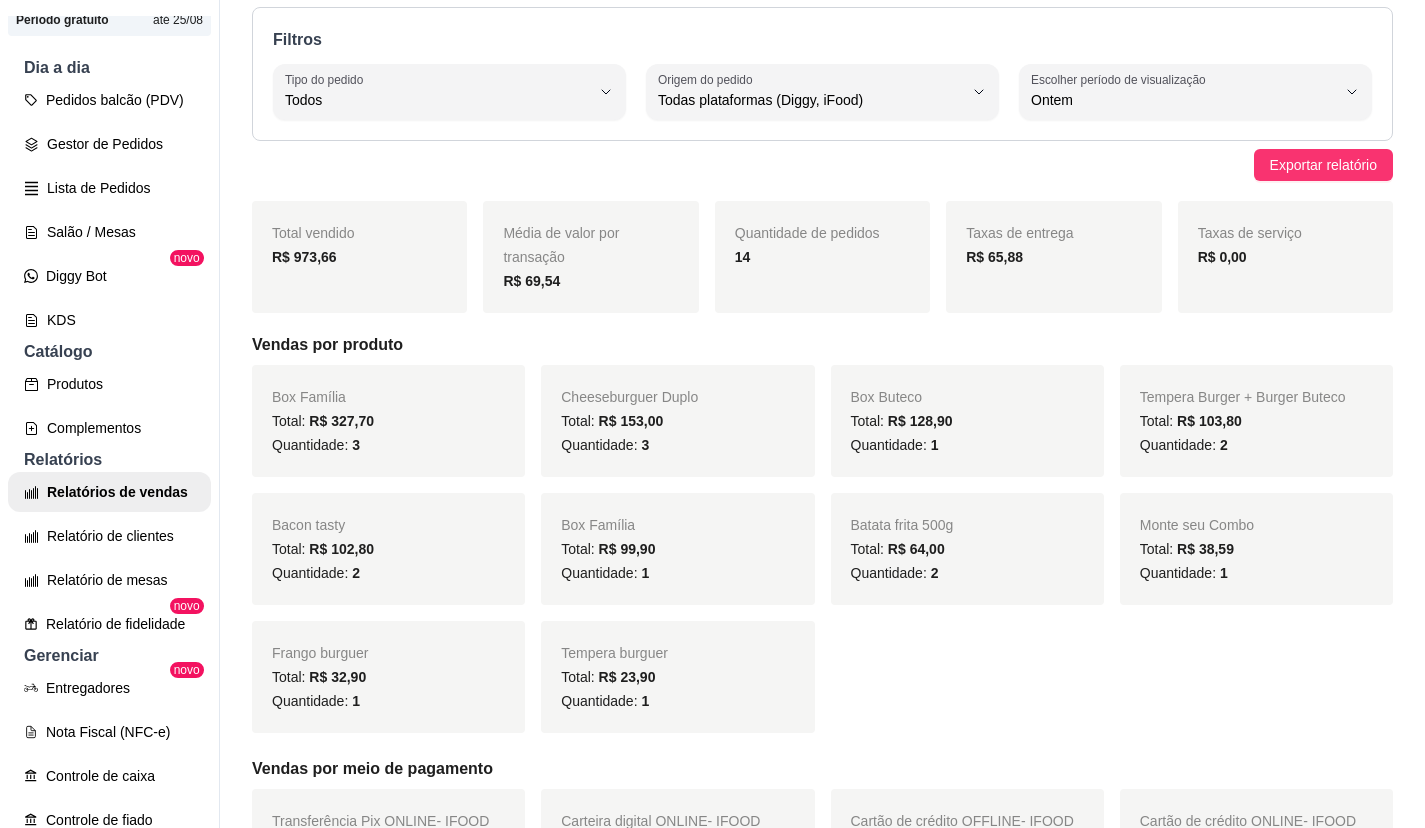 scroll, scrollTop: 0, scrollLeft: 0, axis: both 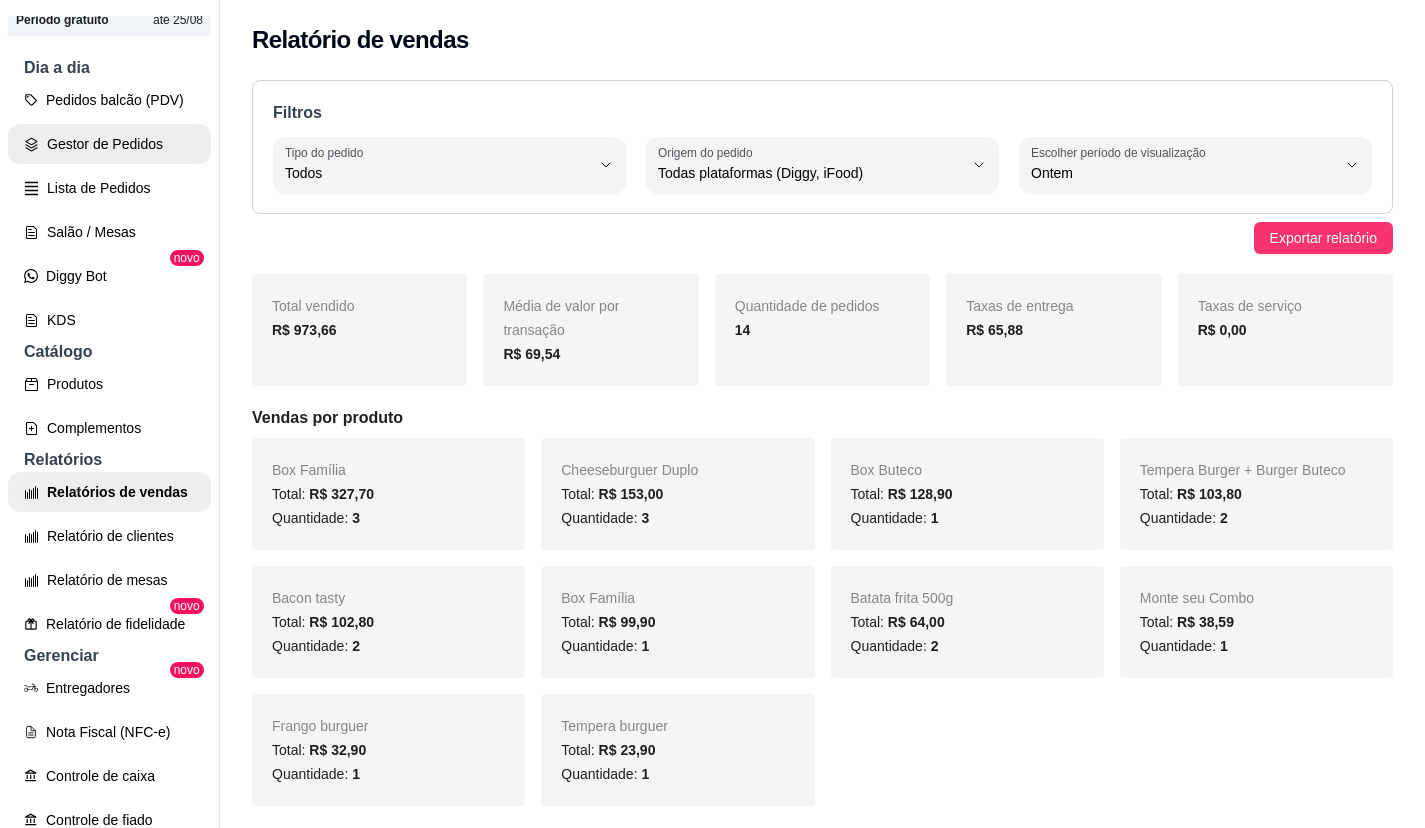click on "Gestor de Pedidos" at bounding box center (109, 144) 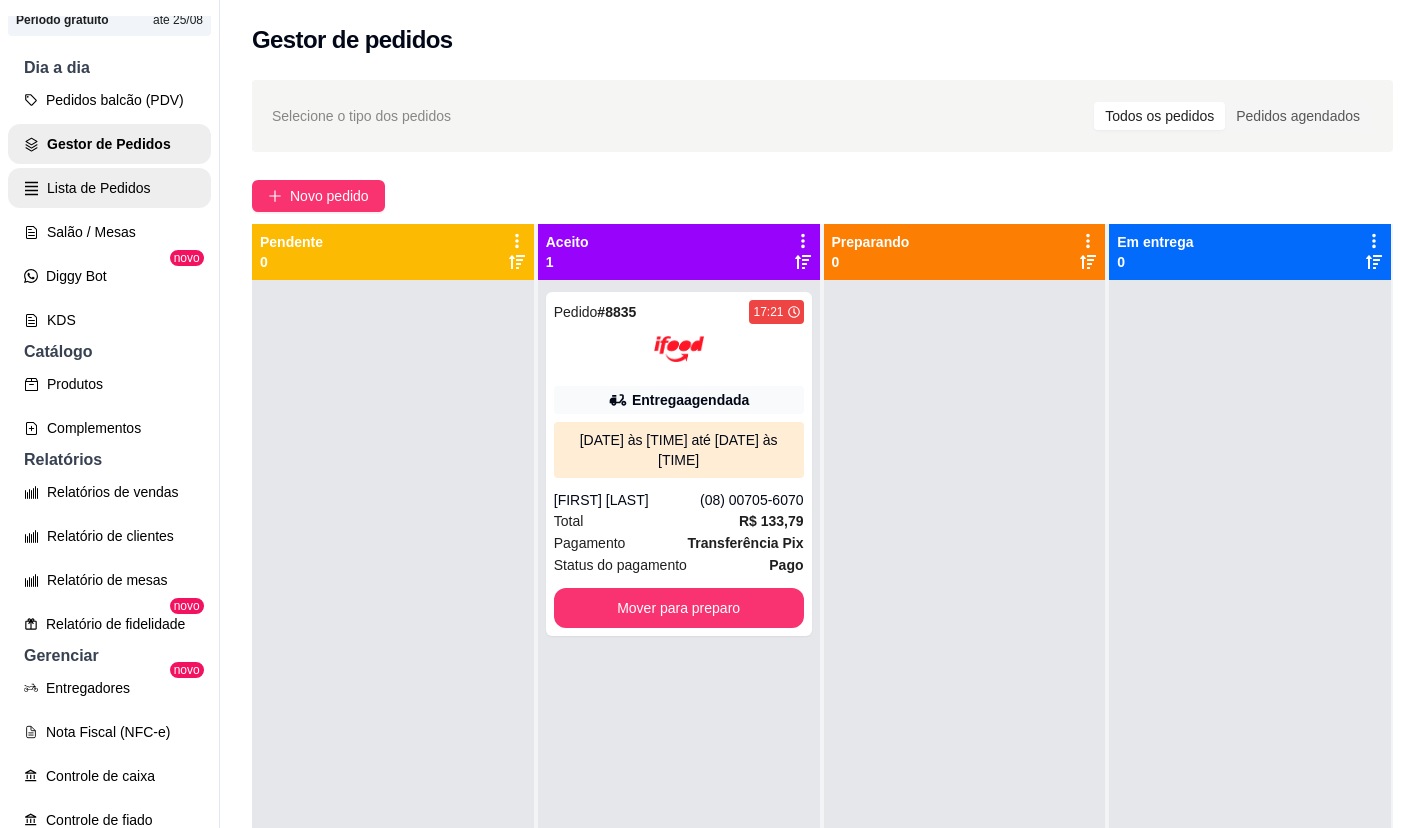 click on "Lista de Pedidos" at bounding box center (109, 188) 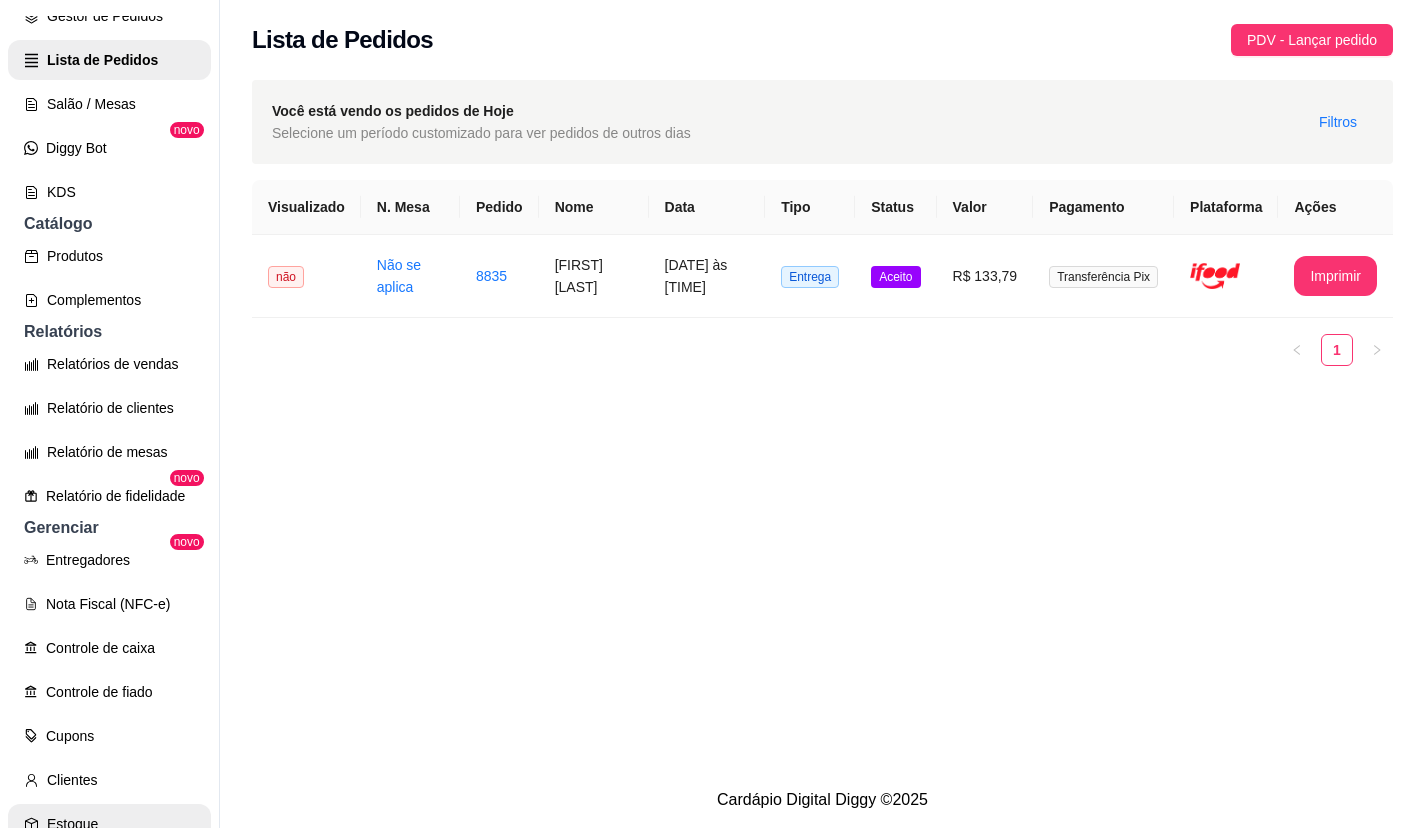 scroll, scrollTop: 586, scrollLeft: 0, axis: vertical 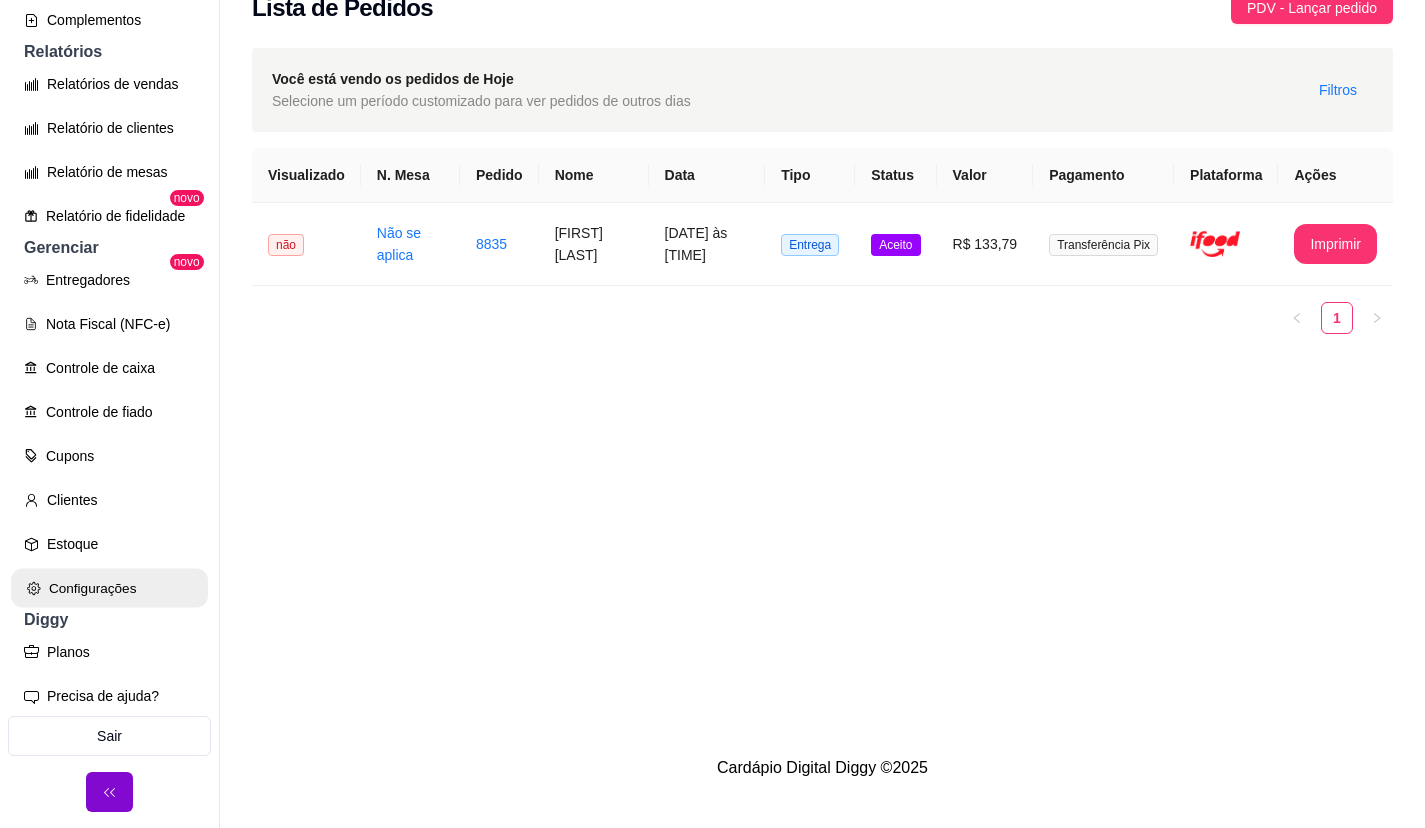 click on "Configurações" at bounding box center (109, 588) 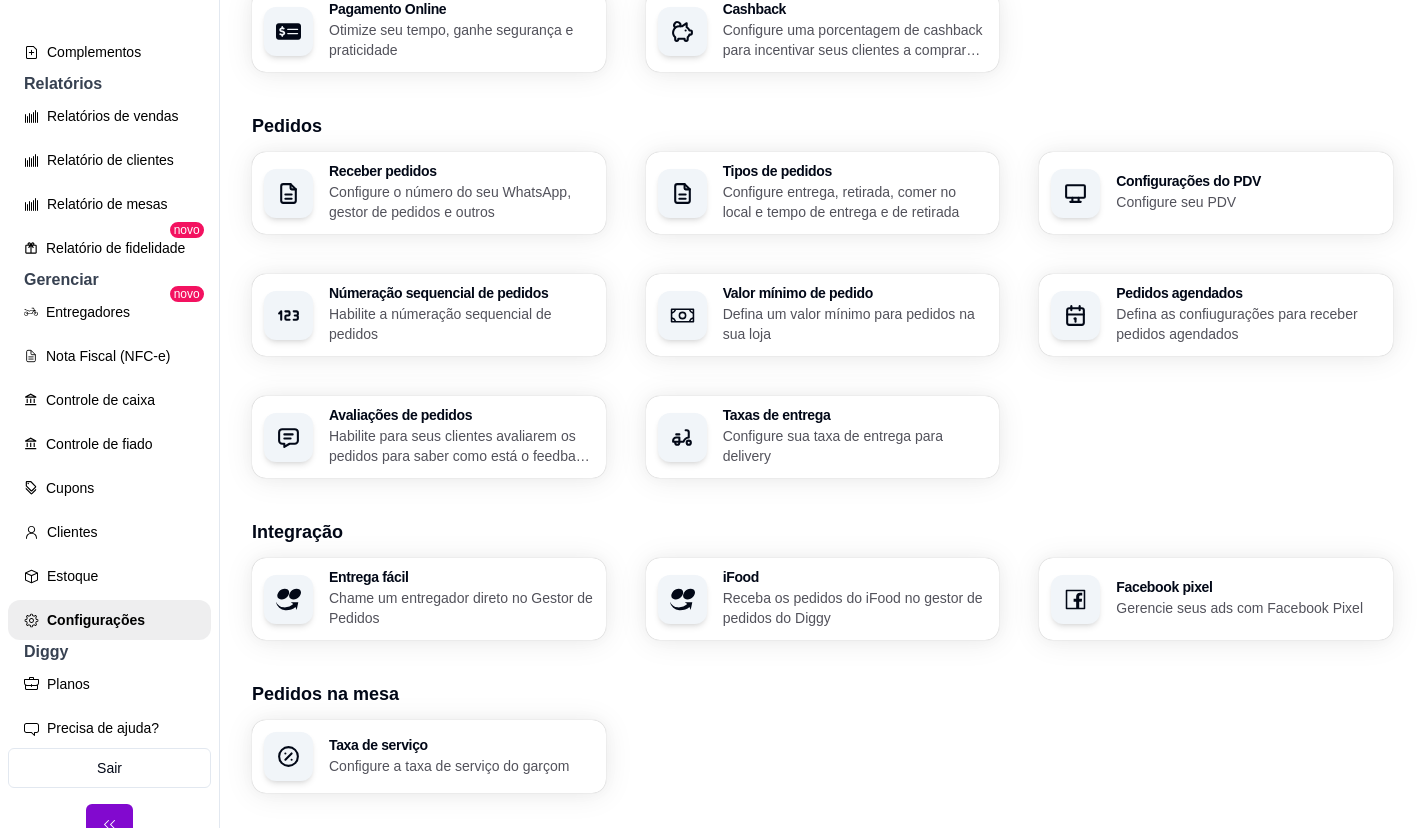 scroll, scrollTop: 587, scrollLeft: 0, axis: vertical 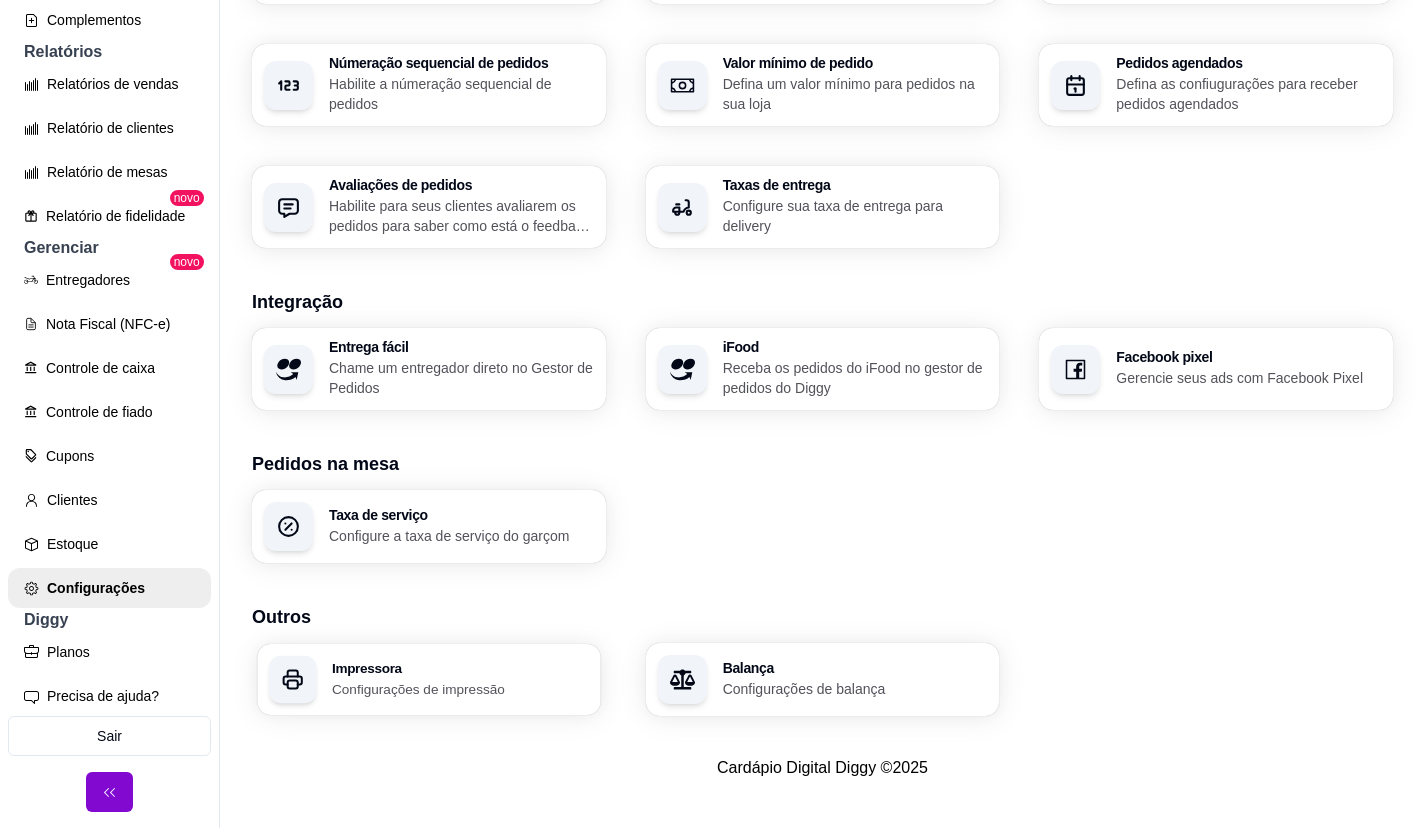 click on "Configurações de impressão" at bounding box center (460, 688) 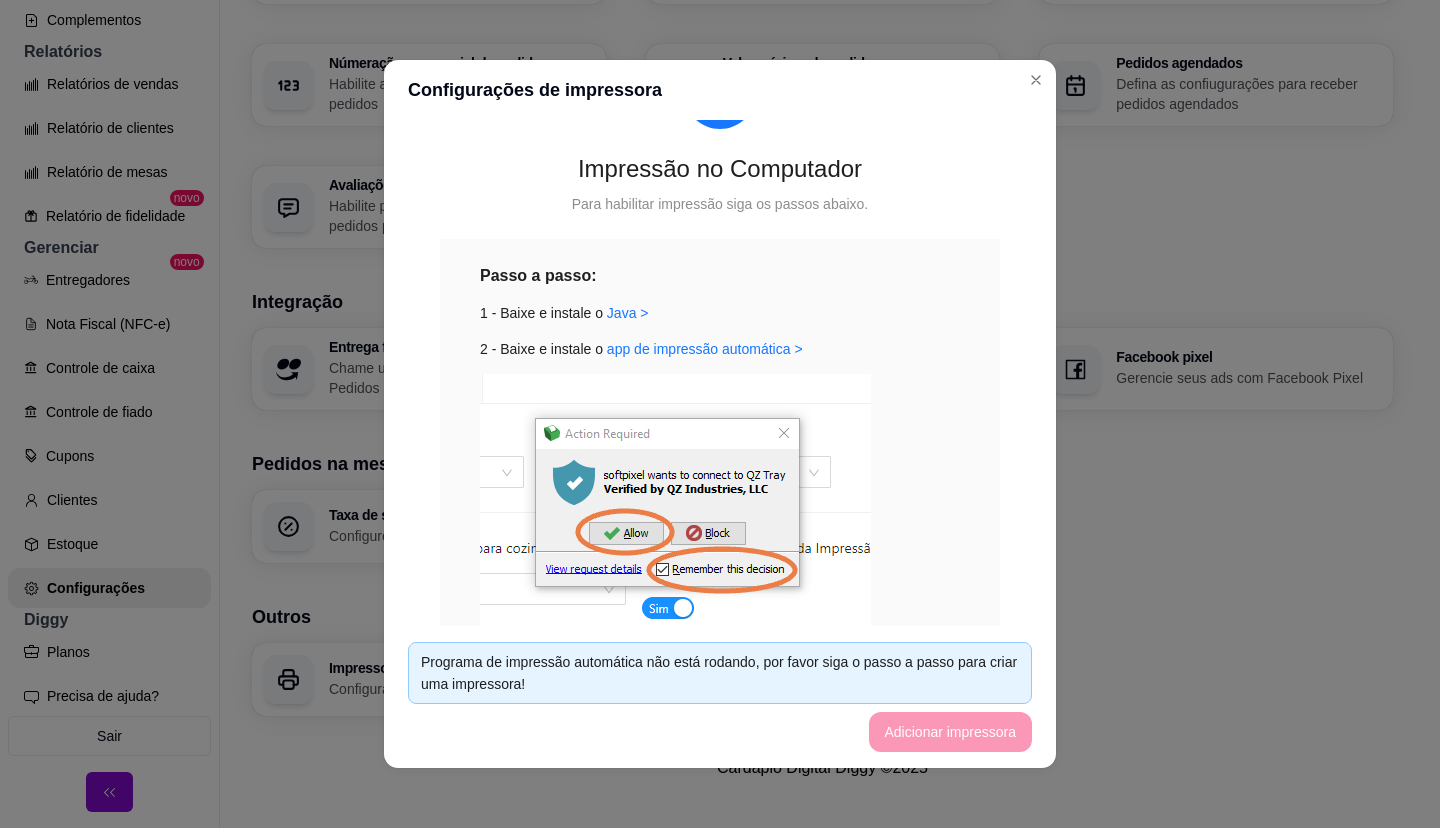 scroll, scrollTop: 300, scrollLeft: 0, axis: vertical 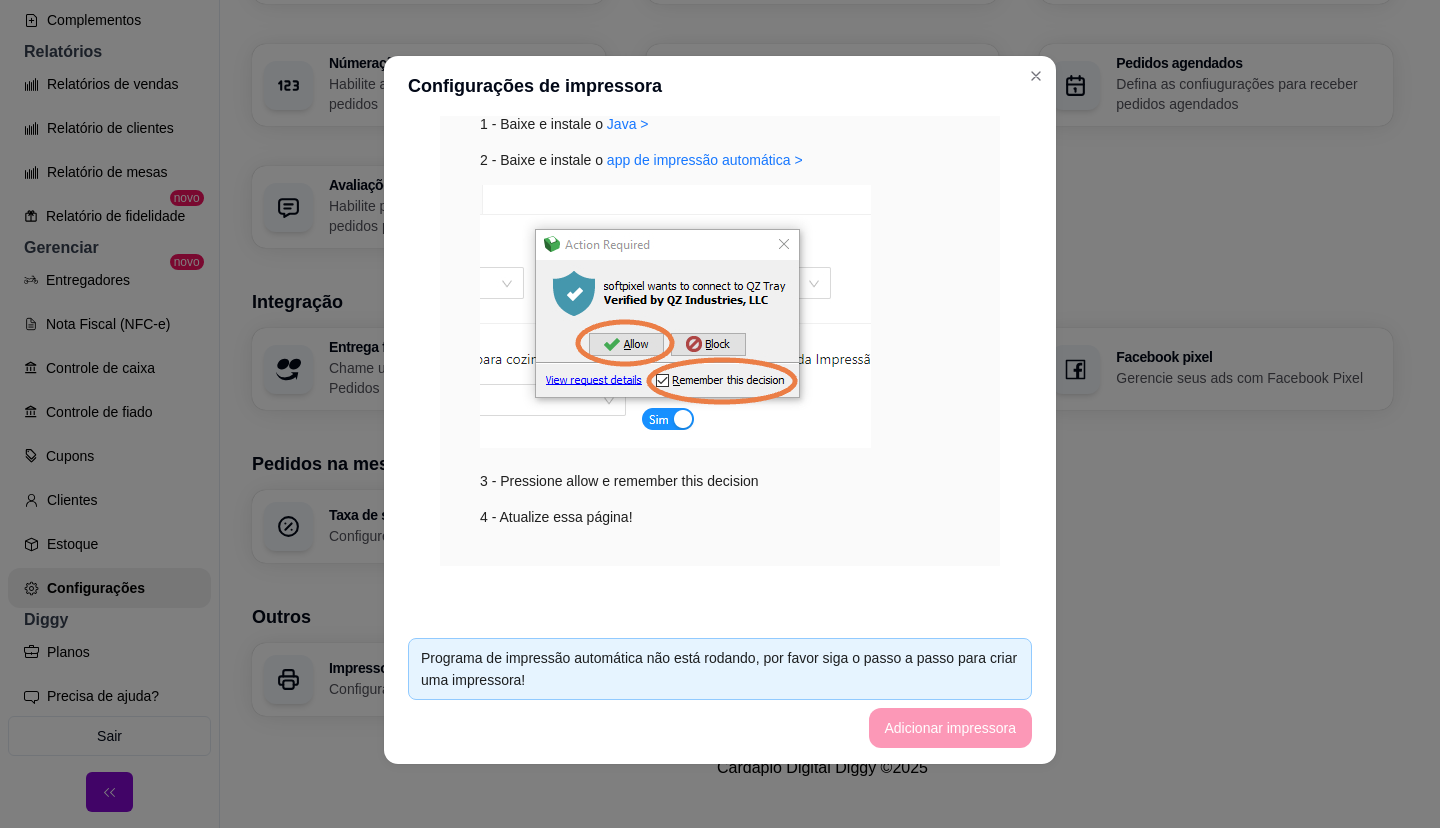 click on "Programa de impressão automática não está rodando, por favor siga o passo a passo para criar uma impressora! Adicionar impressora" at bounding box center (720, 693) 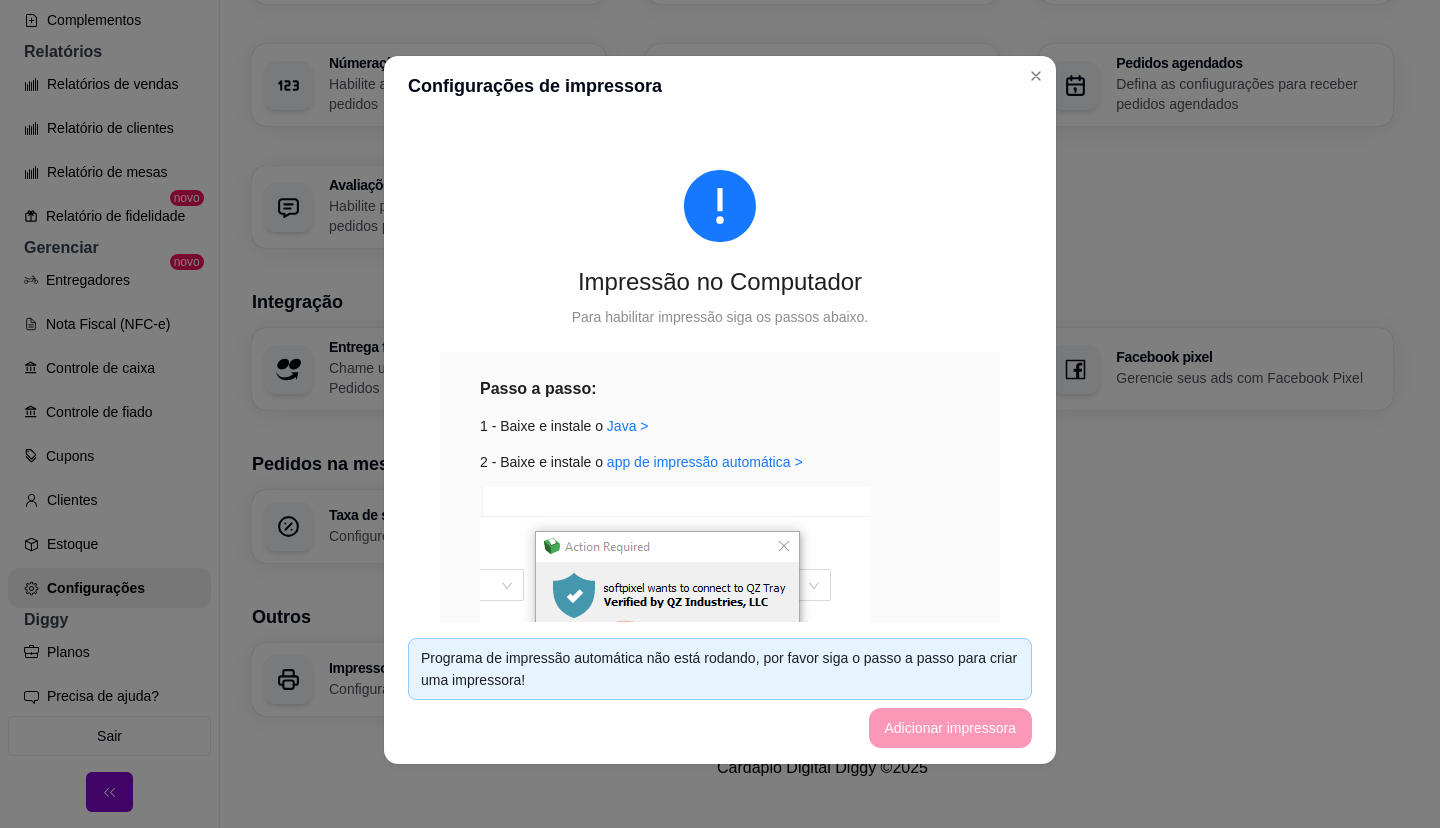 scroll, scrollTop: 0, scrollLeft: 0, axis: both 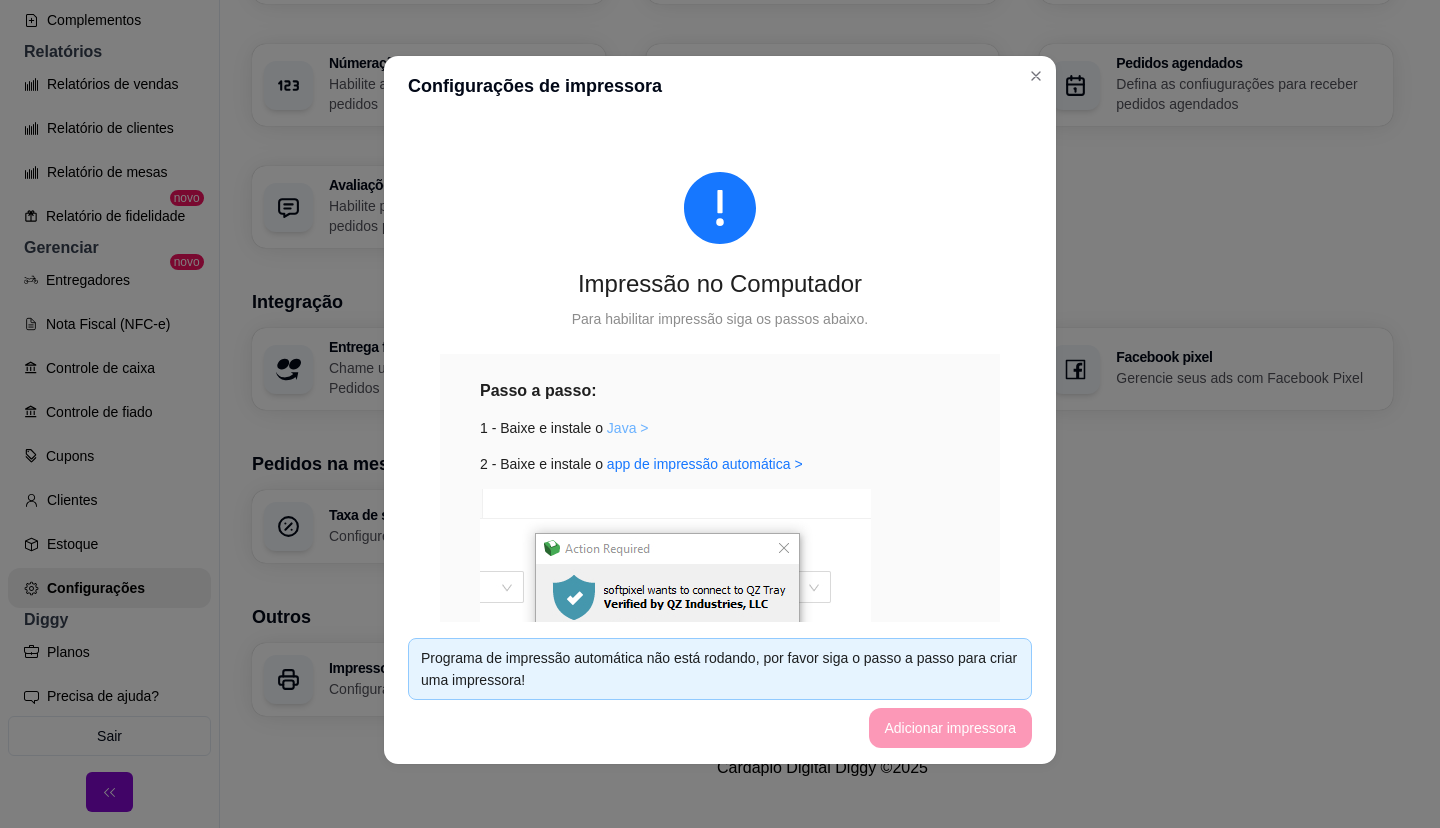 click on "Java >" at bounding box center [628, 428] 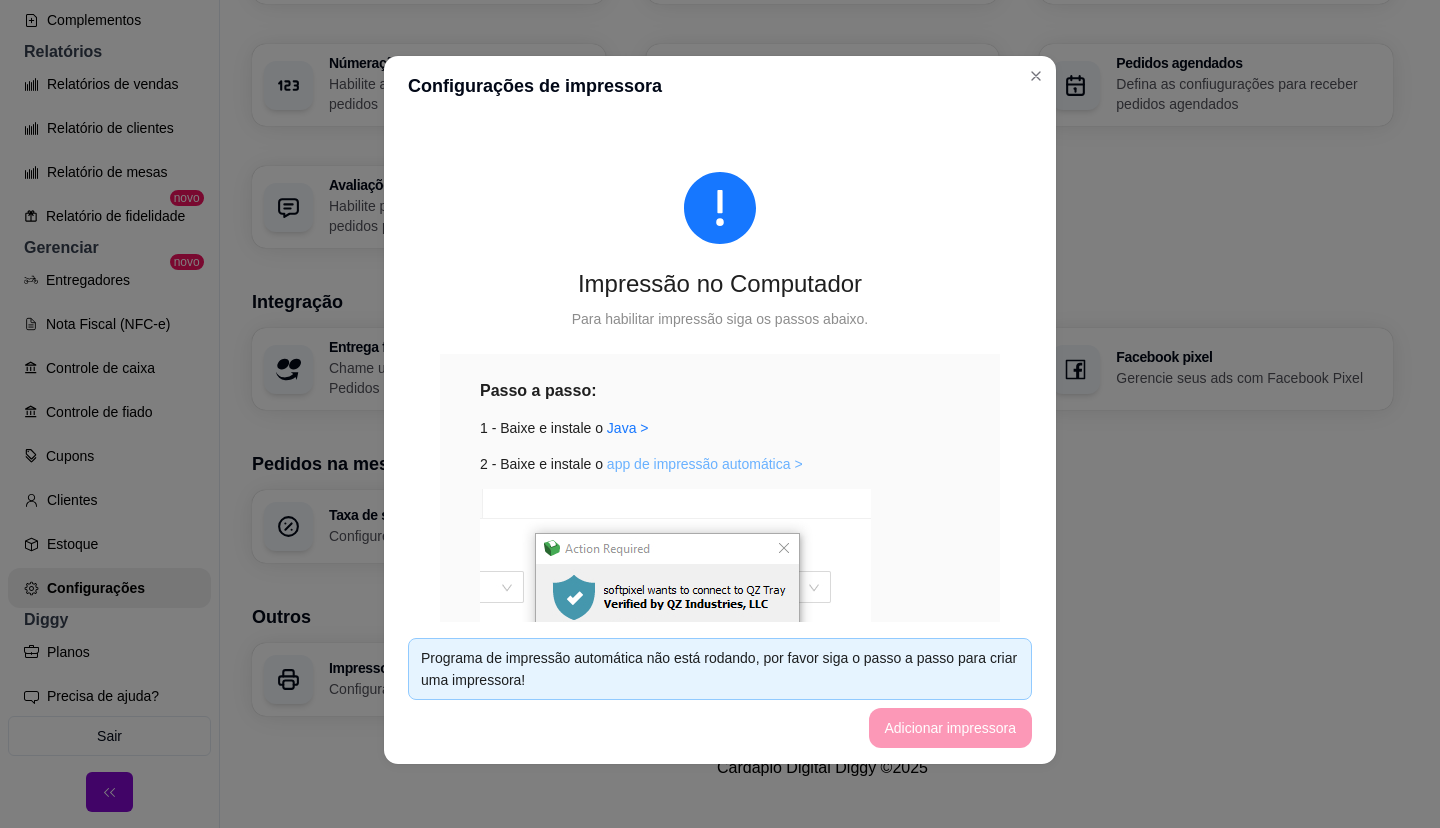 click on "app de impressão automática >" at bounding box center [705, 464] 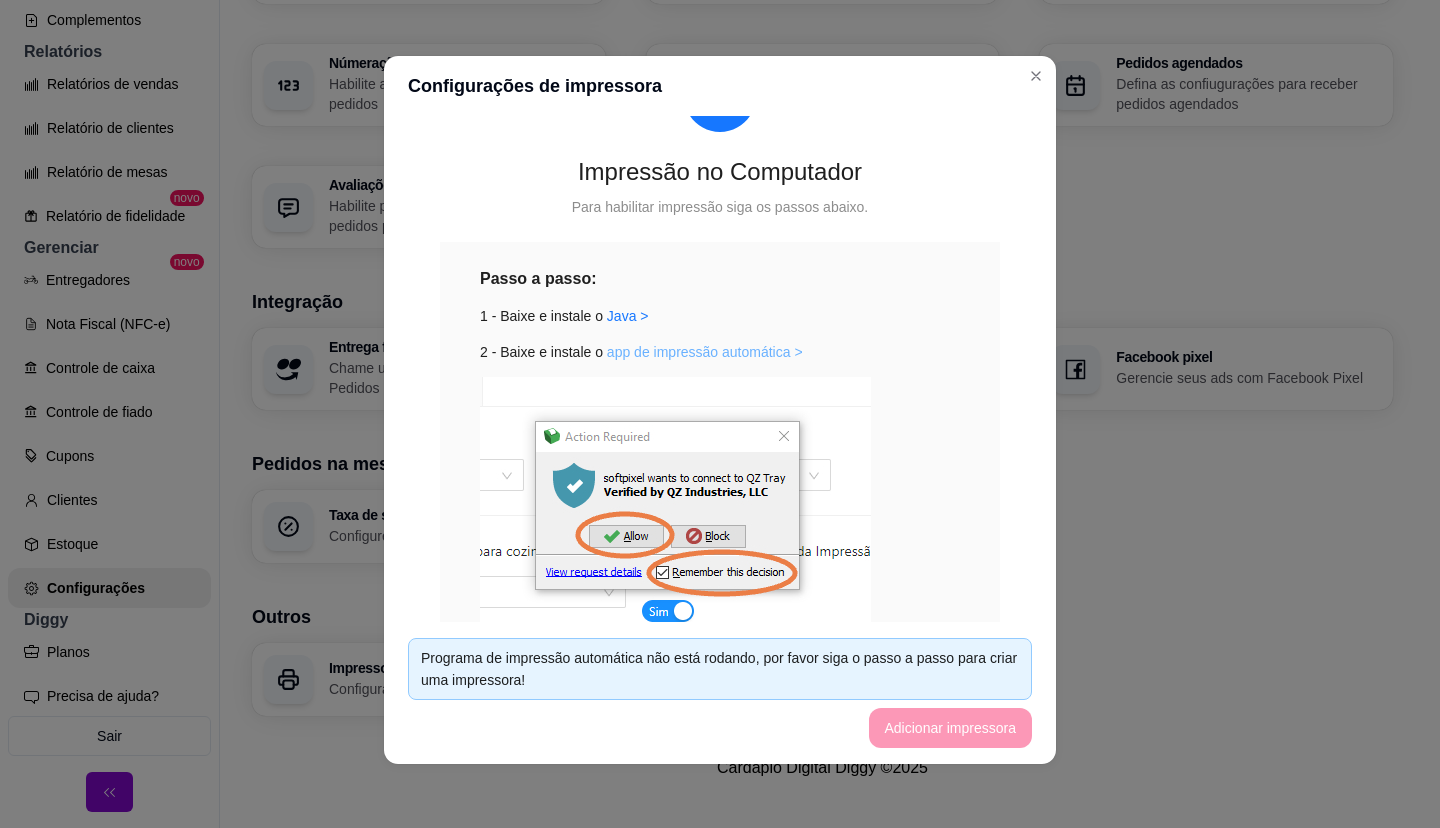 scroll, scrollTop: 104, scrollLeft: 0, axis: vertical 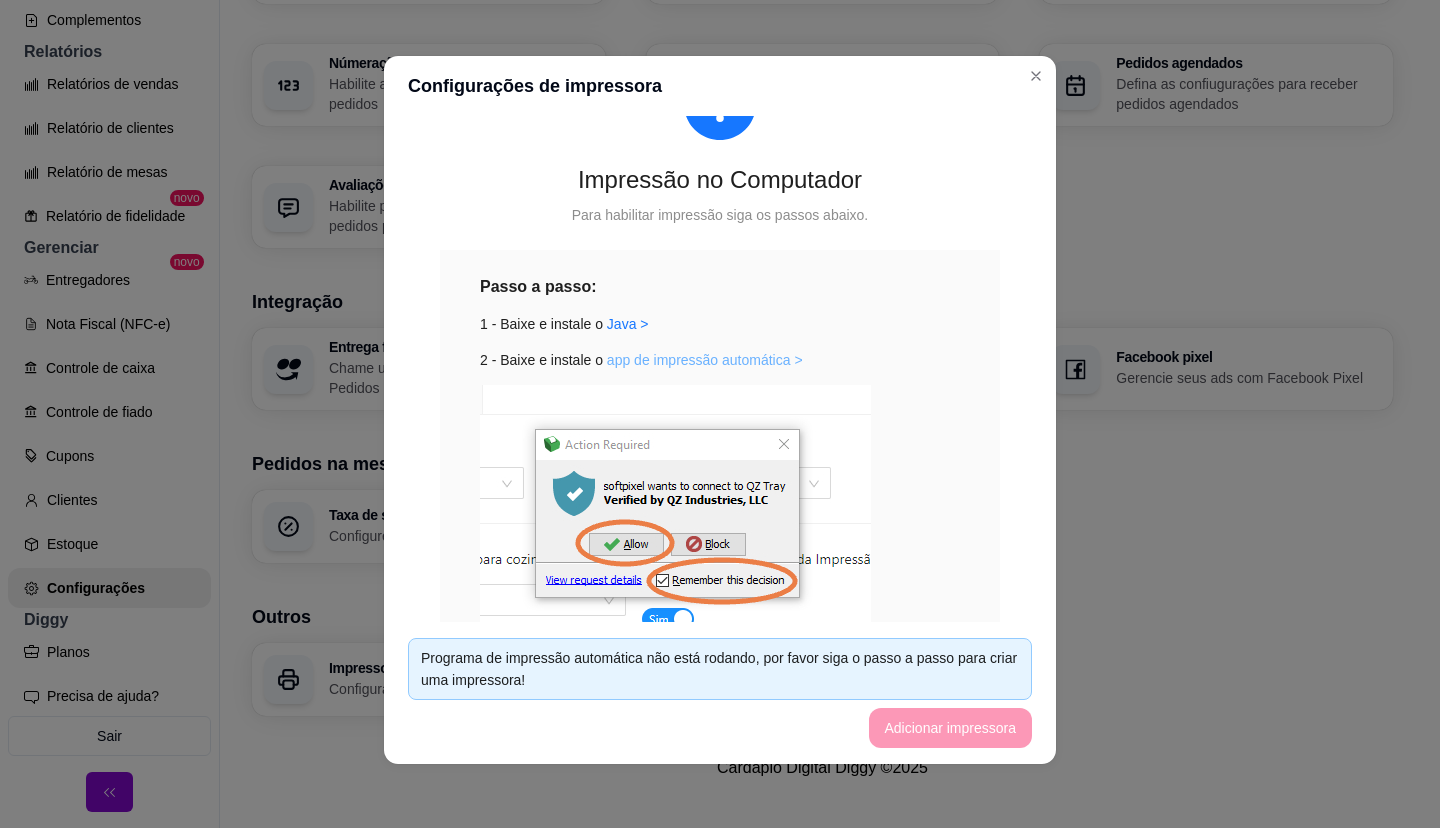 click on "app de impressão automática >" at bounding box center (705, 360) 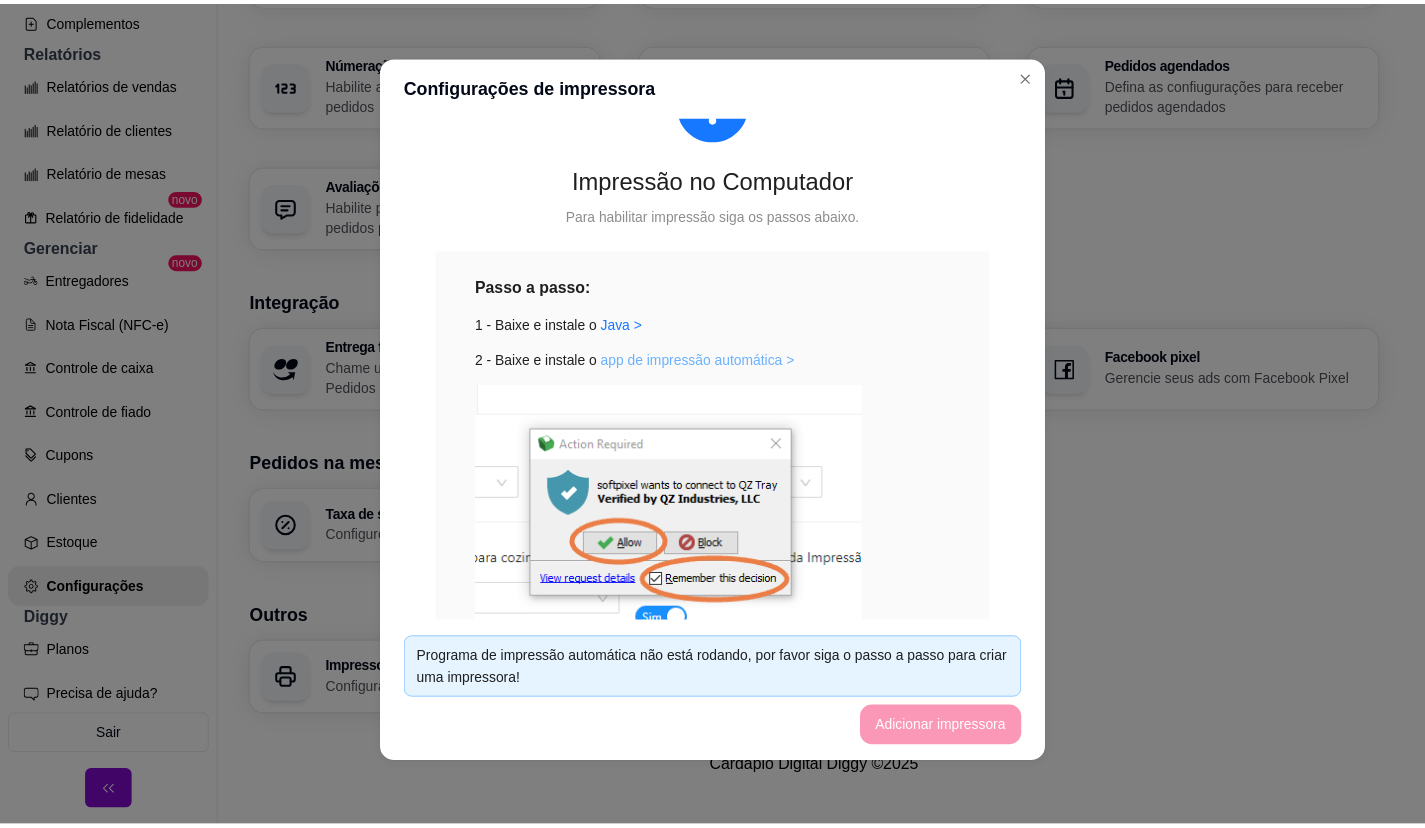 scroll, scrollTop: 304, scrollLeft: 0, axis: vertical 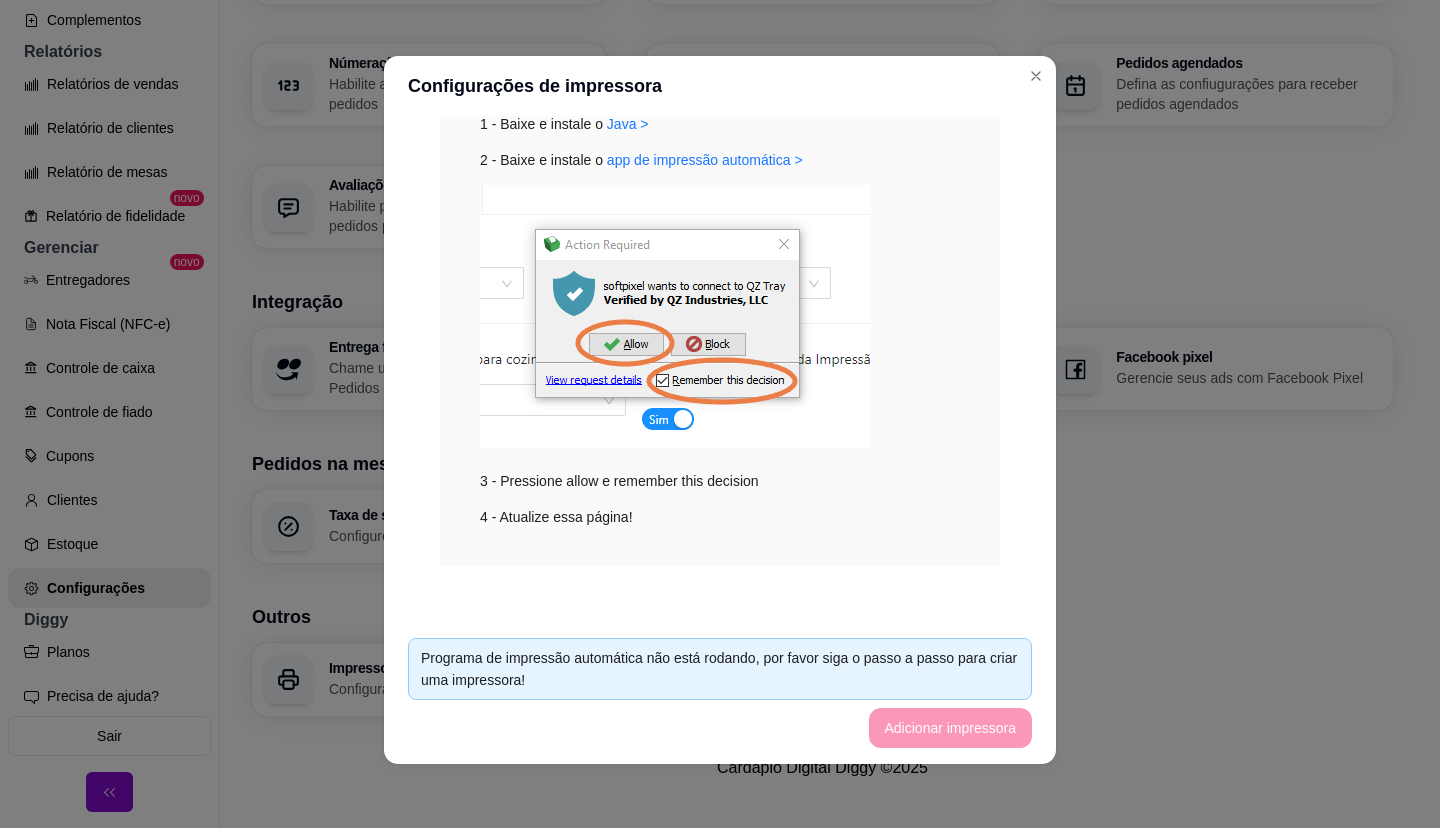 drag, startPoint x: 140, startPoint y: 467, endPoint x: 578, endPoint y: 540, distance: 444.04166 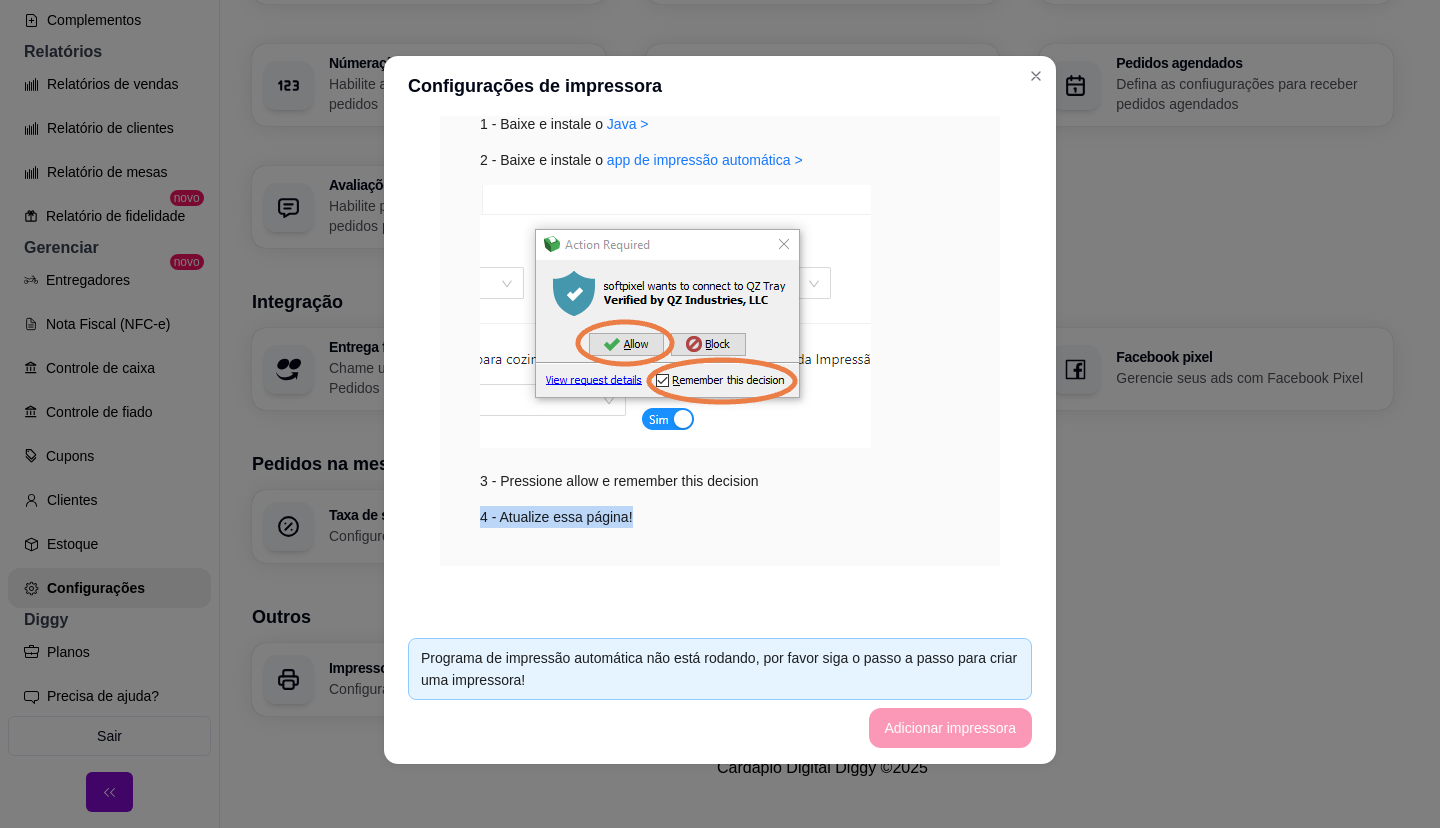 drag, startPoint x: 633, startPoint y: 531, endPoint x: 449, endPoint y: 559, distance: 186.11824 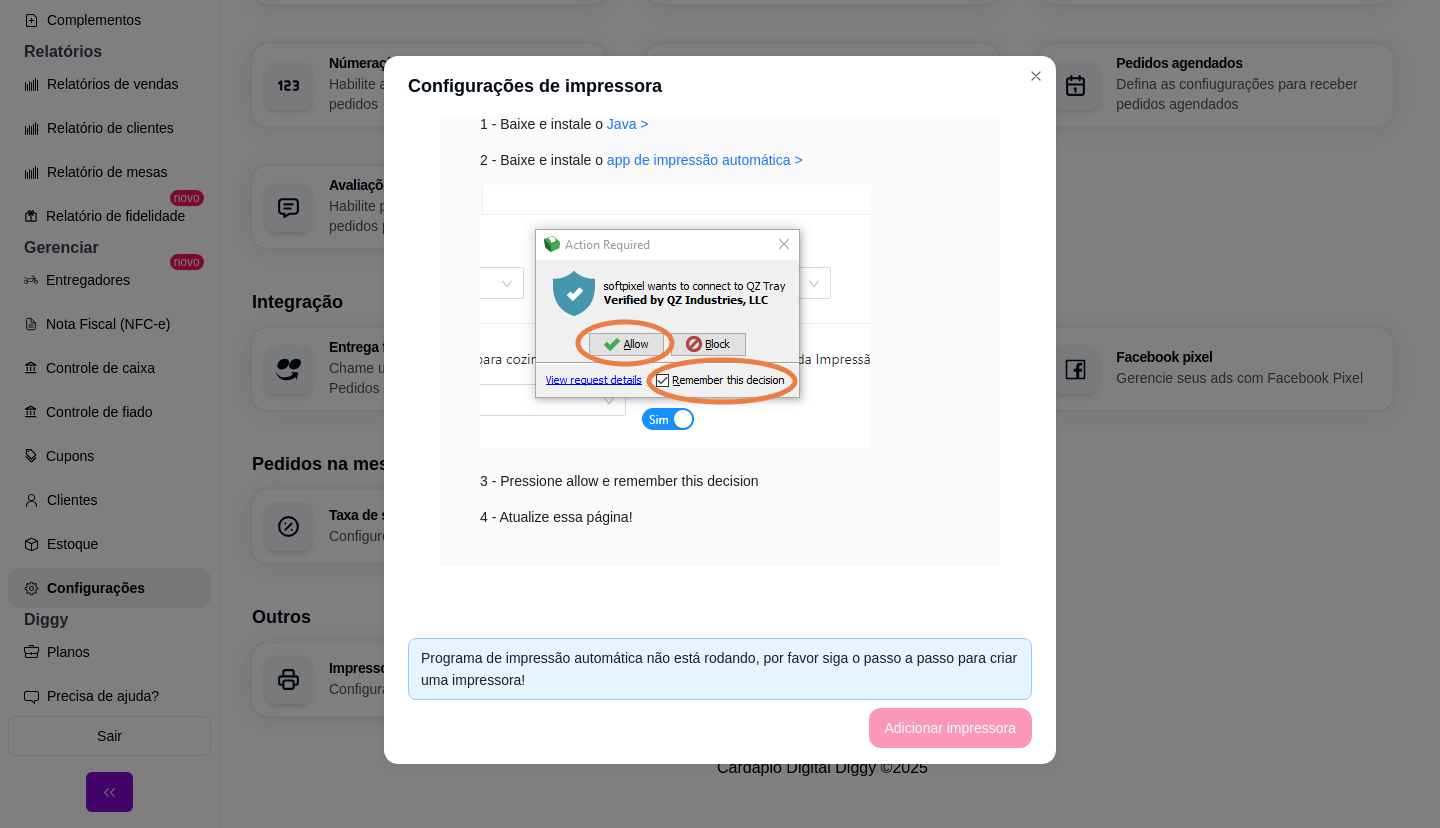 click on "Programa de impressão automática não está rodando, por favor siga o passo a passo para criar uma impressora! Adicionar impressora" at bounding box center [720, 693] 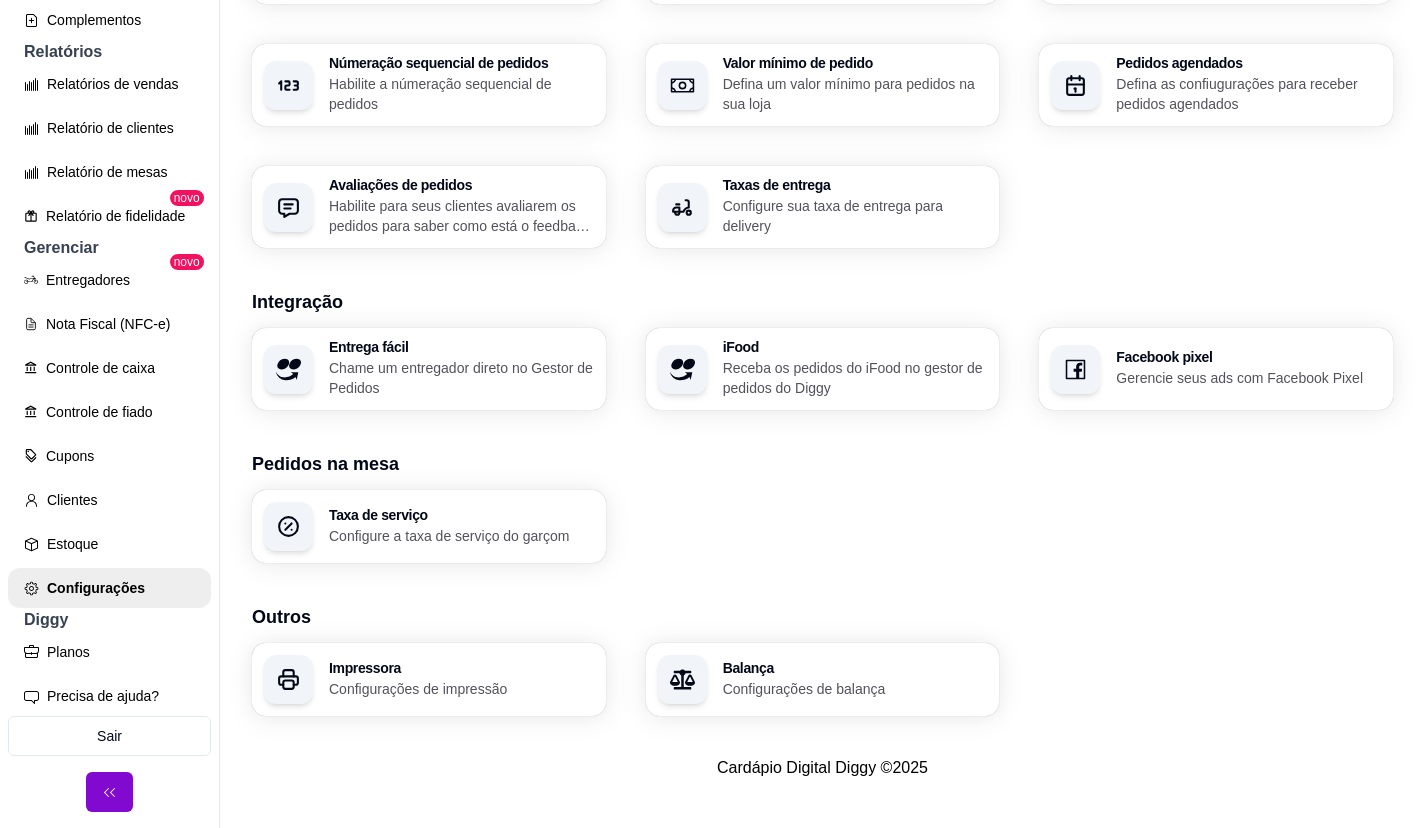 click on "Balança Configurações de balança" at bounding box center [823, 679] 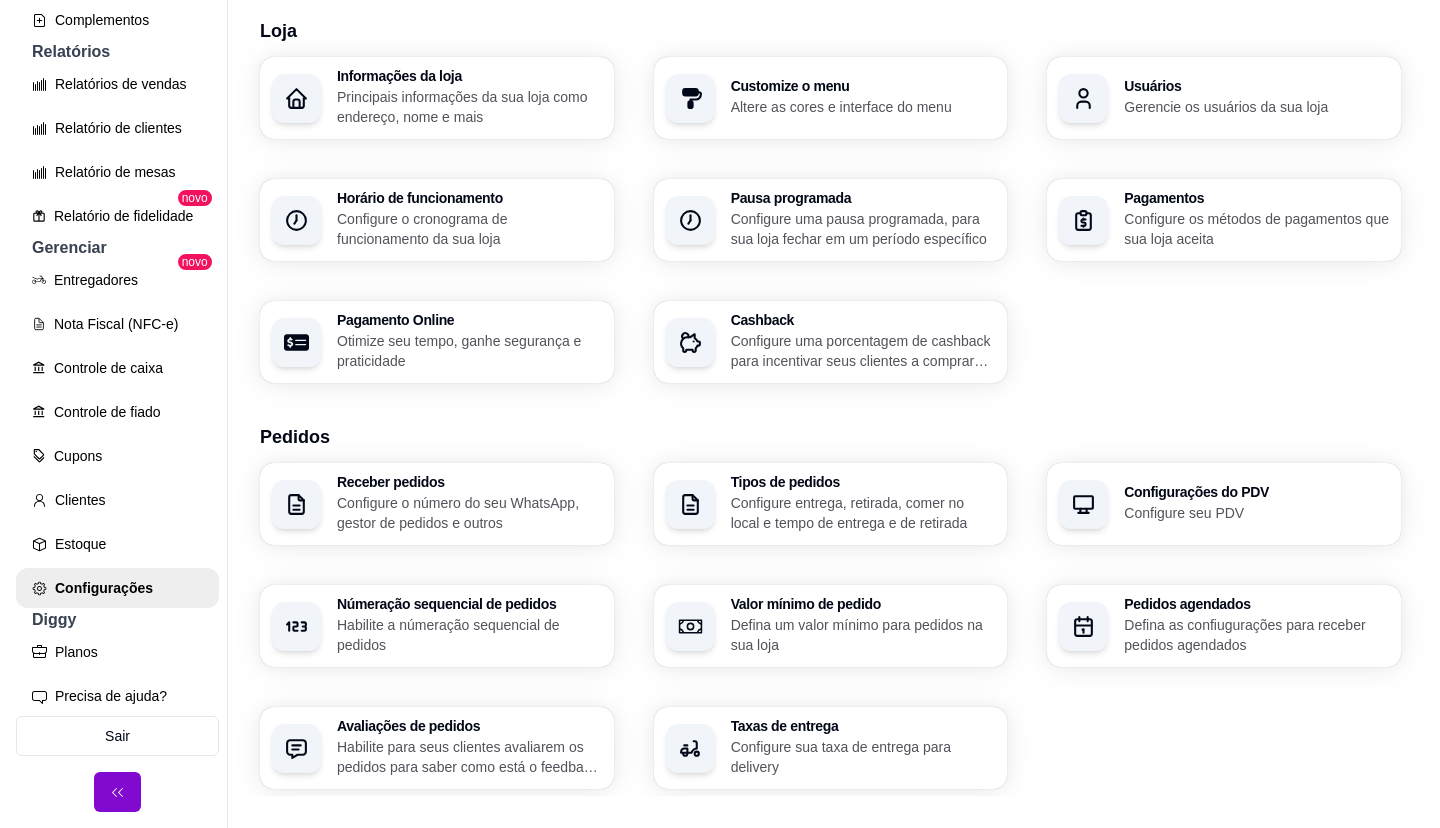scroll, scrollTop: 0, scrollLeft: 0, axis: both 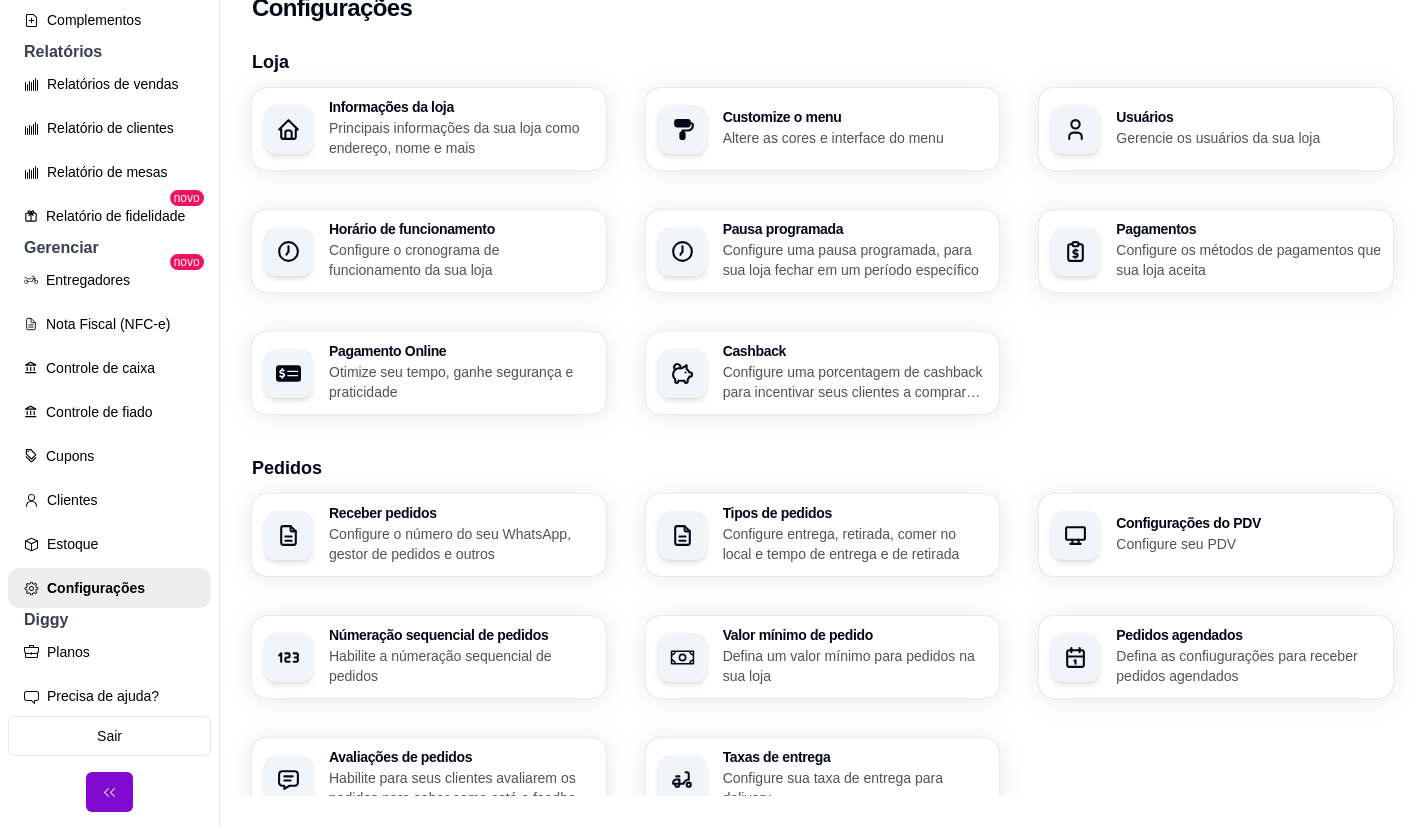 click on "Gerencie os usuários da sua loja" at bounding box center (1248, 138) 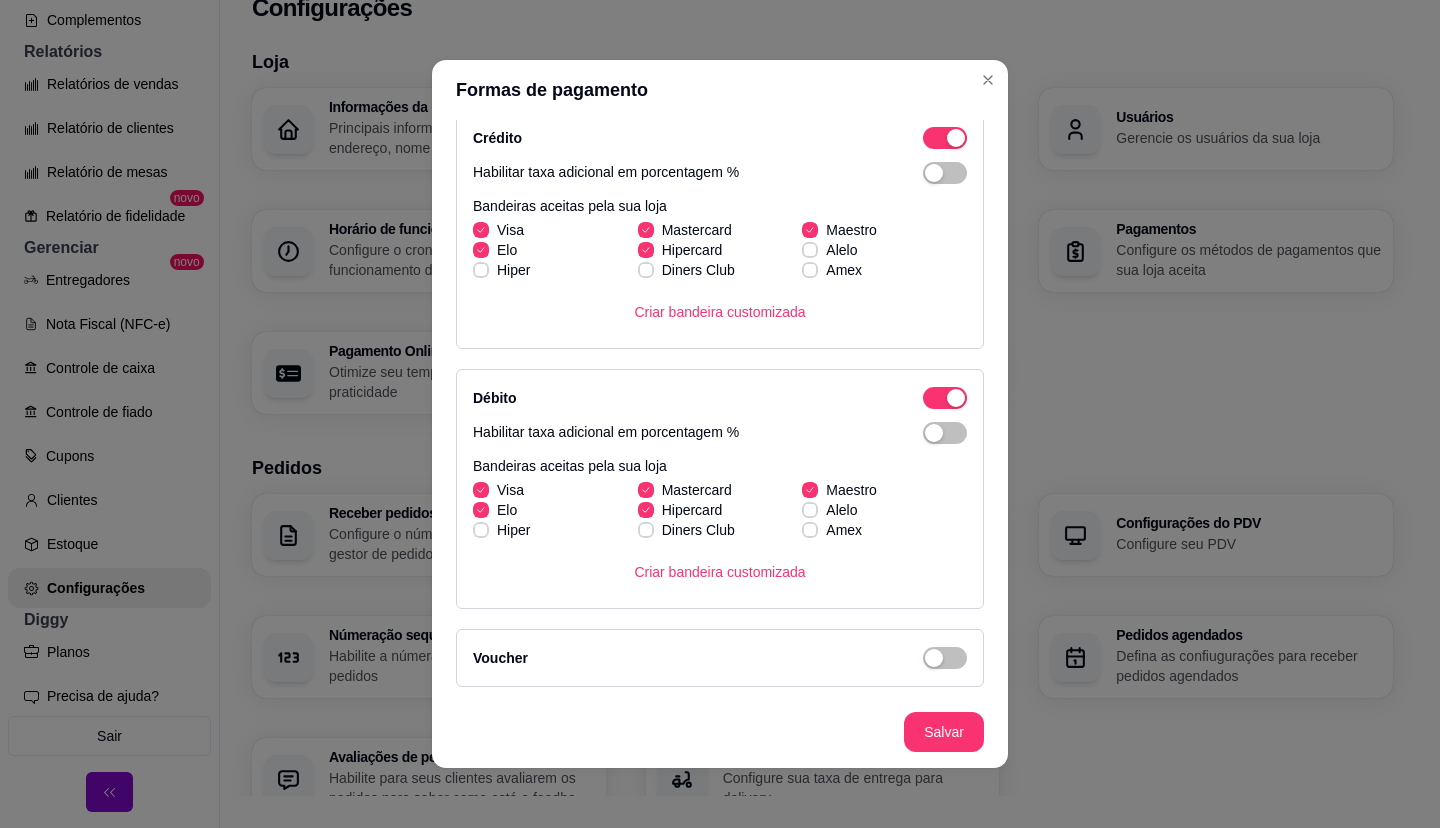 scroll, scrollTop: 452, scrollLeft: 0, axis: vertical 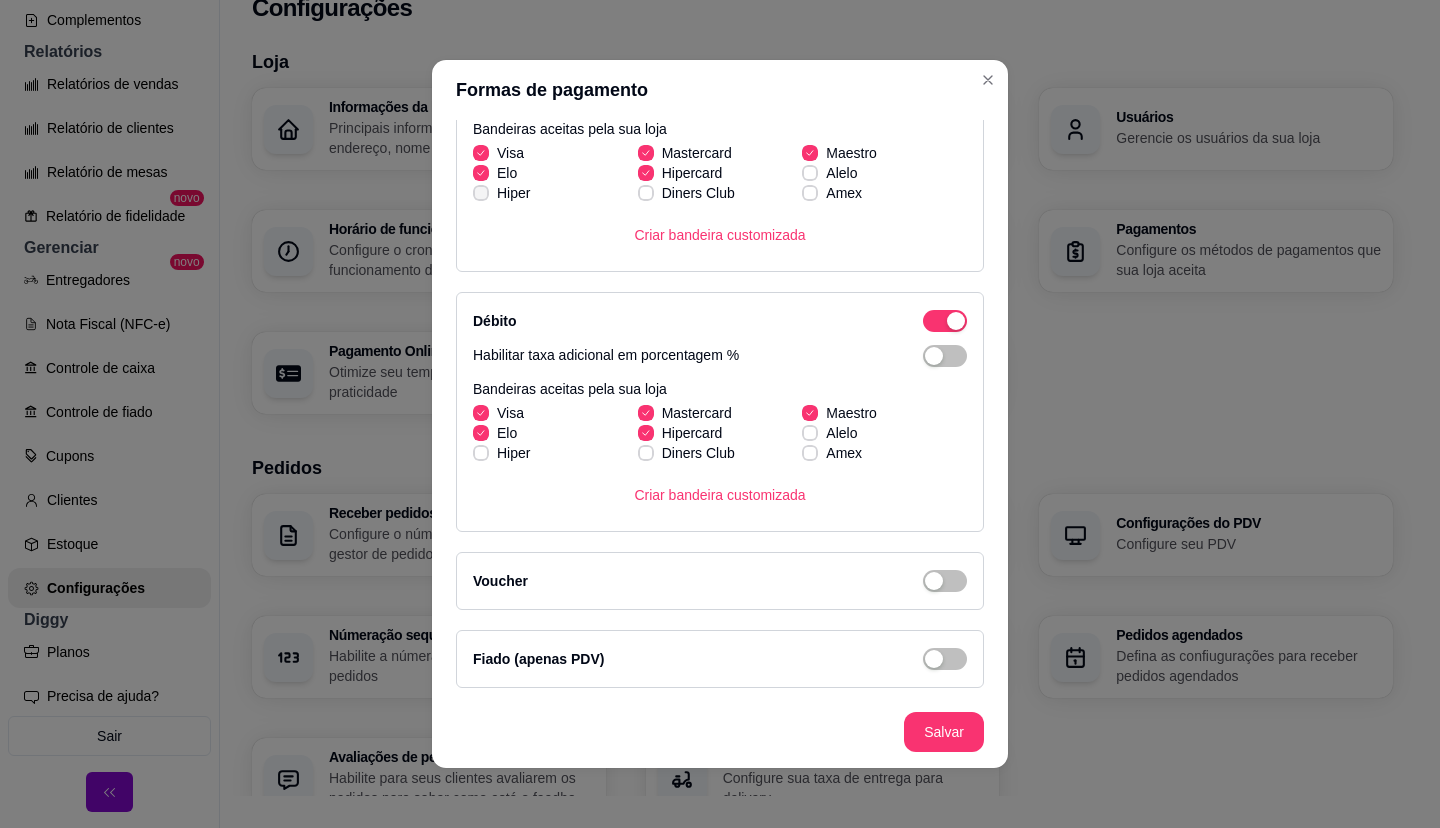 click 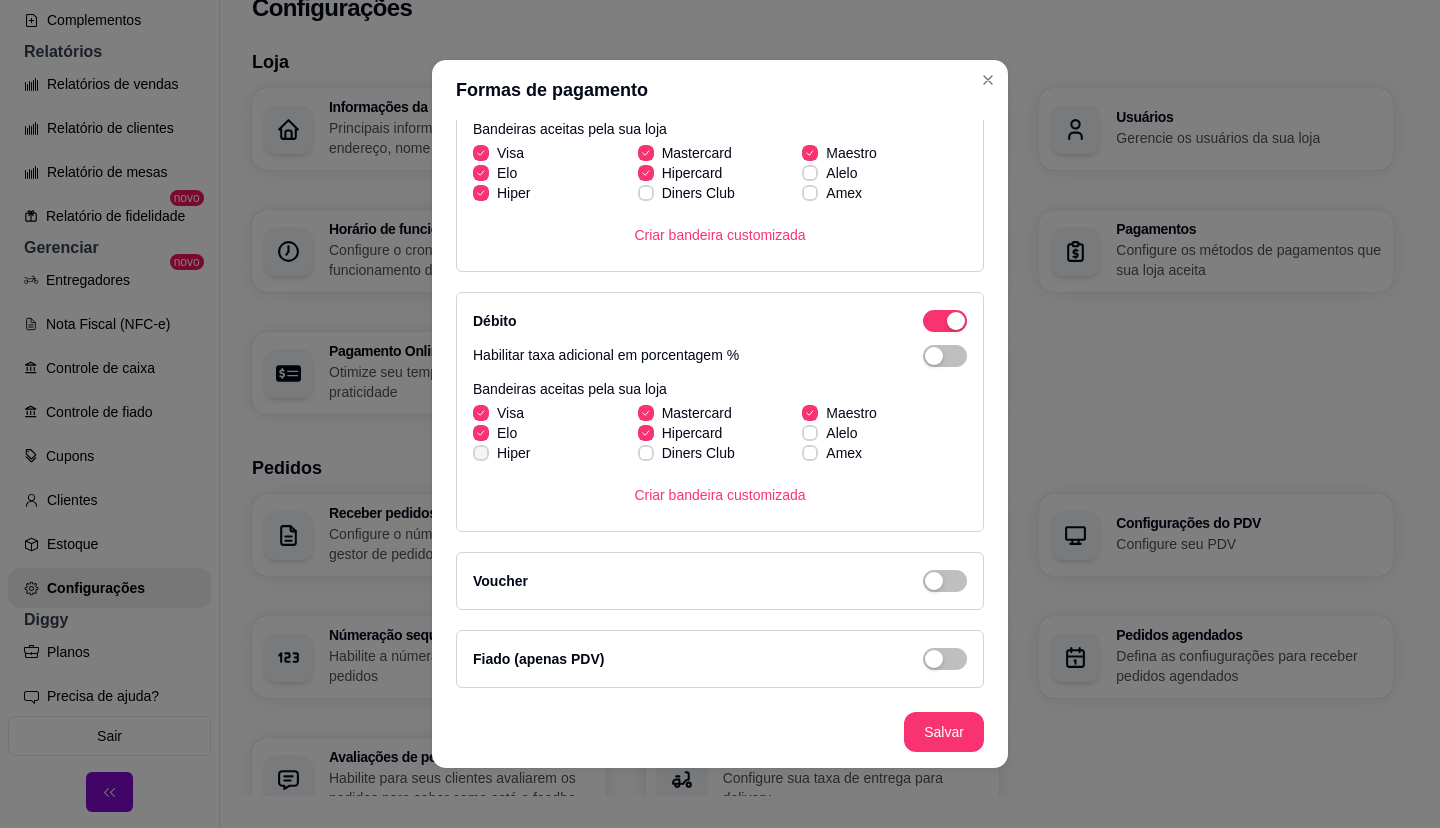 click at bounding box center (481, 453) 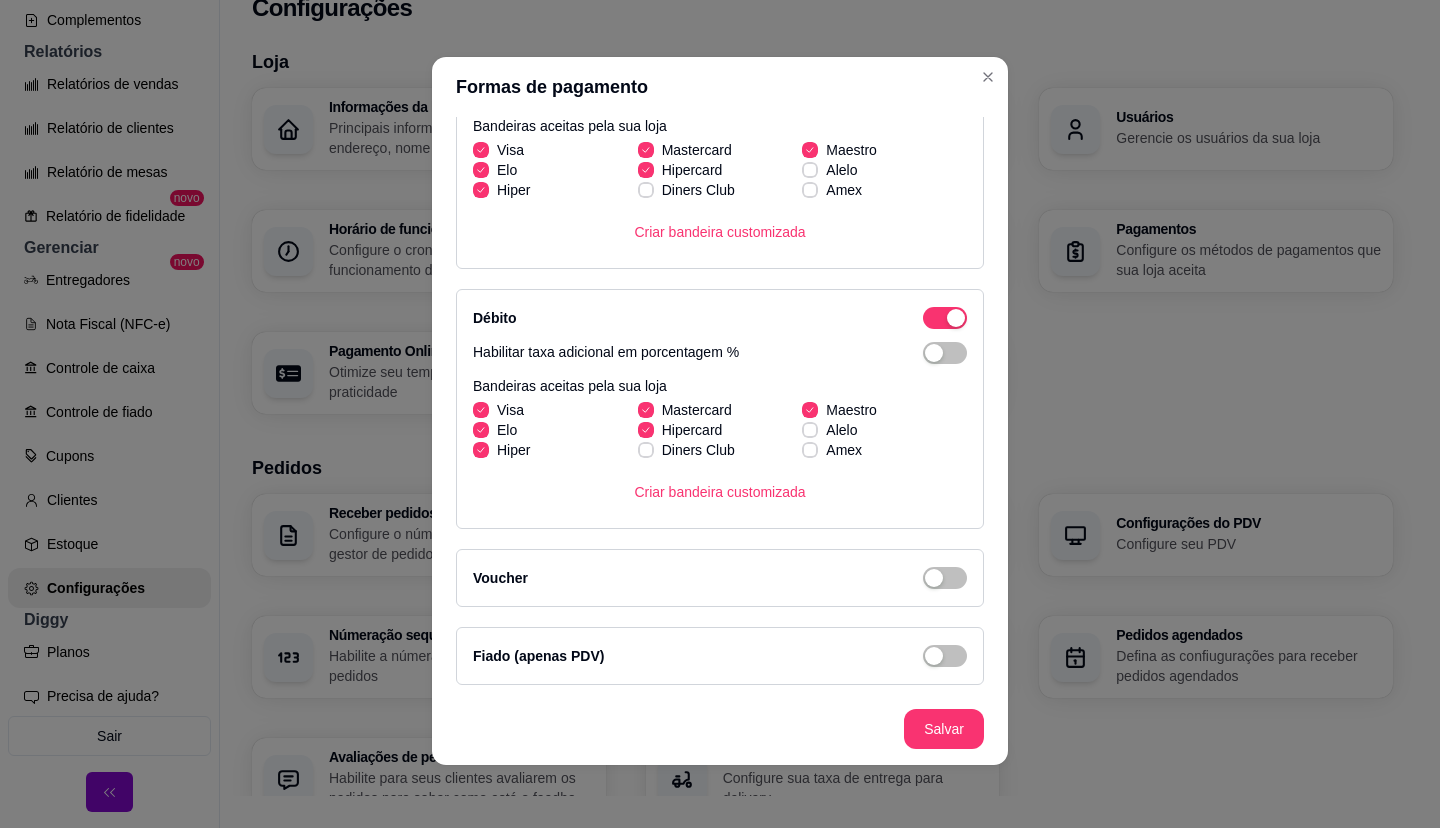 scroll, scrollTop: 4, scrollLeft: 0, axis: vertical 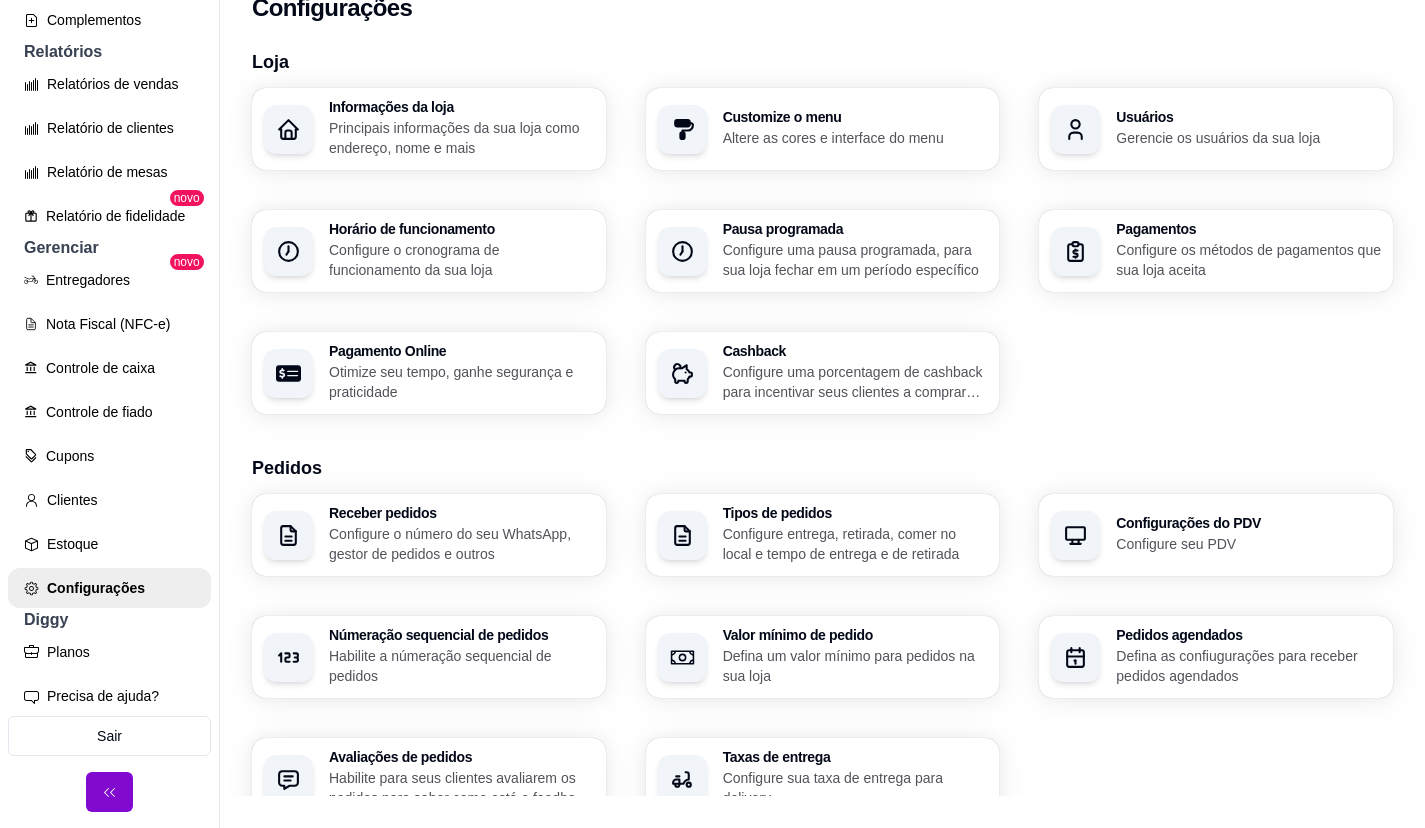 click on "Configure seu PDV" at bounding box center [1248, 544] 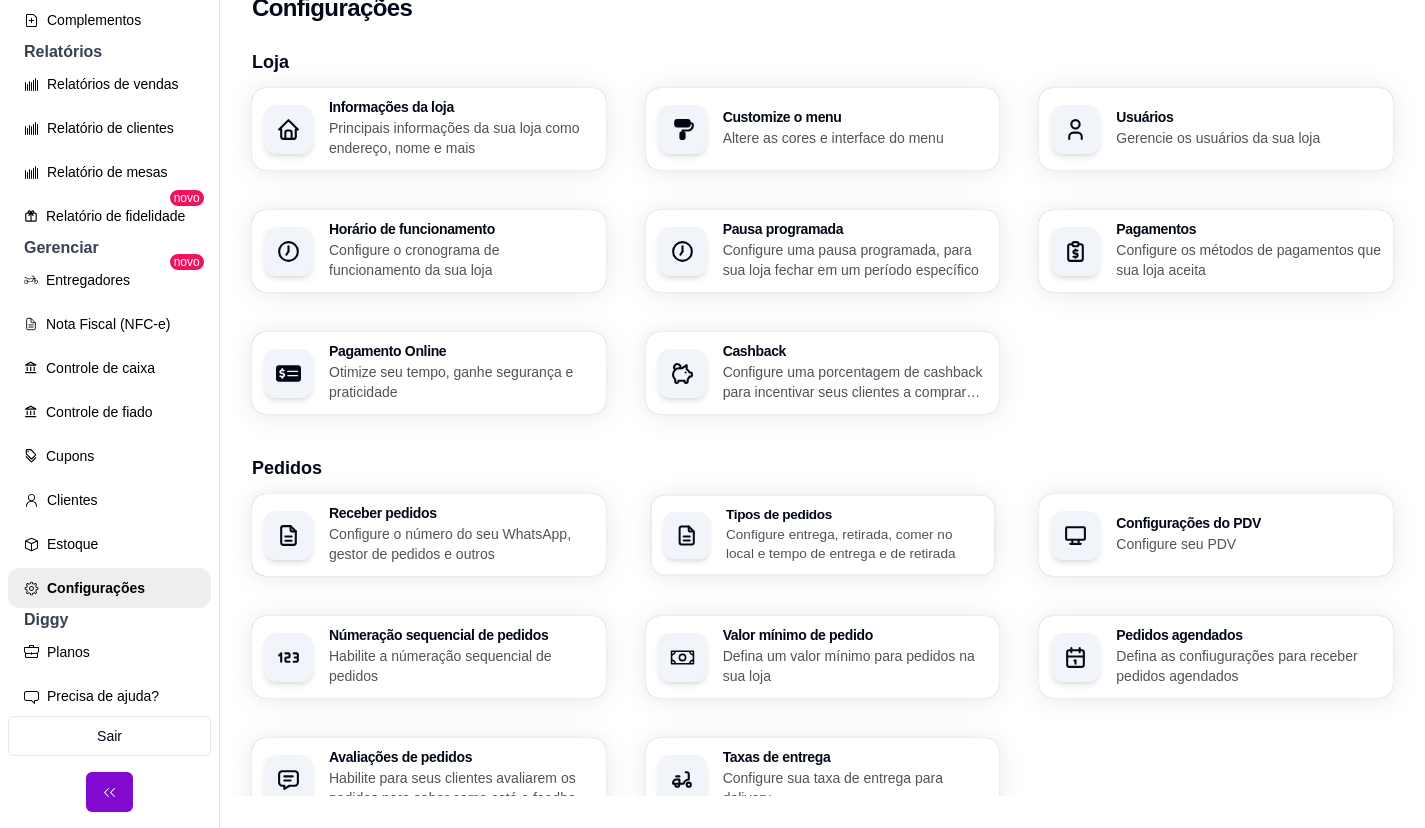 click on "Configure entrega, retirada, comer no local e tempo de entrega e de retirada" at bounding box center (854, 543) 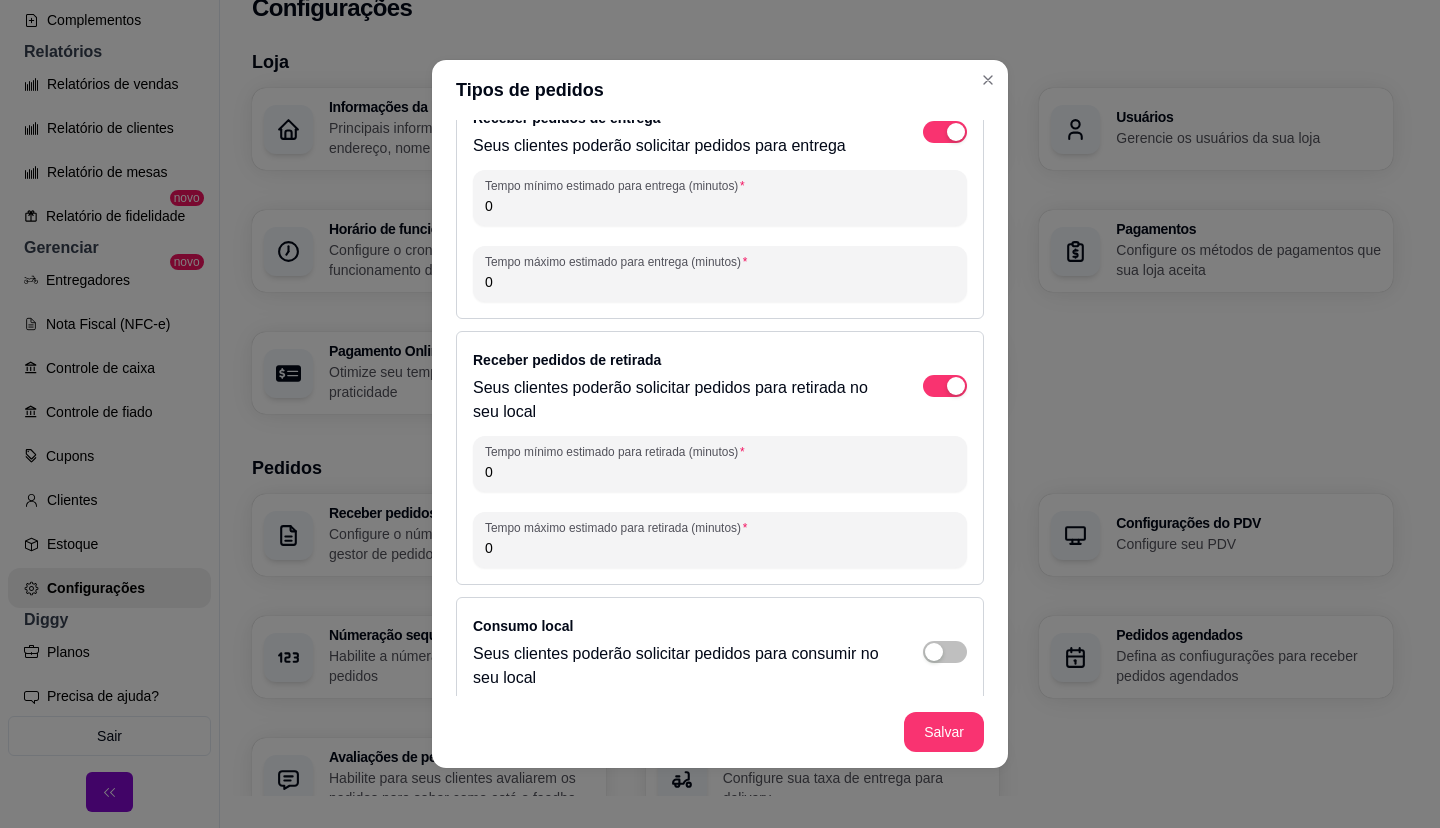 scroll, scrollTop: 58, scrollLeft: 0, axis: vertical 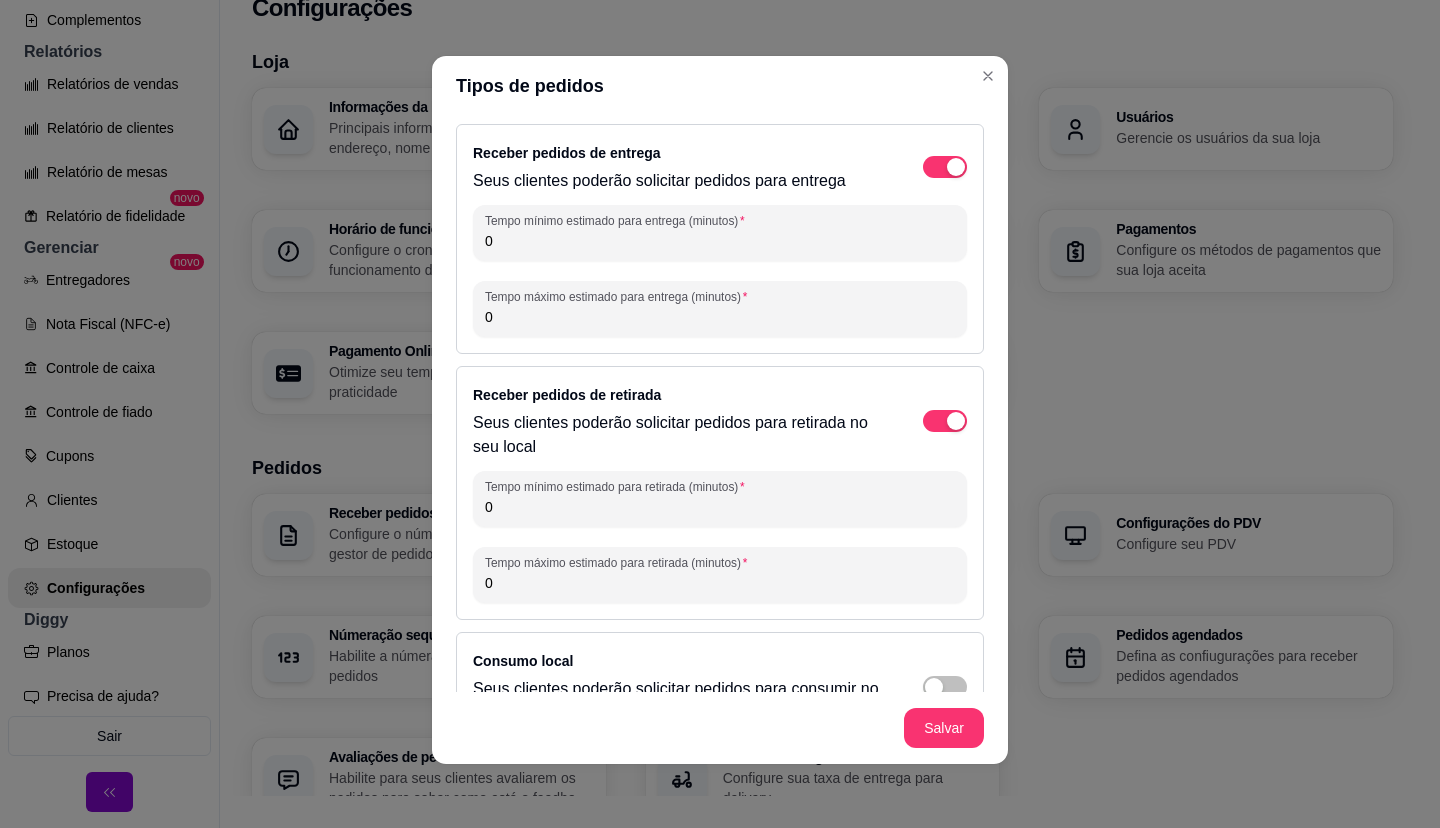 click on "0" at bounding box center (720, 241) 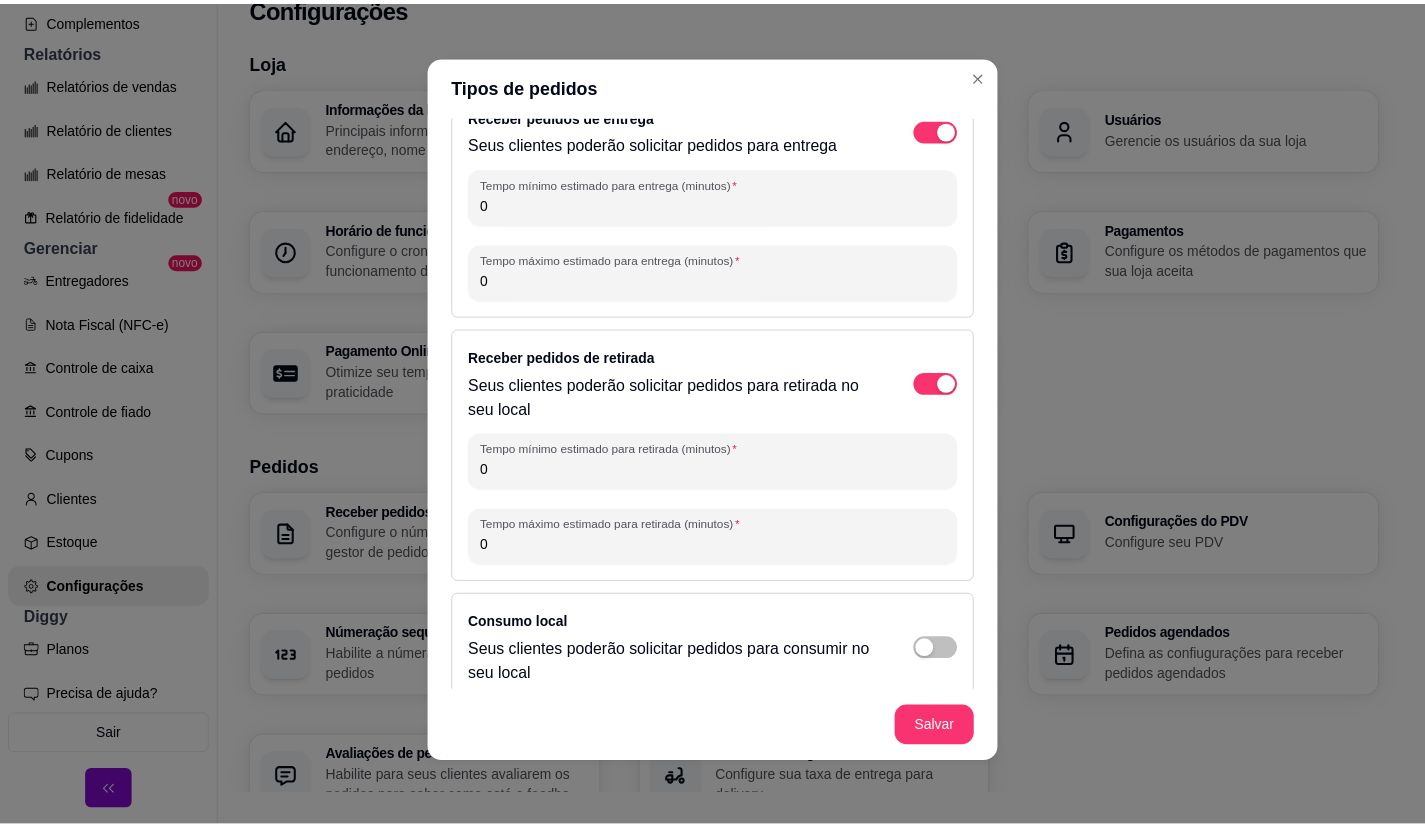 scroll, scrollTop: 58, scrollLeft: 0, axis: vertical 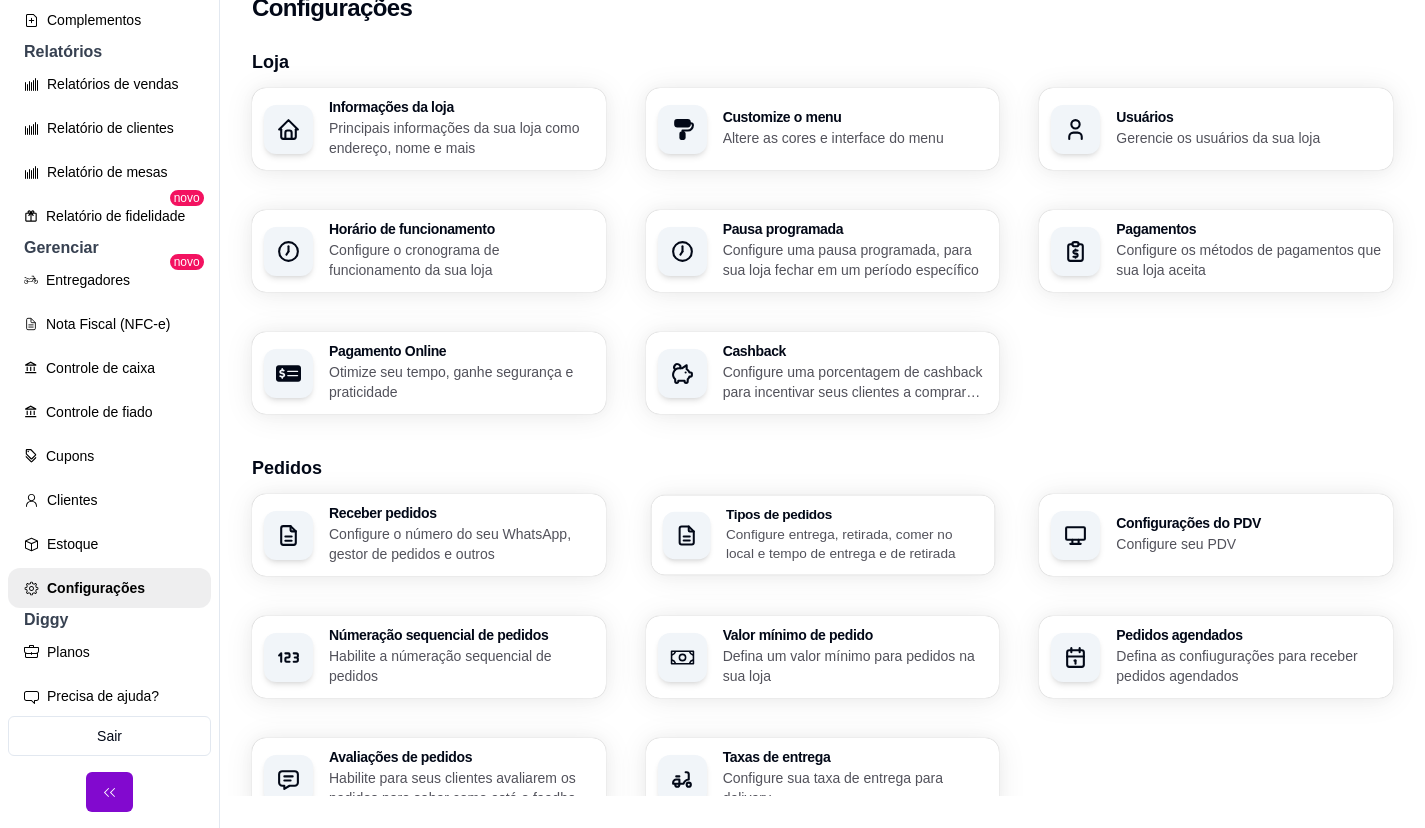 click on "Configure entrega, retirada, comer no local e tempo de entrega e de retirada" at bounding box center [854, 543] 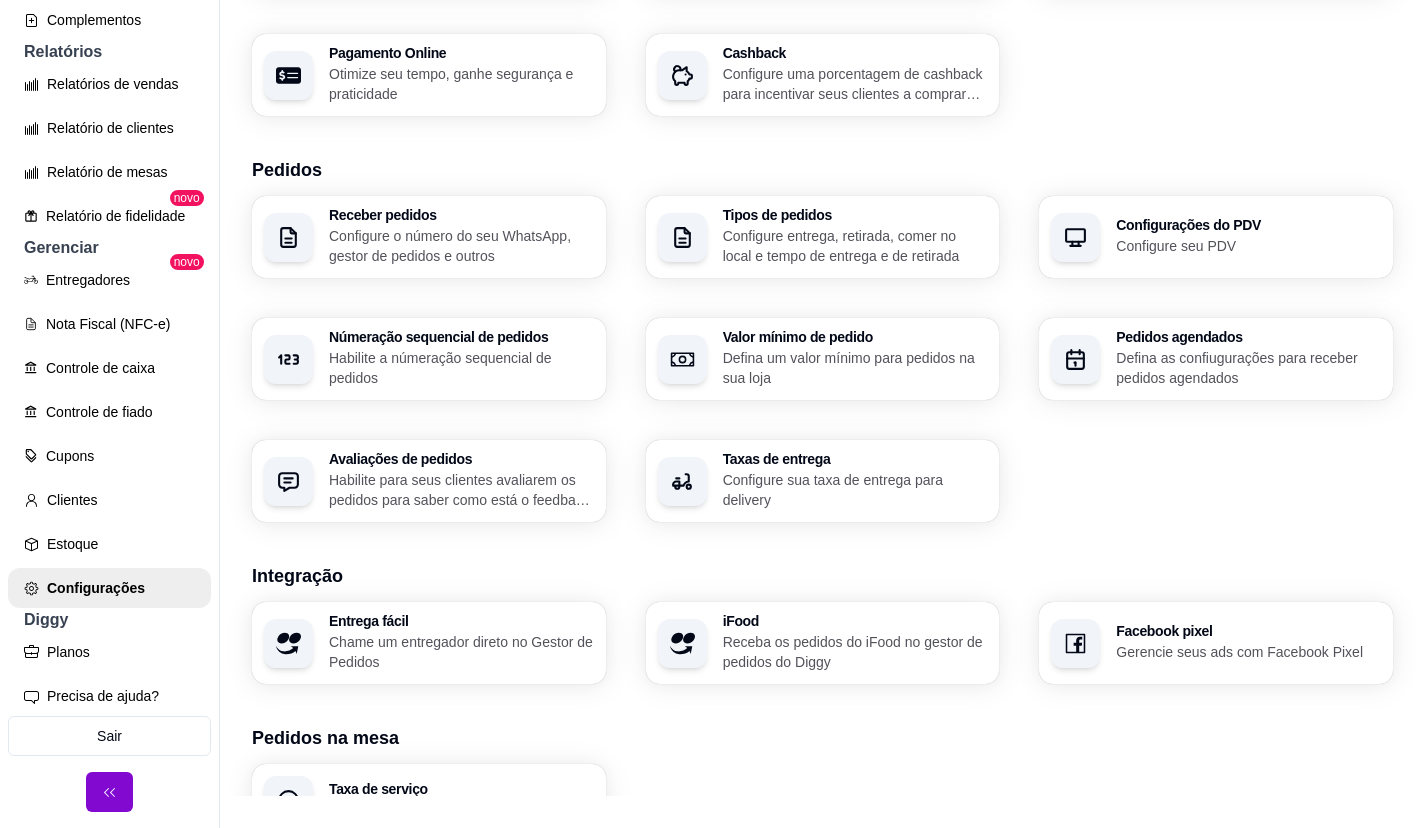 scroll, scrollTop: 300, scrollLeft: 0, axis: vertical 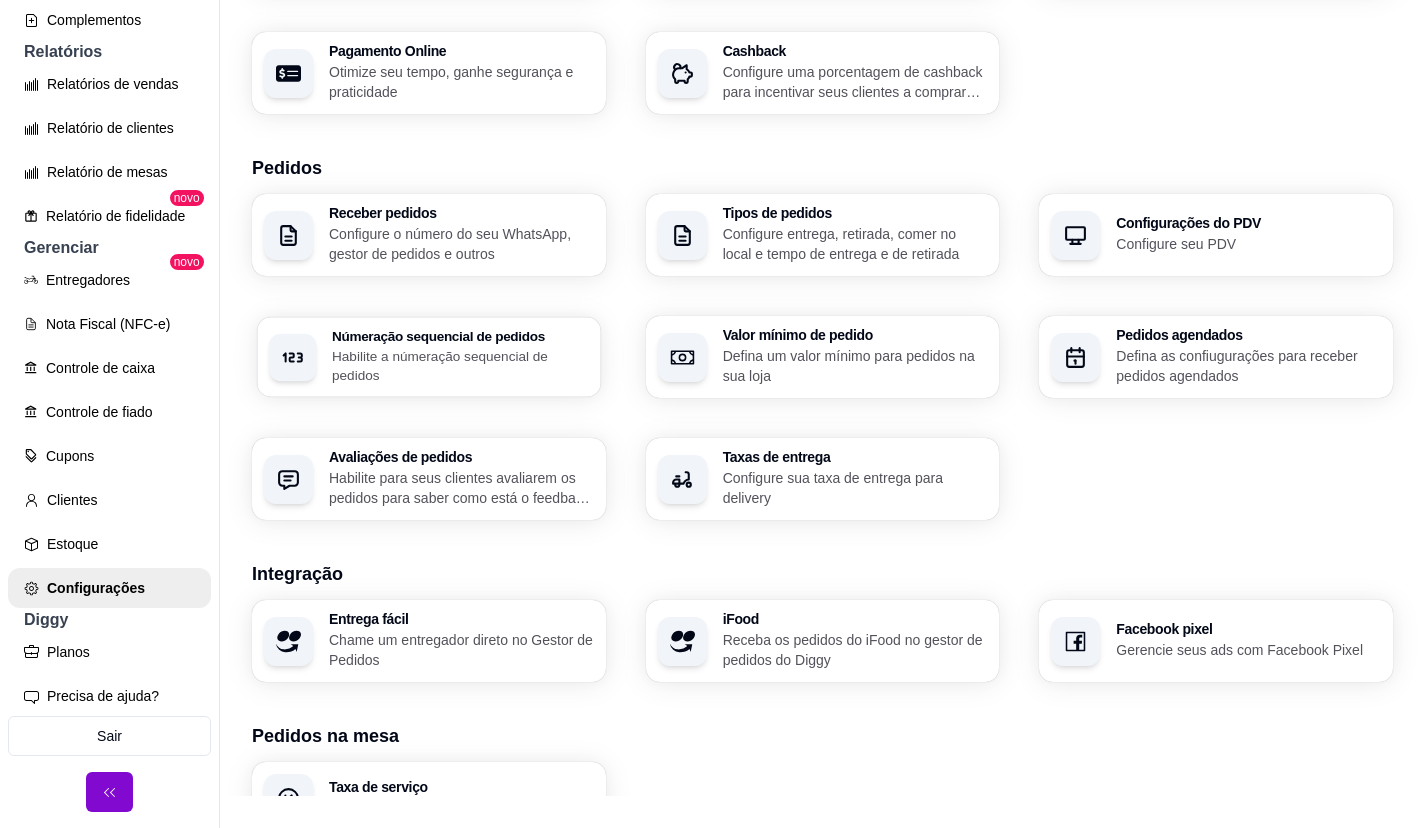 click on "Habilite a númeração sequencial de pedidos" at bounding box center (460, 365) 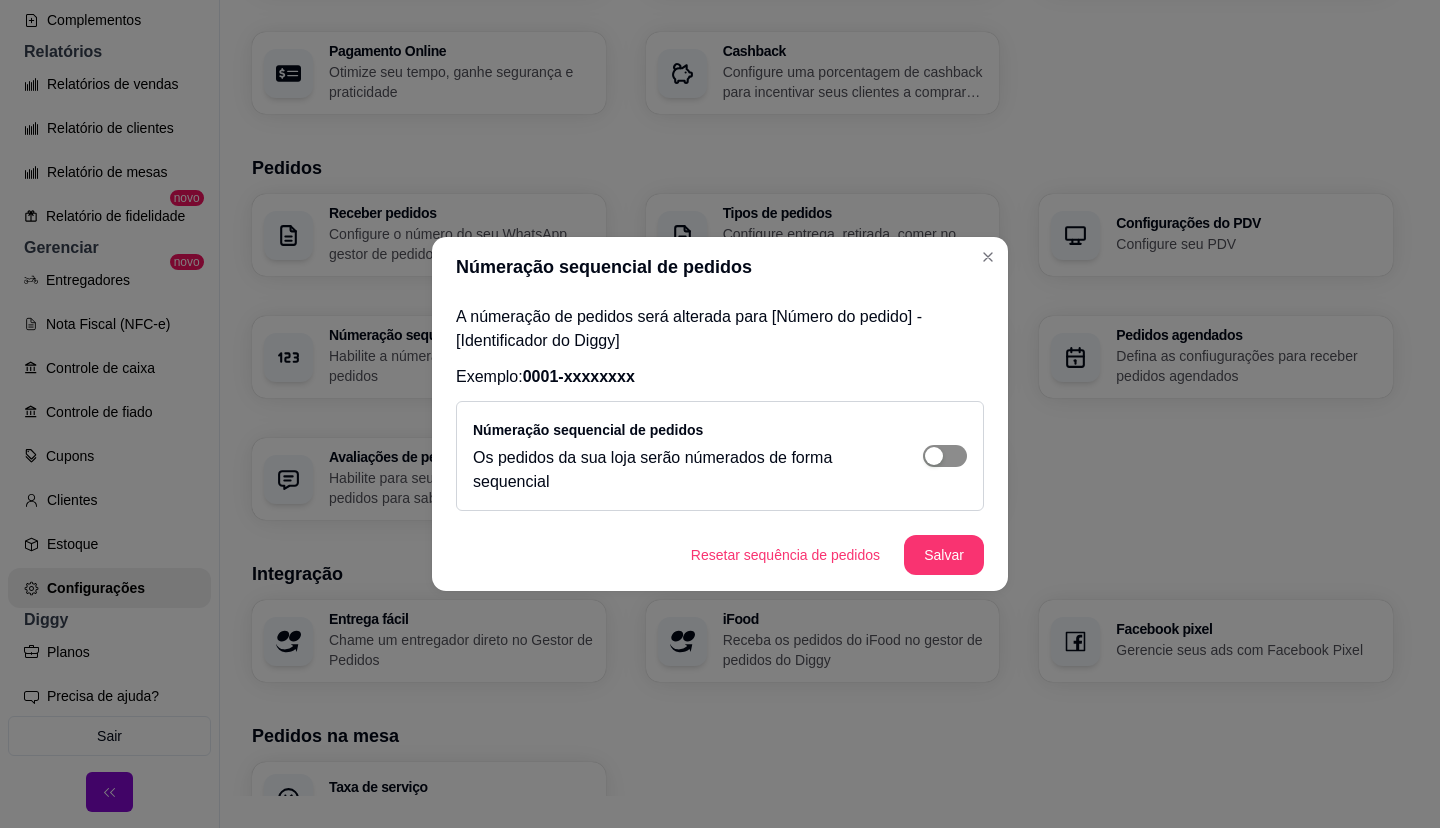 click at bounding box center [945, 456] 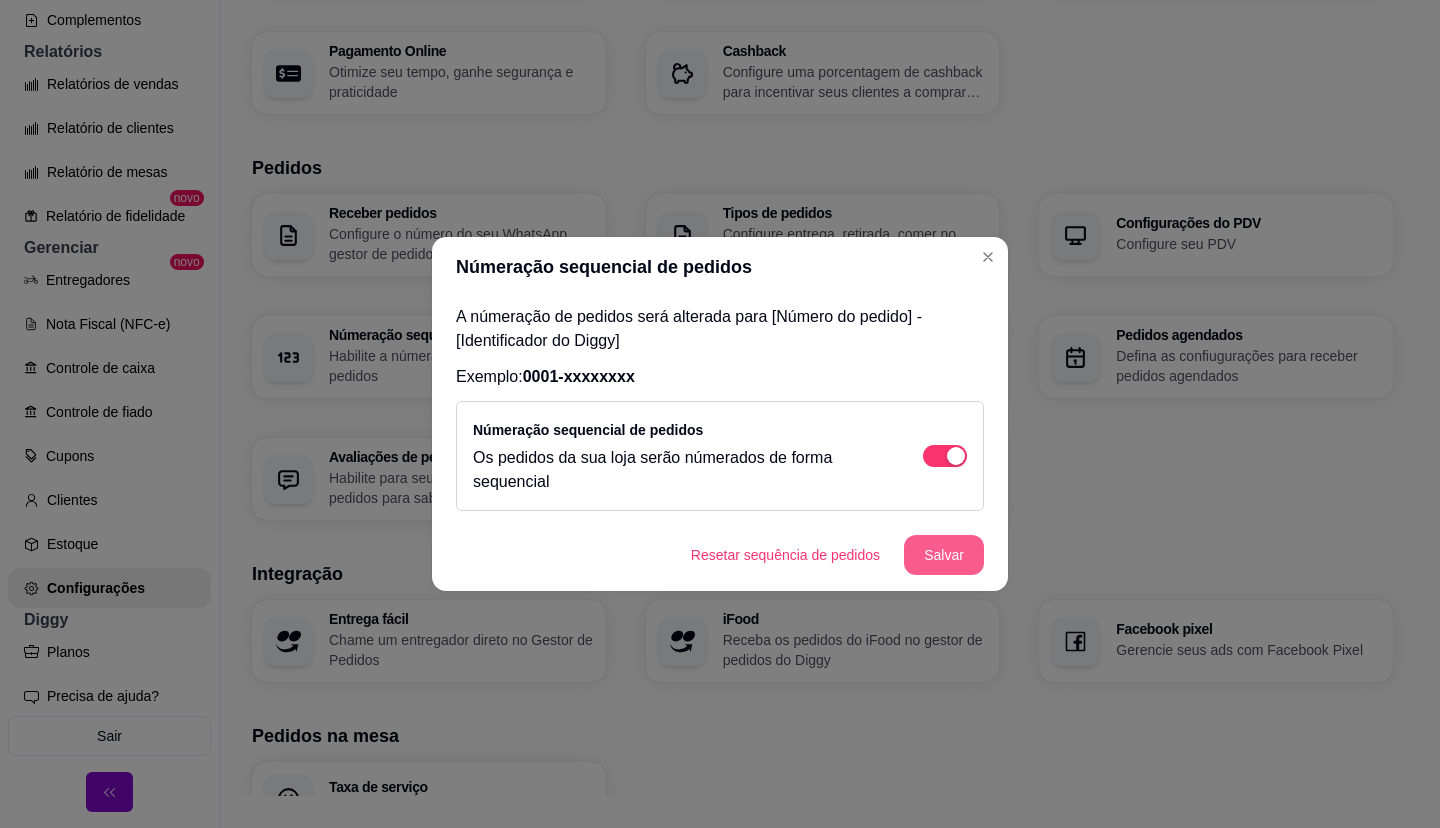 click on "Salvar" at bounding box center (944, 555) 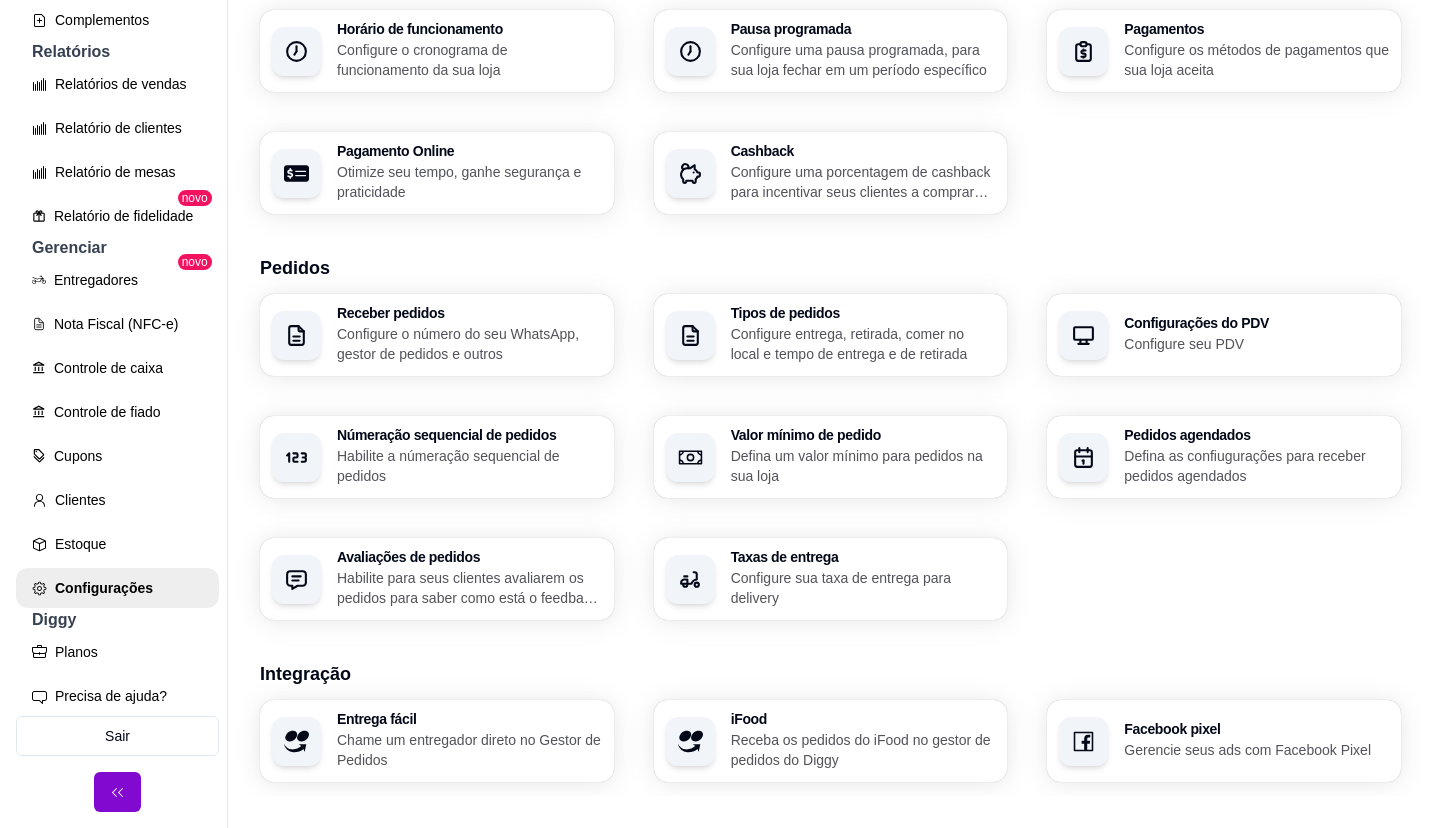 scroll, scrollTop: 0, scrollLeft: 0, axis: both 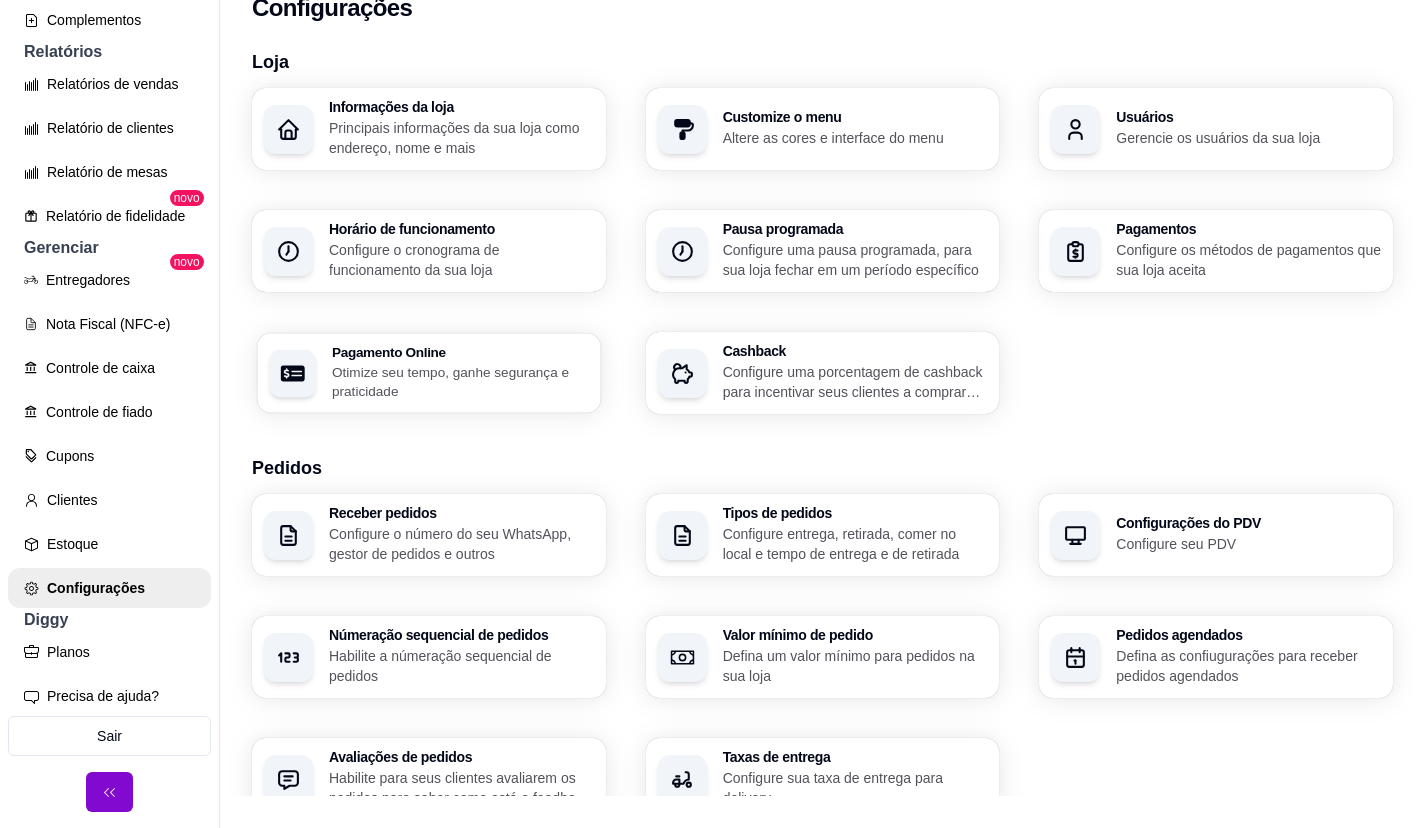click on "Otimize seu tempo, ganhe segurança e praticidade" at bounding box center [460, 381] 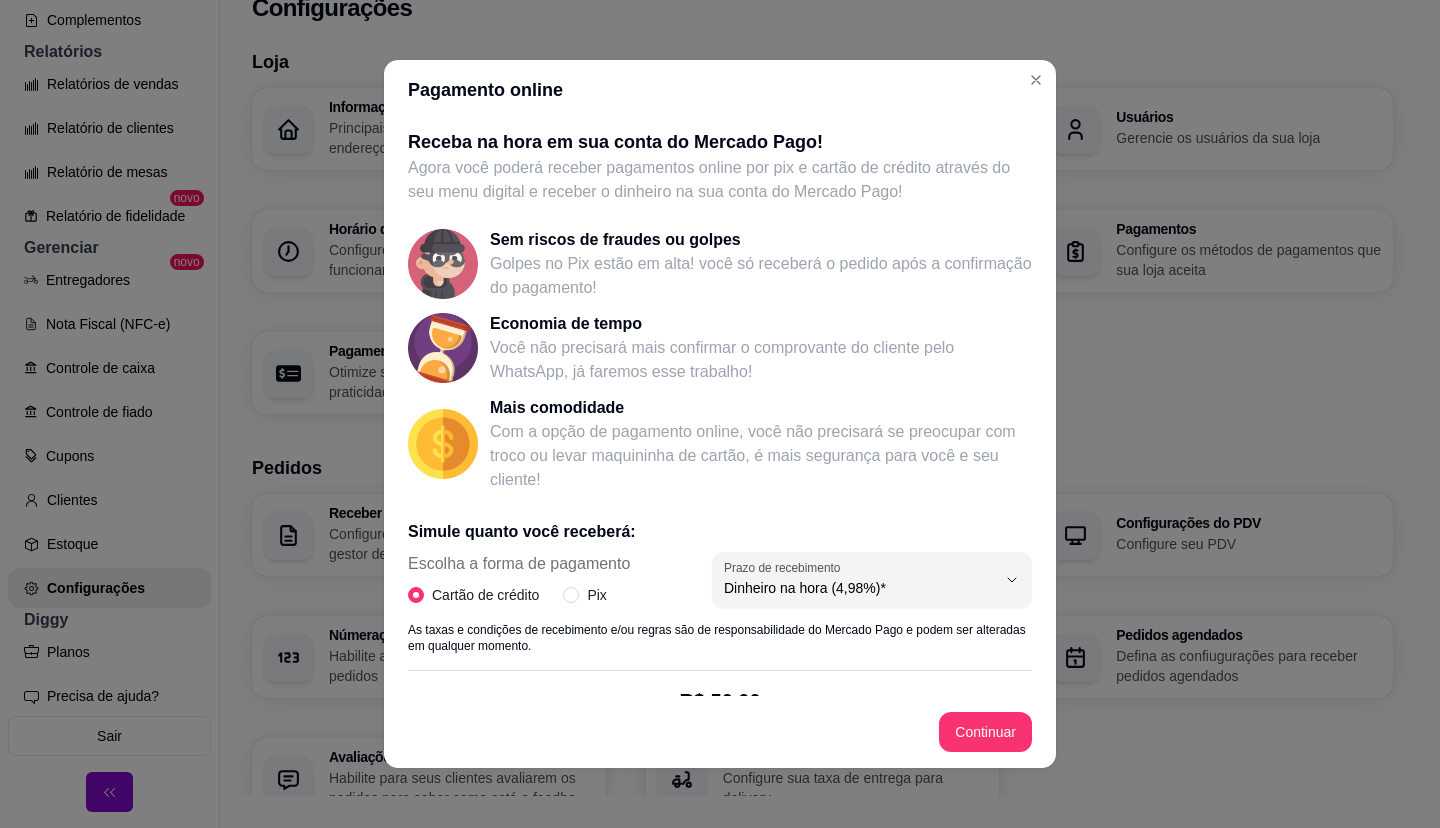 scroll, scrollTop: 229, scrollLeft: 0, axis: vertical 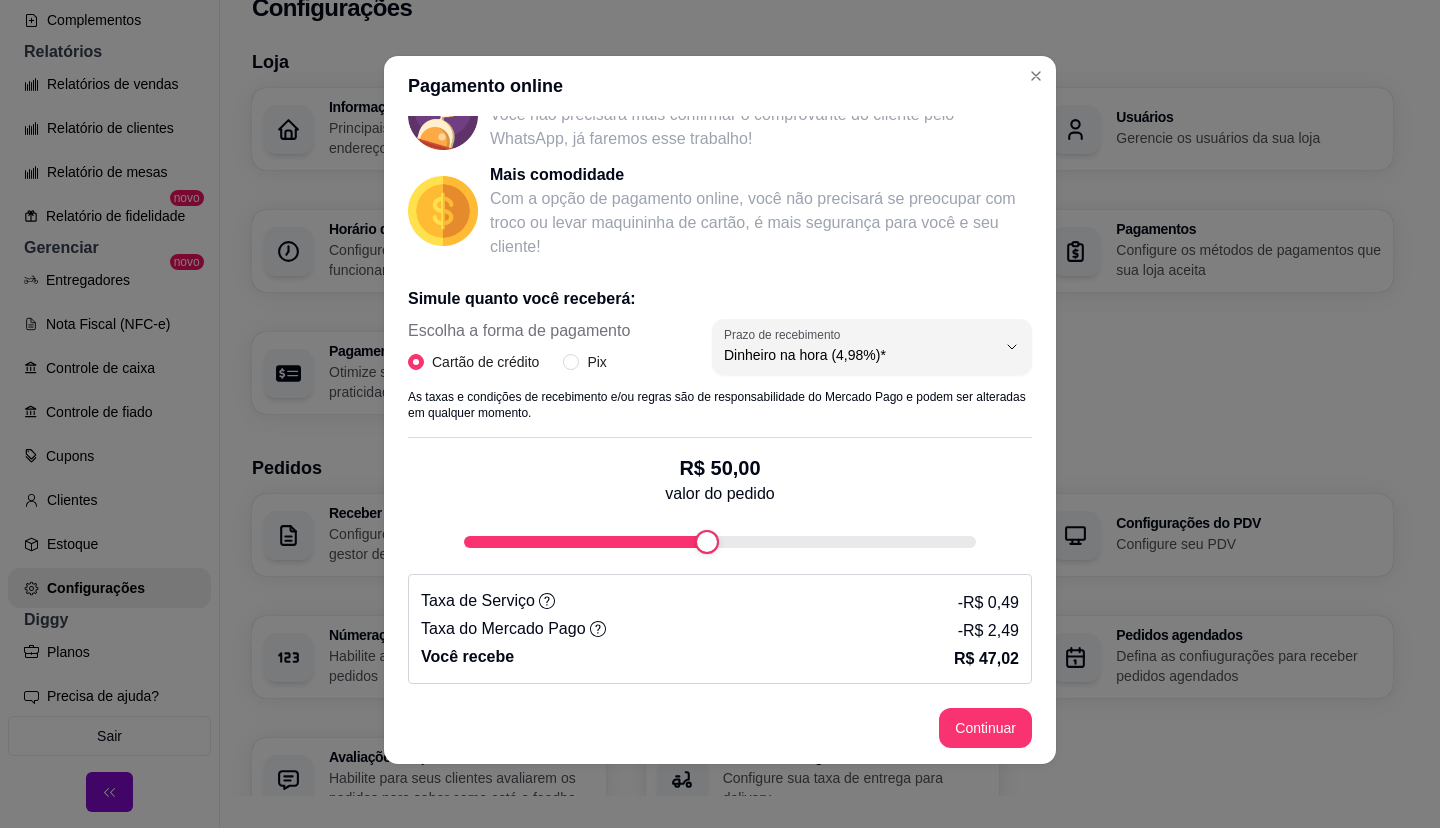 drag, startPoint x: 714, startPoint y: 533, endPoint x: 864, endPoint y: 545, distance: 150.47923 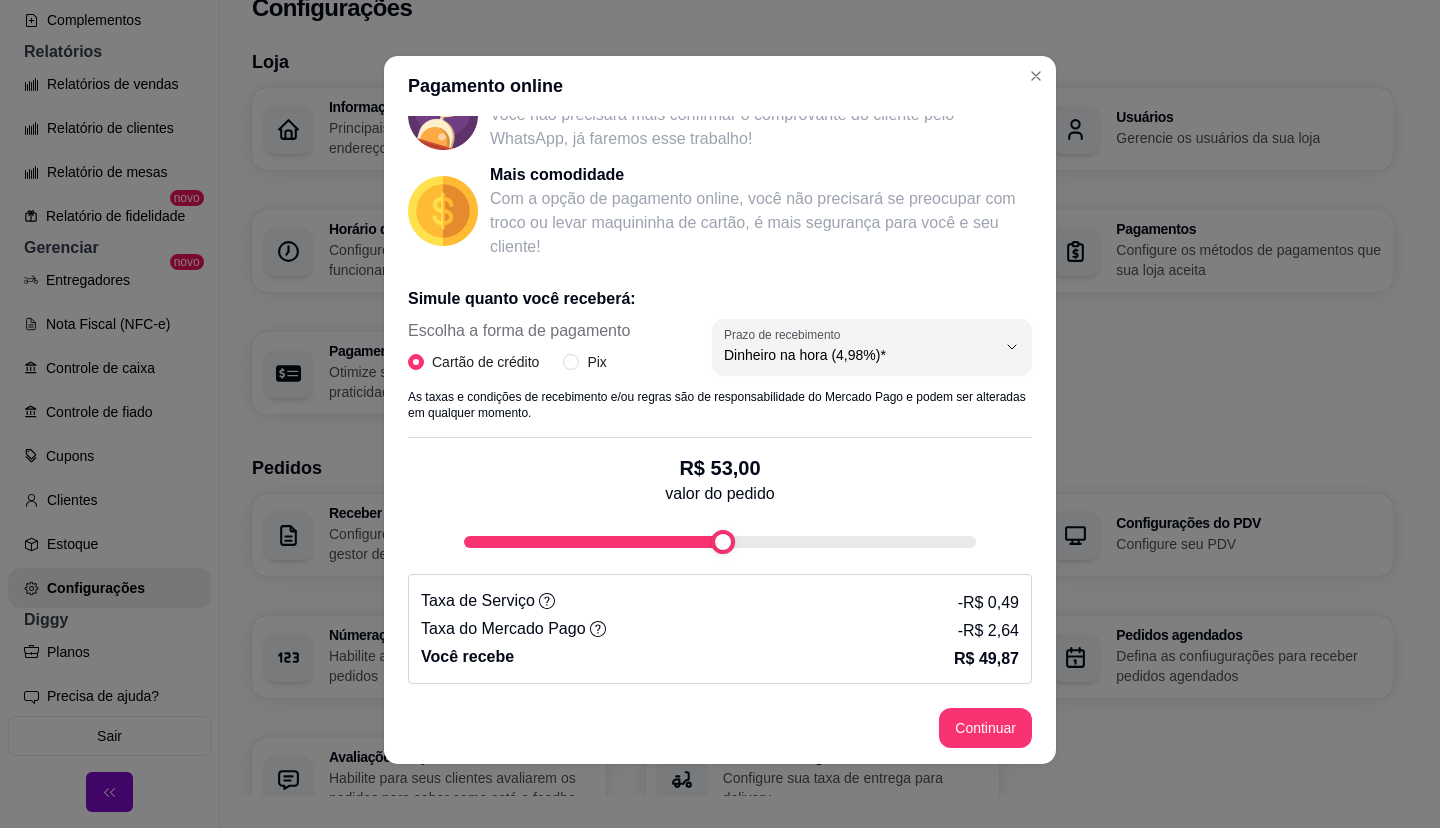 type on "52" 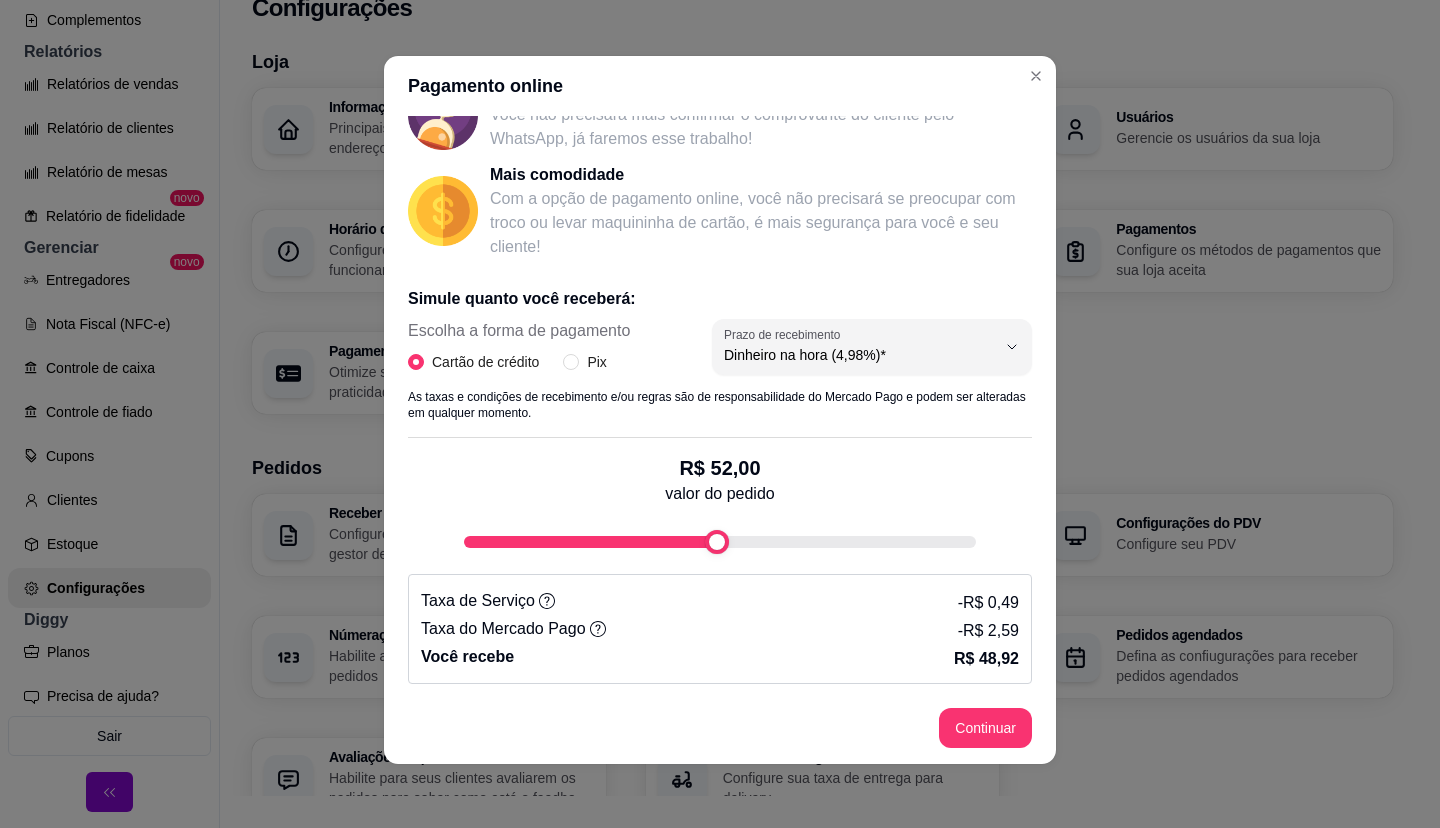 click on "Simule quanto você receberá: Escolha a forma de pagamento Cartão de crédito Pix 4.98 Prazo de recebimento Dinheiro na hora (4,98%)* Dinheiro em 14 dias (4,49%) Dinheiro em 30 dias (3,98%) Prazo de recebimento Dinheiro na hora (4,98%)* As taxas e condições de recebimento e/ou regras são de responsabilidade do Mercado Pago e podem ser alteradas em qualquer momento. R$ 52,00 valor do pedido Taxa de Serviço - R$ 0,49 Taxa do Mercado Pago - R$ 2,59 Você recebe R$ 48,92" at bounding box center [720, 477] 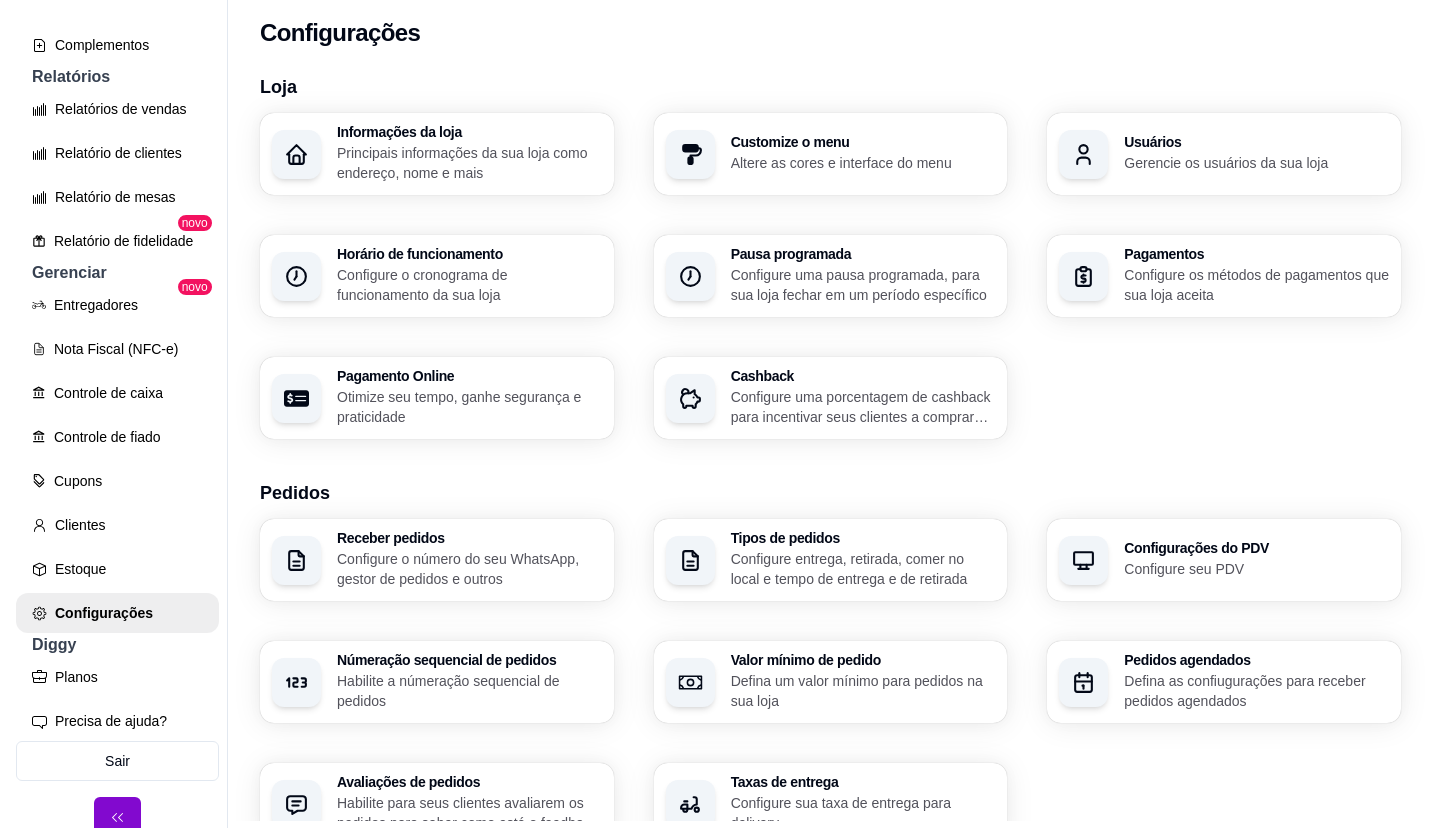 scroll, scrollTop: 0, scrollLeft: 0, axis: both 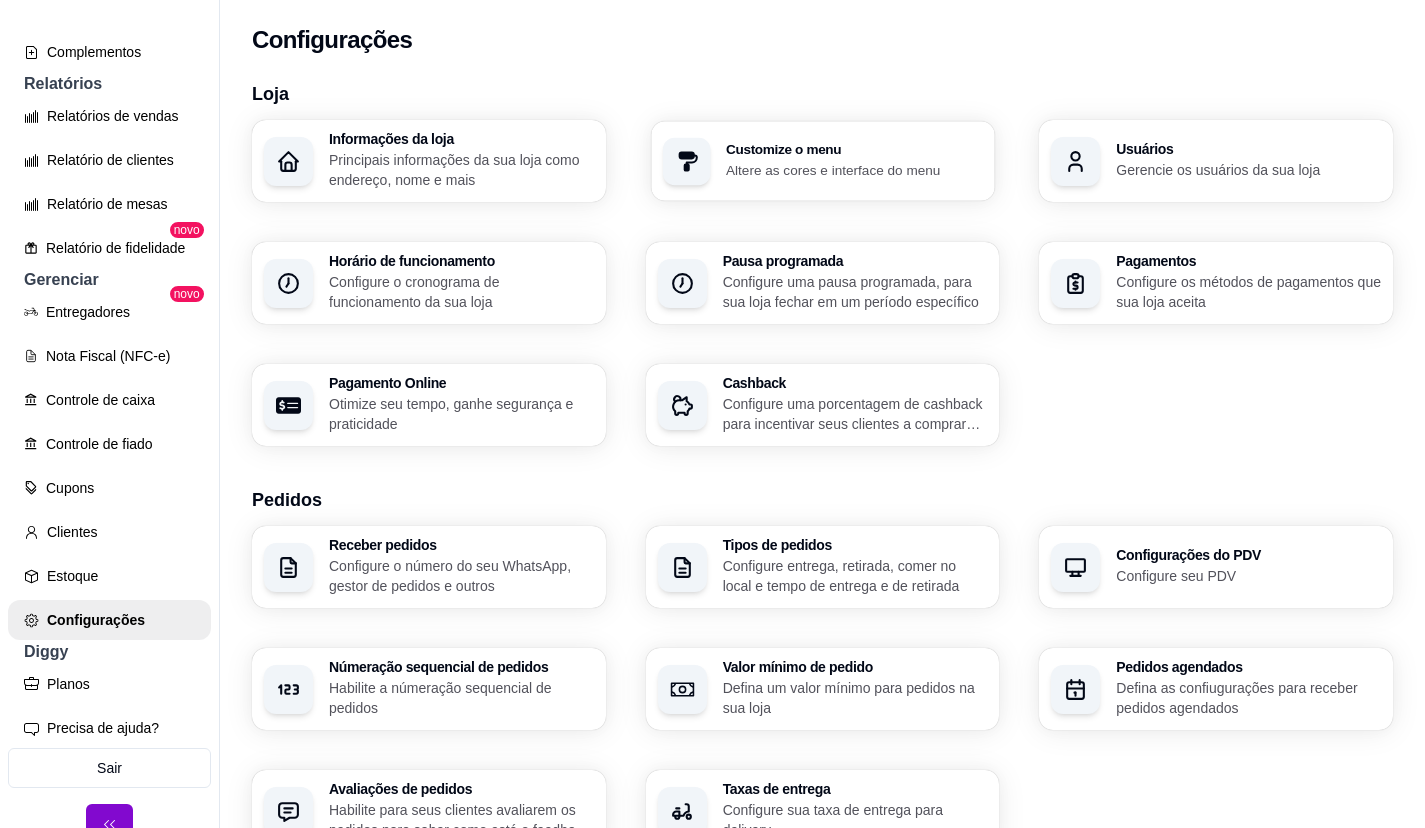 click on "Altere as cores e interface do menu" at bounding box center [854, 169] 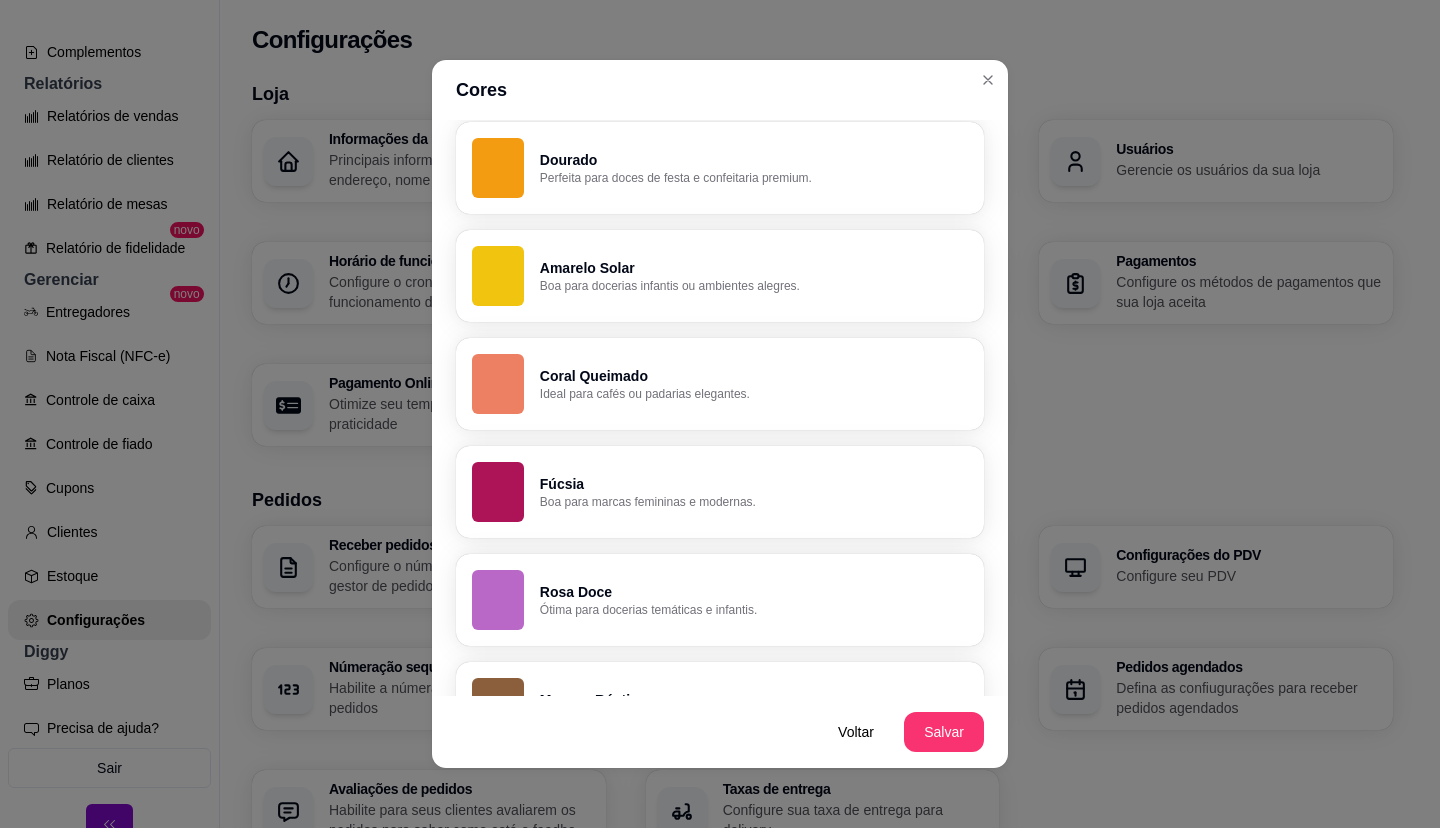 scroll, scrollTop: 1332, scrollLeft: 0, axis: vertical 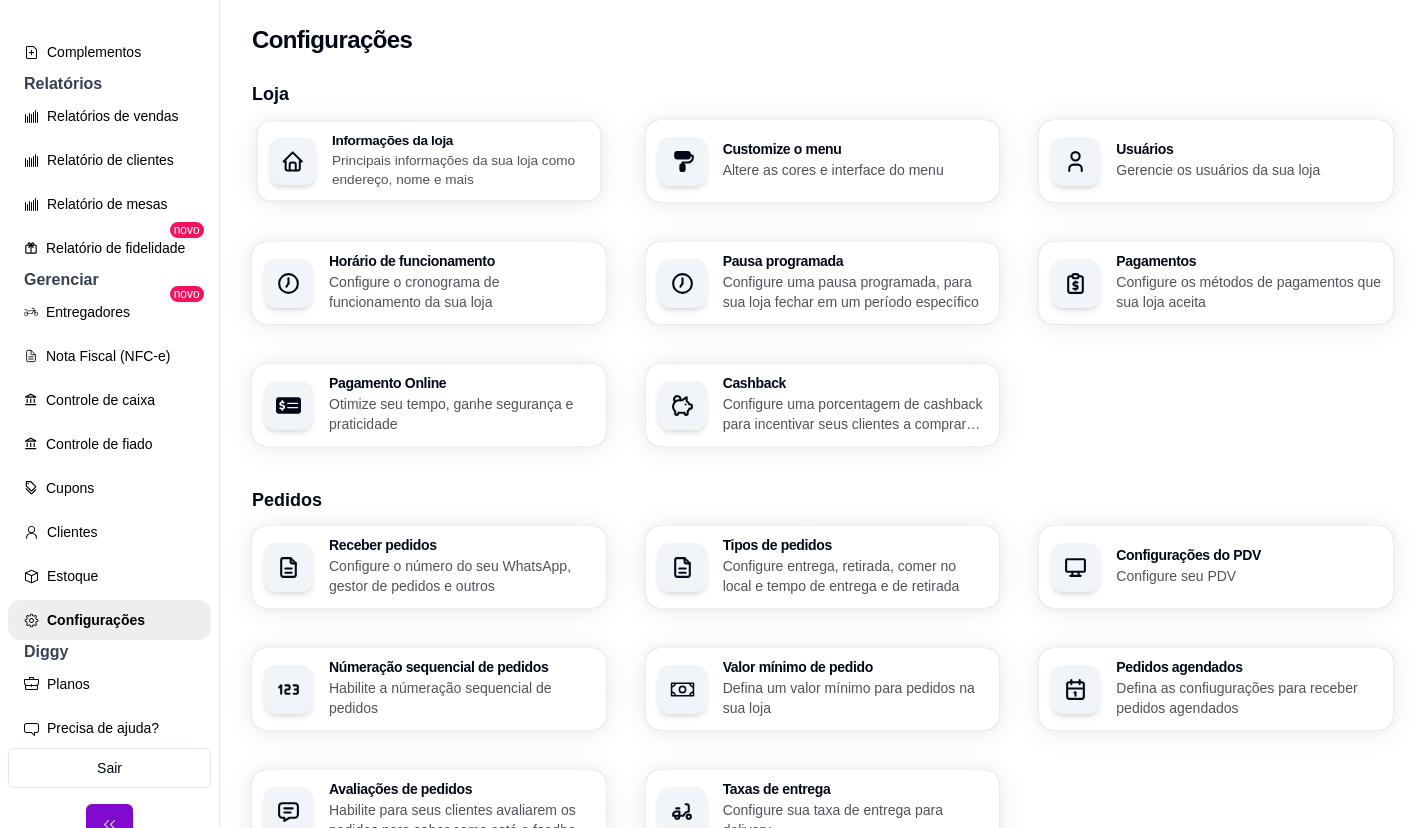click on "Principais informações da sua loja como endereço, nome e mais" at bounding box center [460, 169] 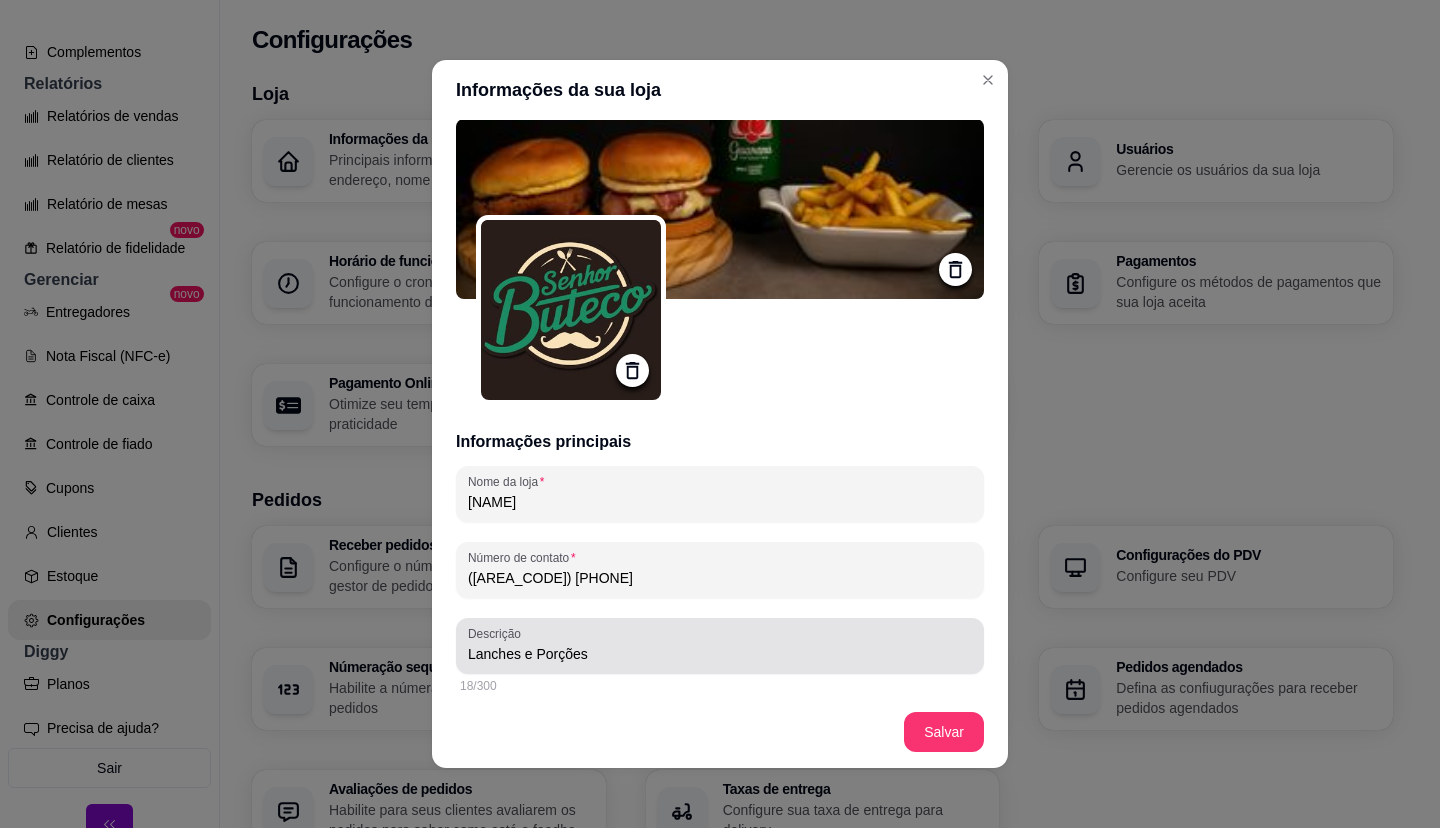 scroll, scrollTop: 0, scrollLeft: 0, axis: both 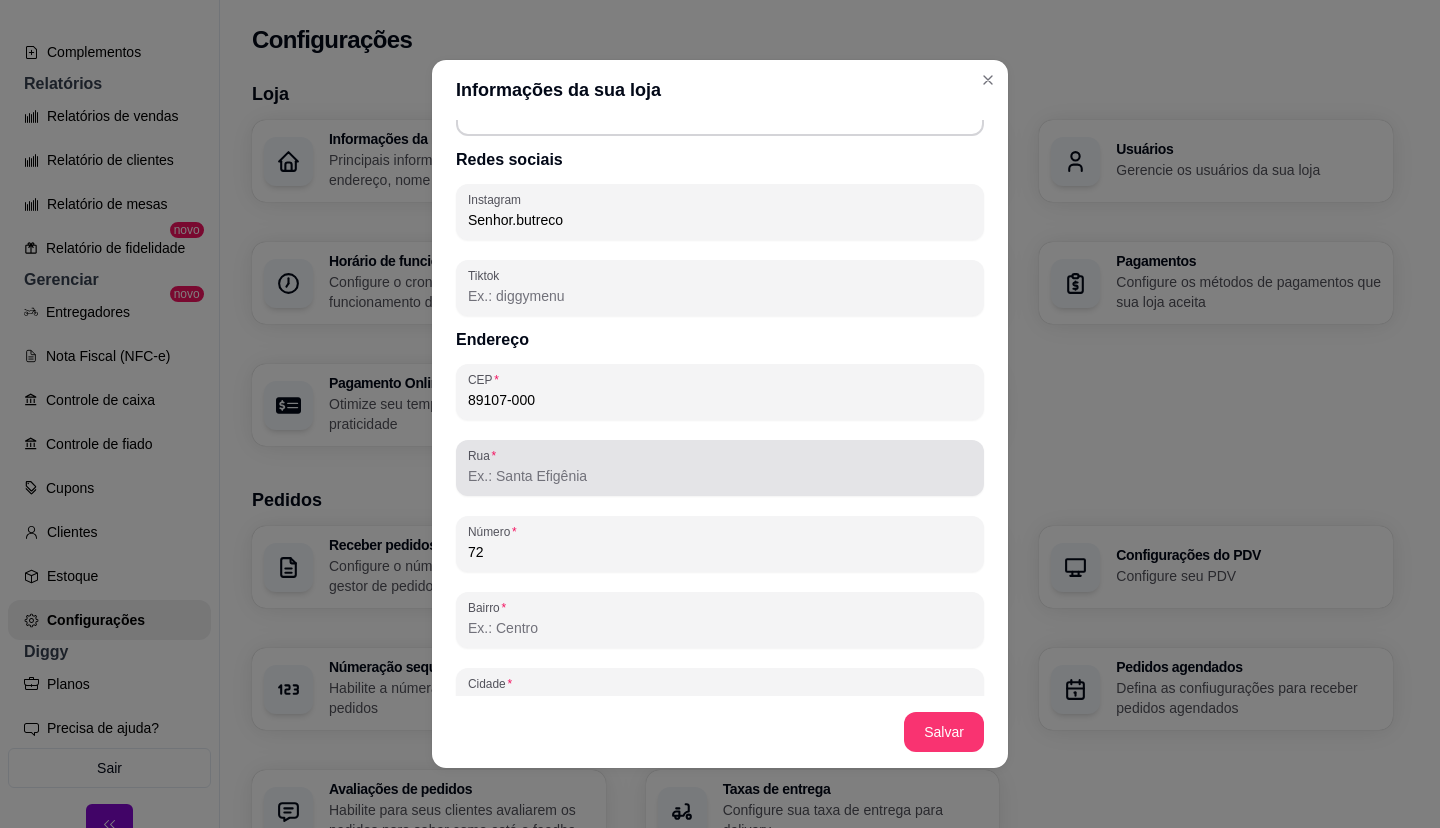 click on "Rua" at bounding box center (720, 476) 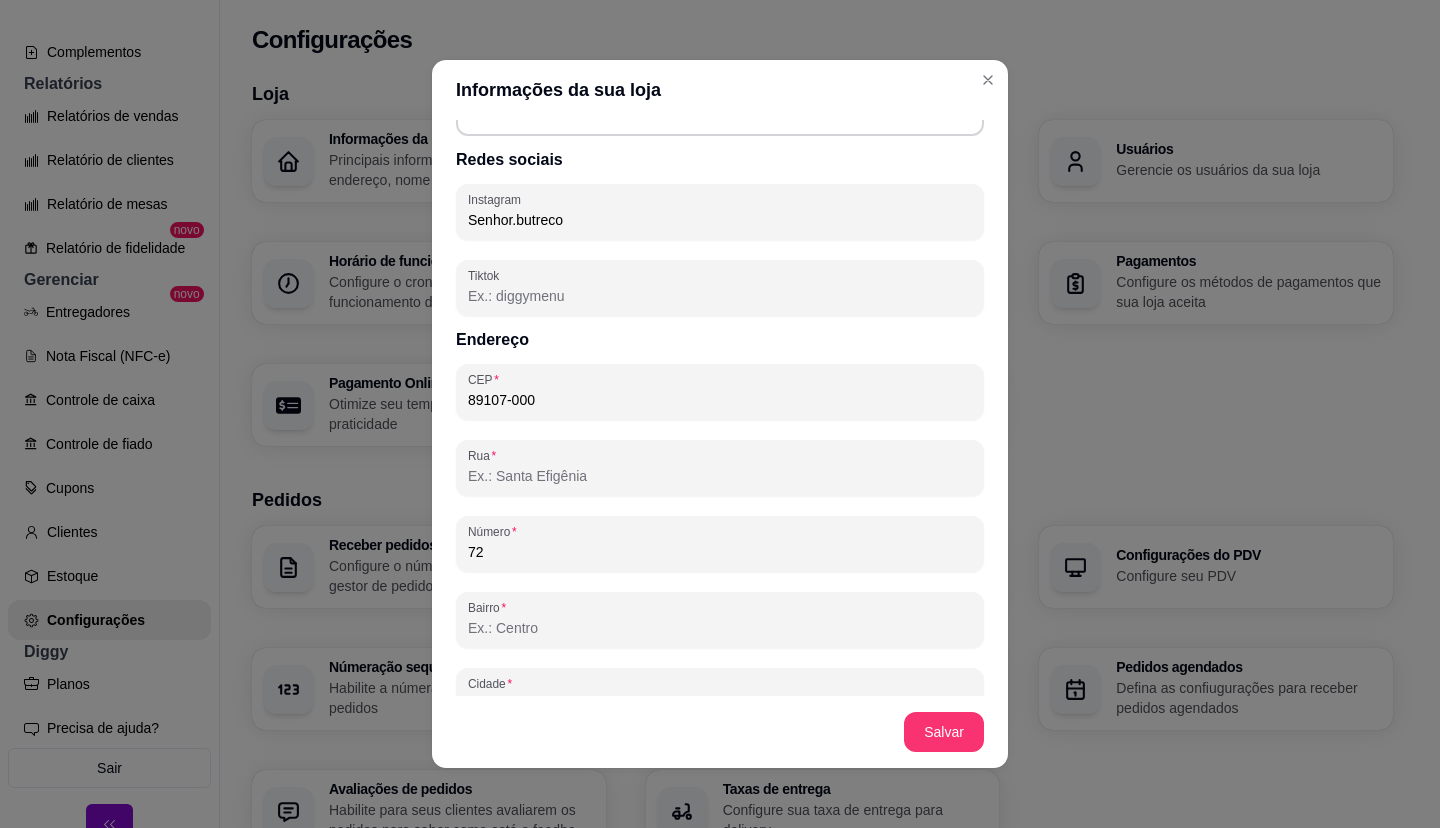 type on "rua [NAME]" 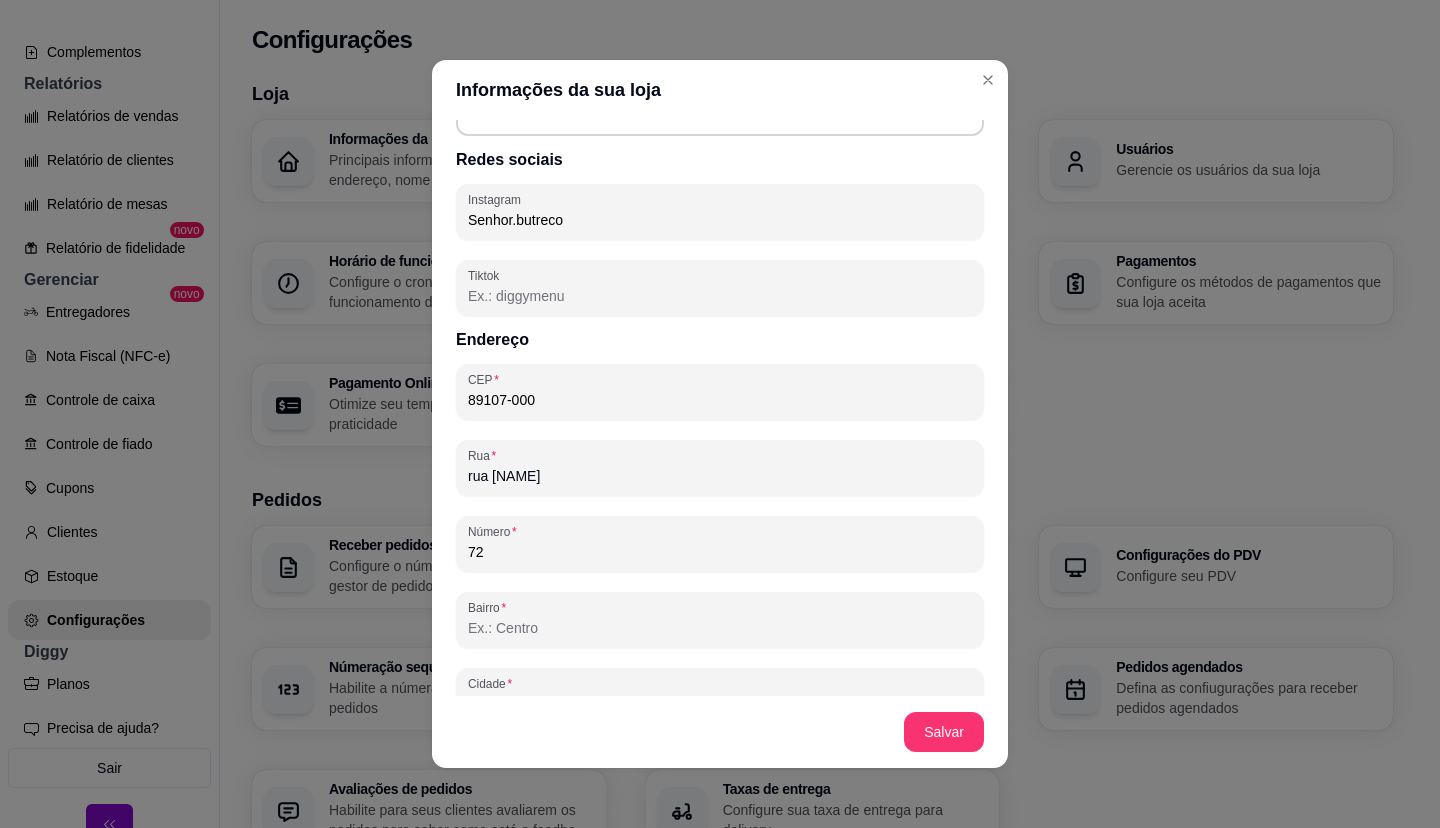 type on "centro" 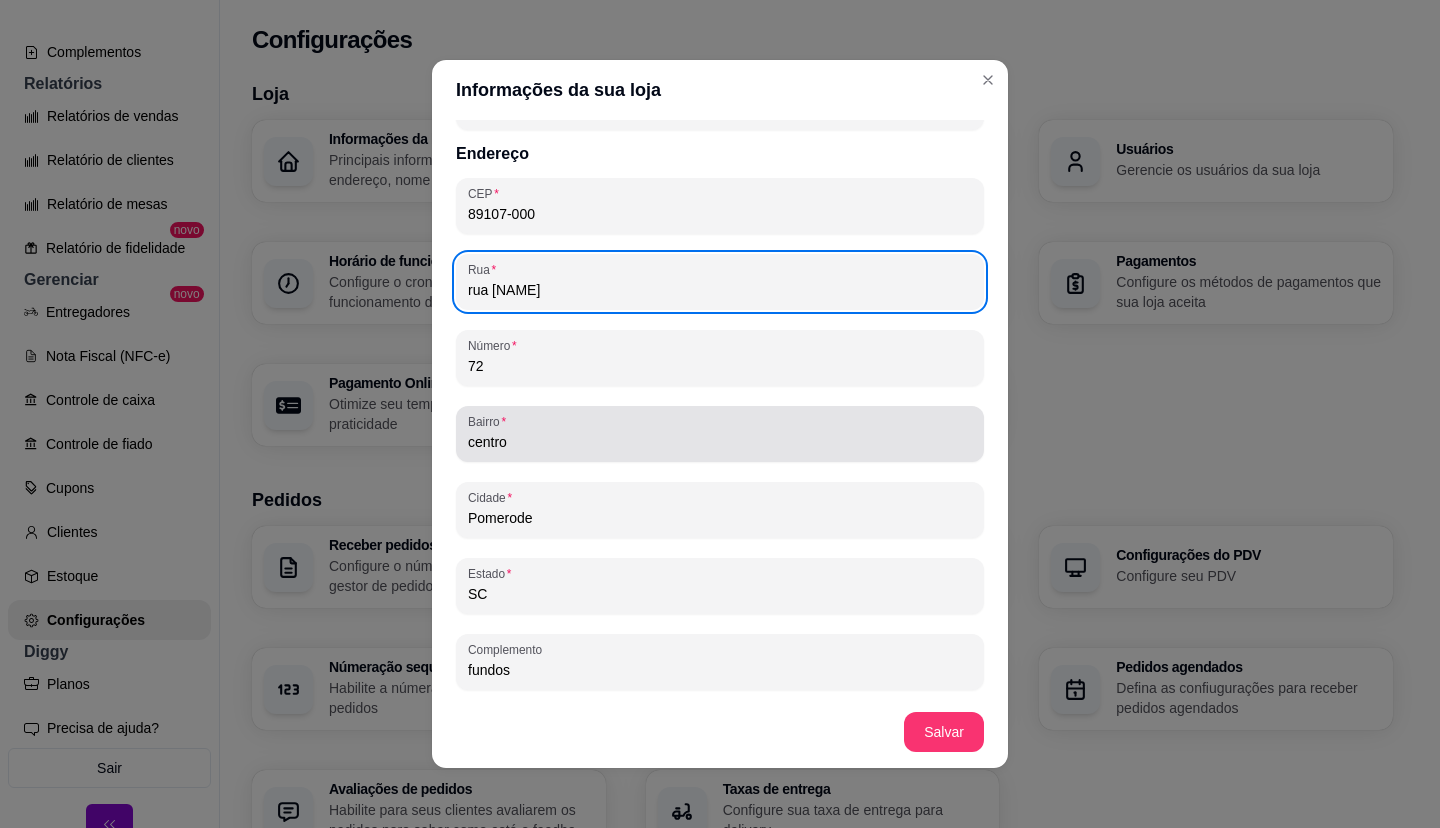 scroll, scrollTop: 1102, scrollLeft: 0, axis: vertical 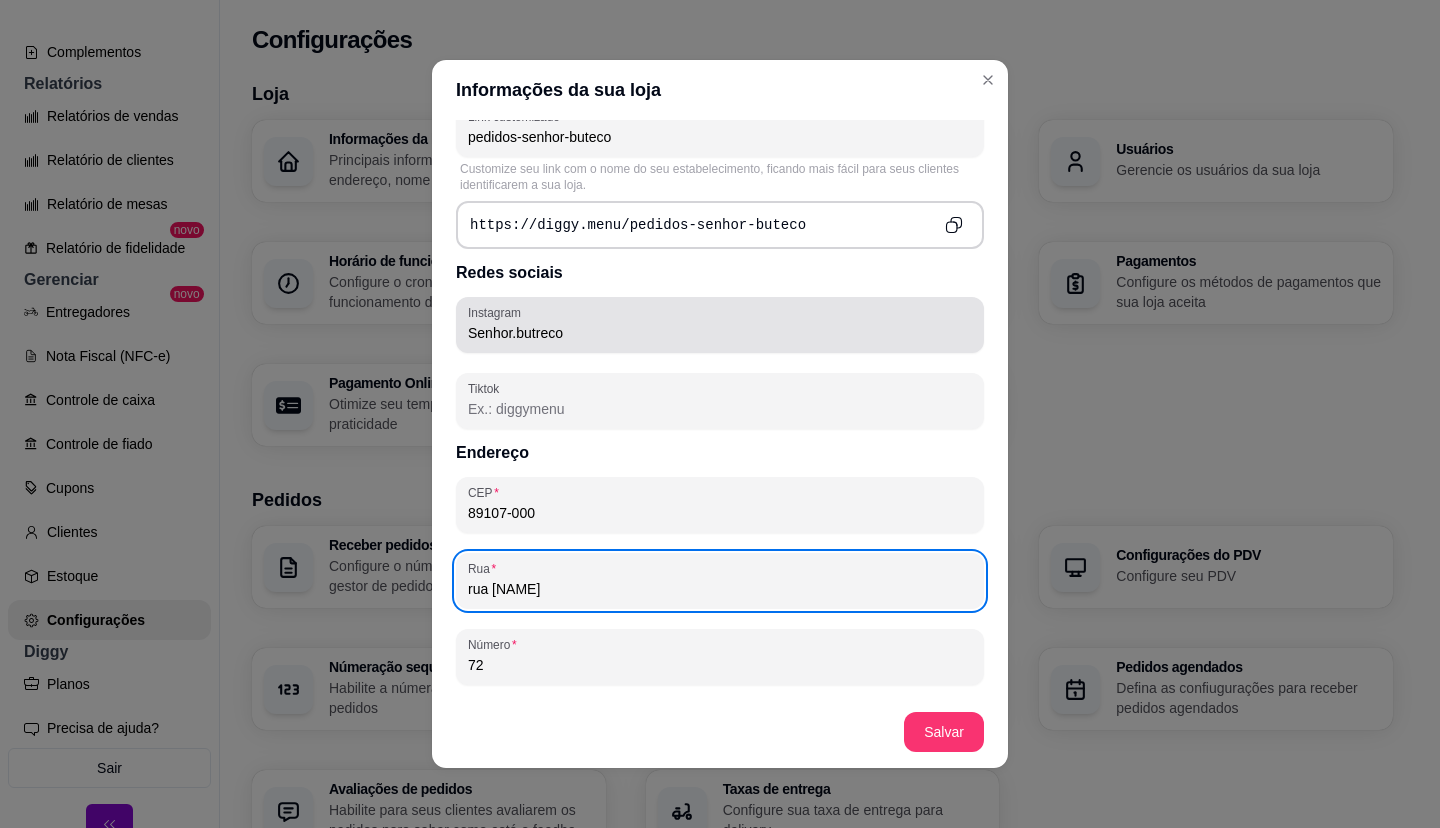 click on "Senhor.butreco" at bounding box center [720, 333] 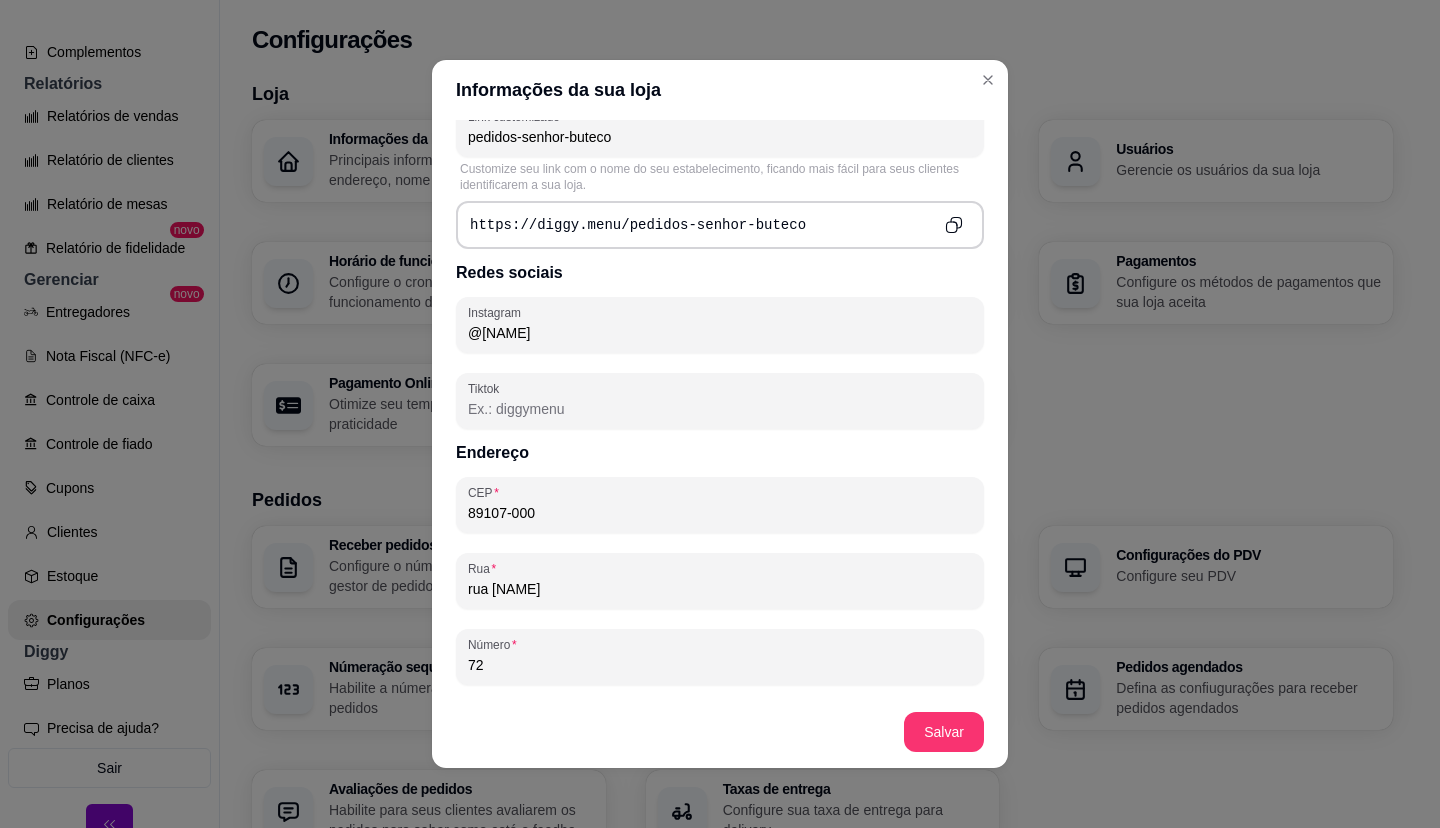 type on "@[NAME]" 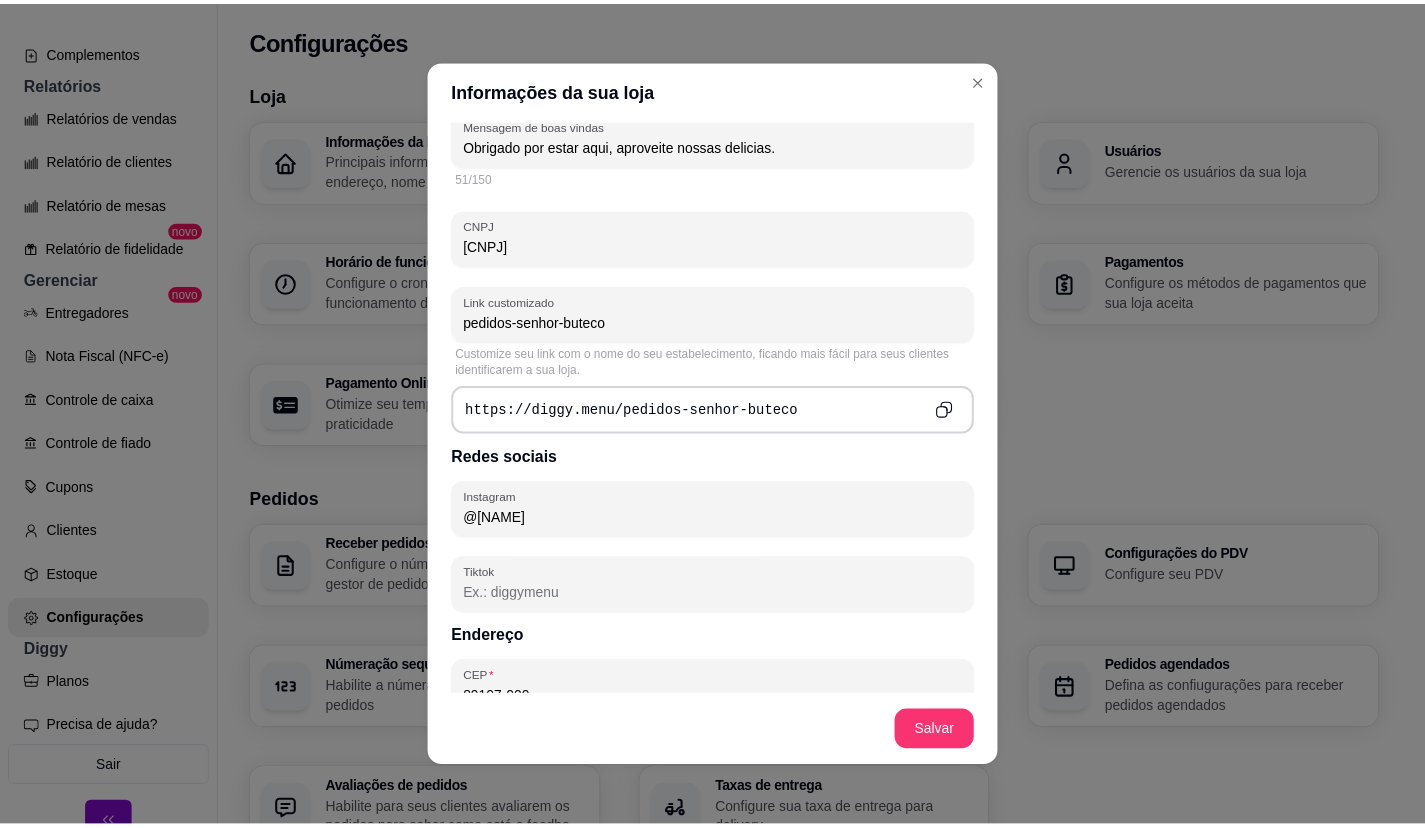 scroll, scrollTop: 900, scrollLeft: 0, axis: vertical 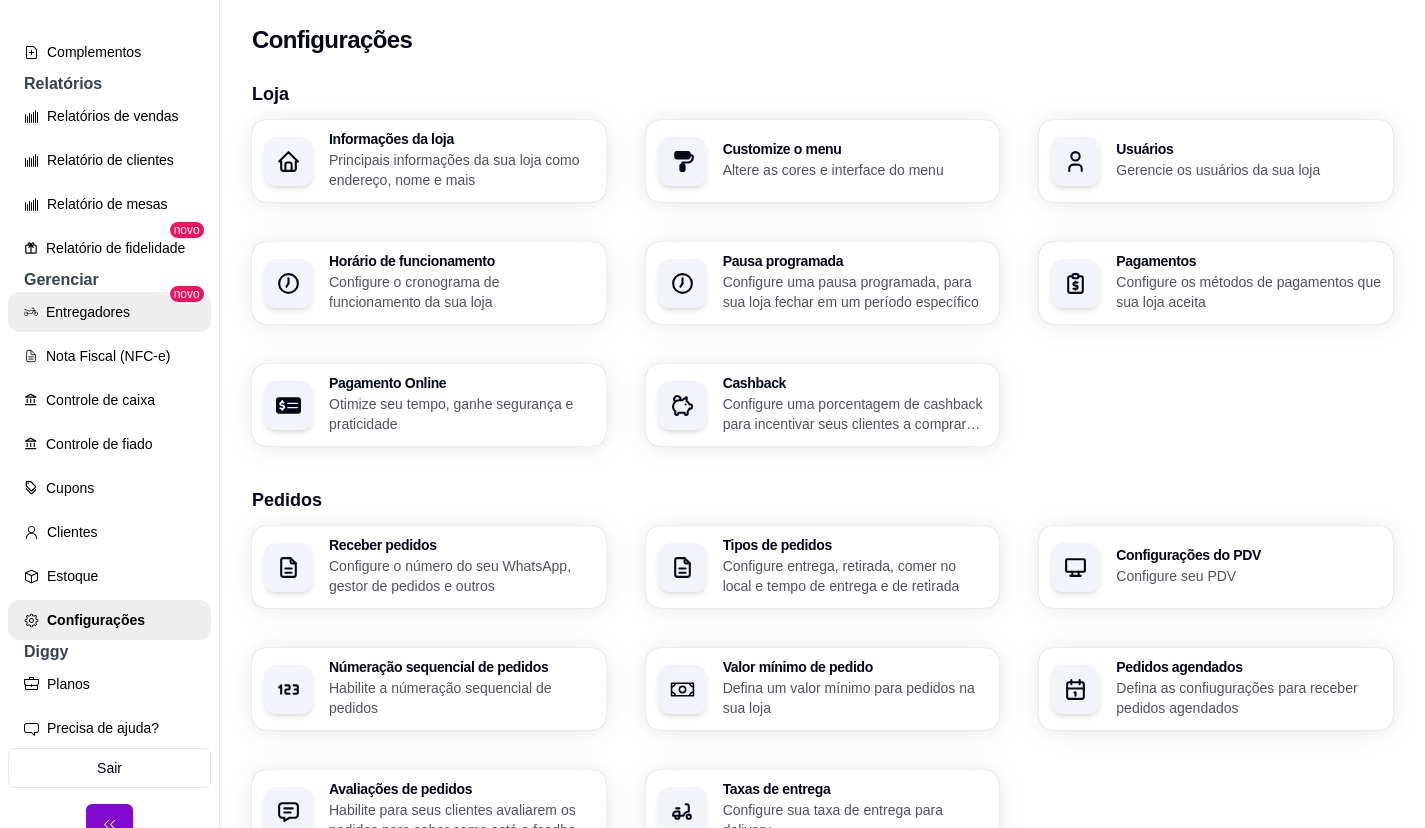 click on "Entregadores" at bounding box center (109, 312) 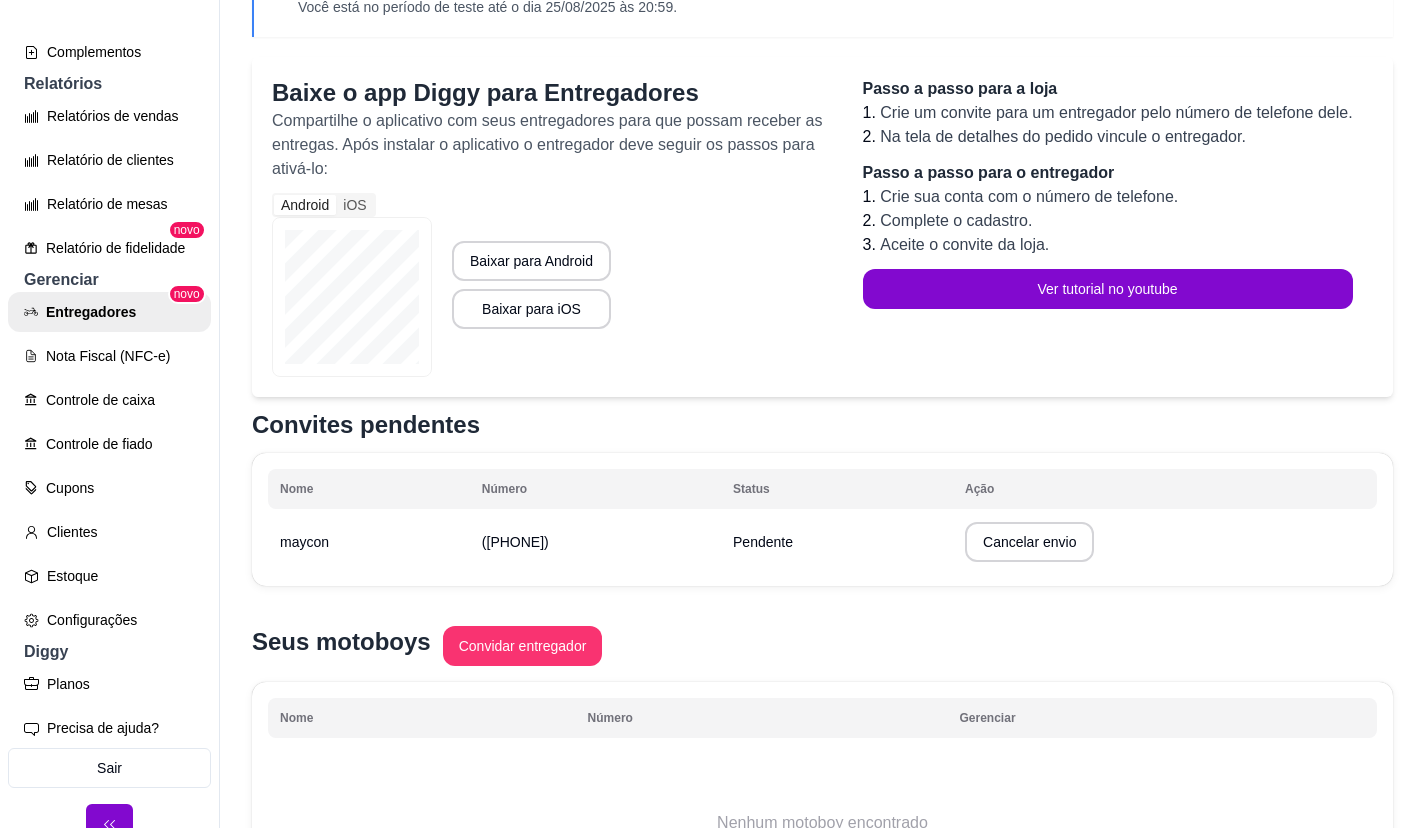 scroll, scrollTop: 100, scrollLeft: 0, axis: vertical 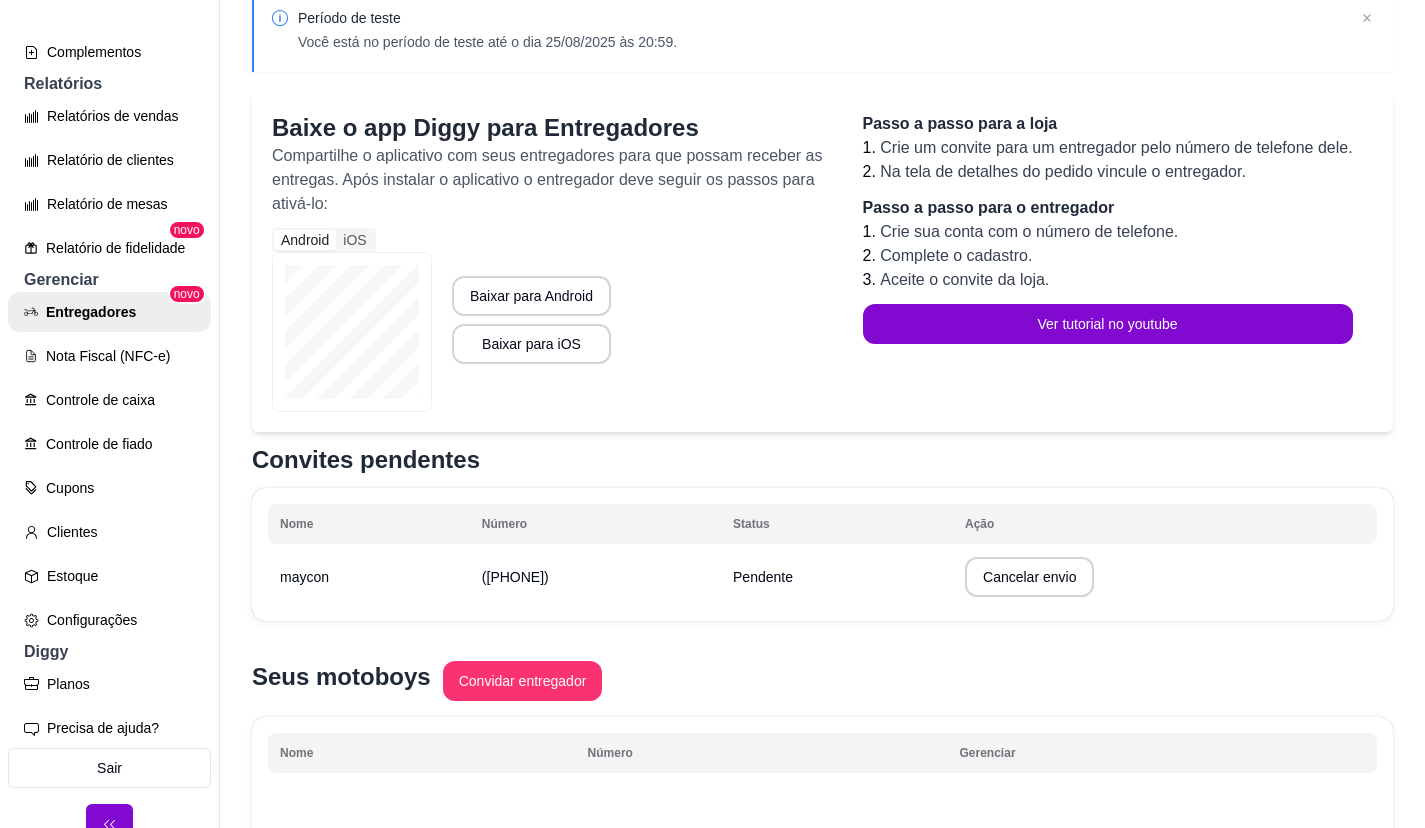 click on "Baixe o app Diggy para Entregadores Compartilhe o aplicativo com seus entregadores para que possam receber as entregas. Após instalar o aplicativo o entregador deve seguir os passos para ativá-lo: Android iOS Baixar para Android Baixar para iOS Passo a passo para a loja 1.   Crie um convite para um entregador pelo número de telefone dele. 2.   Na tela de detalhes do pedido vincule o entregador. Passo a passo para o entregador 1.   Crie sua conta com o número de telefone. 2.   Complete o cadastro. 3.   Aceite o convite da loja. Ver tutorial no youtube" at bounding box center (822, 262) 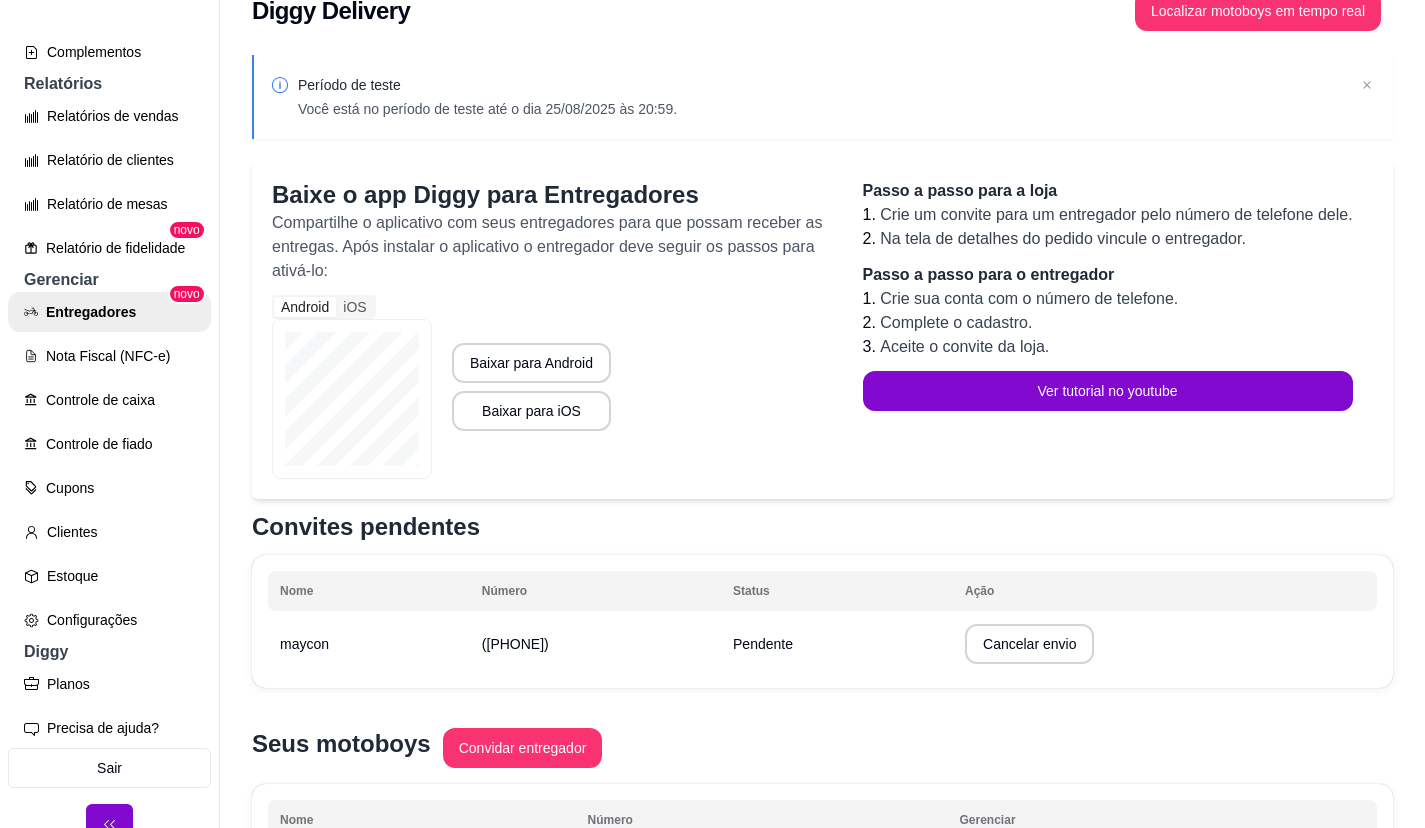 scroll, scrollTop: 0, scrollLeft: 0, axis: both 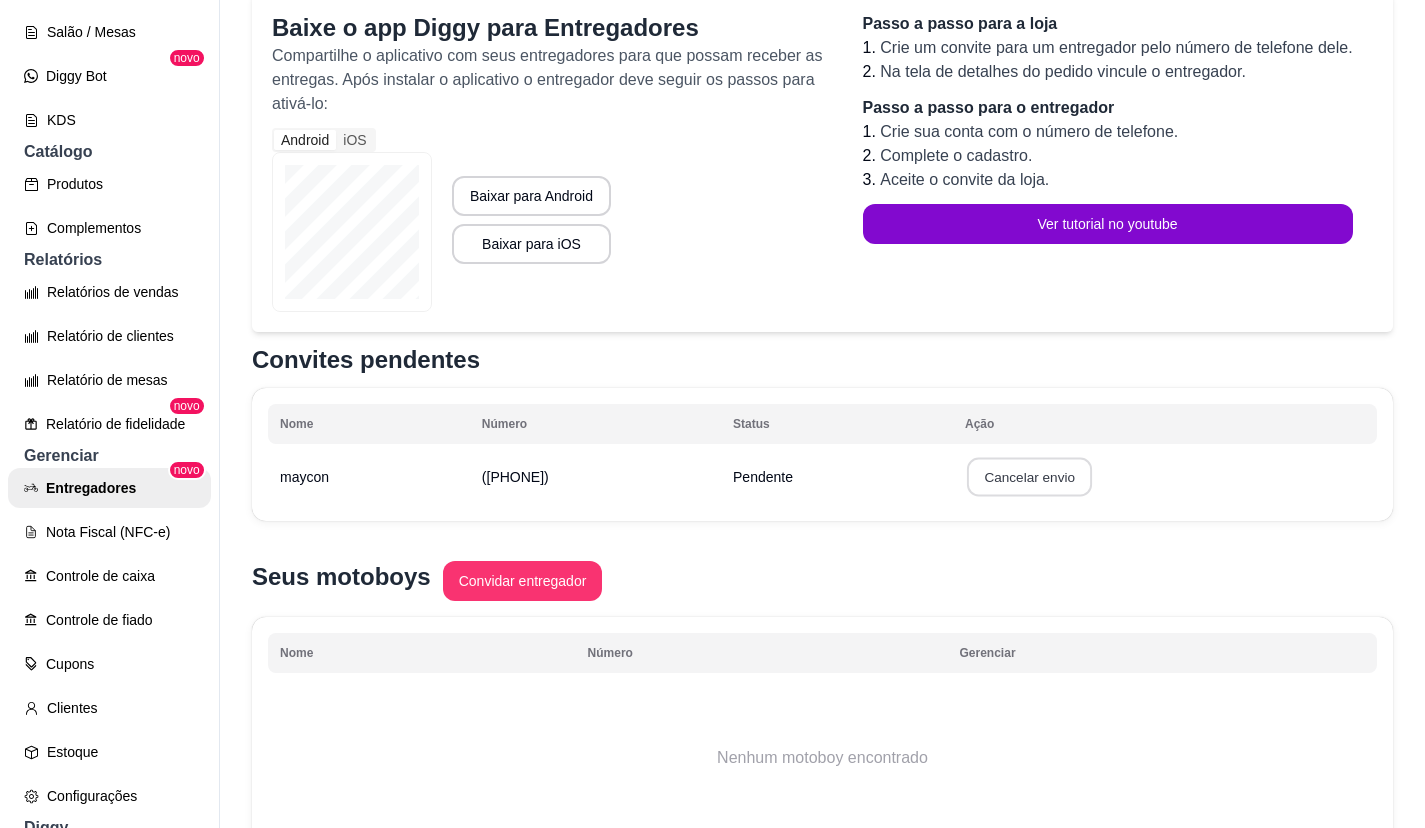 click on "Cancelar envio" at bounding box center [1030, 477] 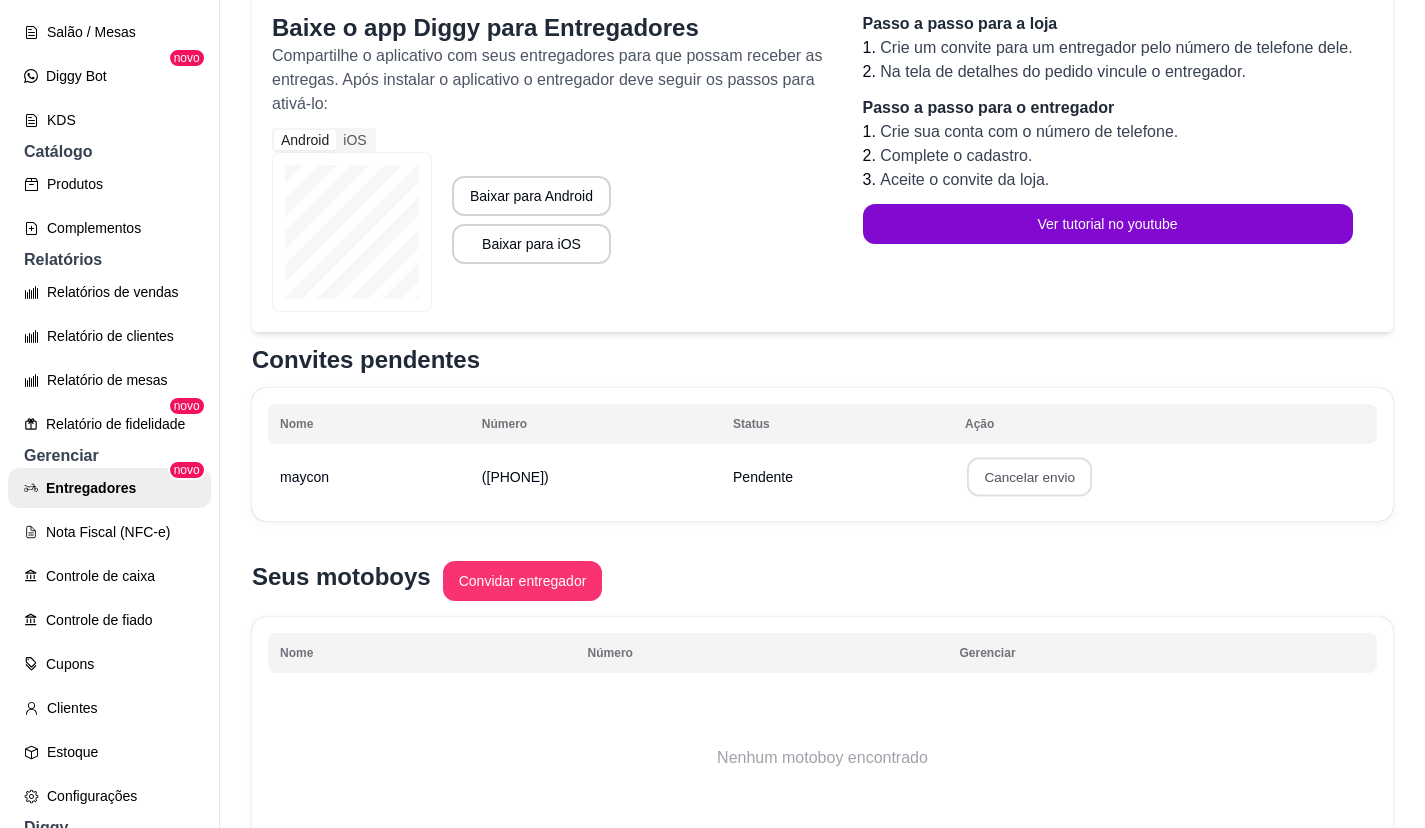 click on "Confirmar" at bounding box center (1068, 623) 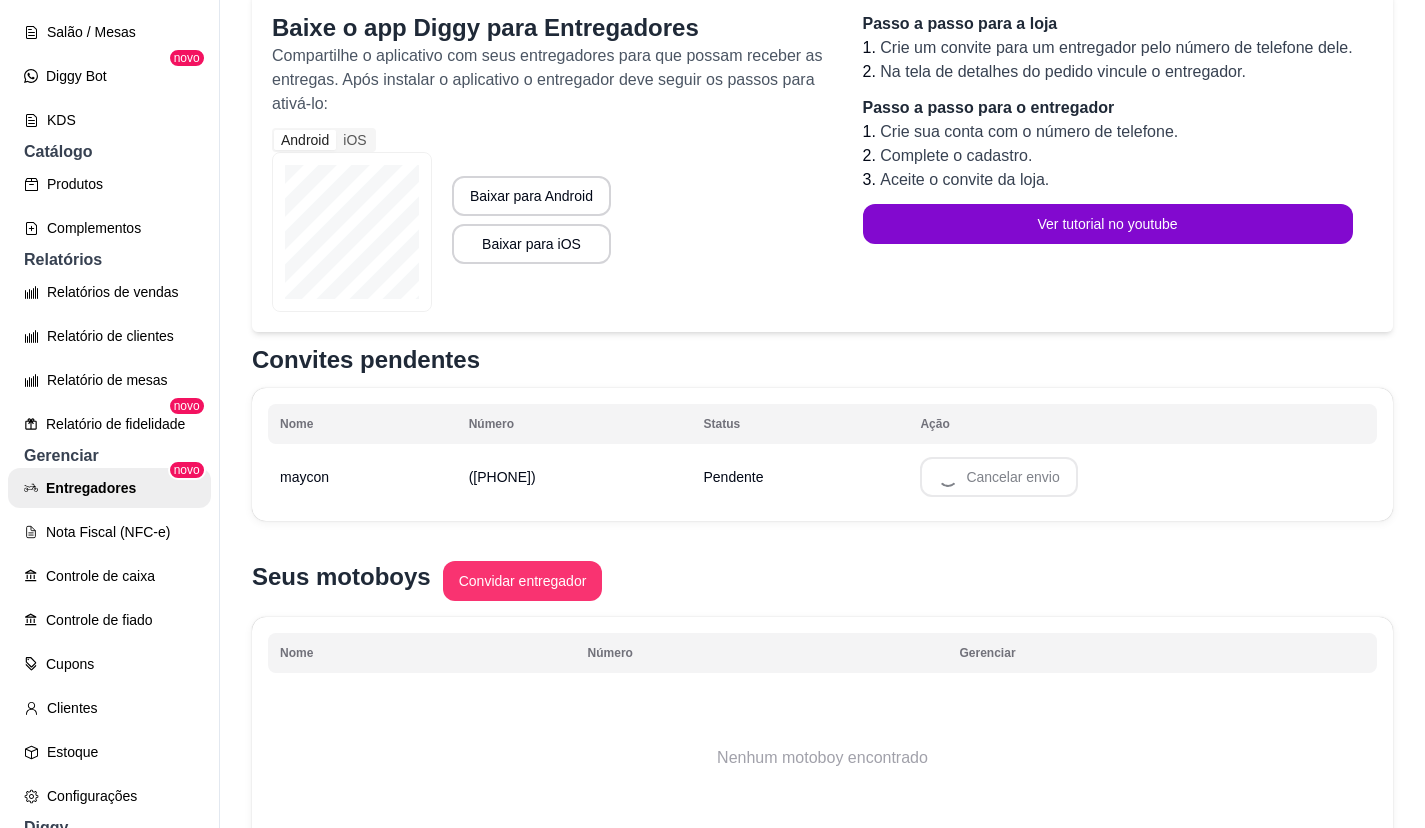 scroll, scrollTop: 109, scrollLeft: 0, axis: vertical 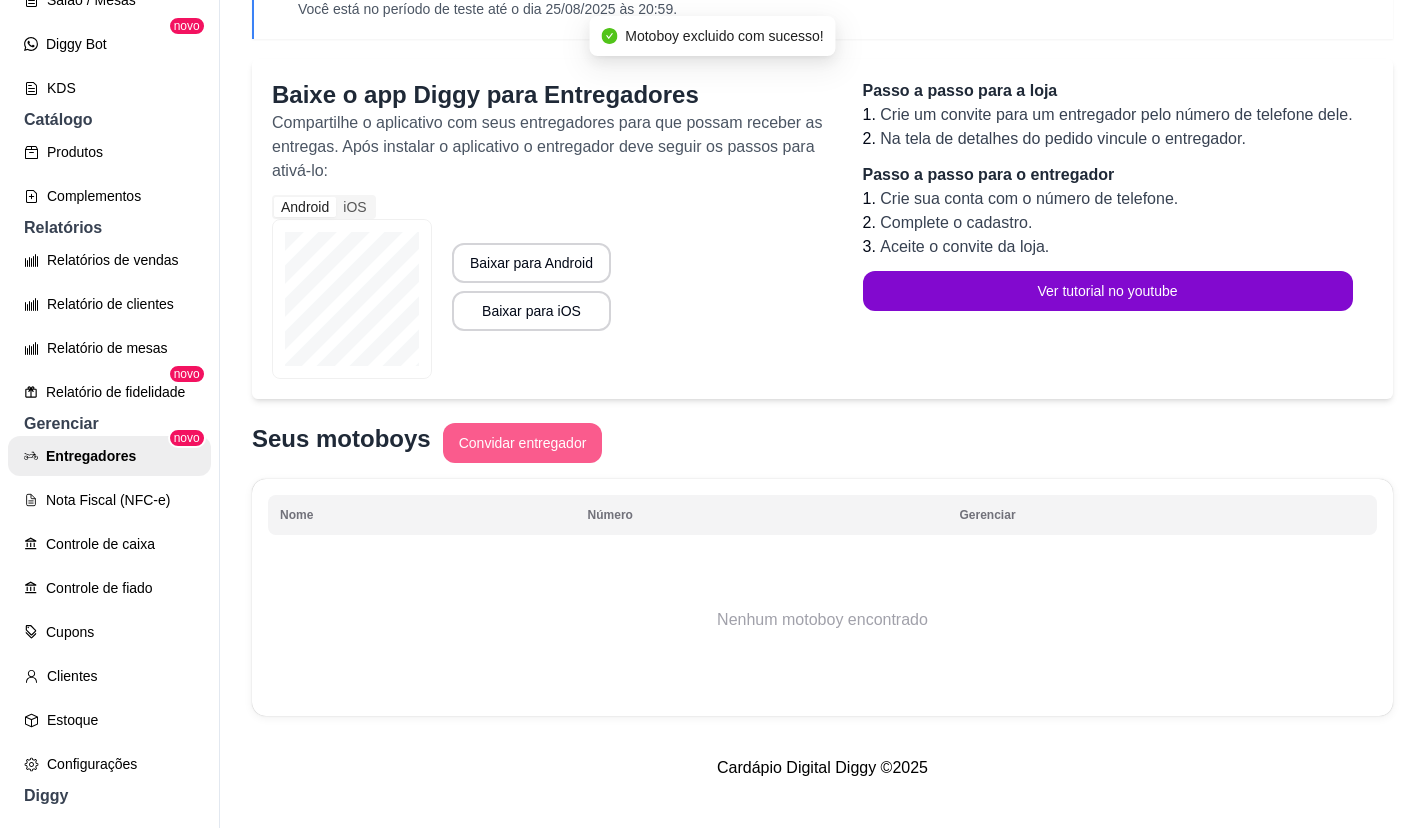 click on "Convidar entregador" at bounding box center [523, 443] 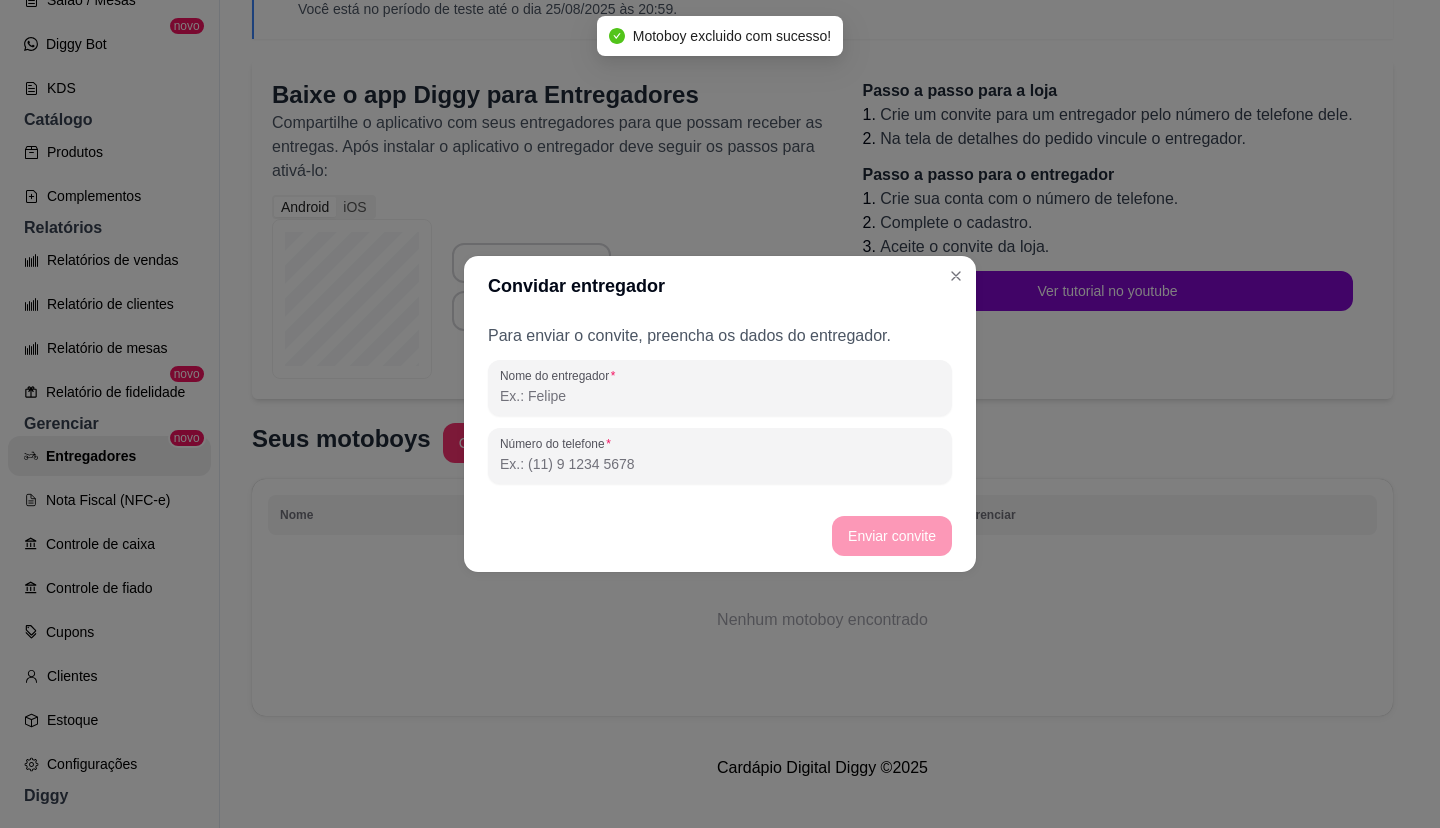 click on "Número do telefone" at bounding box center (720, 464) 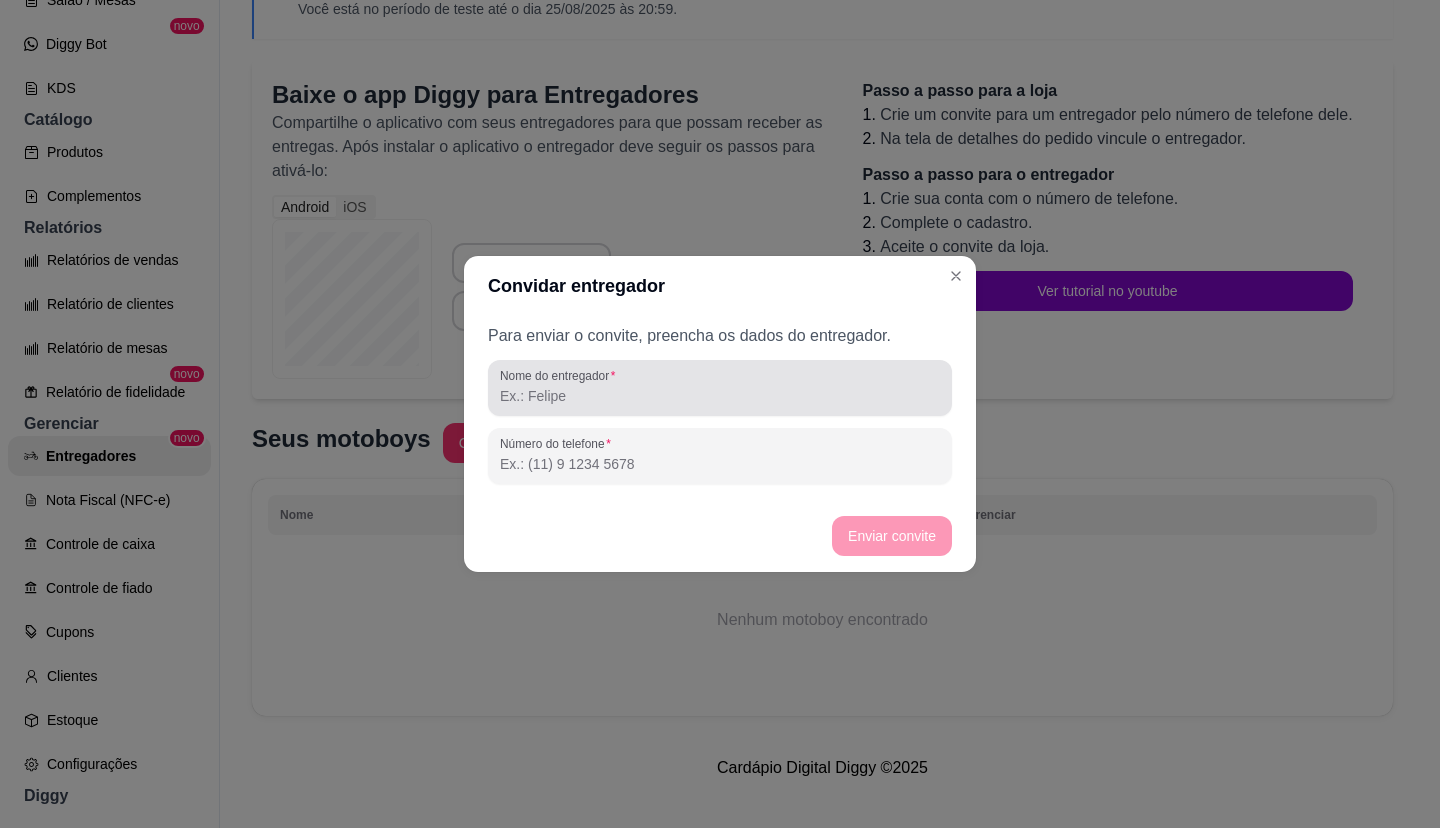 click on "Nome do entregador" at bounding box center [720, 396] 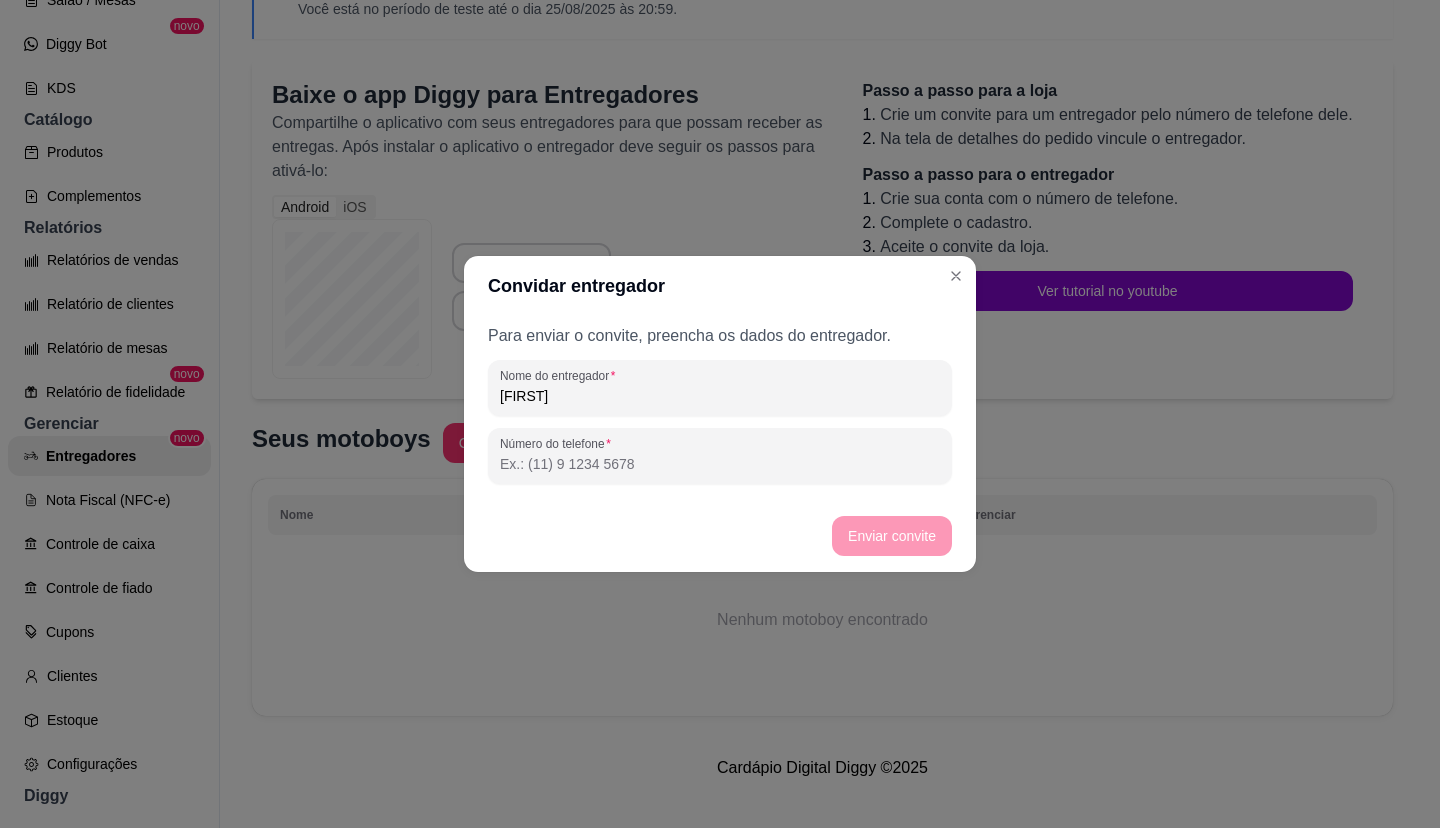 type on "[FIRST]" 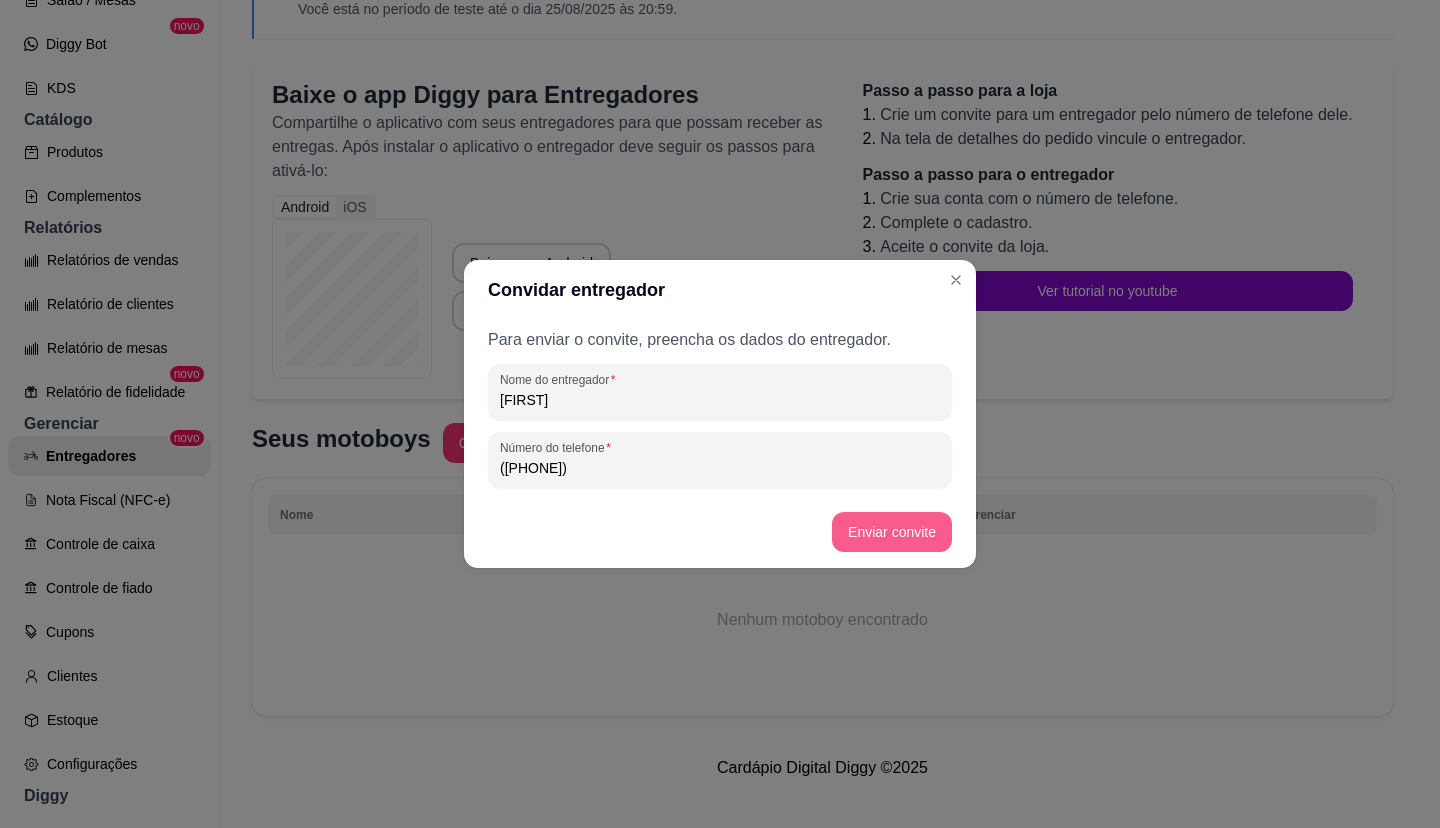 type on "([PHONE])" 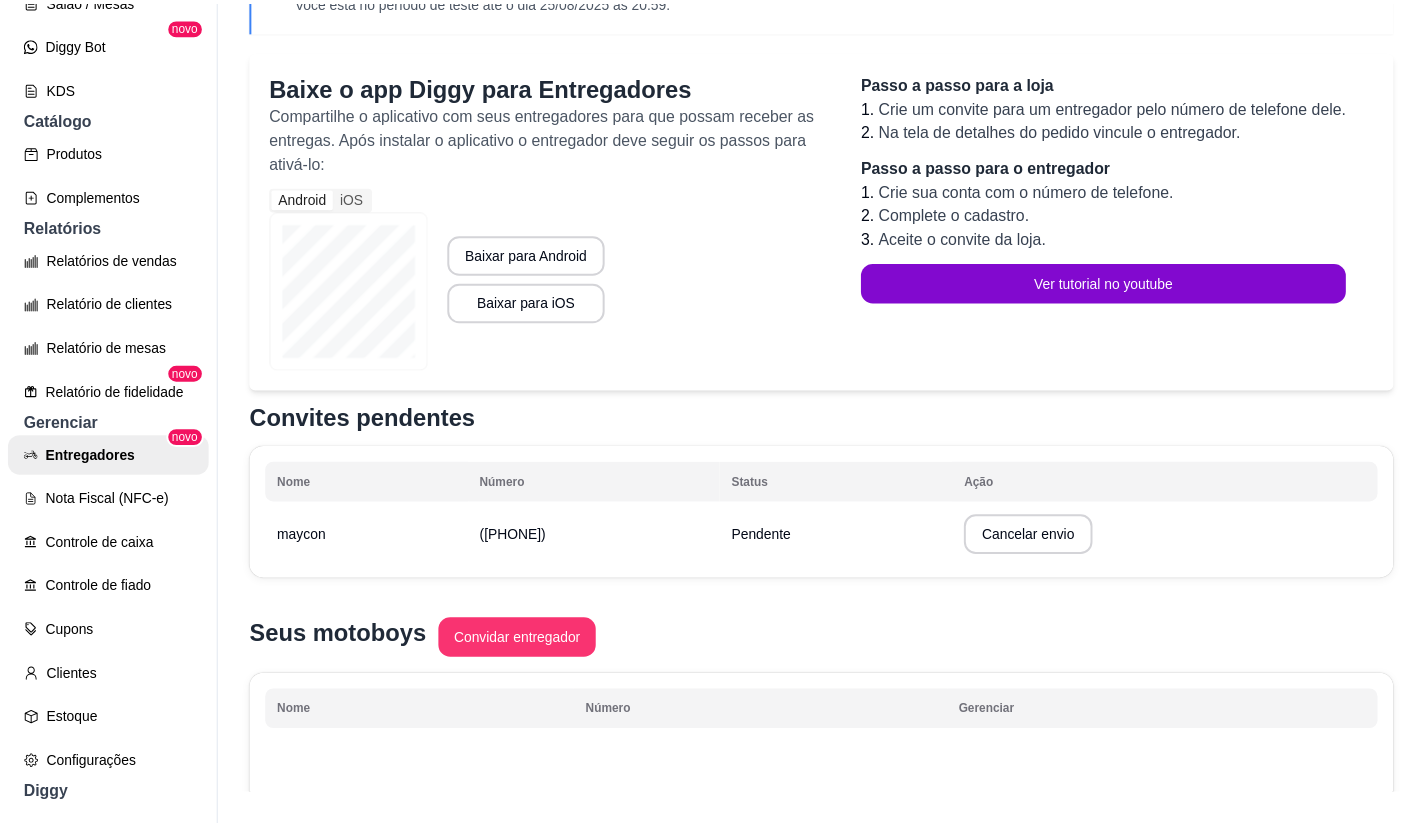 scroll, scrollTop: 117, scrollLeft: 0, axis: vertical 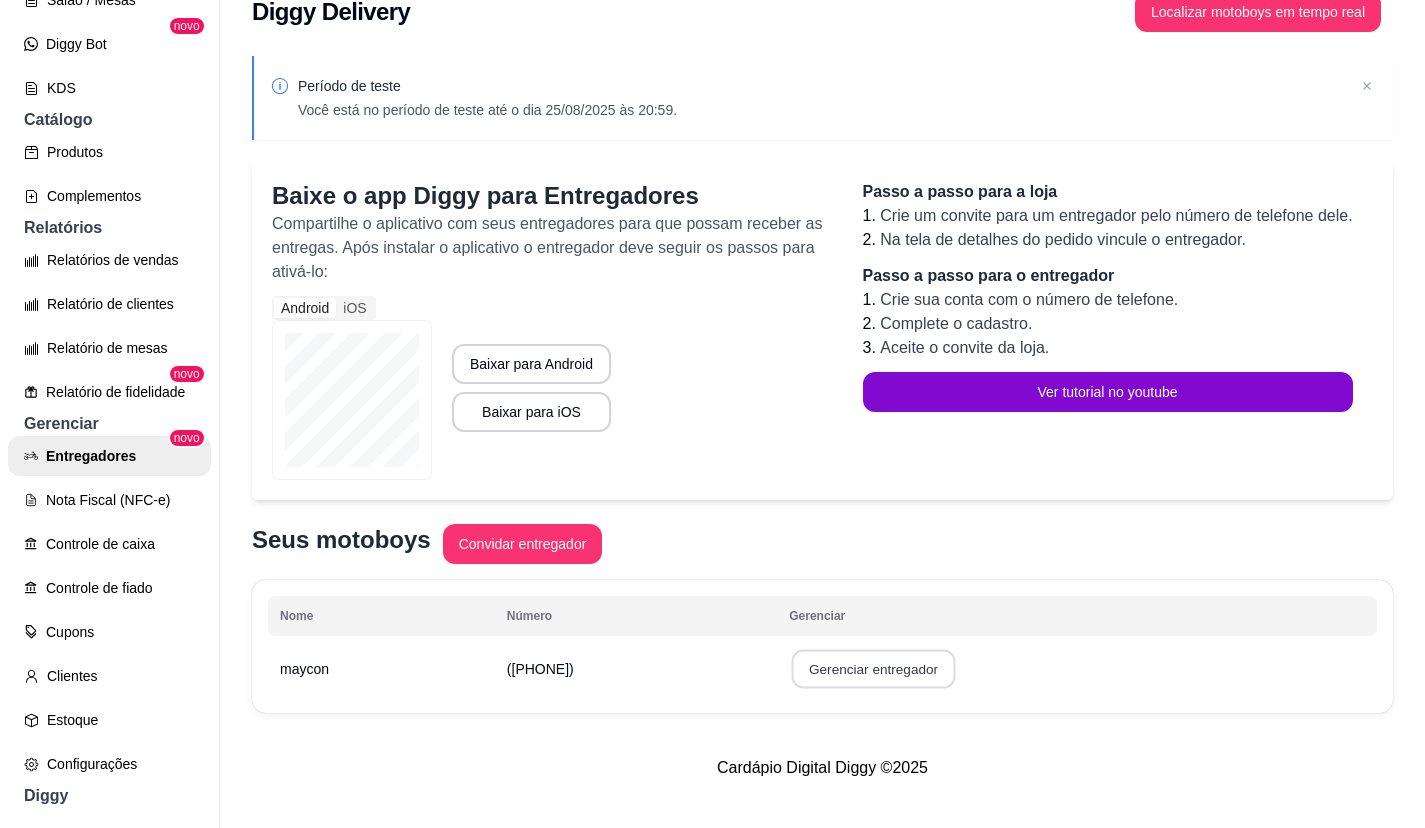 click on "Gerenciar entregador" at bounding box center (874, 669) 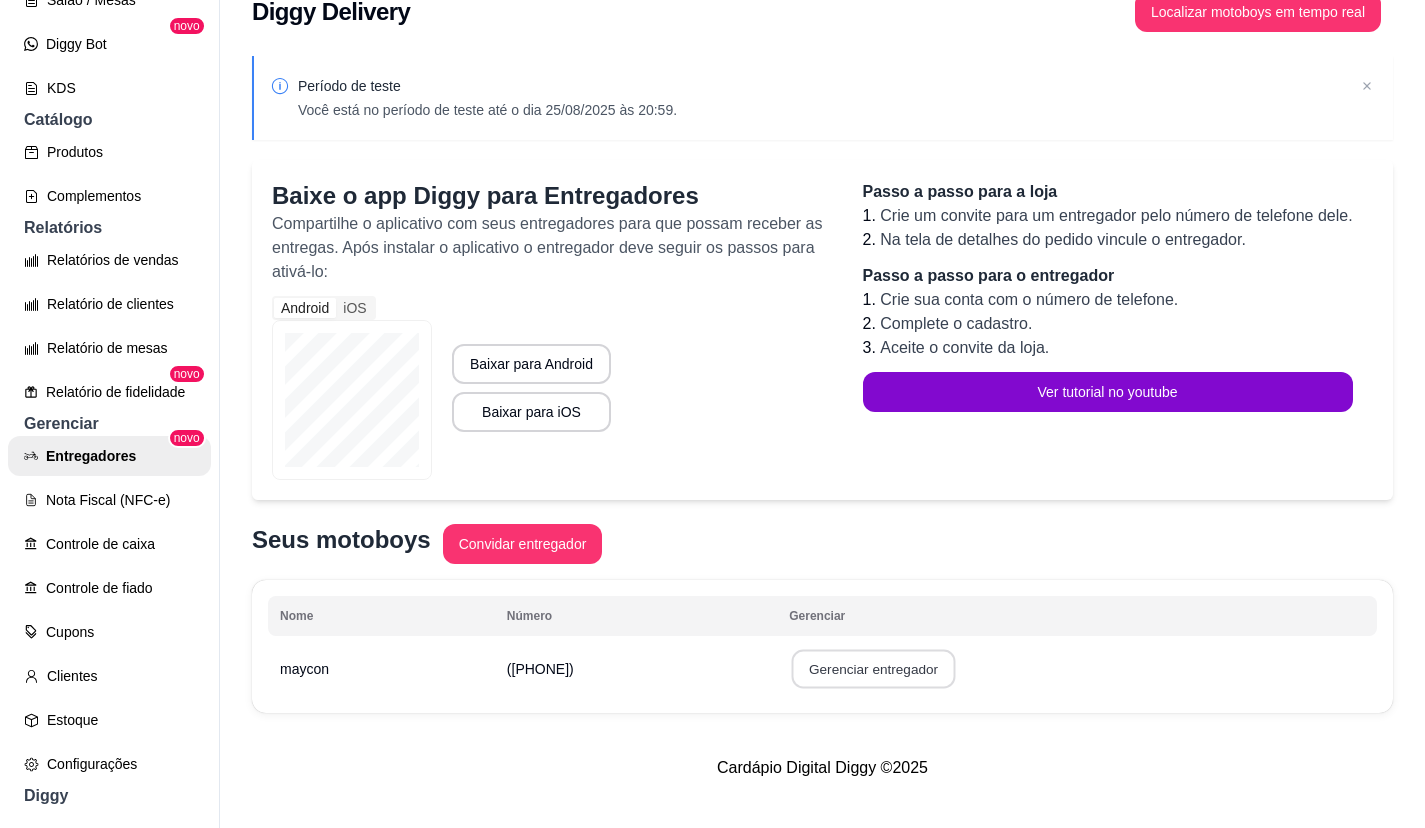 click on "Gerenciar entregador" at bounding box center [874, 669] 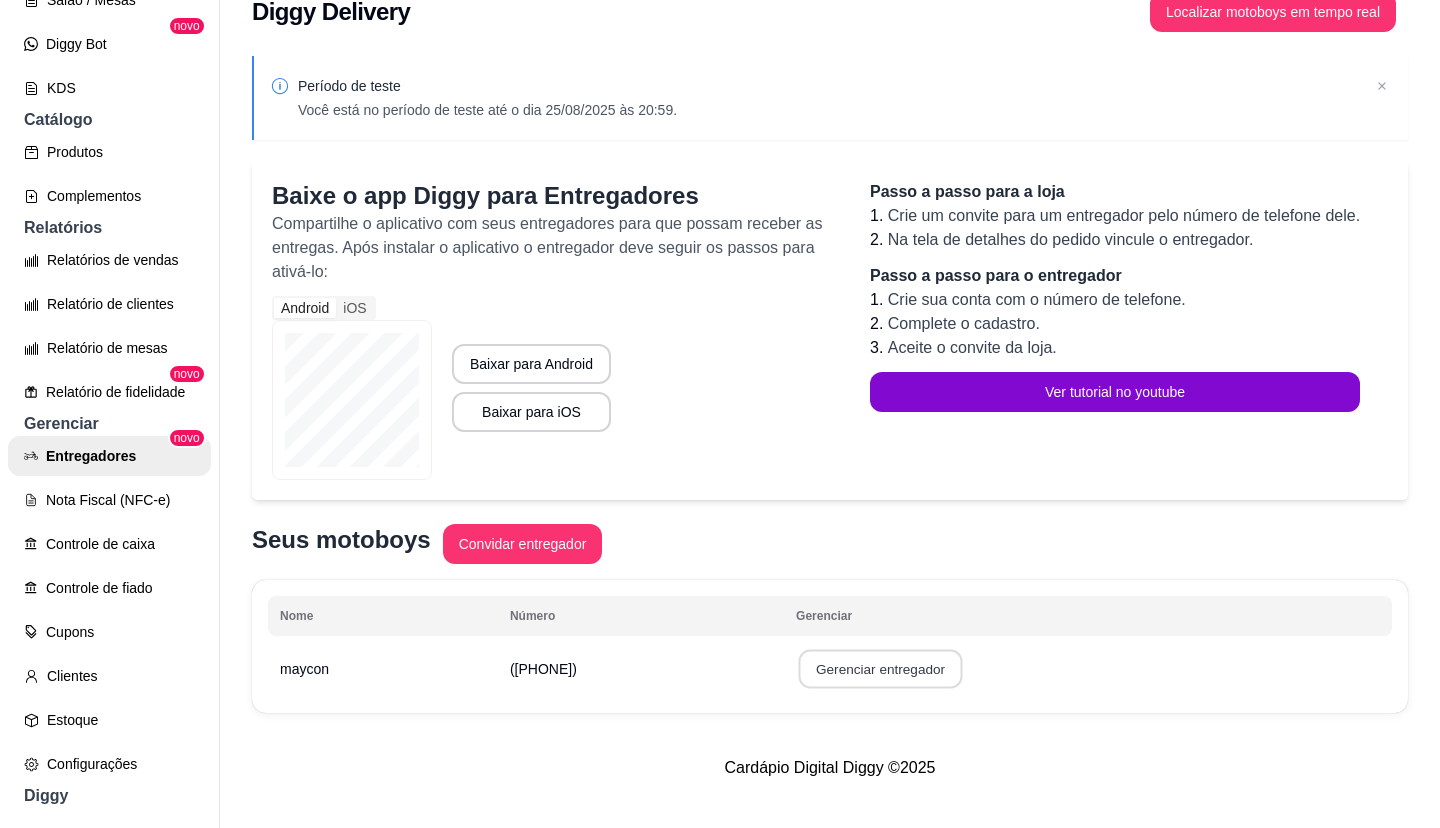 select on "30" 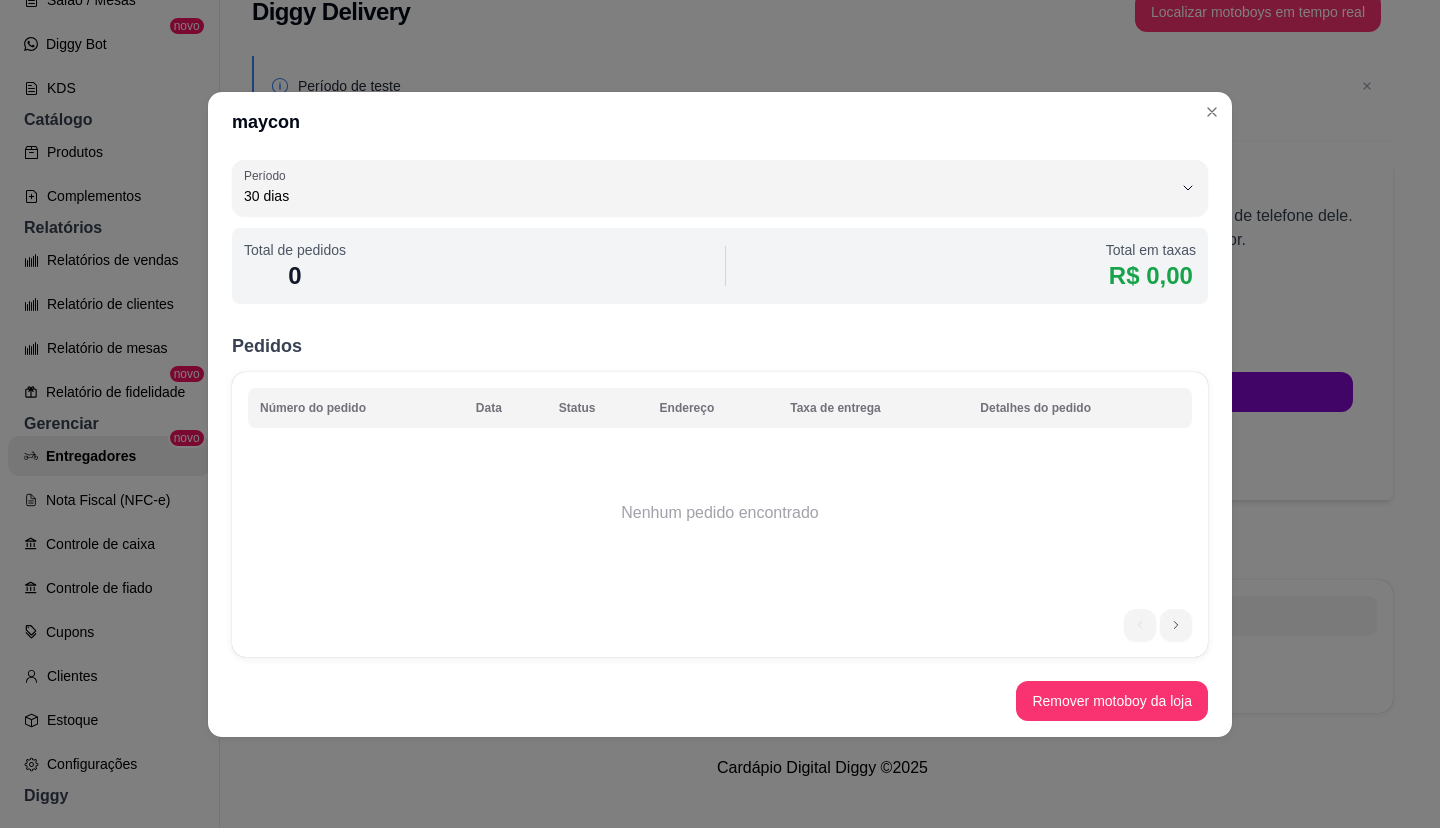 drag, startPoint x: 309, startPoint y: 259, endPoint x: 420, endPoint y: 267, distance: 111.28792 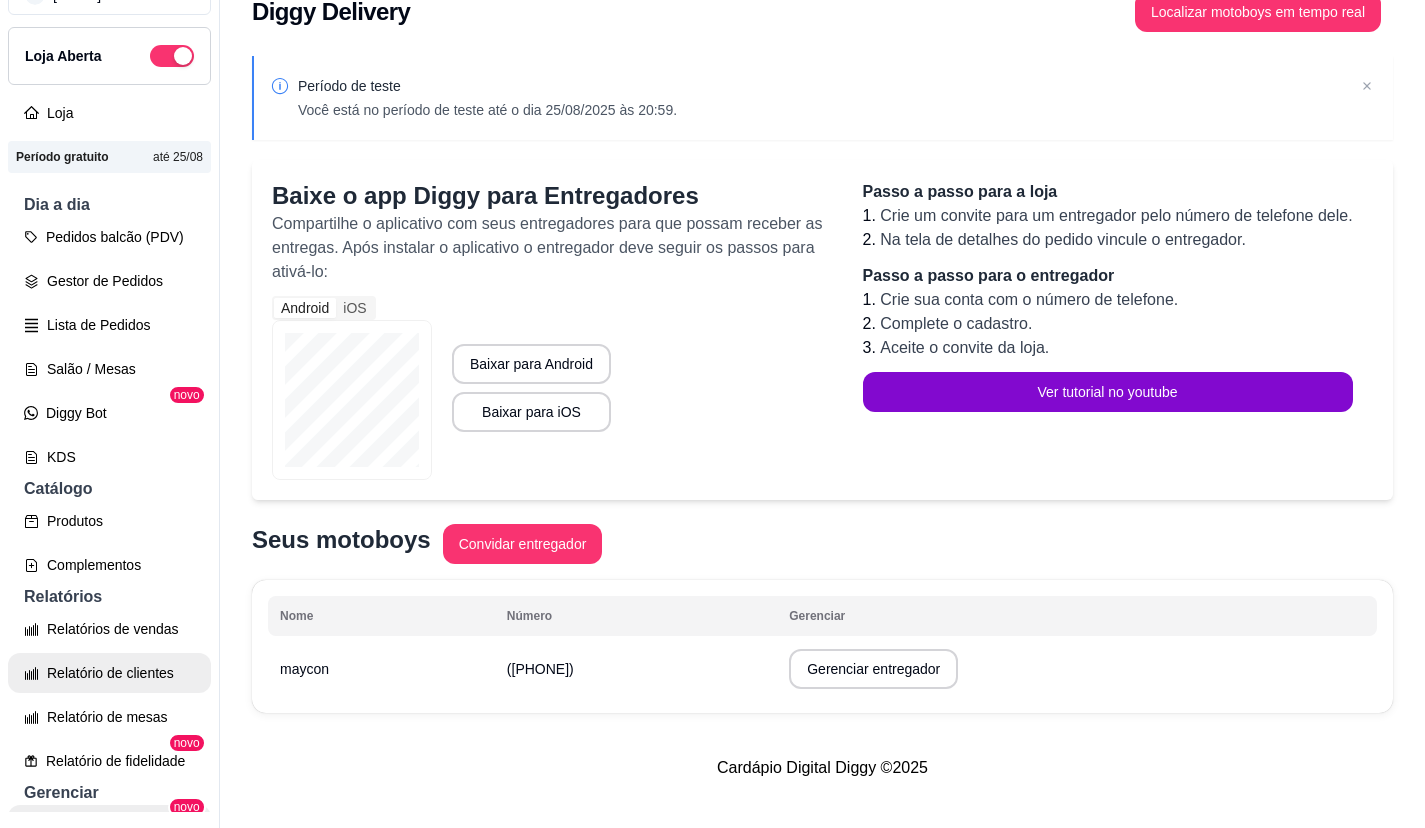scroll, scrollTop: 0, scrollLeft: 0, axis: both 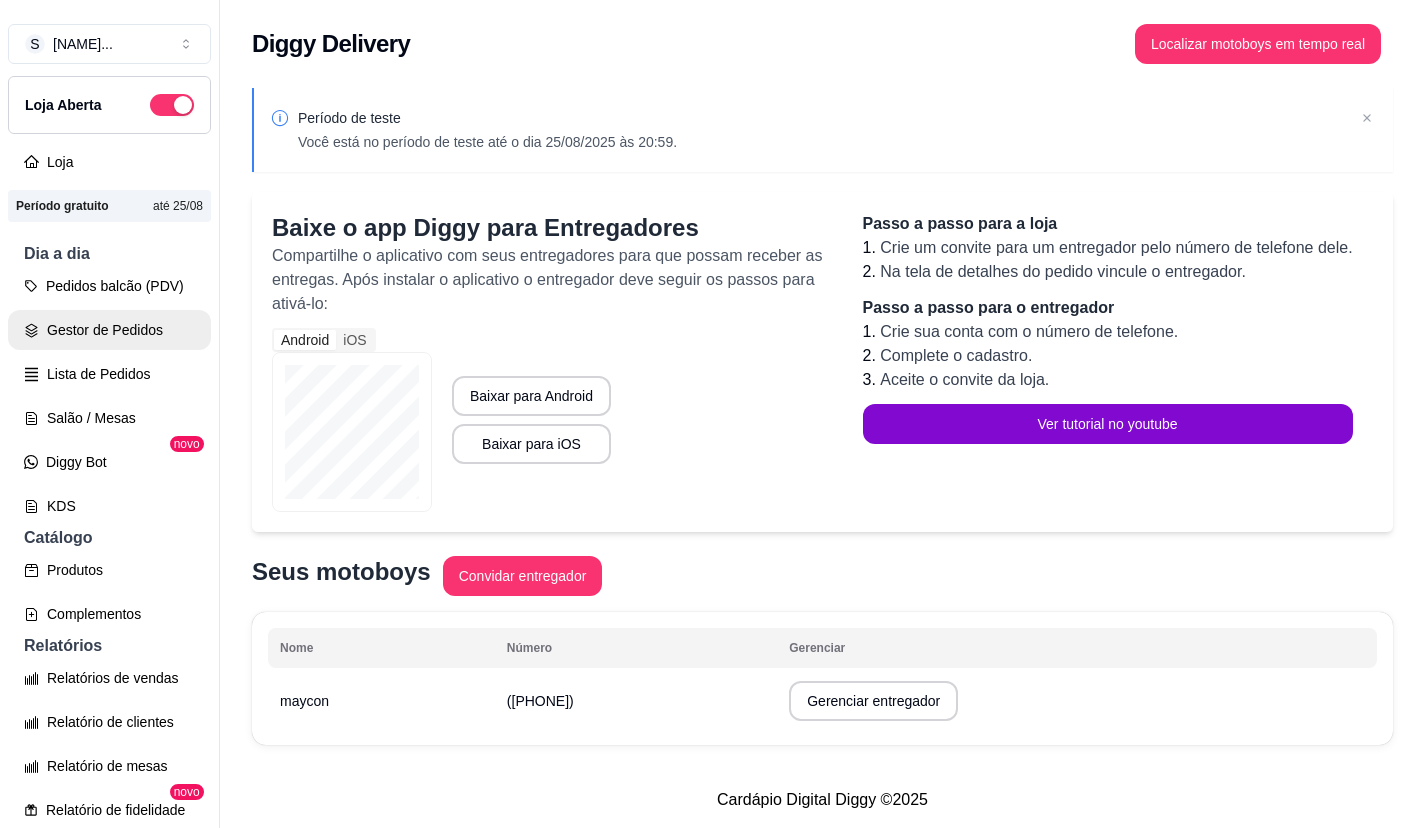 click on "Gestor de Pedidos" at bounding box center [109, 330] 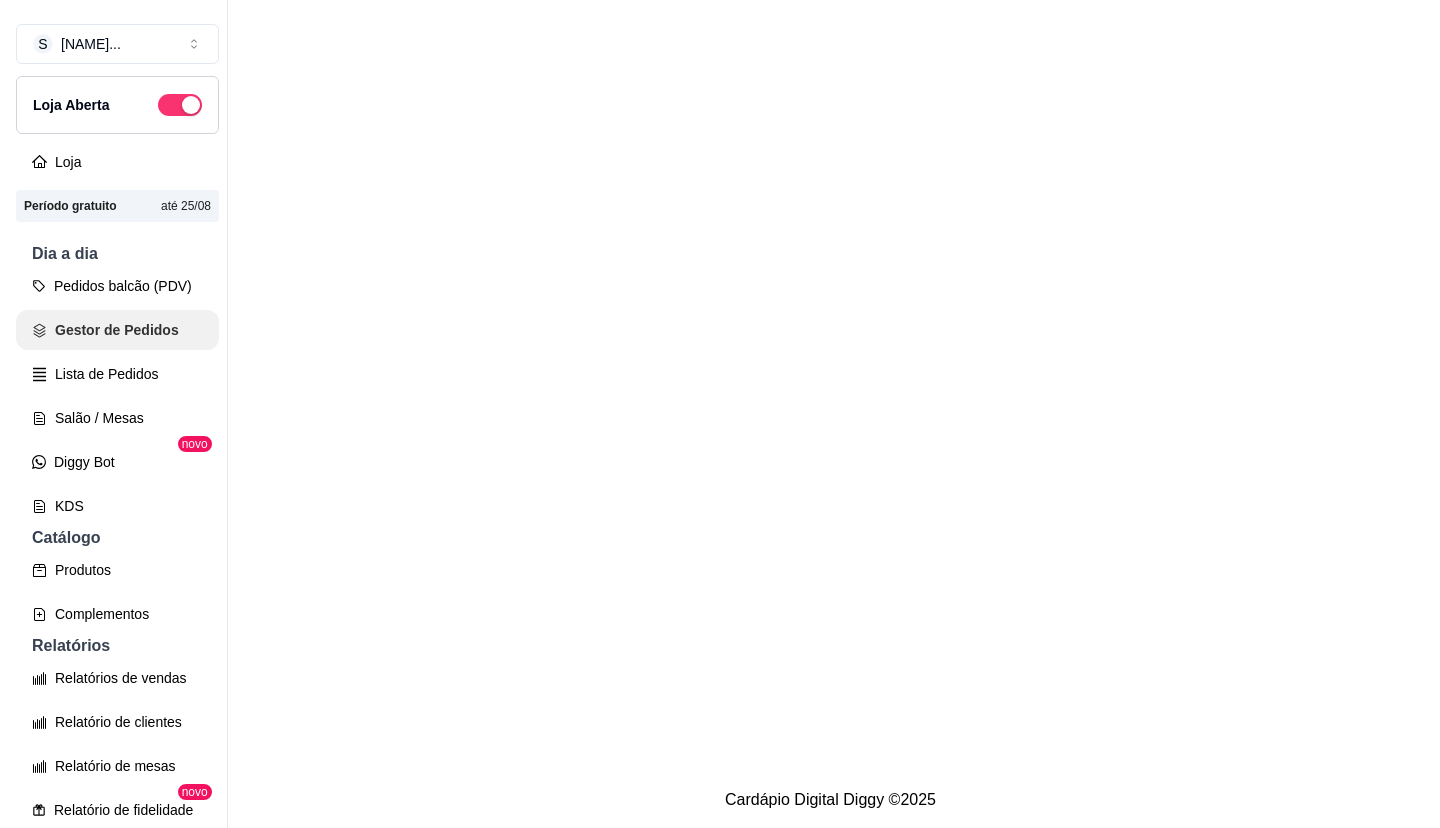 scroll, scrollTop: 0, scrollLeft: 0, axis: both 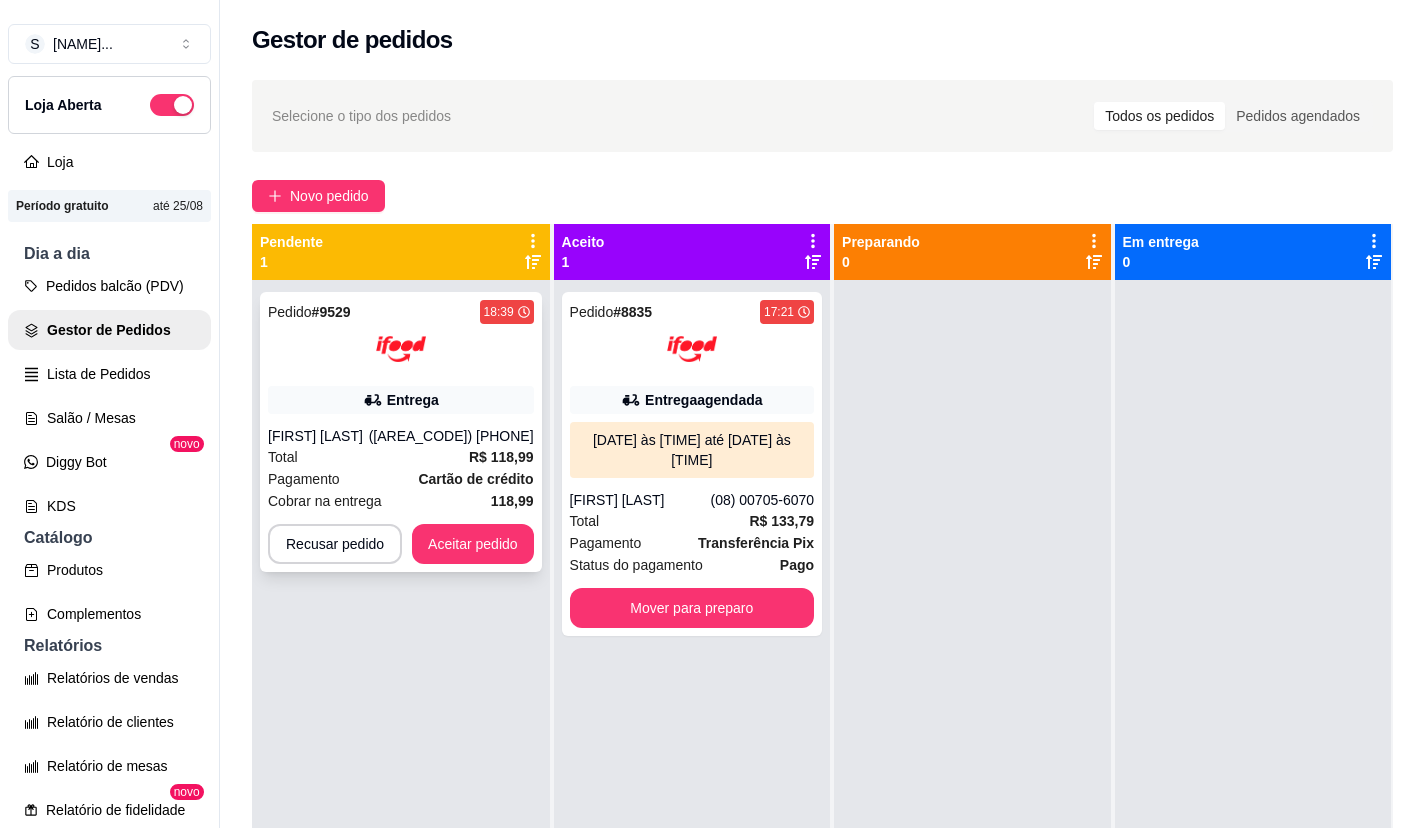 click at bounding box center [401, 349] 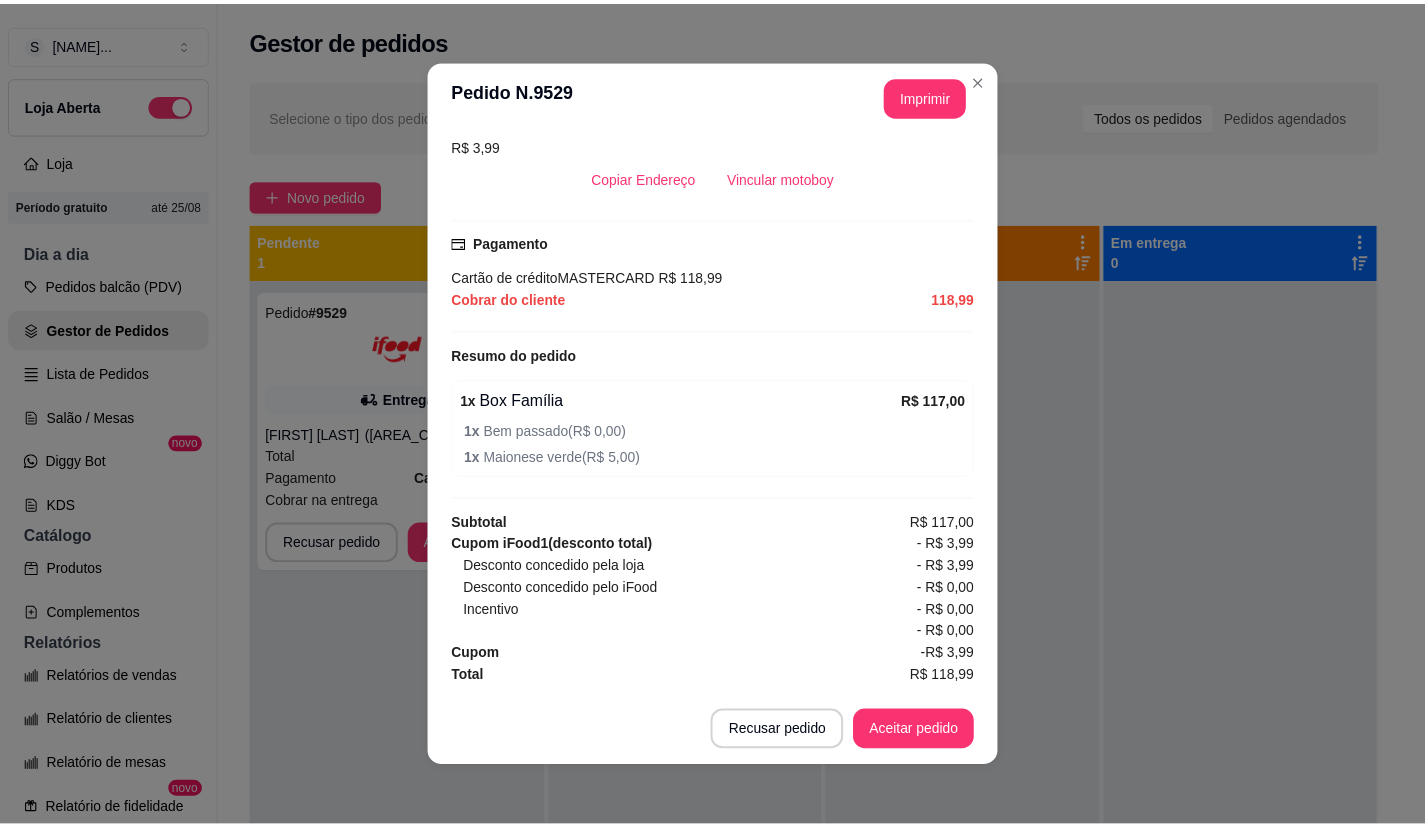 scroll, scrollTop: 0, scrollLeft: 0, axis: both 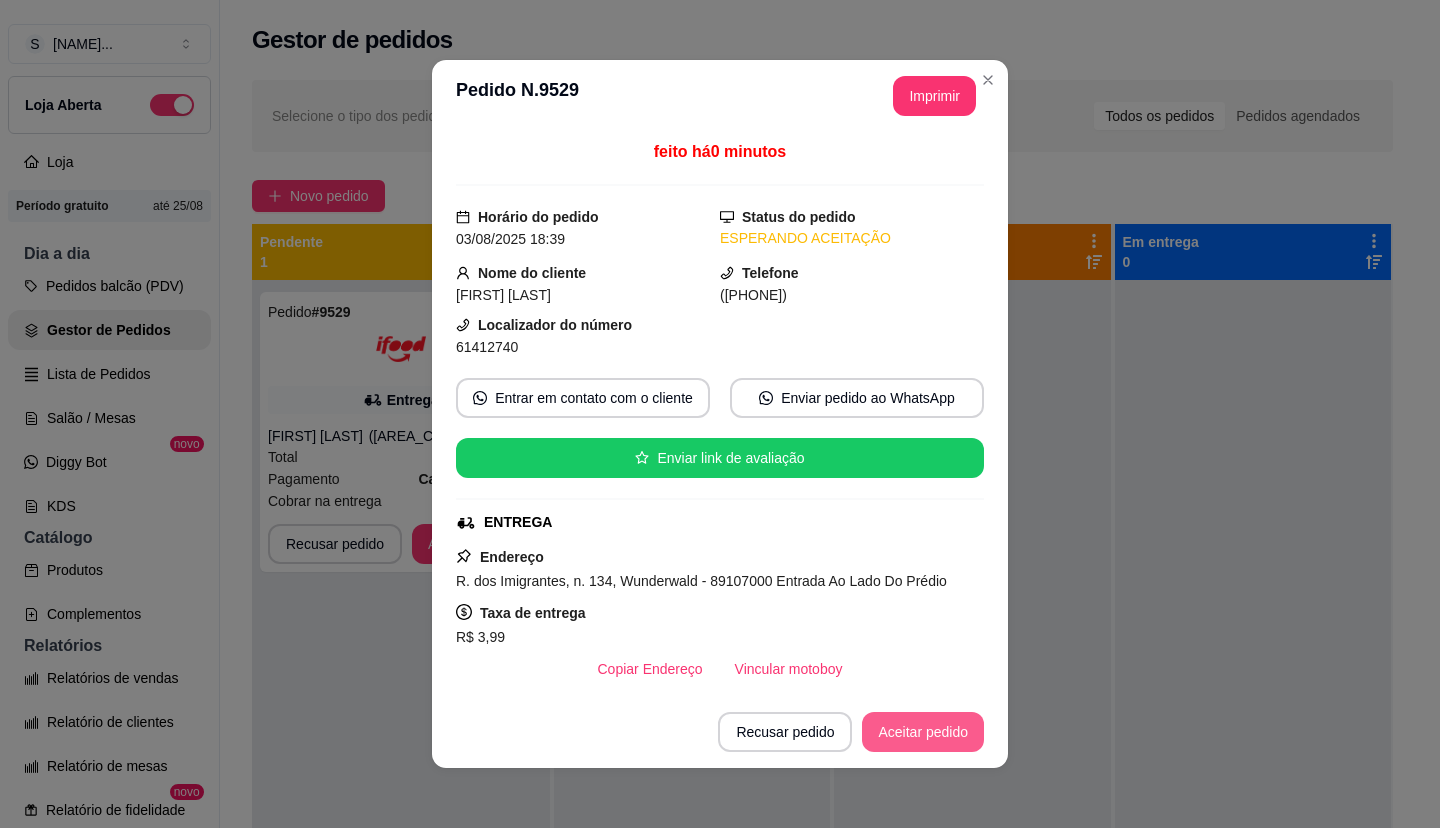 click on "Aceitar pedido" at bounding box center [923, 732] 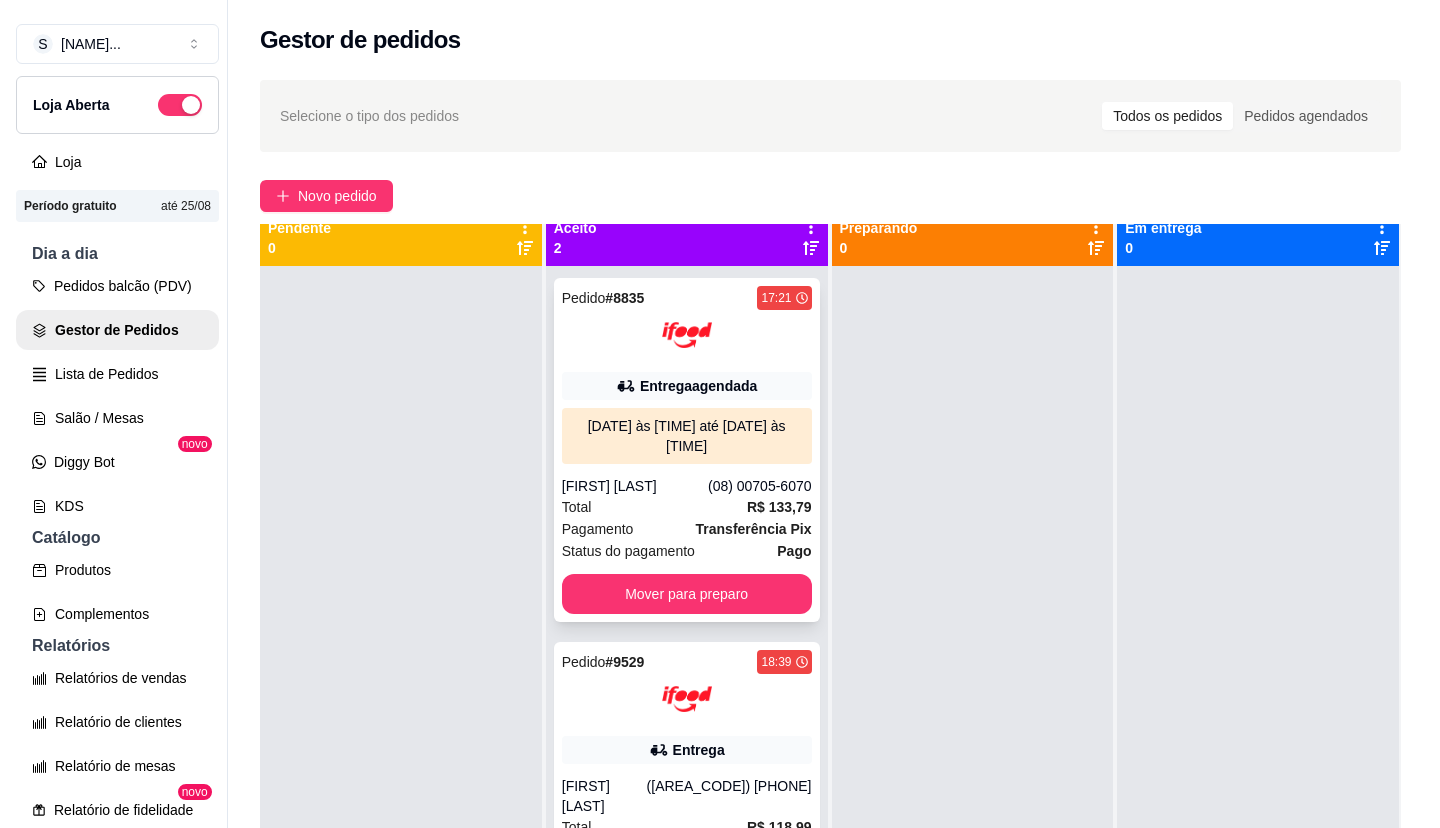 scroll, scrollTop: 56, scrollLeft: 0, axis: vertical 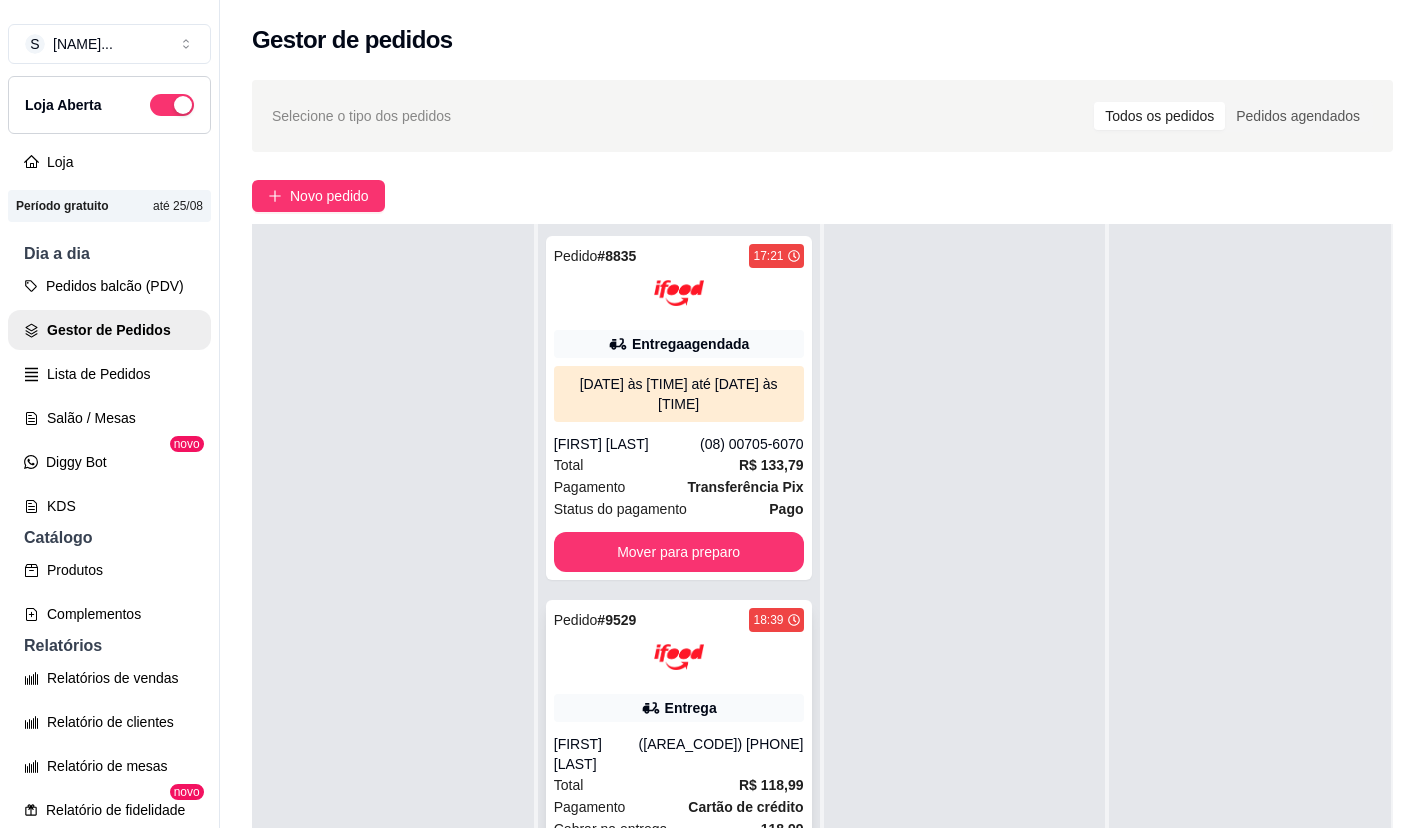 click at bounding box center [679, 657] 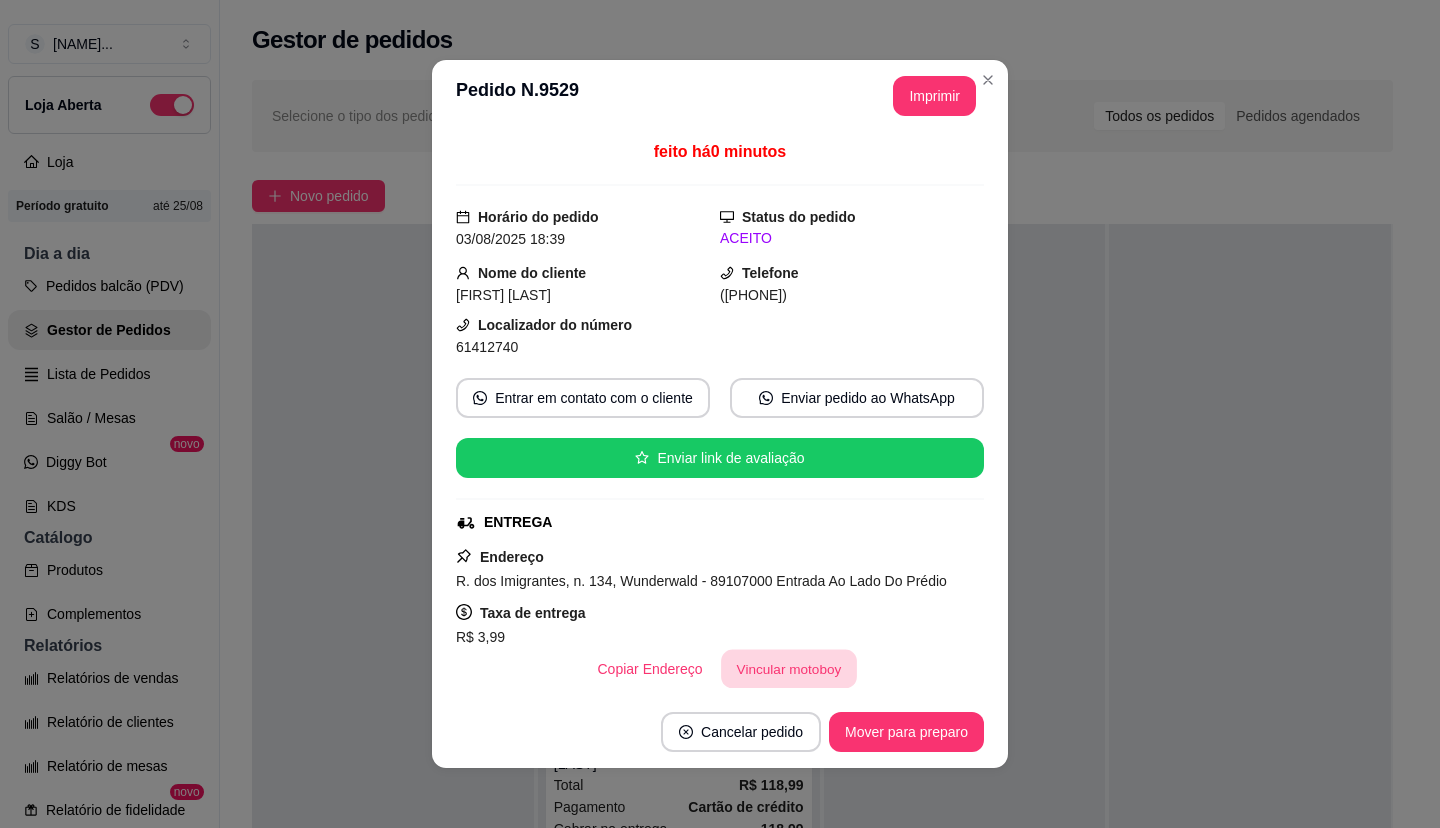 click on "Vincular motoboy" at bounding box center (789, 669) 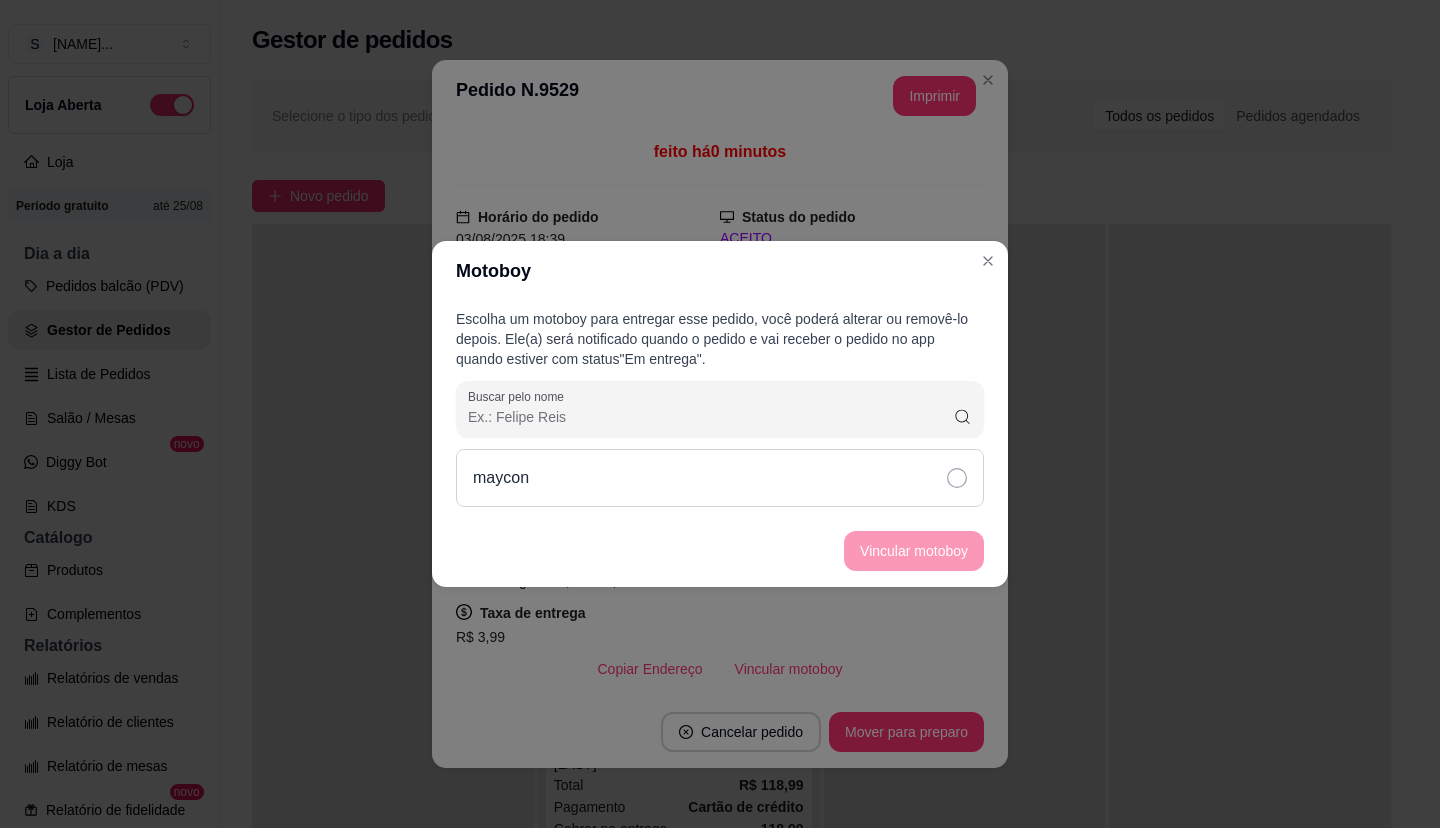 click 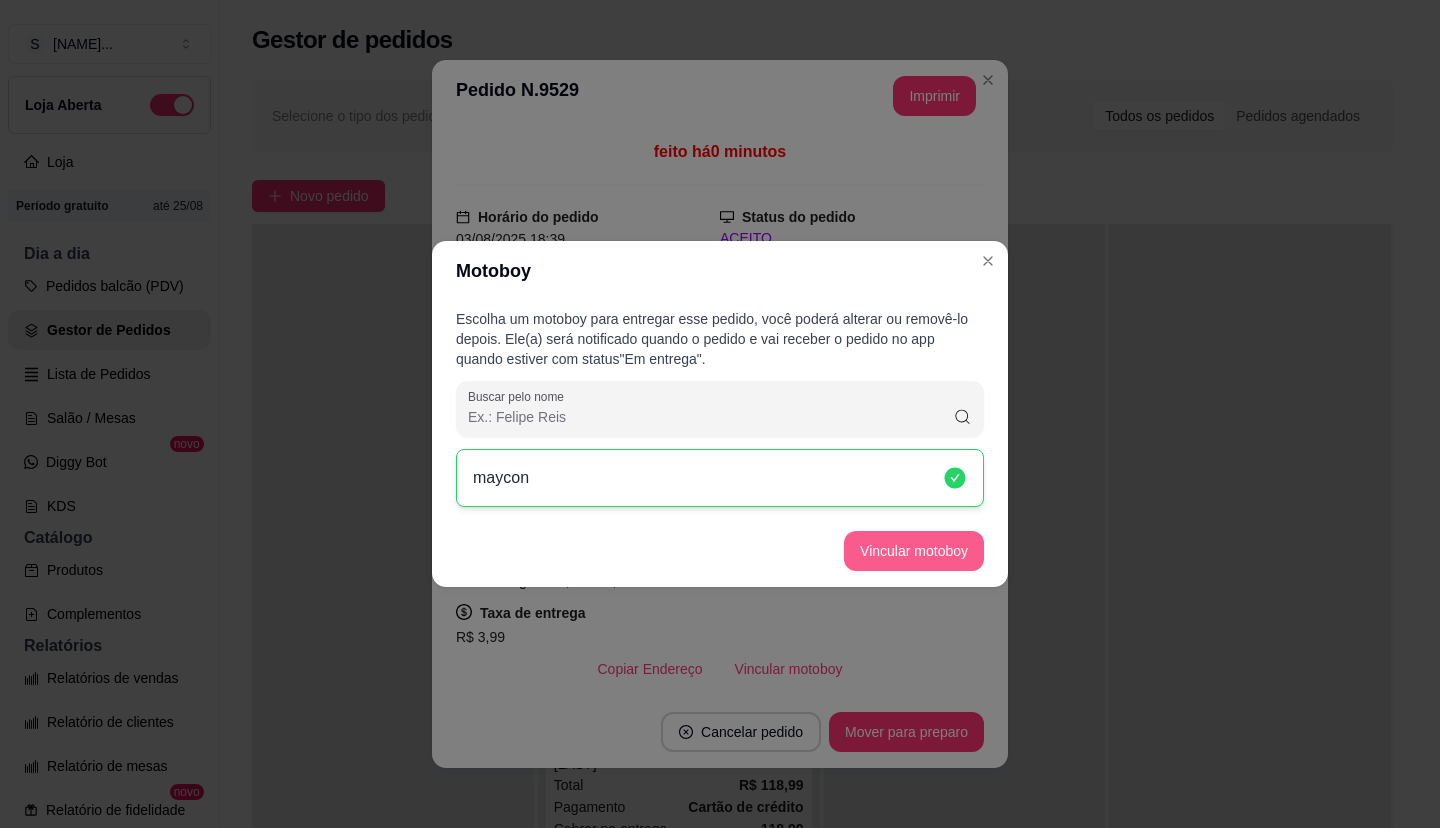 click on "Vincular motoboy" at bounding box center (914, 551) 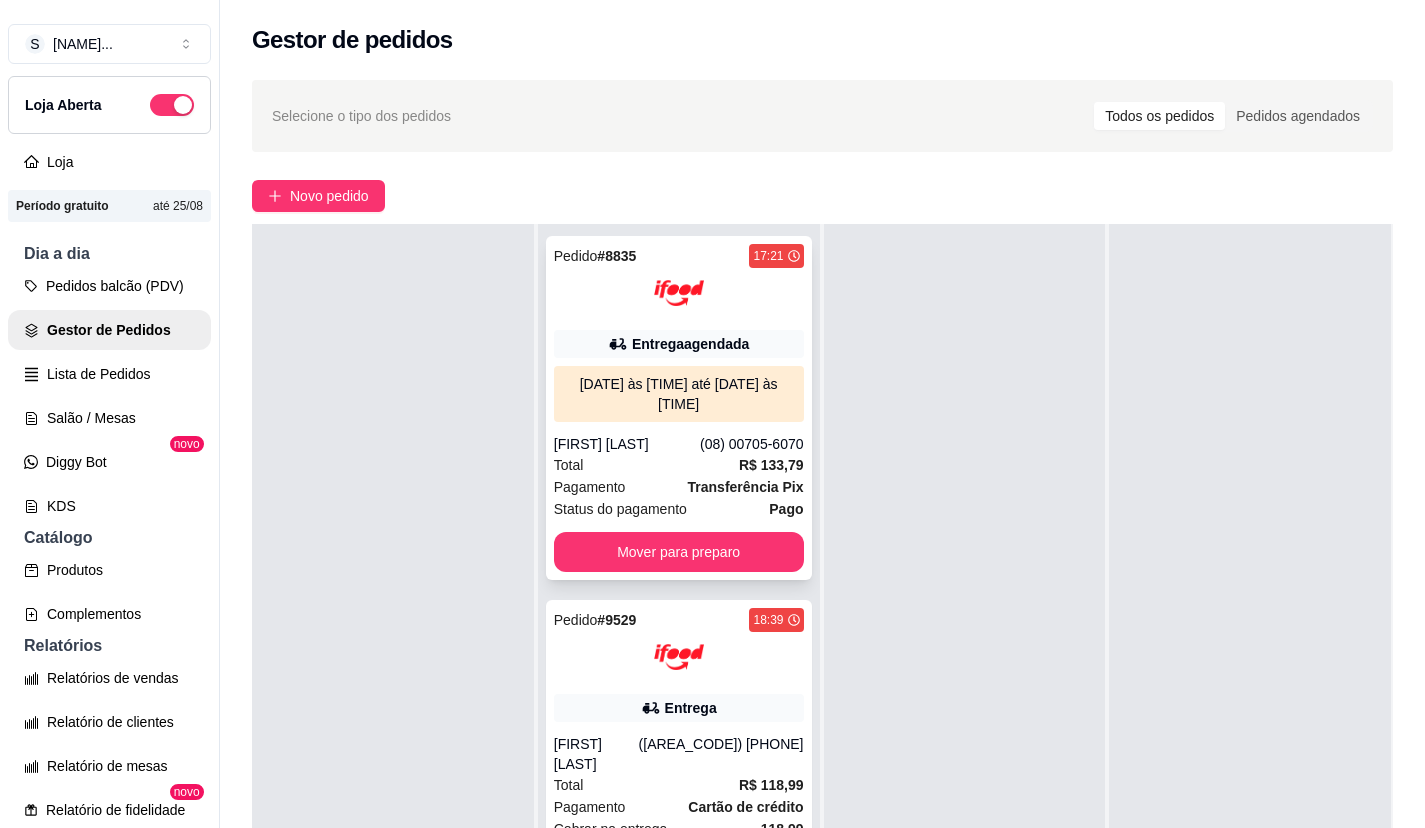 click on "[FIRST] [LAST]" at bounding box center (627, 444) 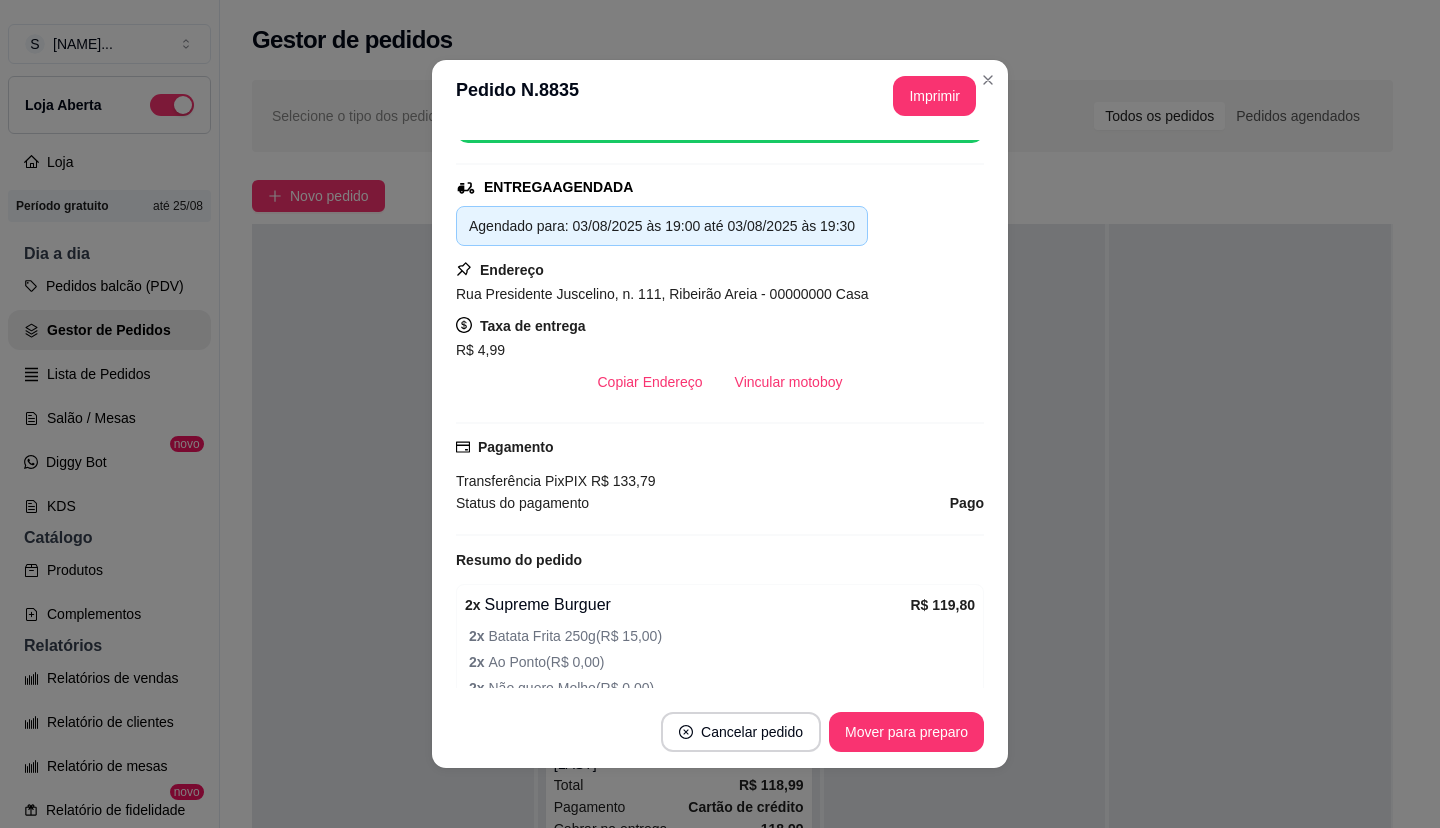 scroll, scrollTop: 495, scrollLeft: 0, axis: vertical 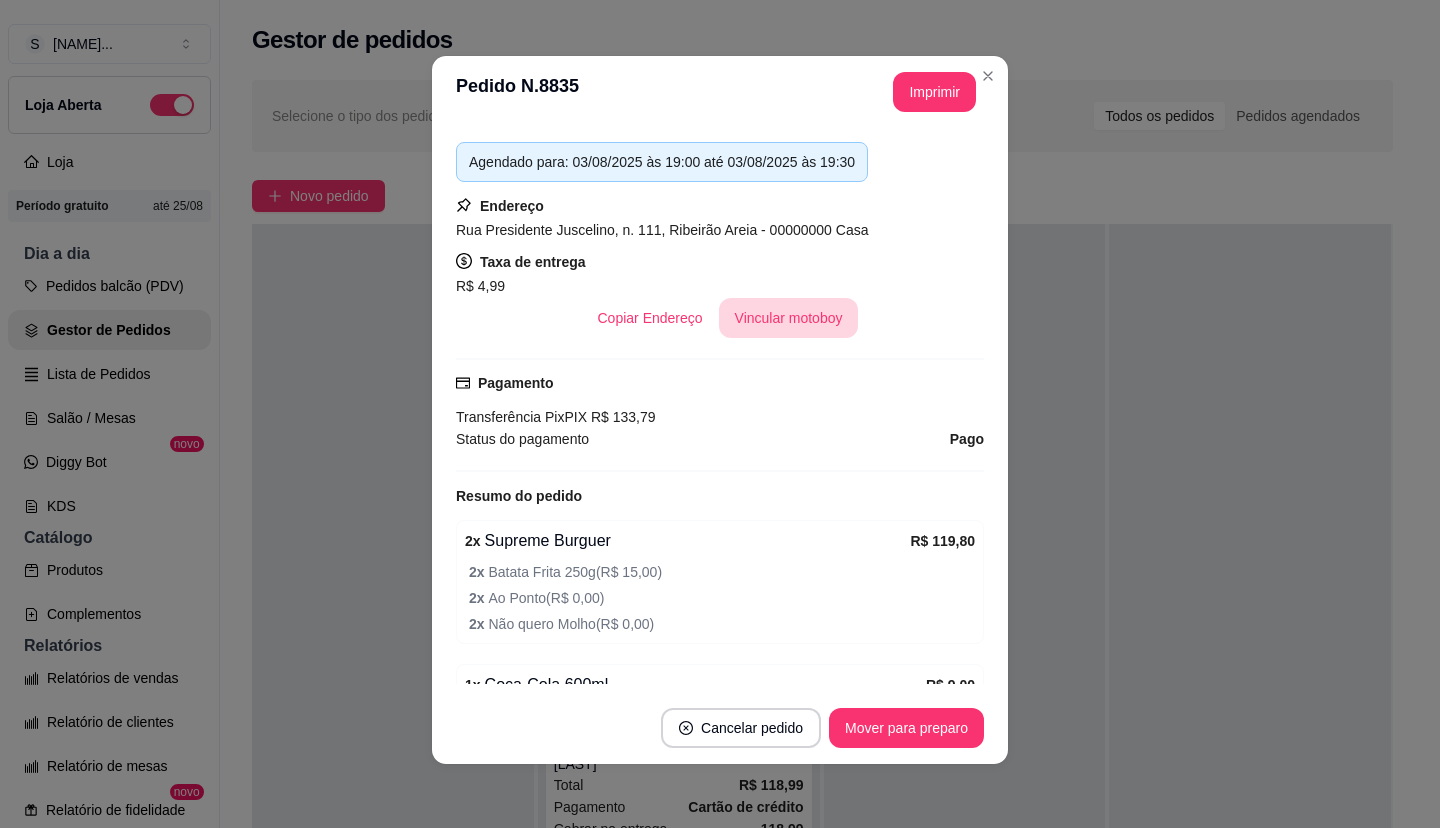 click on "Vincular motoboy" at bounding box center [789, 318] 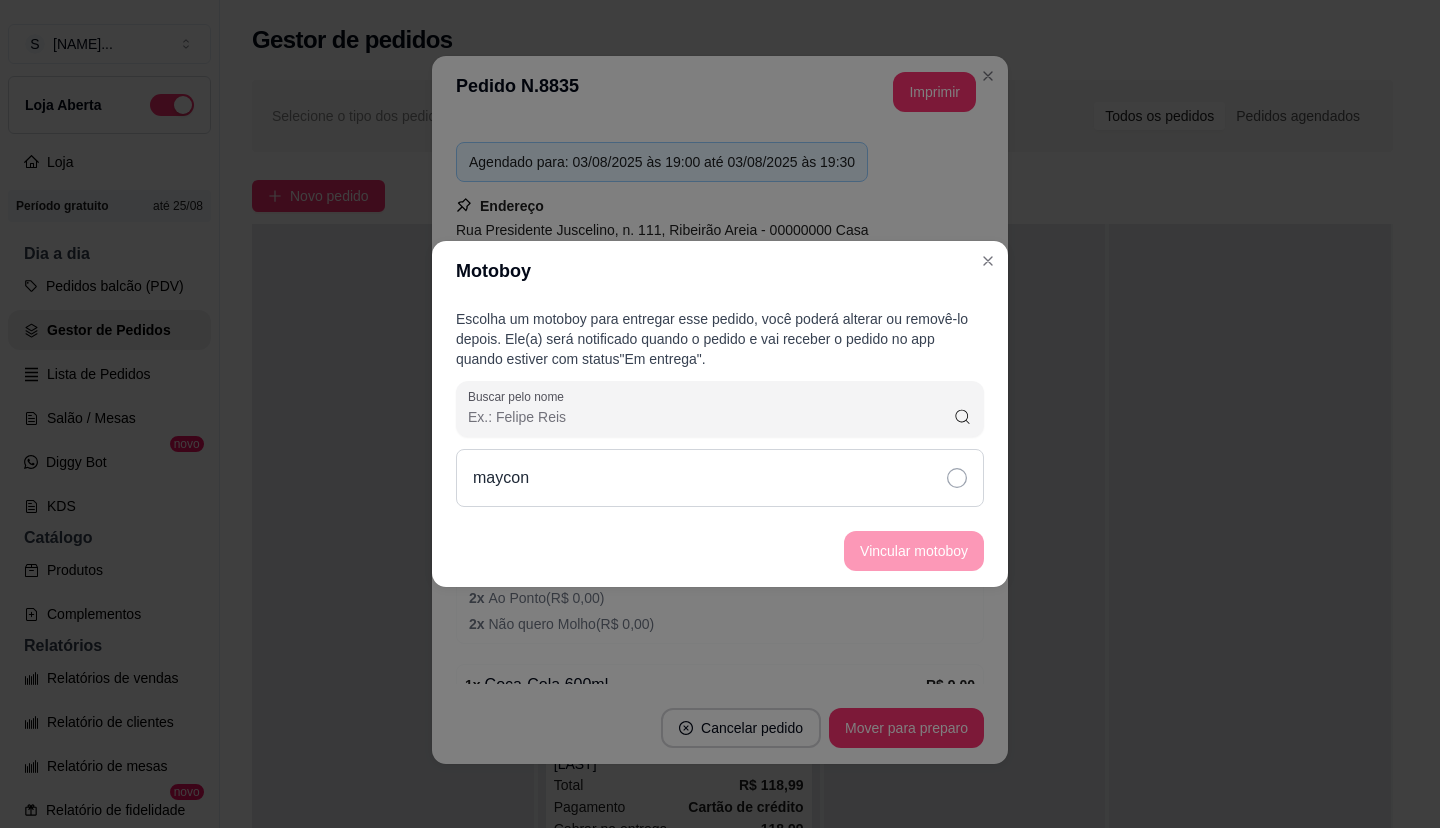 click on "maycon" at bounding box center (720, 478) 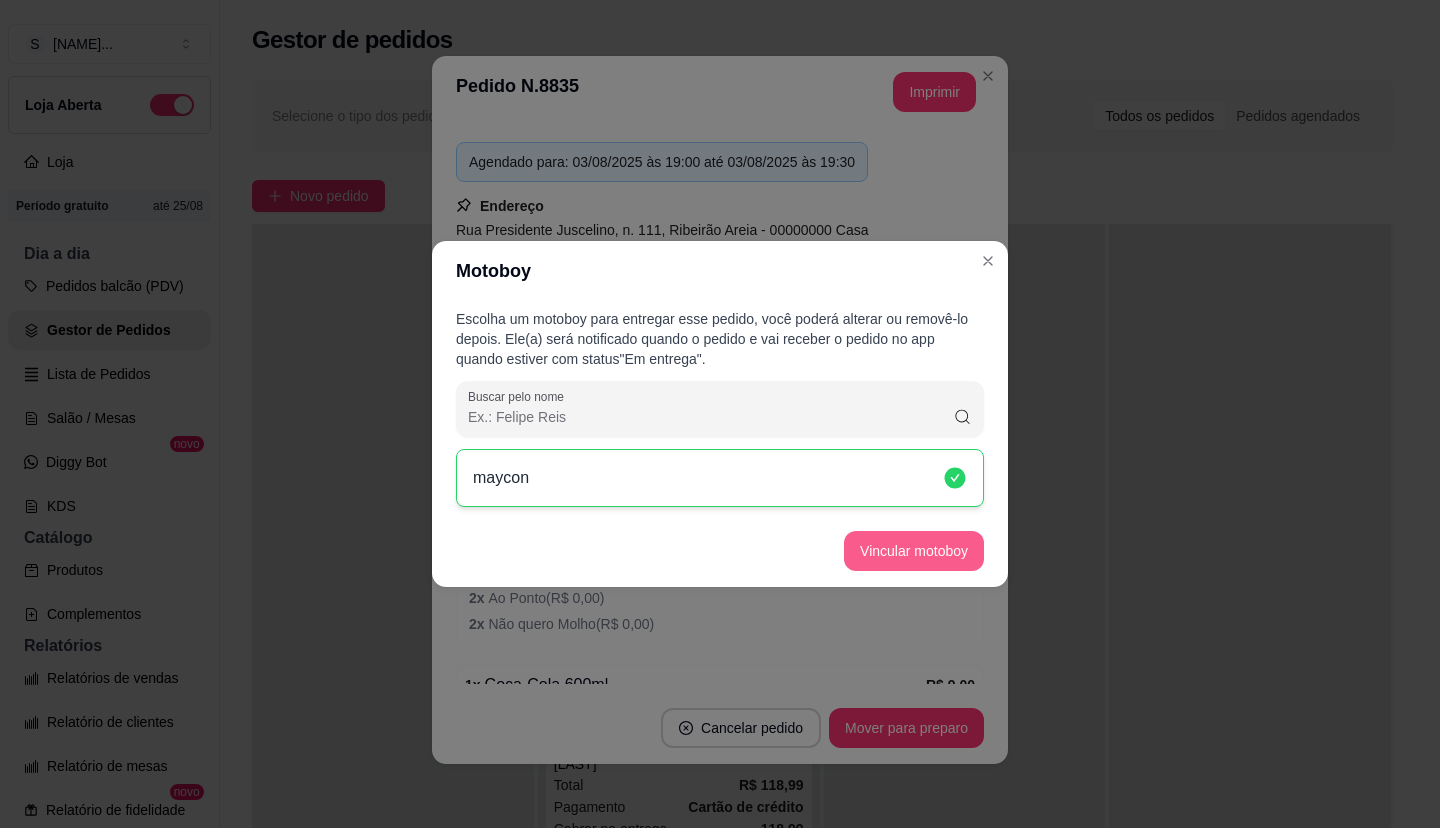 click on "Vincular motoboy" at bounding box center (914, 551) 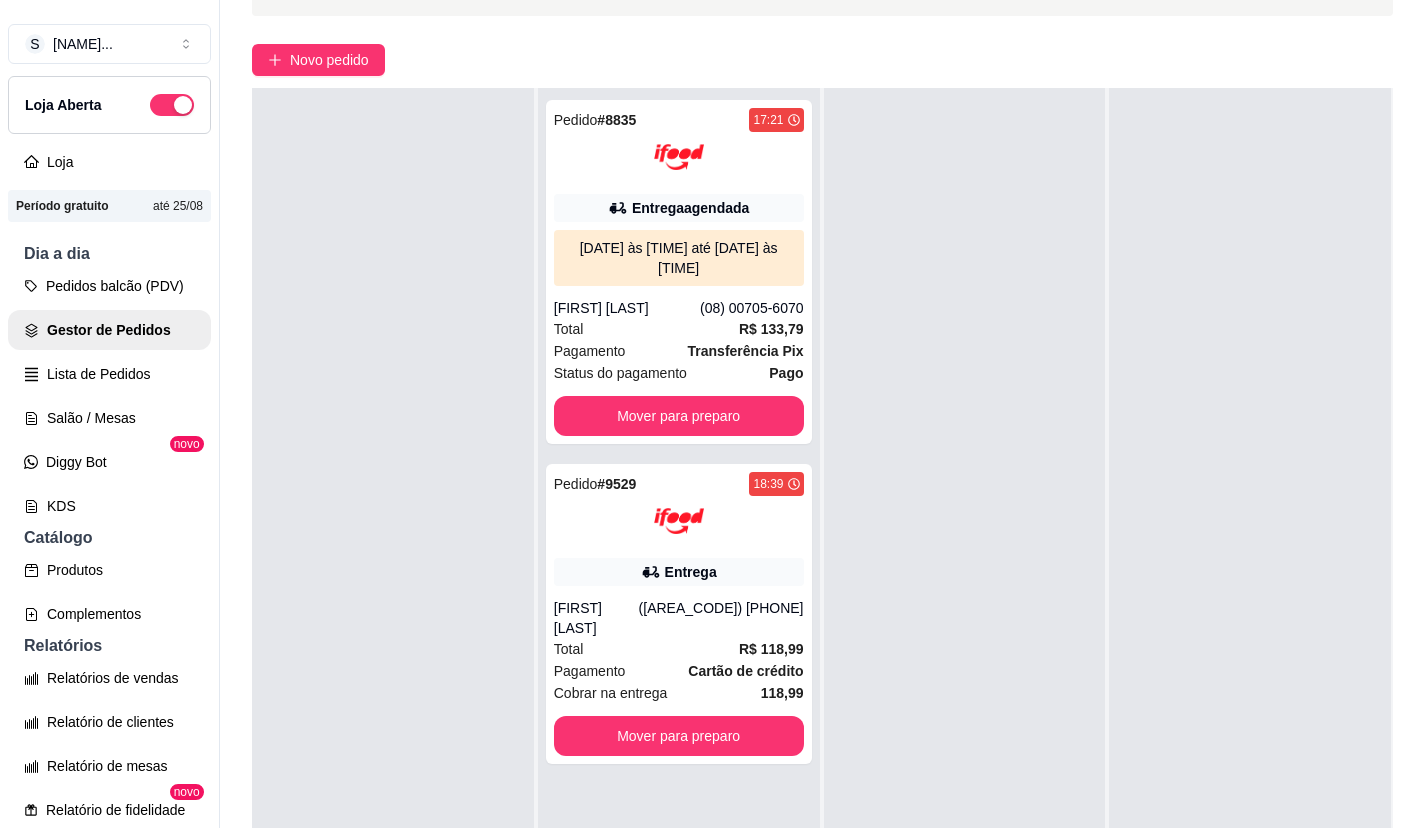 scroll, scrollTop: 319, scrollLeft: 0, axis: vertical 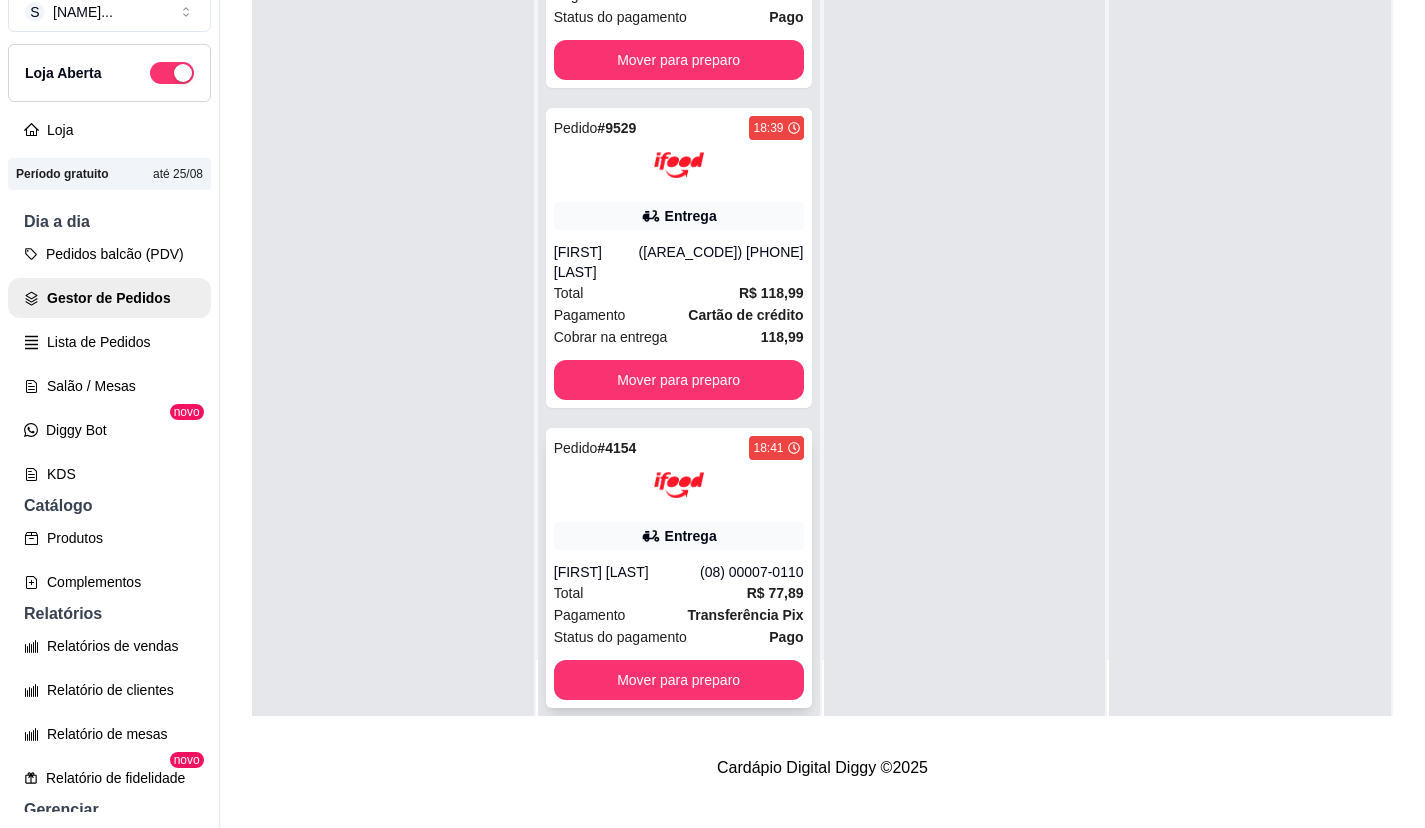 click on "Entrega" at bounding box center (679, 536) 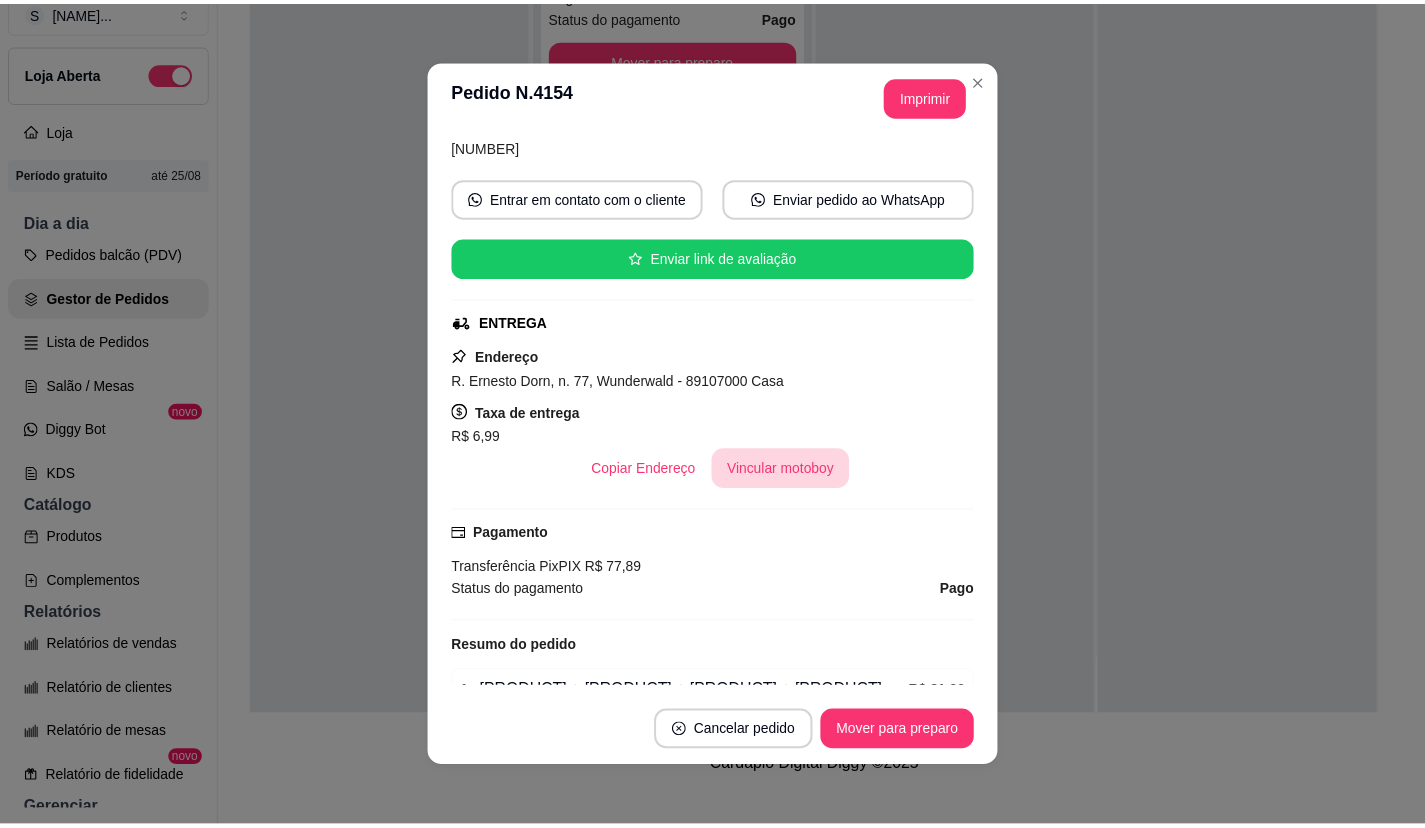 scroll, scrollTop: 0, scrollLeft: 0, axis: both 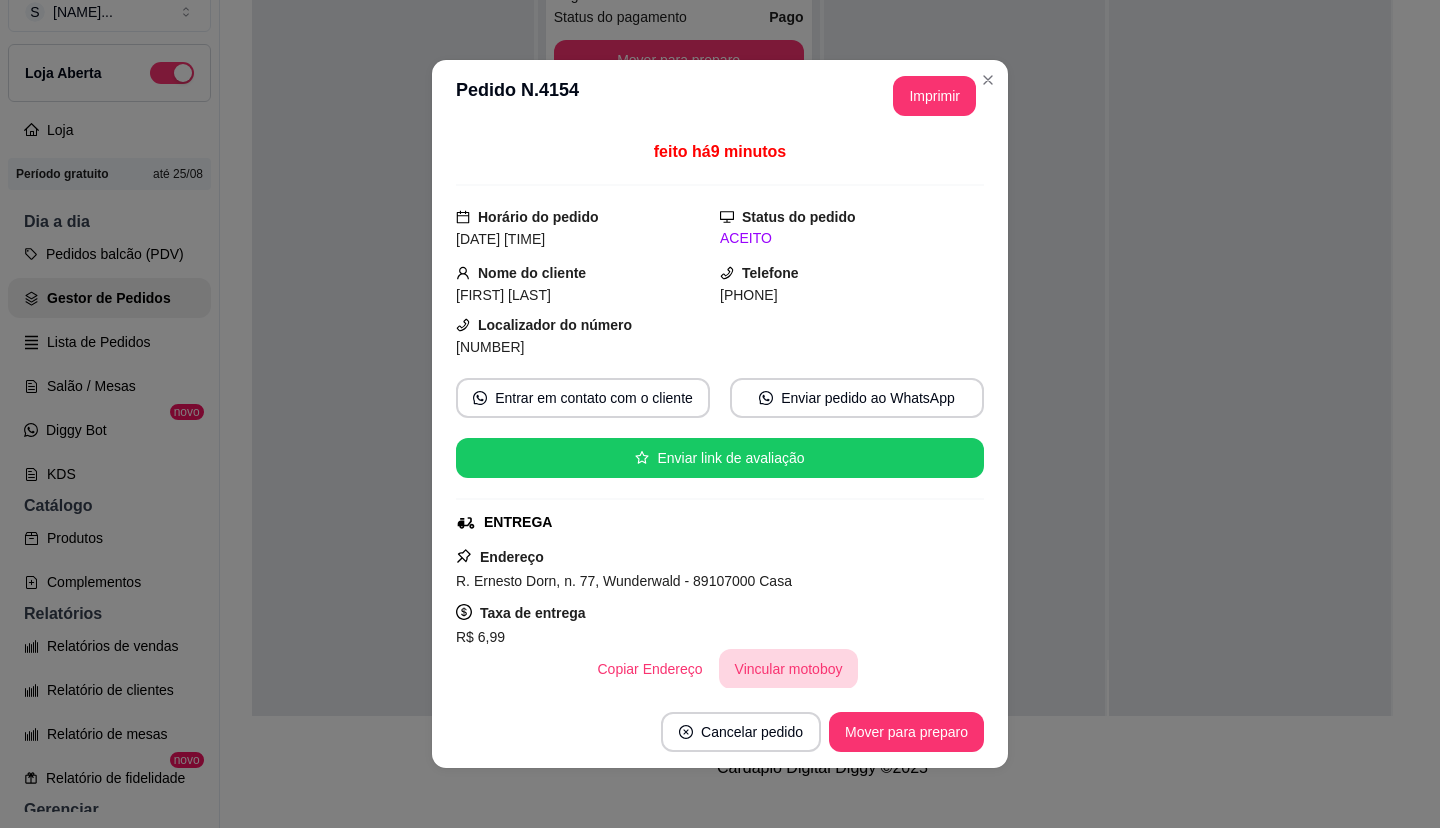 click on "Vincular motoboy" at bounding box center (789, 669) 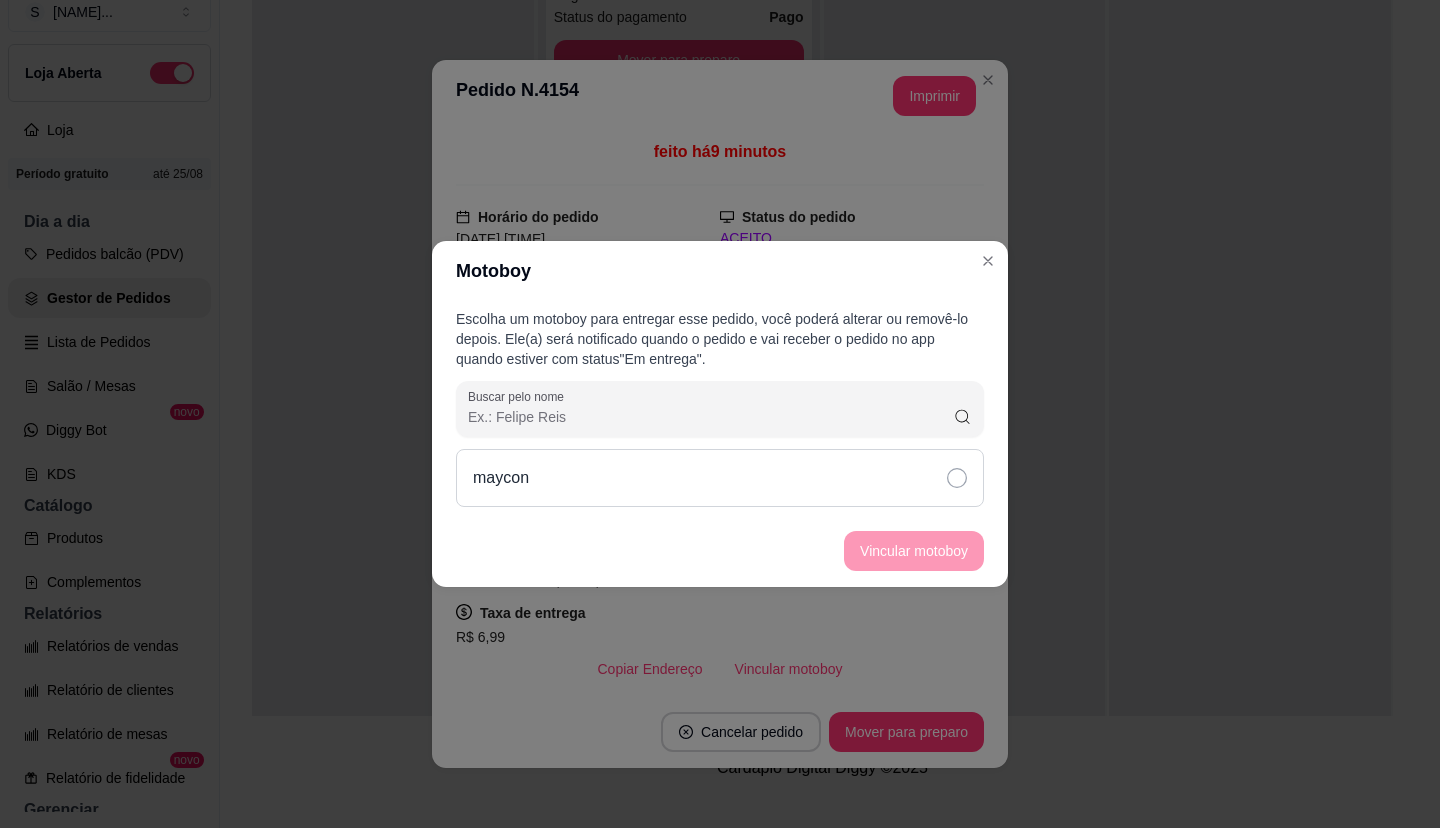 click on "maycon" at bounding box center (720, 478) 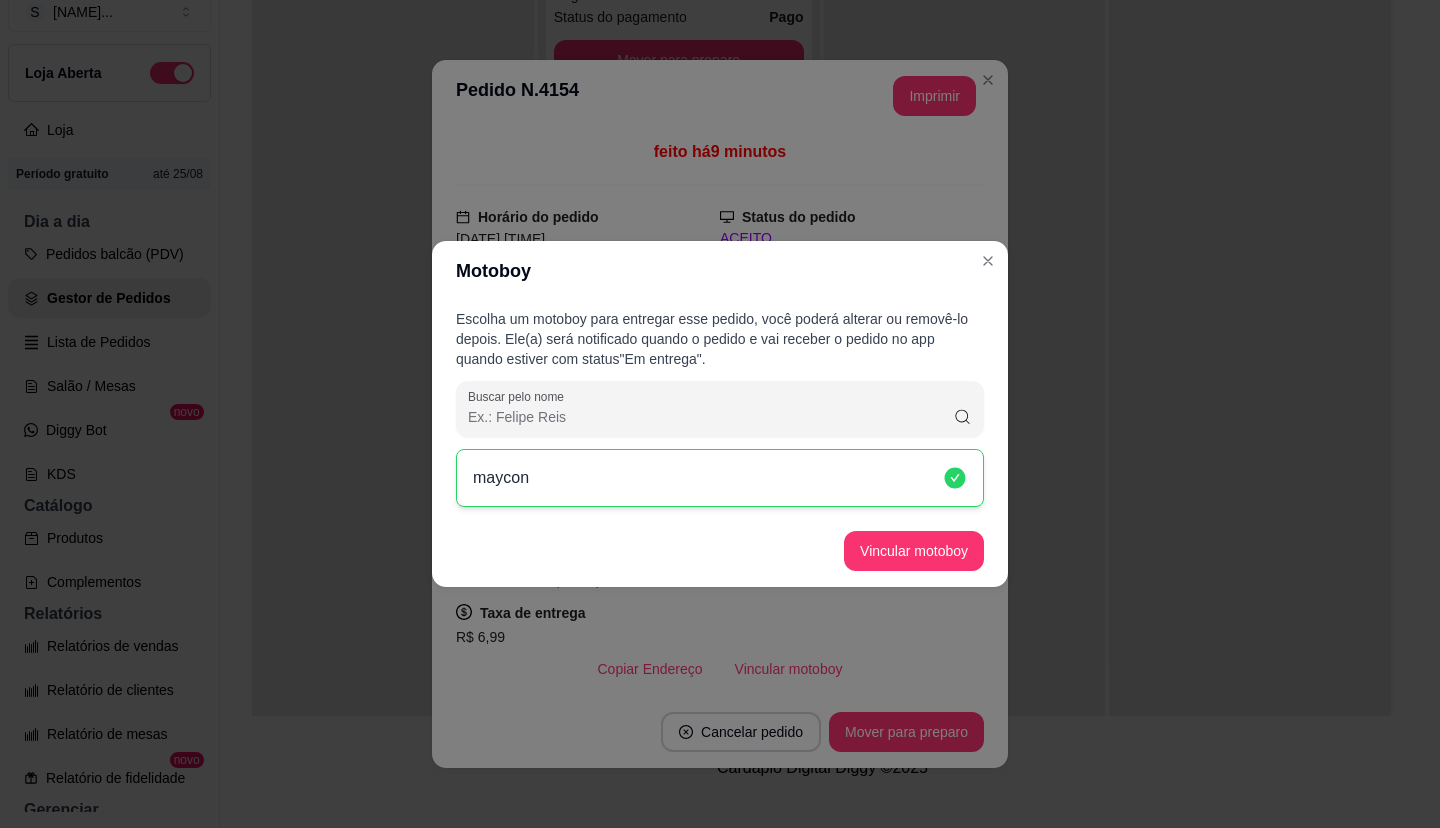 click on "Vincular motoboy" at bounding box center (720, 551) 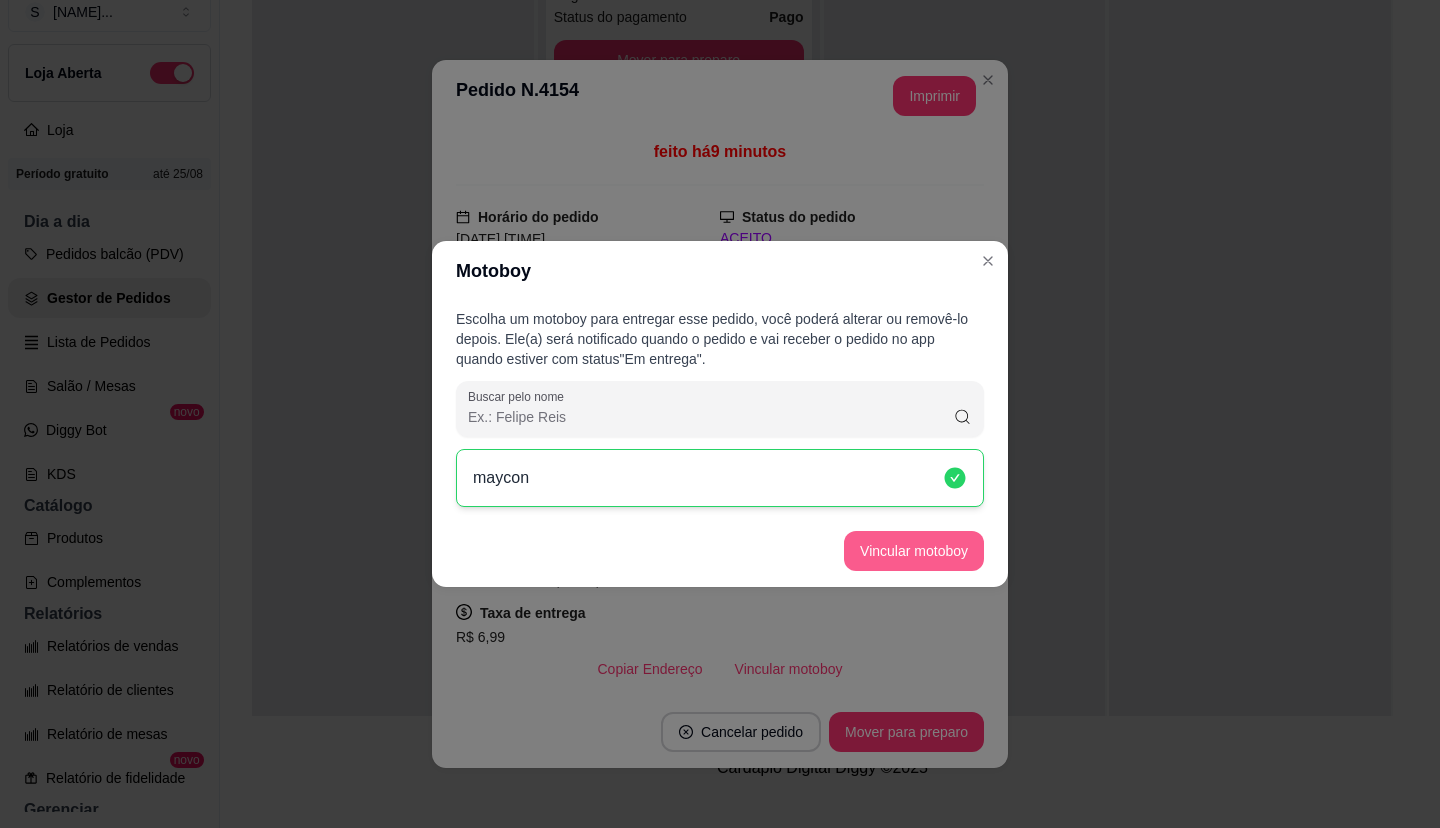 click on "Vincular motoboy" at bounding box center [914, 551] 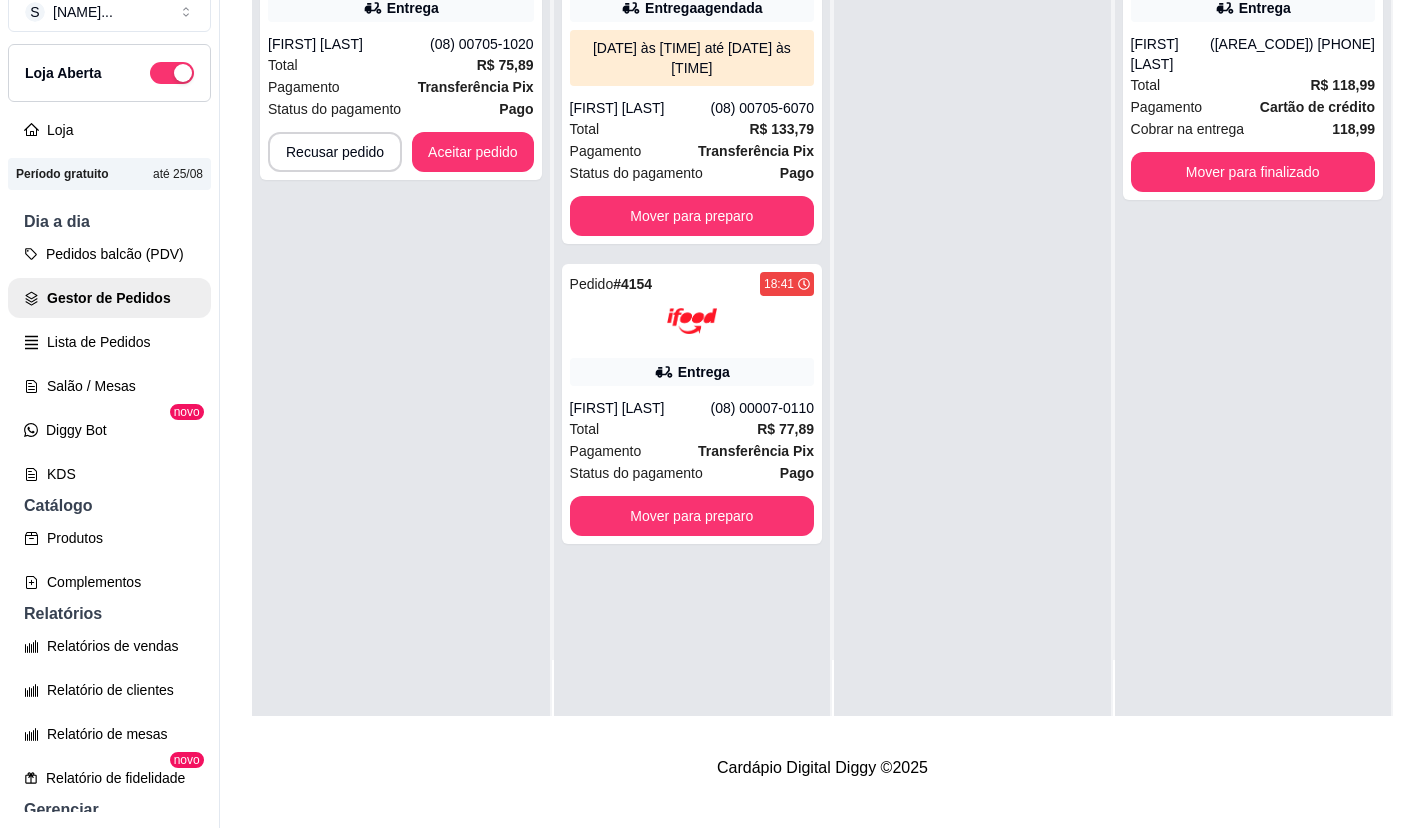 scroll, scrollTop: 0, scrollLeft: 0, axis: both 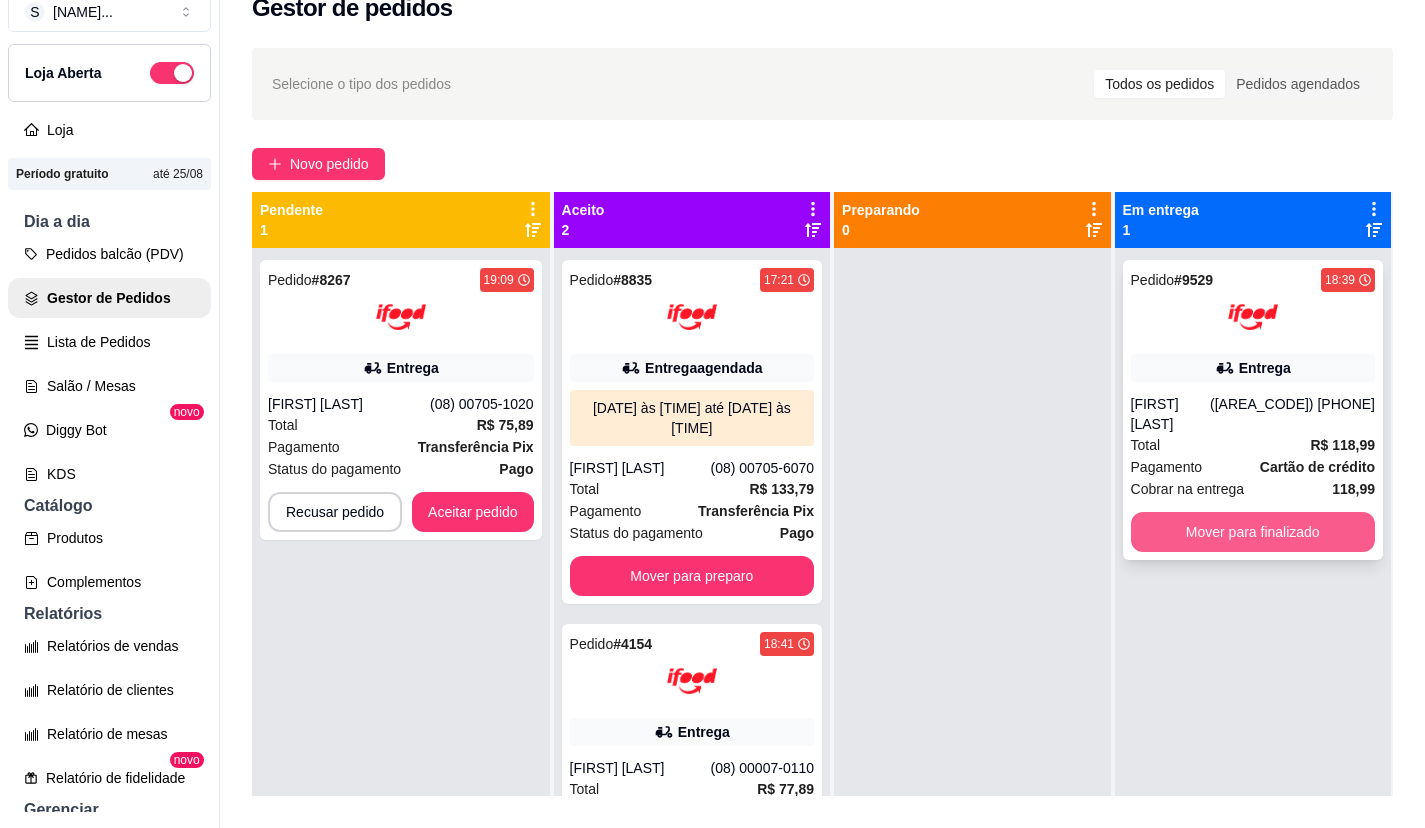 click on "Mover para finalizado" at bounding box center (1253, 532) 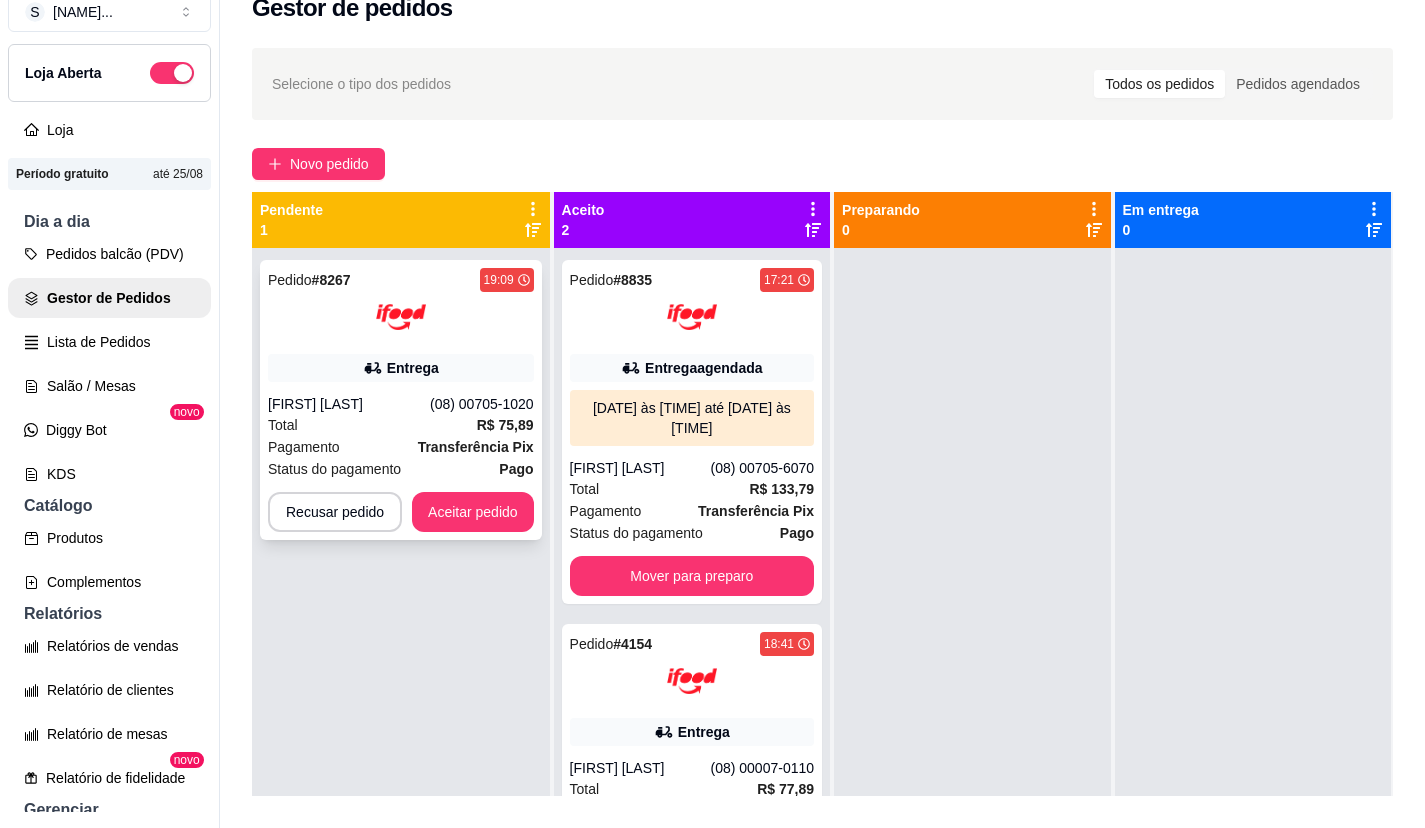 click on "Pedido  # 8267 19:09 Entrega [FIRST] [LAST] ([PHONE]) Total R$ 75,89 Pagamento Transferência Pix Status do pagamento Pago Recusar pedido Aceitar pedido" at bounding box center (401, 400) 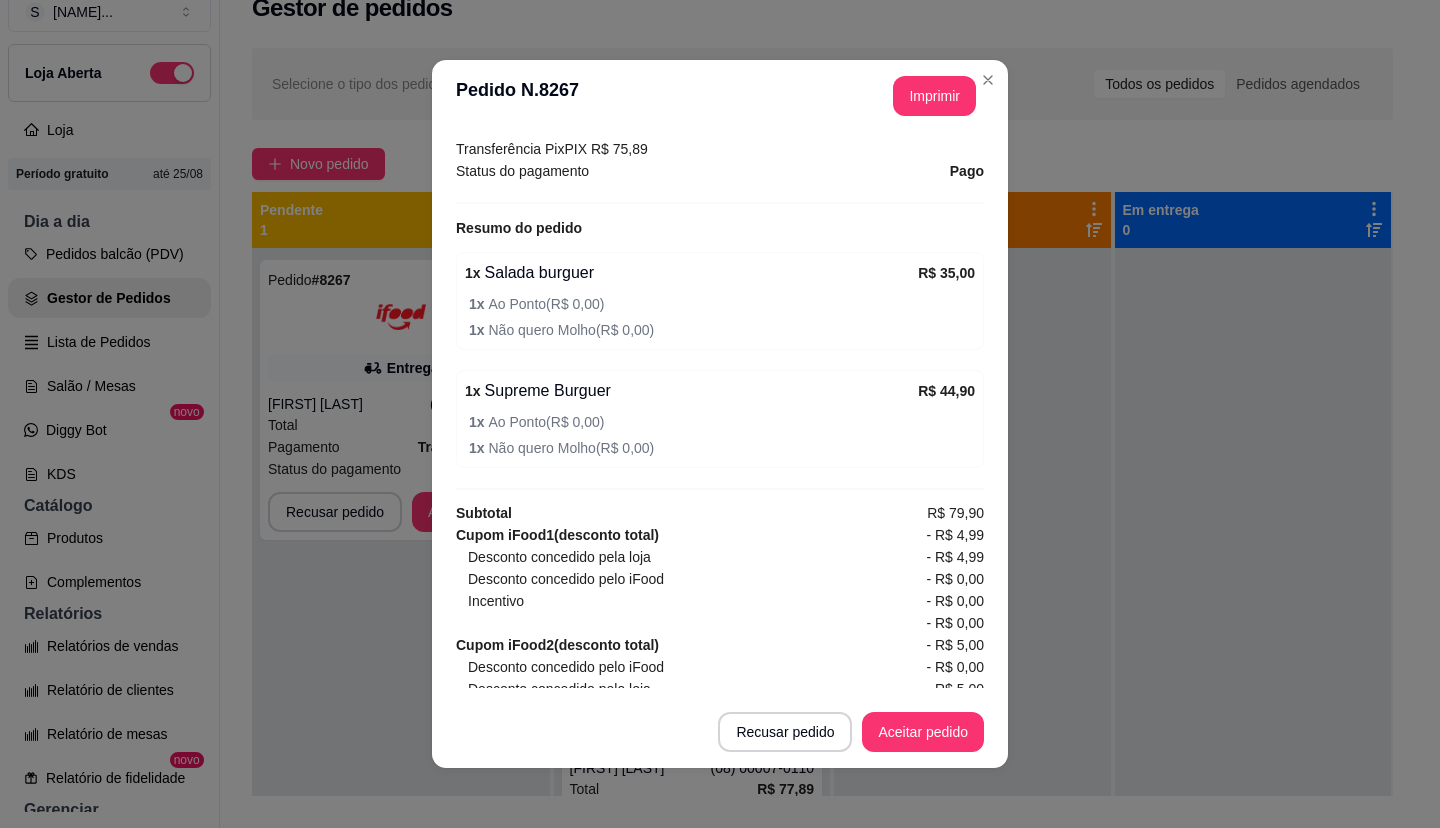 scroll, scrollTop: 741, scrollLeft: 0, axis: vertical 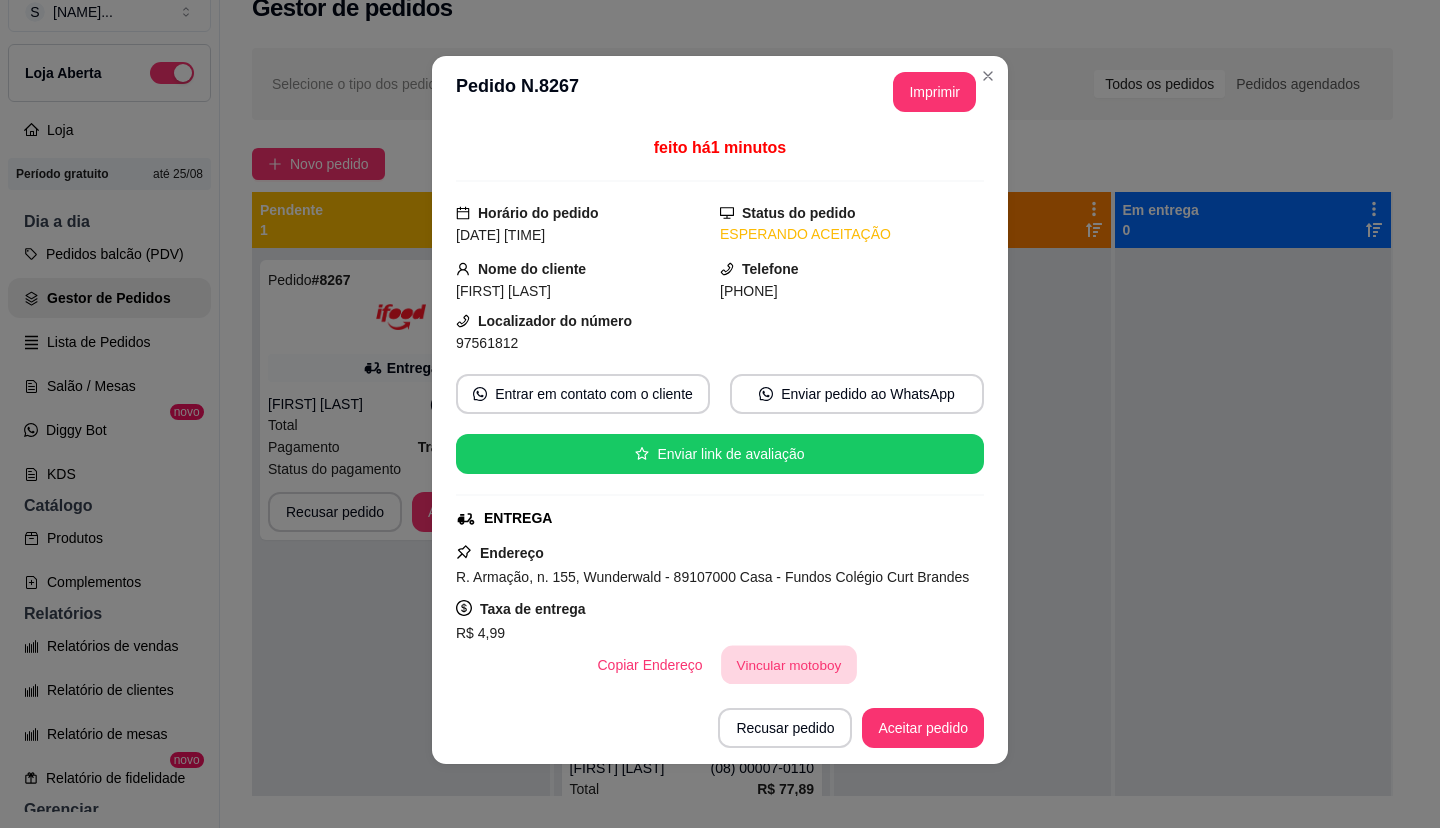 click on "Vincular motoboy" at bounding box center (789, 665) 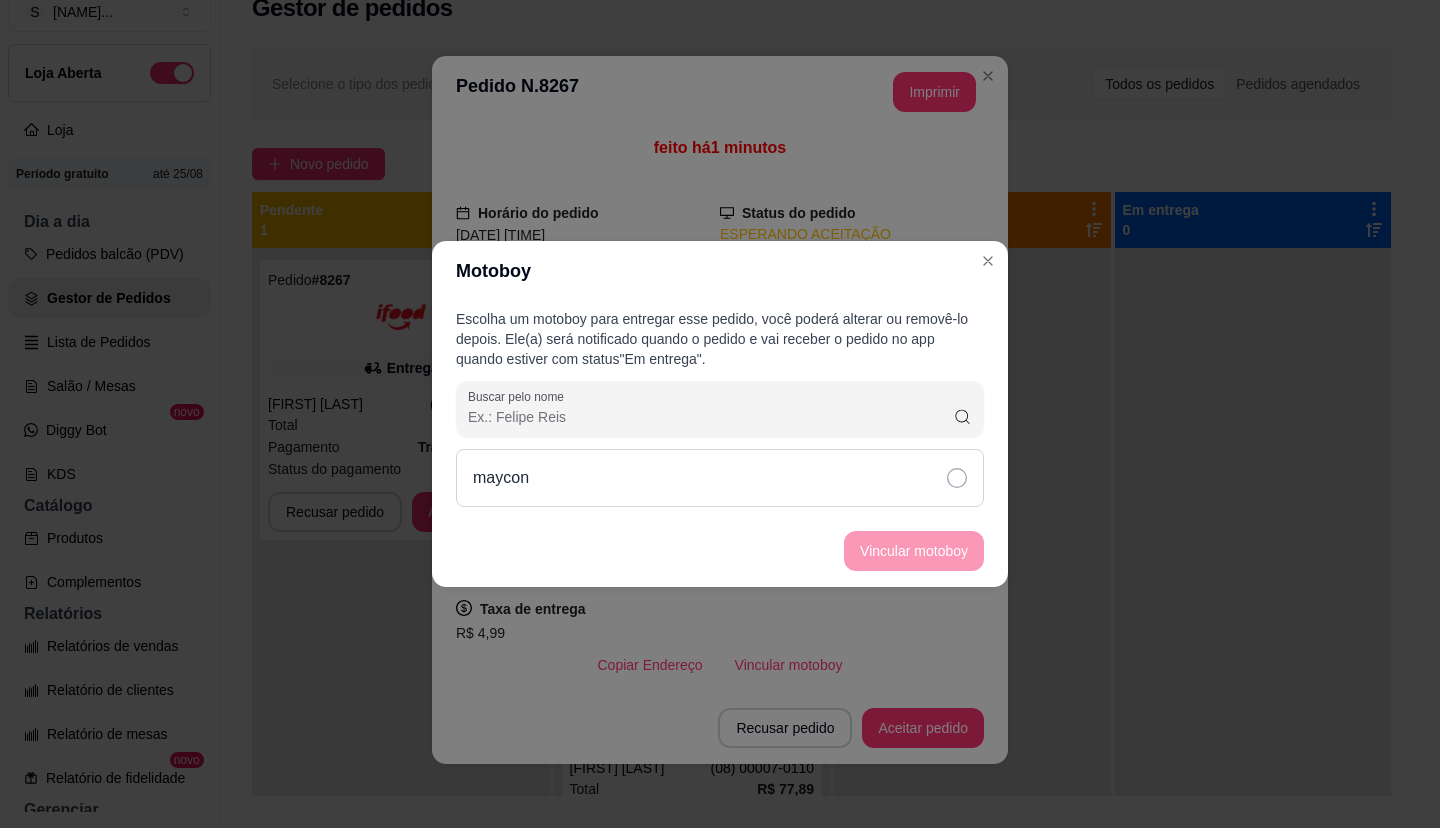 click on "maycon" at bounding box center [720, 478] 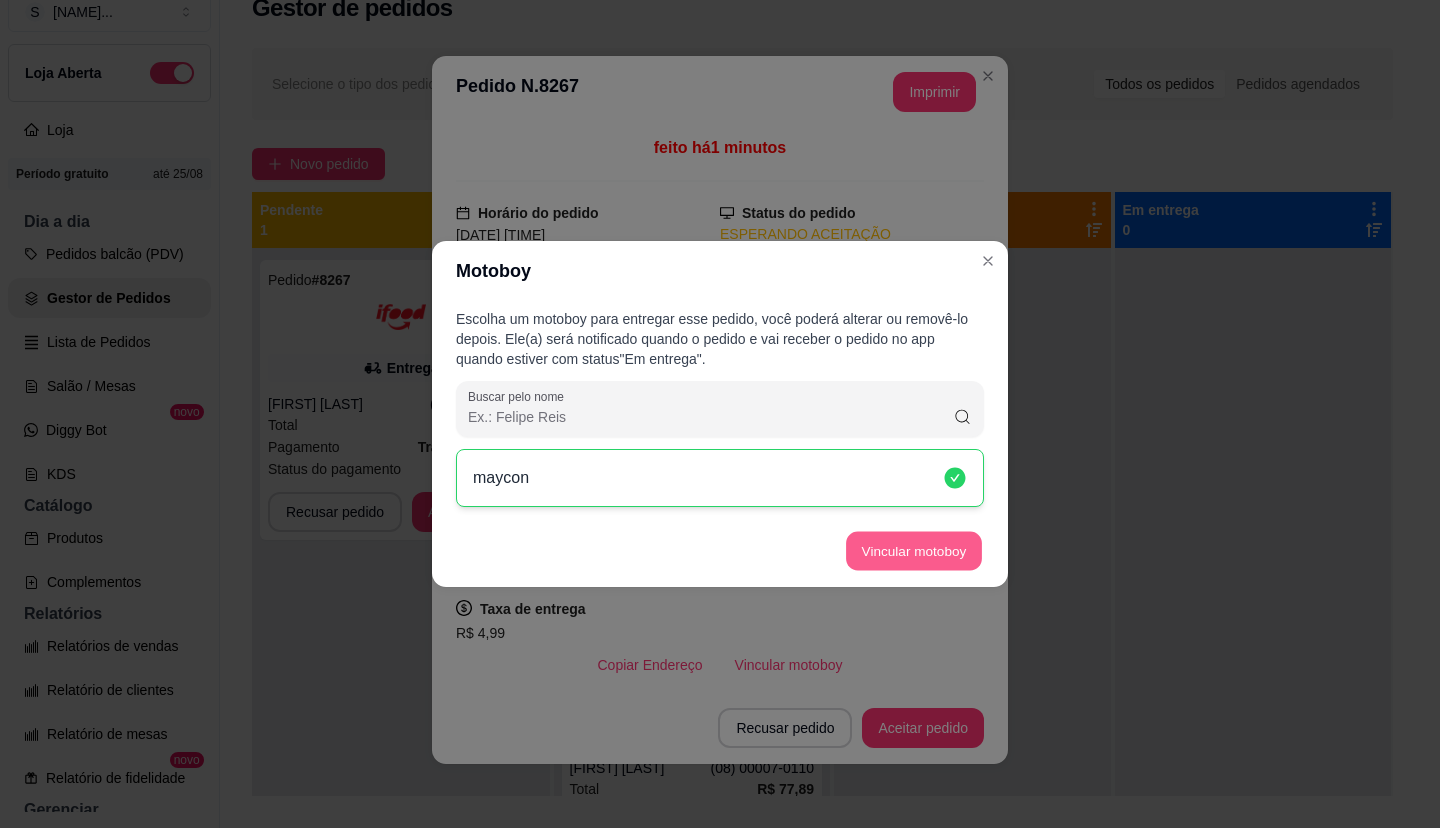 click on "Vincular motoboy" at bounding box center [914, 551] 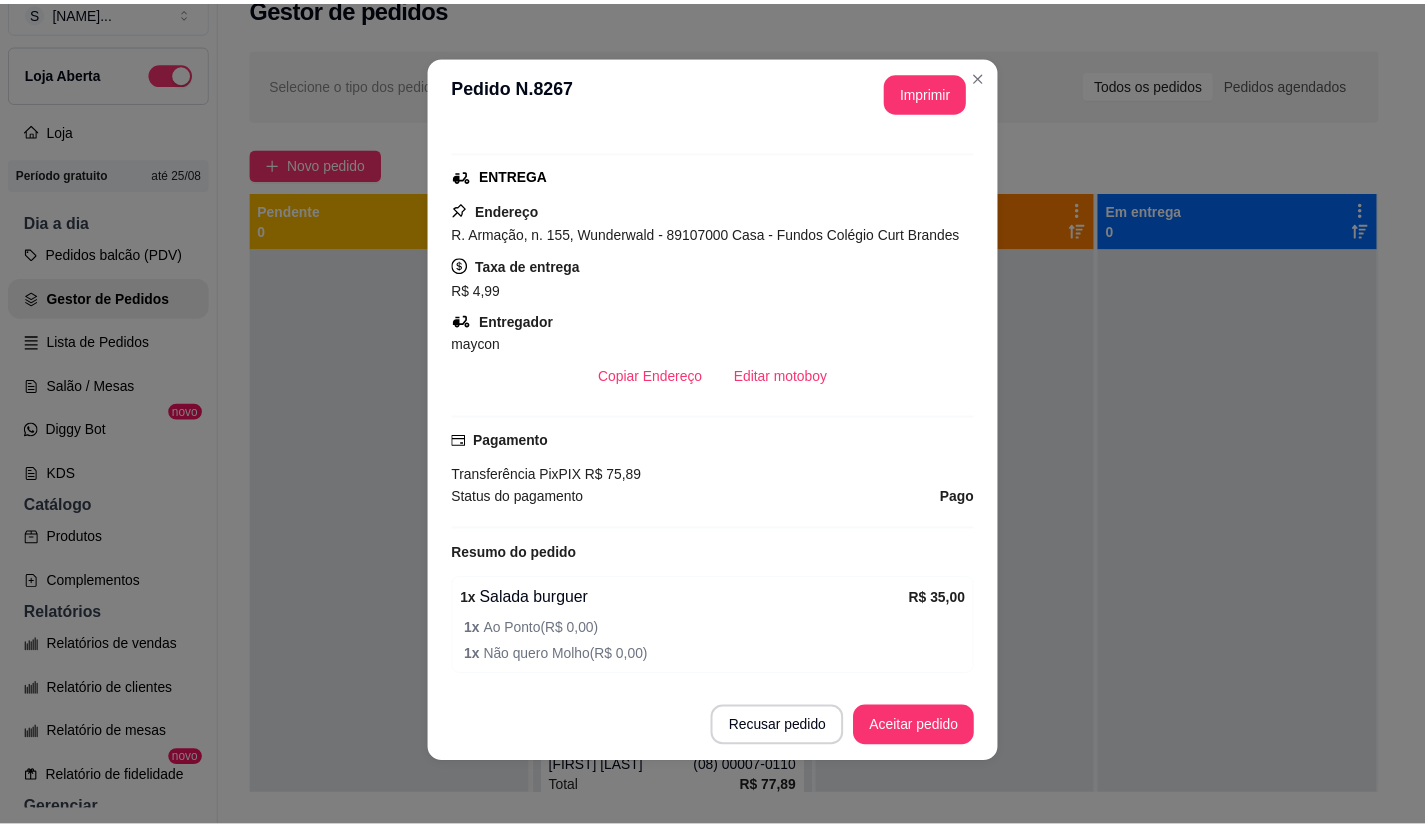 scroll, scrollTop: 600, scrollLeft: 0, axis: vertical 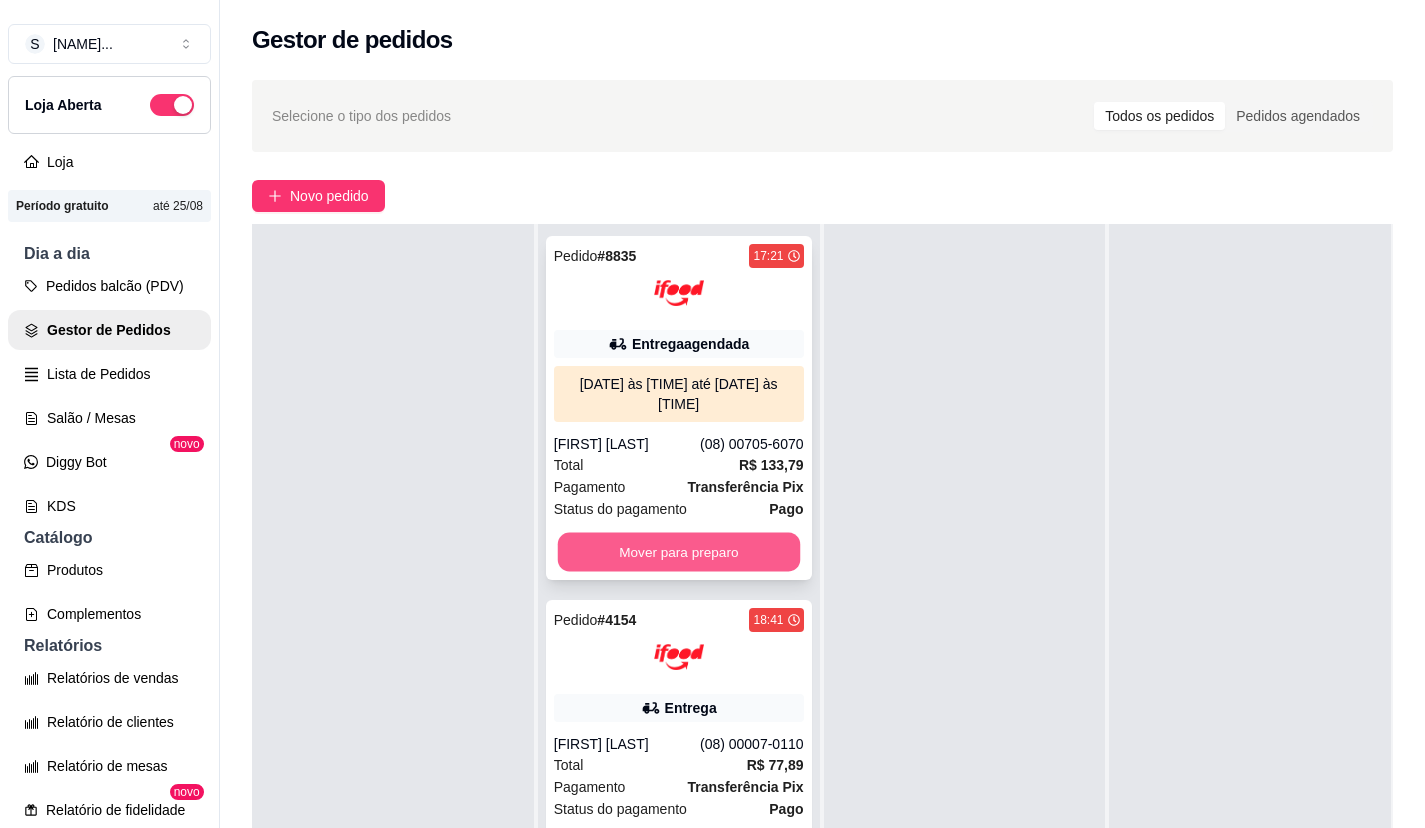 click on "Mover para preparo" at bounding box center [678, 552] 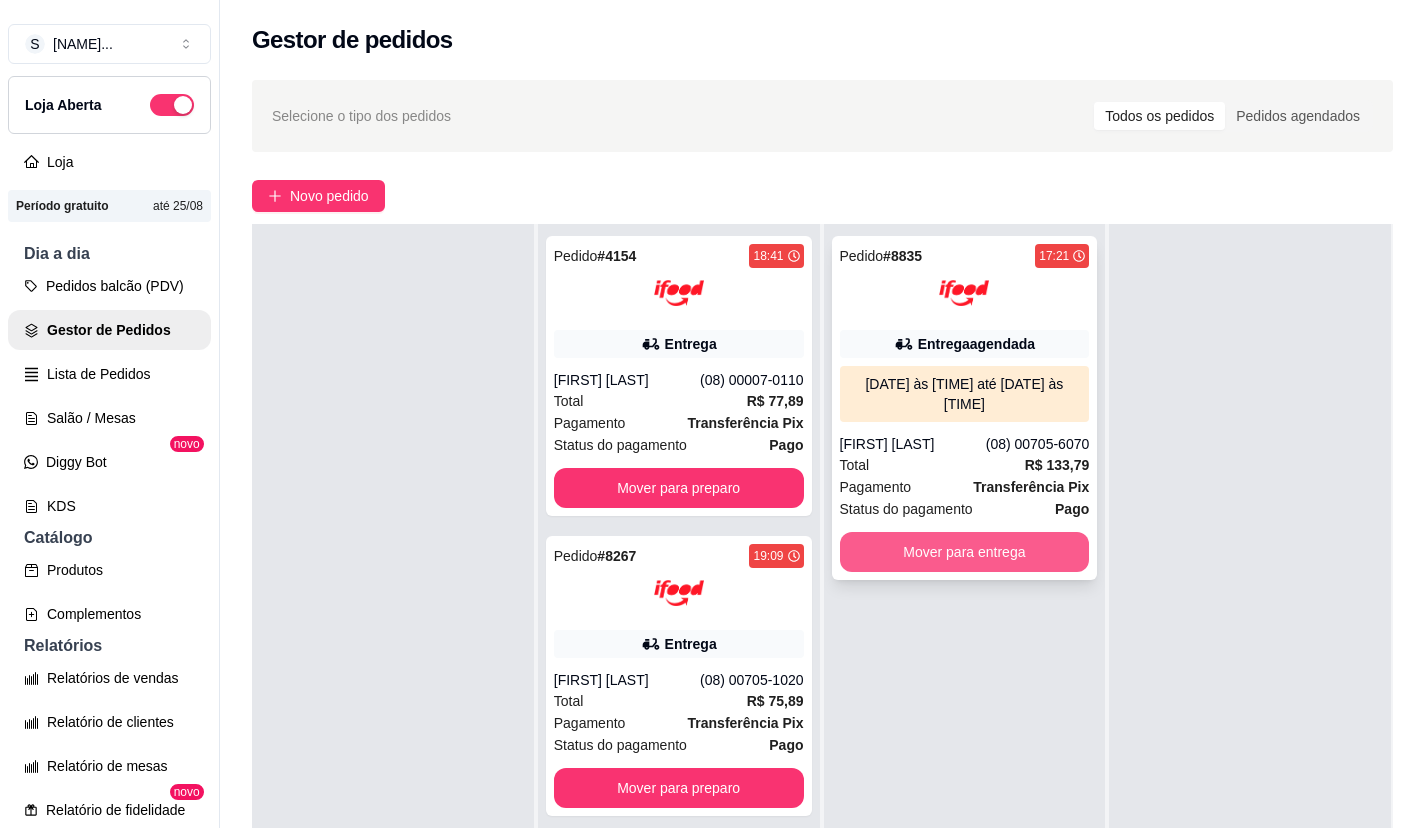 click on "Mover para entrega" at bounding box center (965, 552) 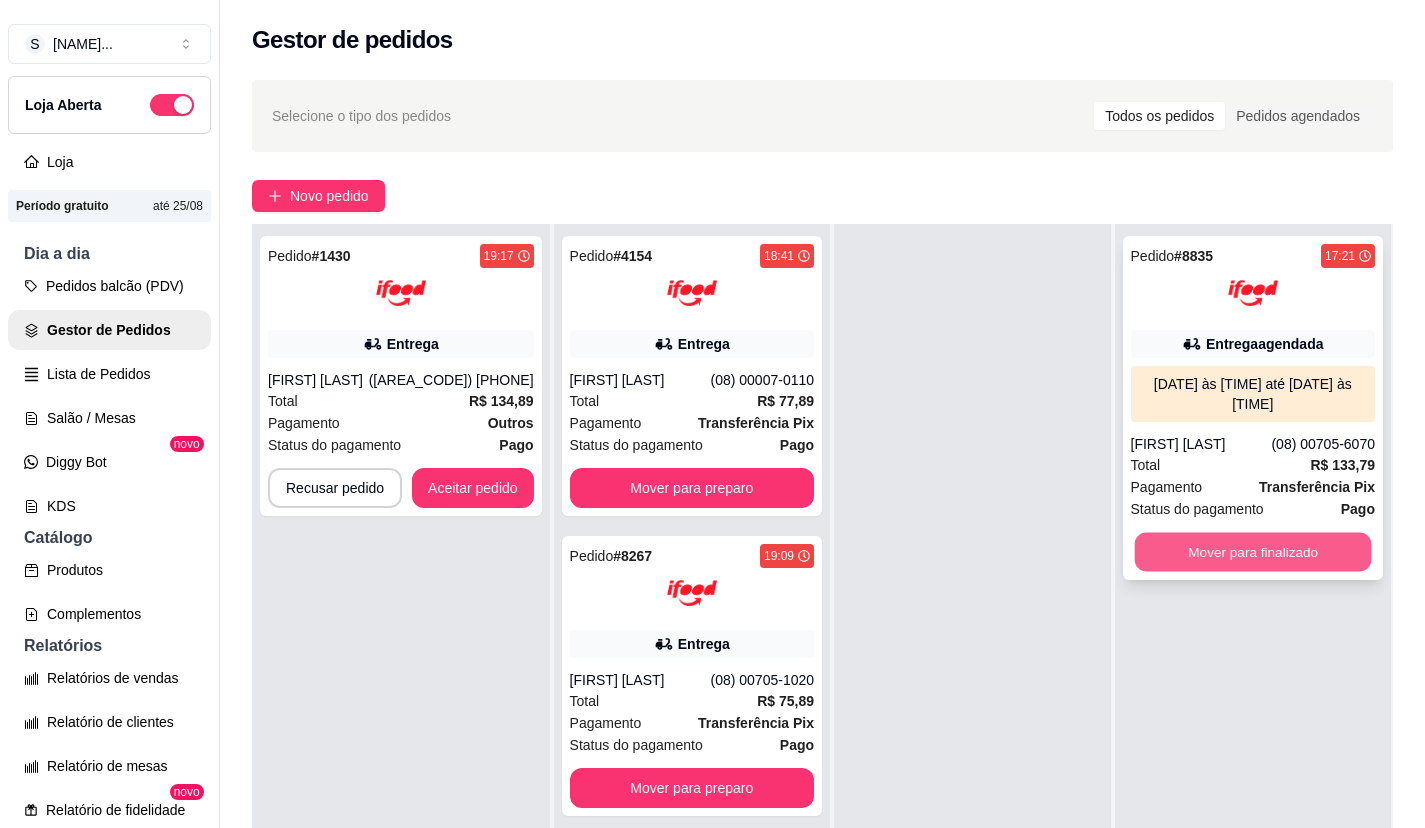 click on "Mover para finalizado" at bounding box center [1252, 552] 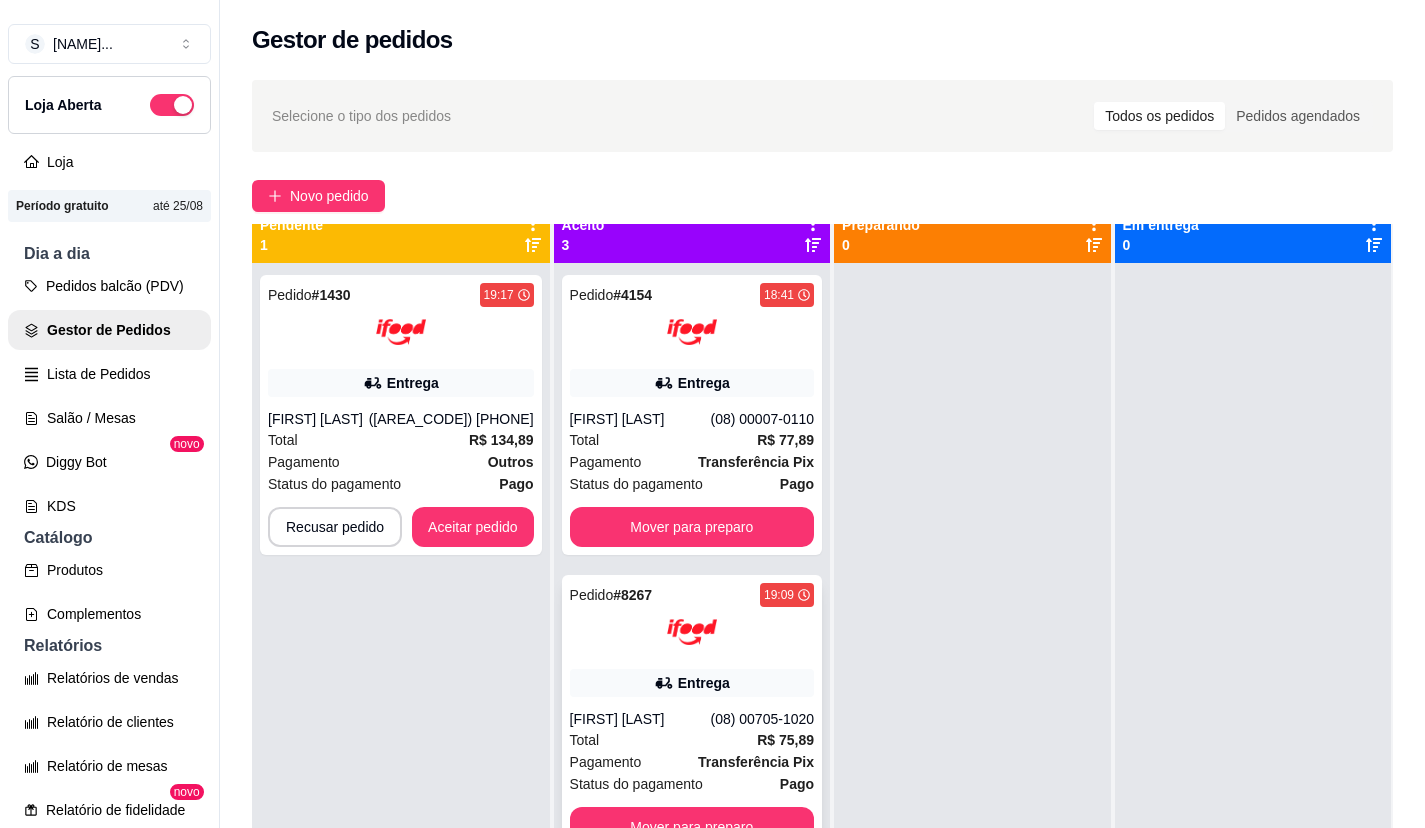 scroll, scrollTop: 0, scrollLeft: 0, axis: both 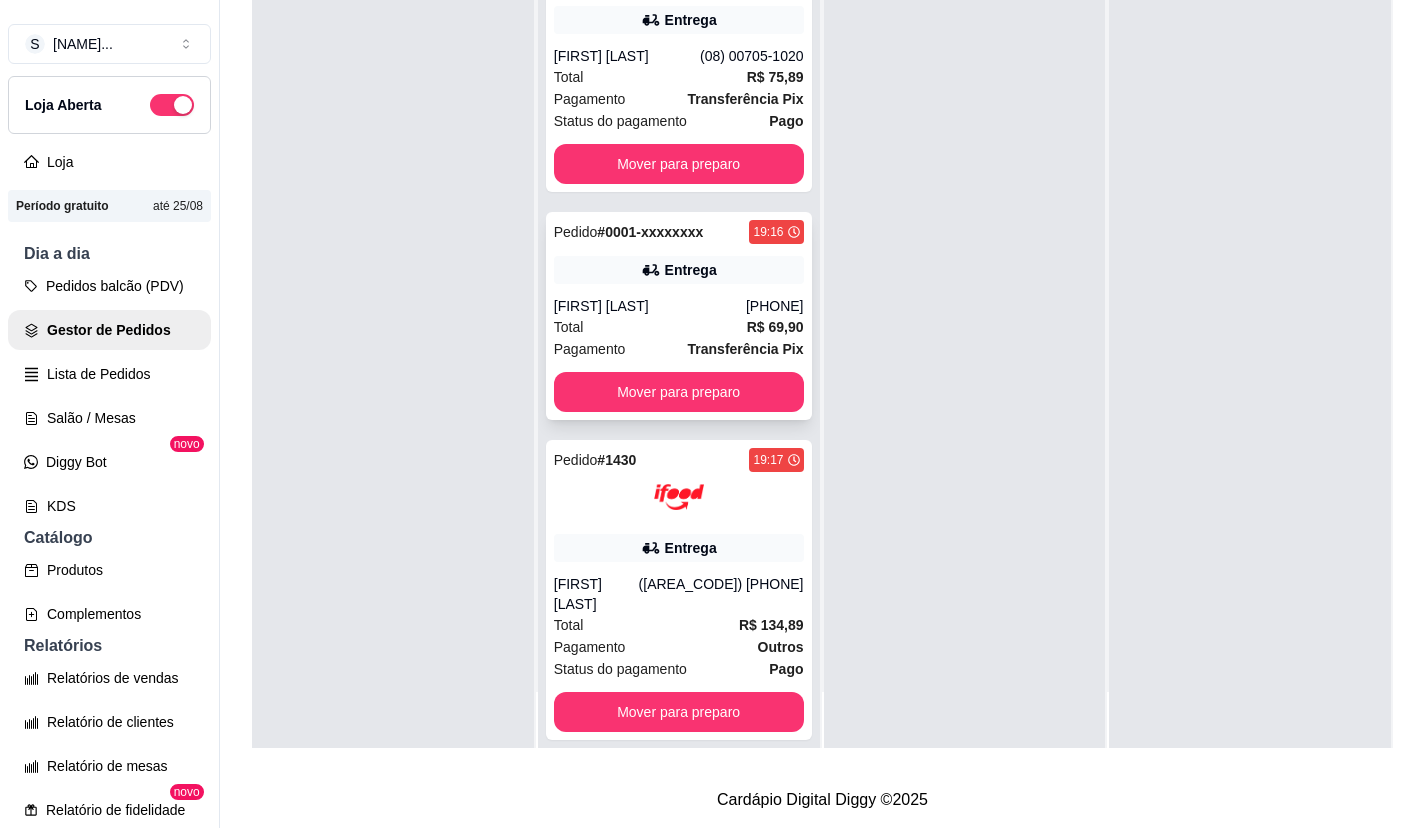click on "Total R$ 69,90" at bounding box center (679, 327) 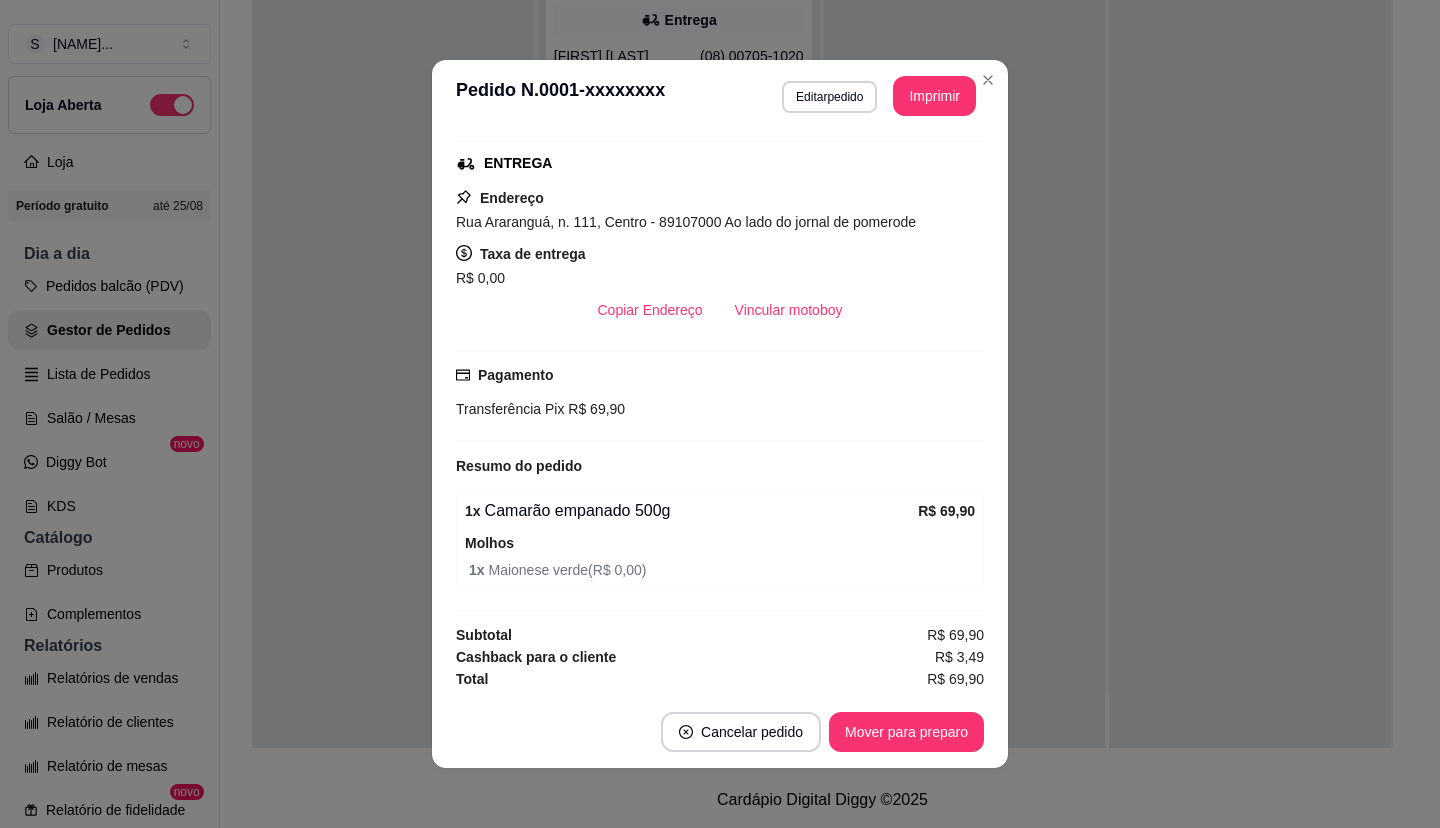 scroll, scrollTop: 309, scrollLeft: 0, axis: vertical 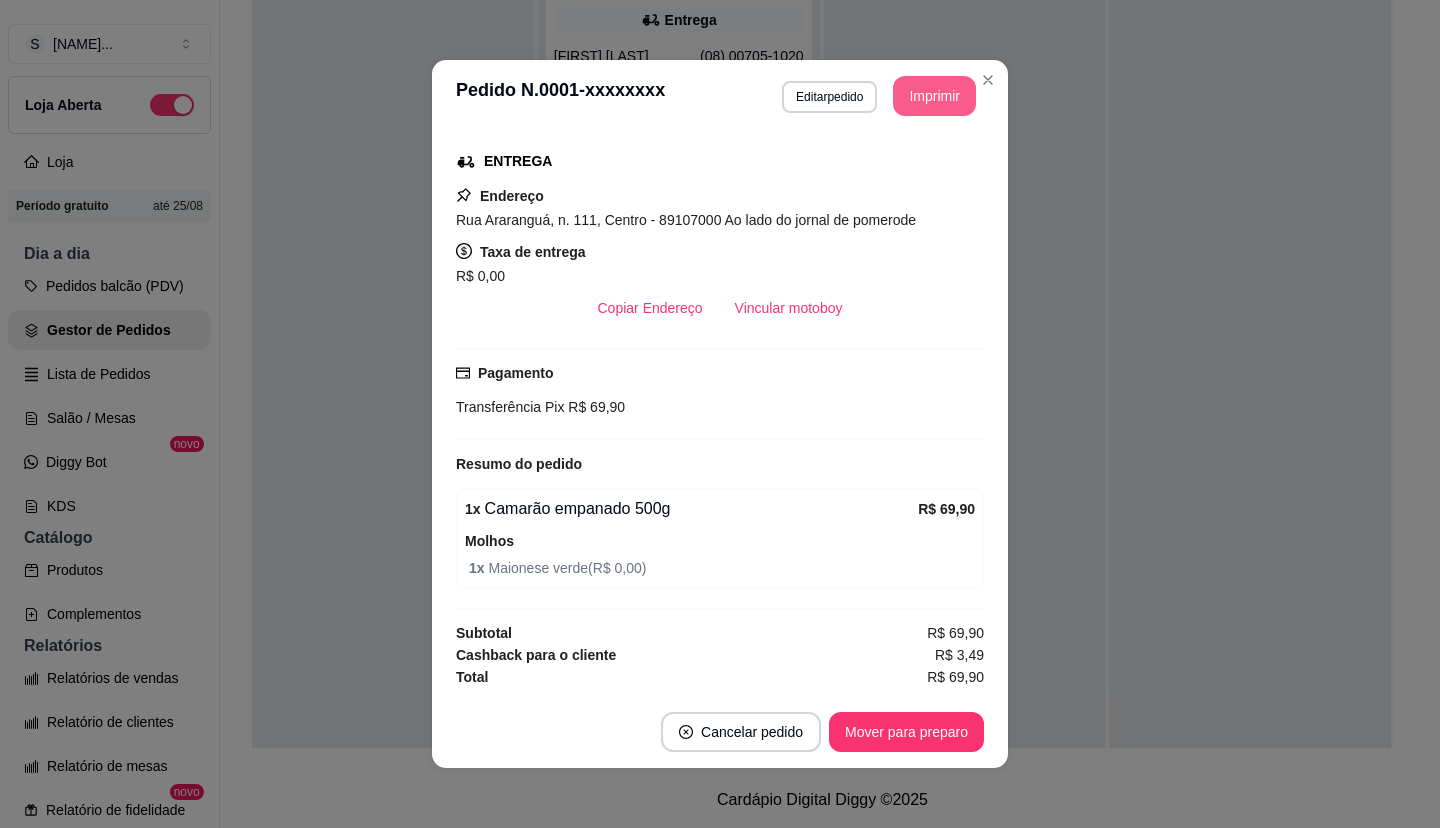 click on "Imprimir" at bounding box center (934, 96) 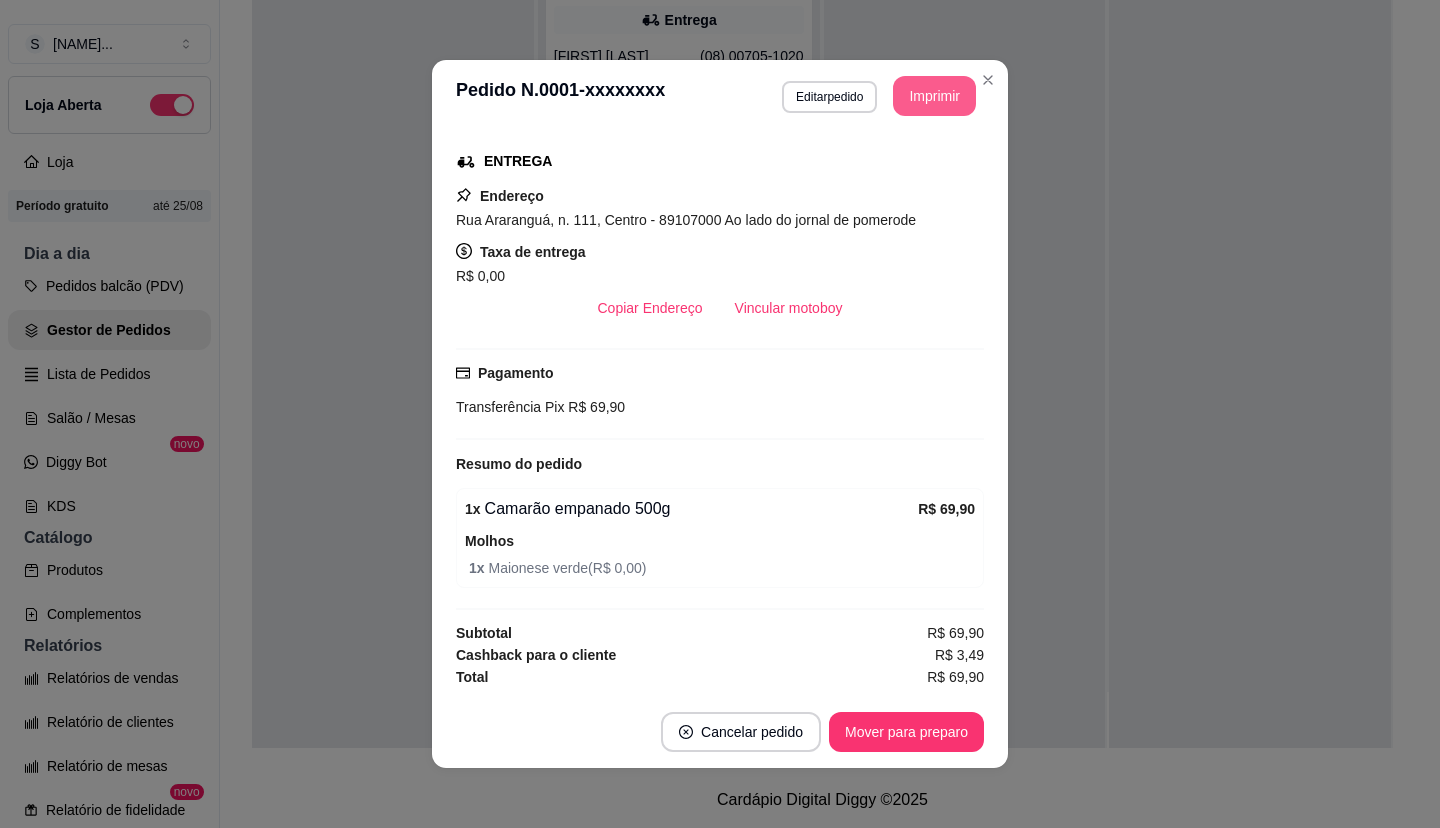 scroll, scrollTop: 0, scrollLeft: 0, axis: both 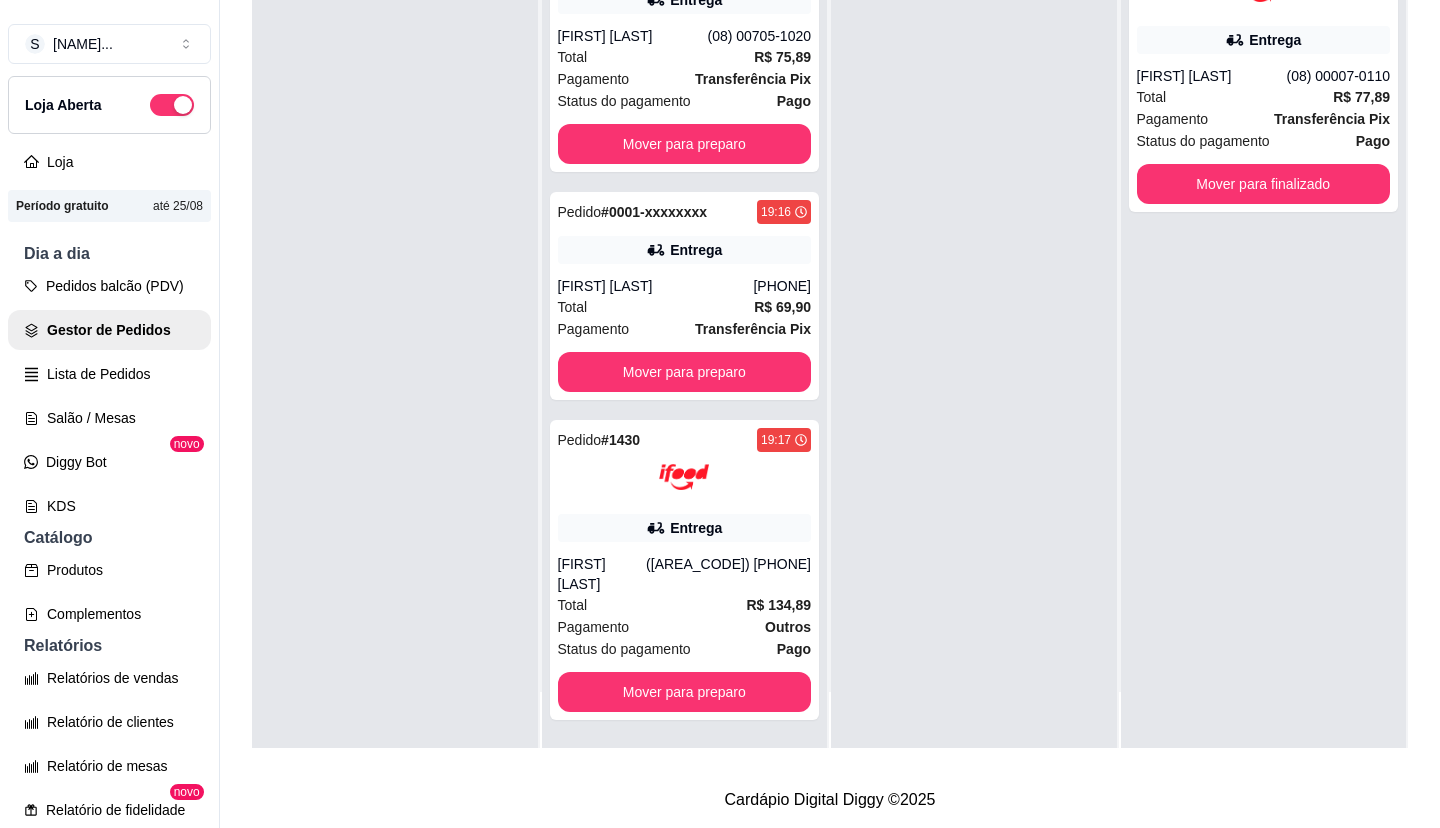 click on "Mover para finalizado" at bounding box center (1264, 184) 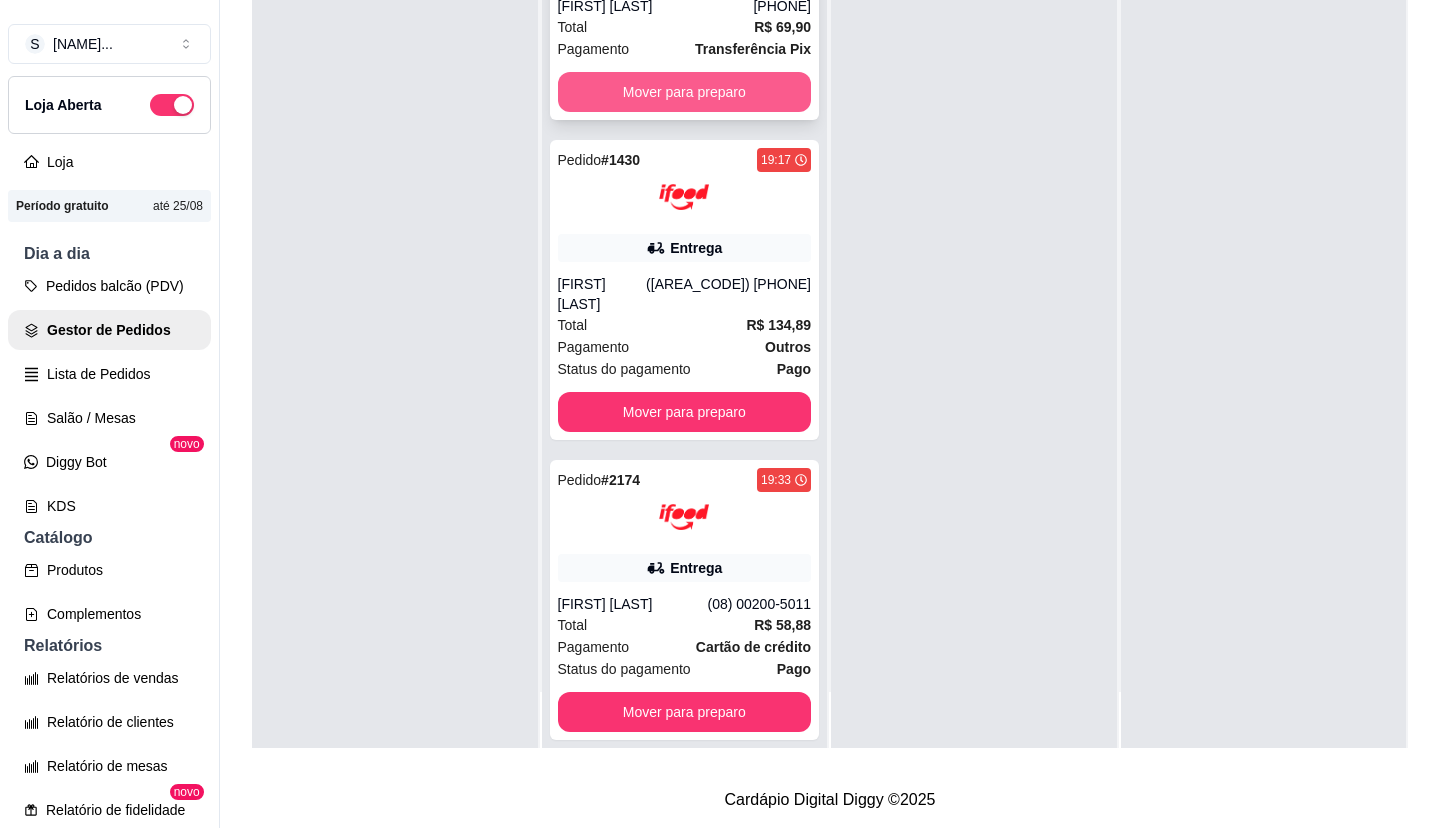 click on "Mover para preparo" at bounding box center (685, 92) 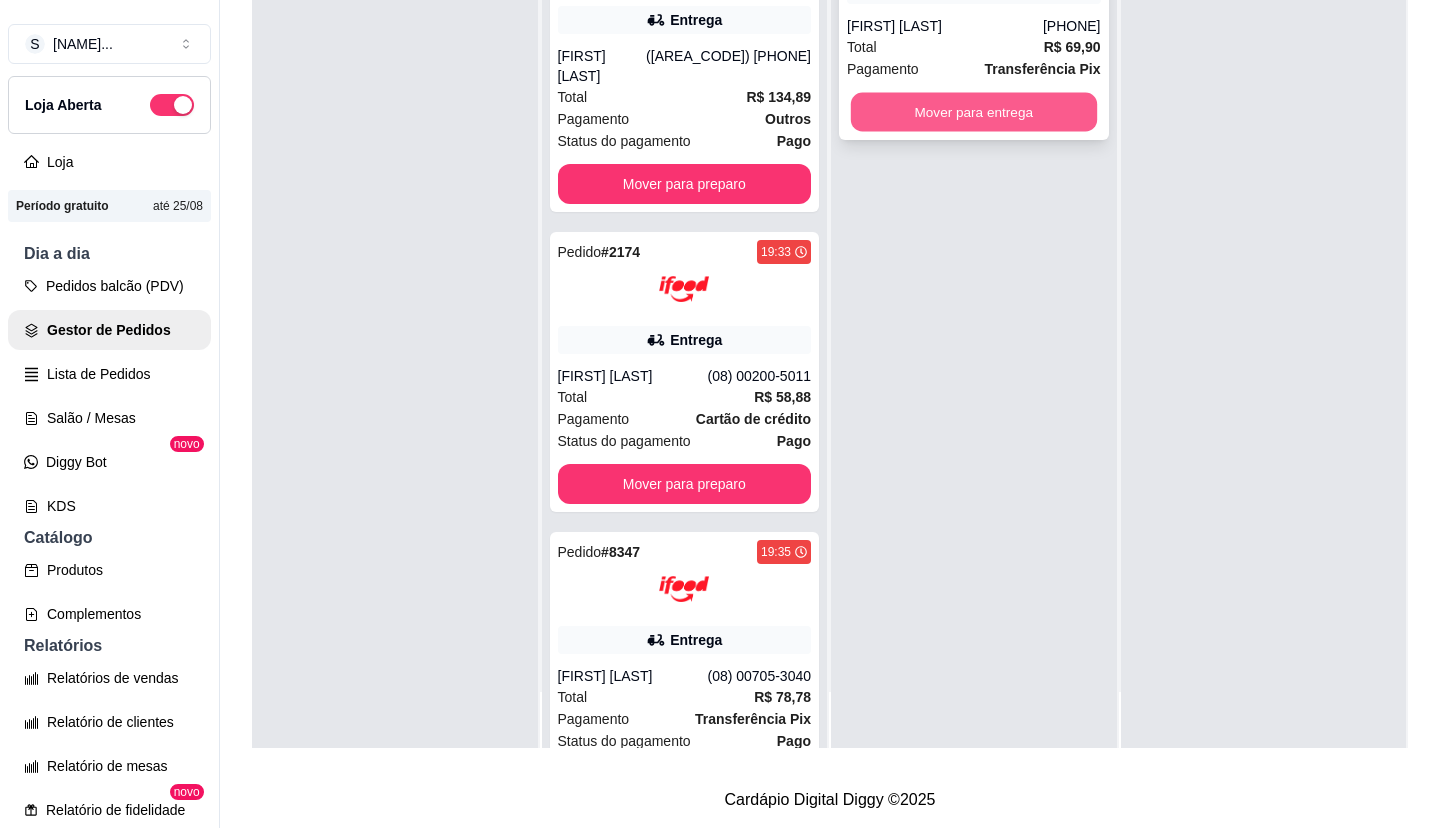 click on "Mover para entrega" at bounding box center (974, 112) 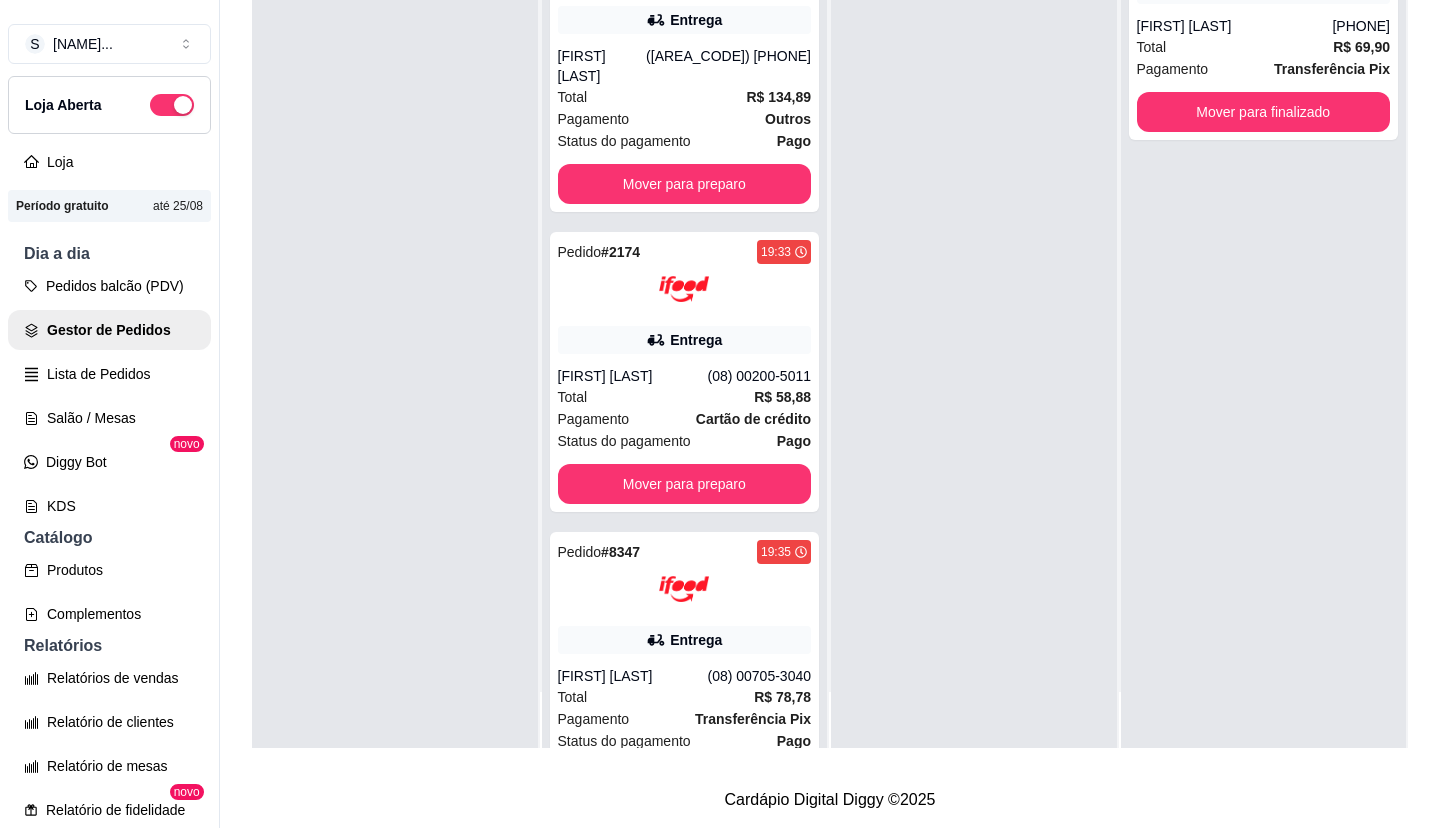 click on "Mover para preparo" at bounding box center (685, -136) 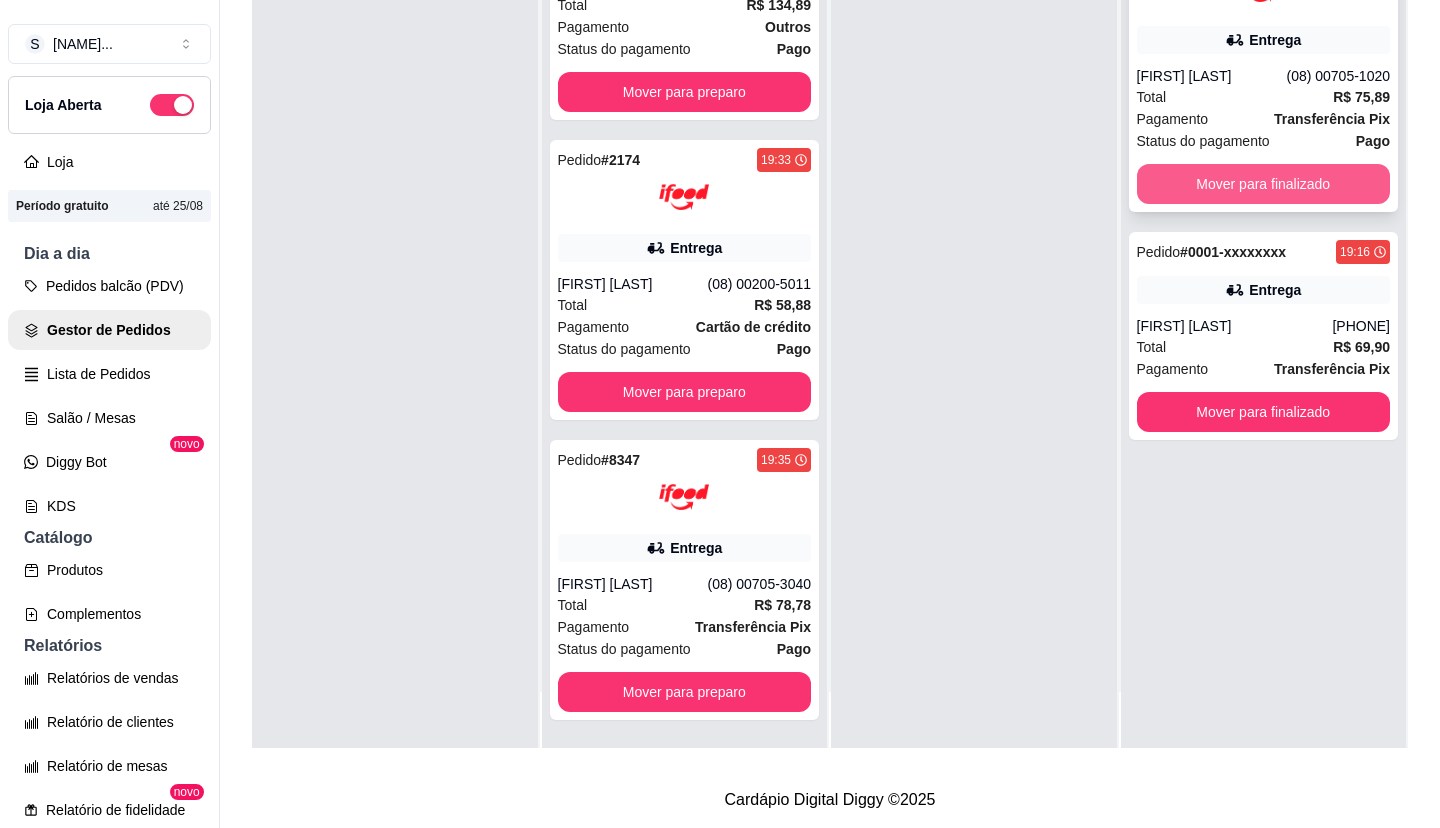 click on "Mover para finalizado" at bounding box center [1264, 184] 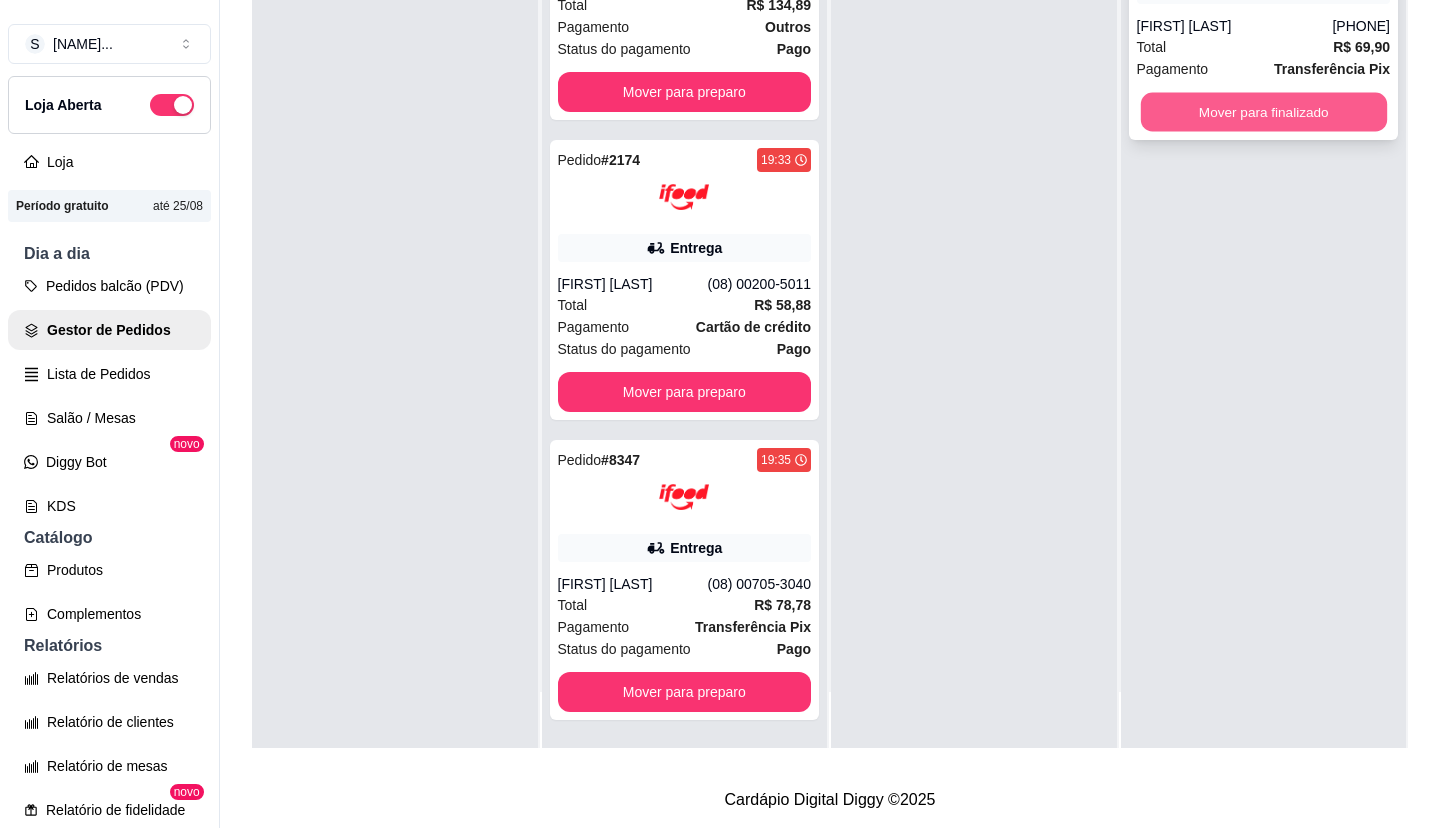 click on "Mover para finalizado" at bounding box center (1263, 112) 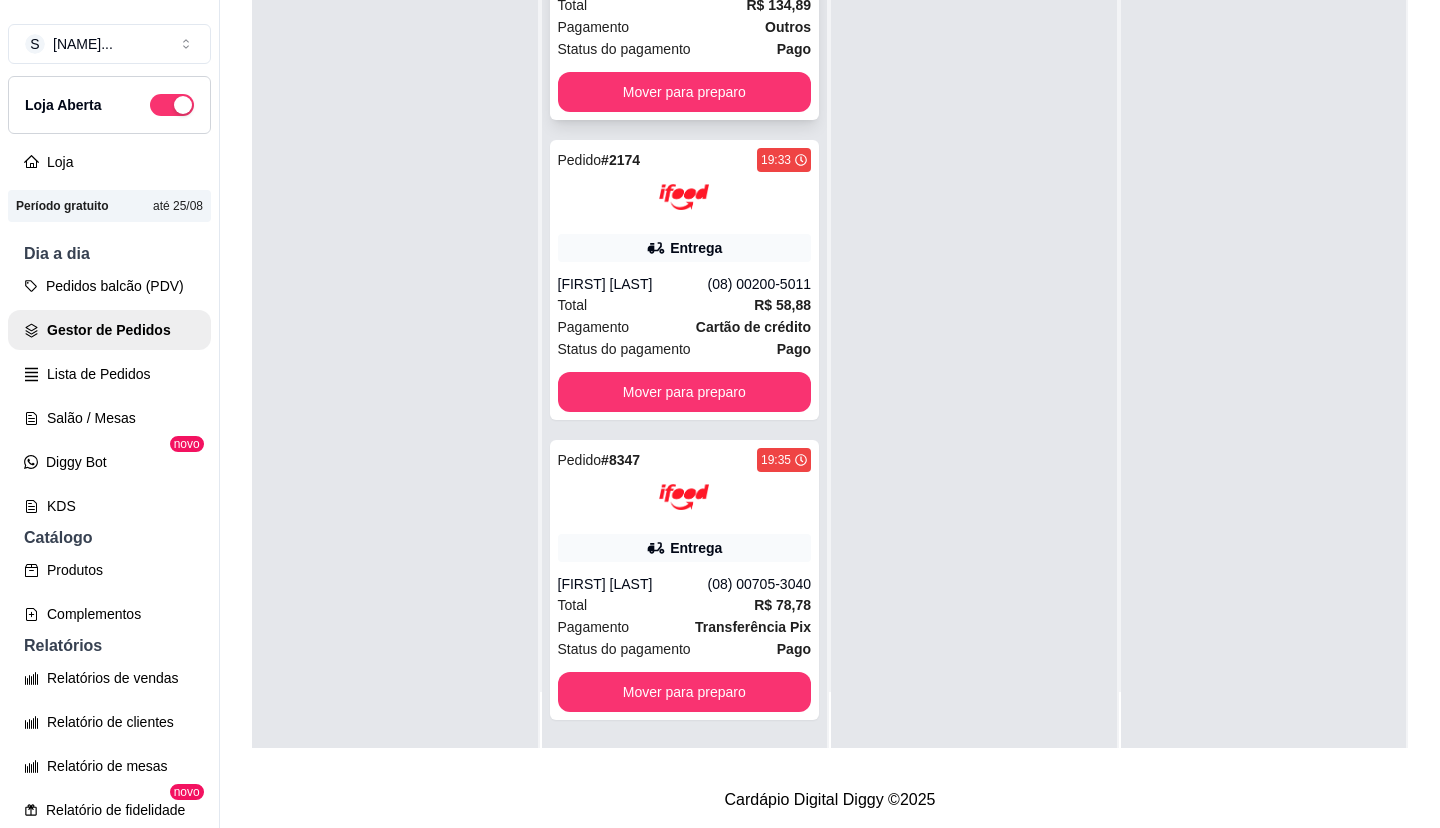 click on "Pedido  # 1430 19:17 Entrega [FIRST] [LAST] ([PHONE]) Total R$ 134,89 Pagamento Outros Status do pagamento Pago Mover para preparo" at bounding box center (685, -30) 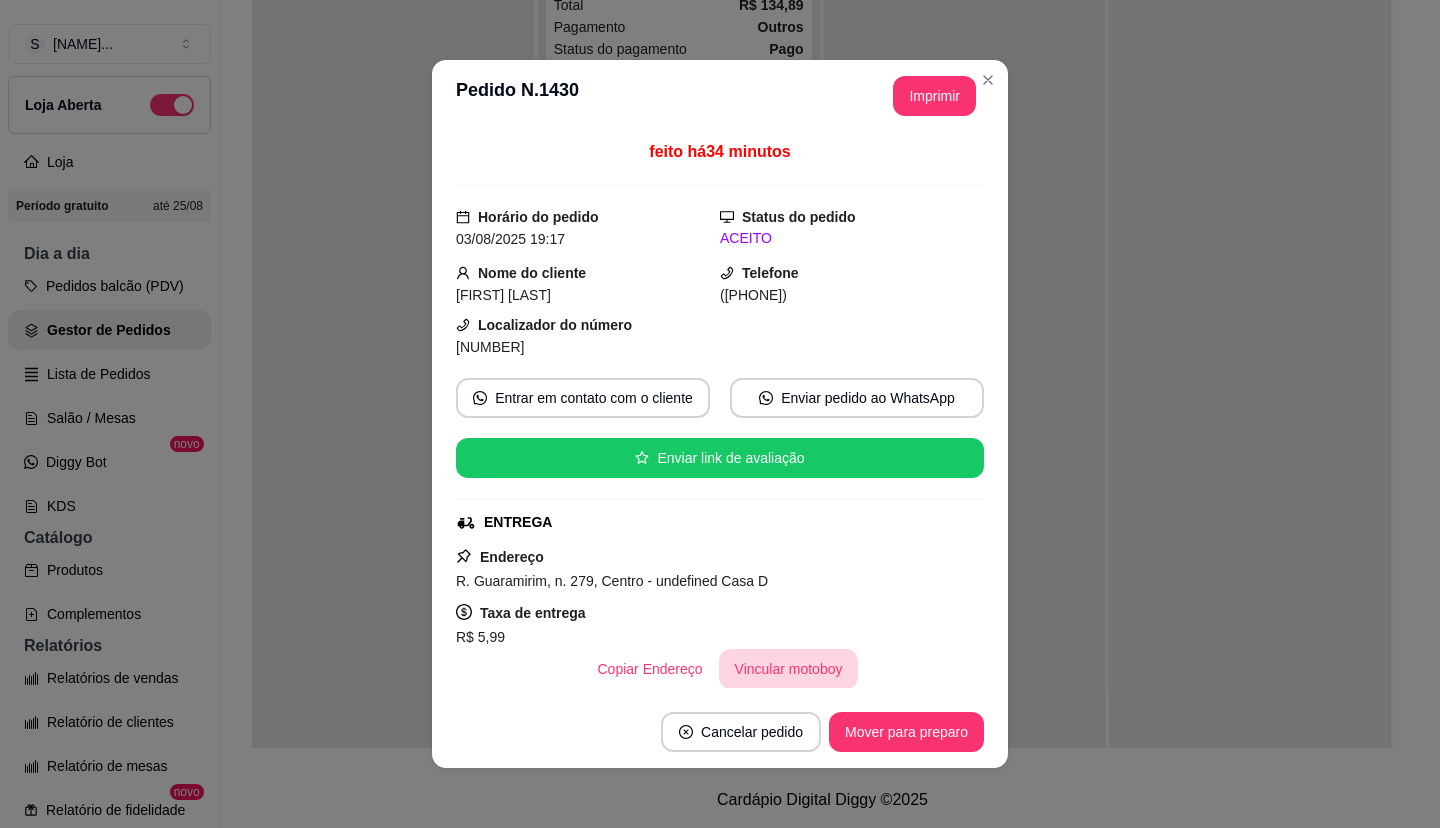 click on "Vincular motoboy" at bounding box center [789, 669] 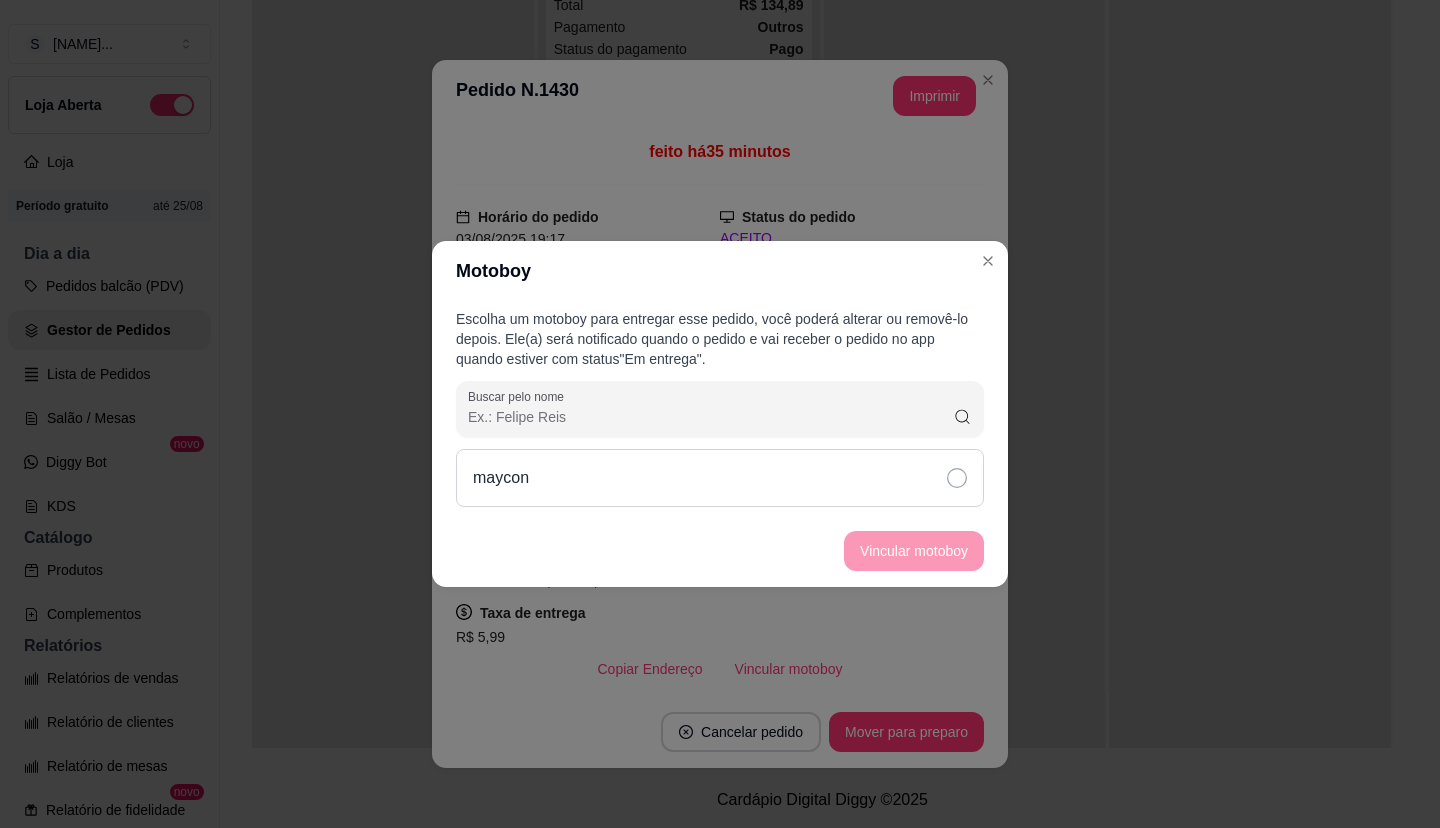 click 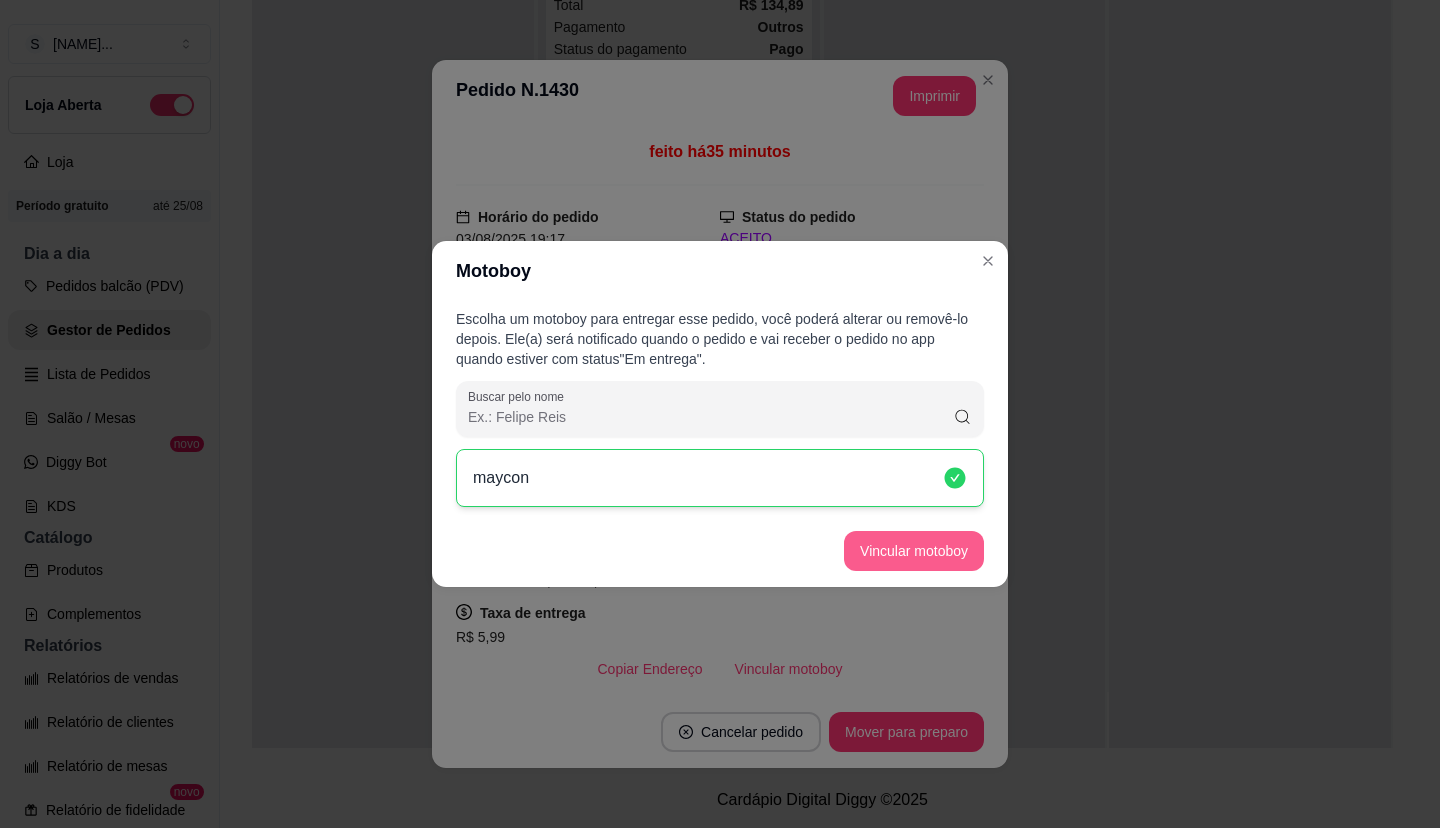 click on "Vincular motoboy" at bounding box center (914, 551) 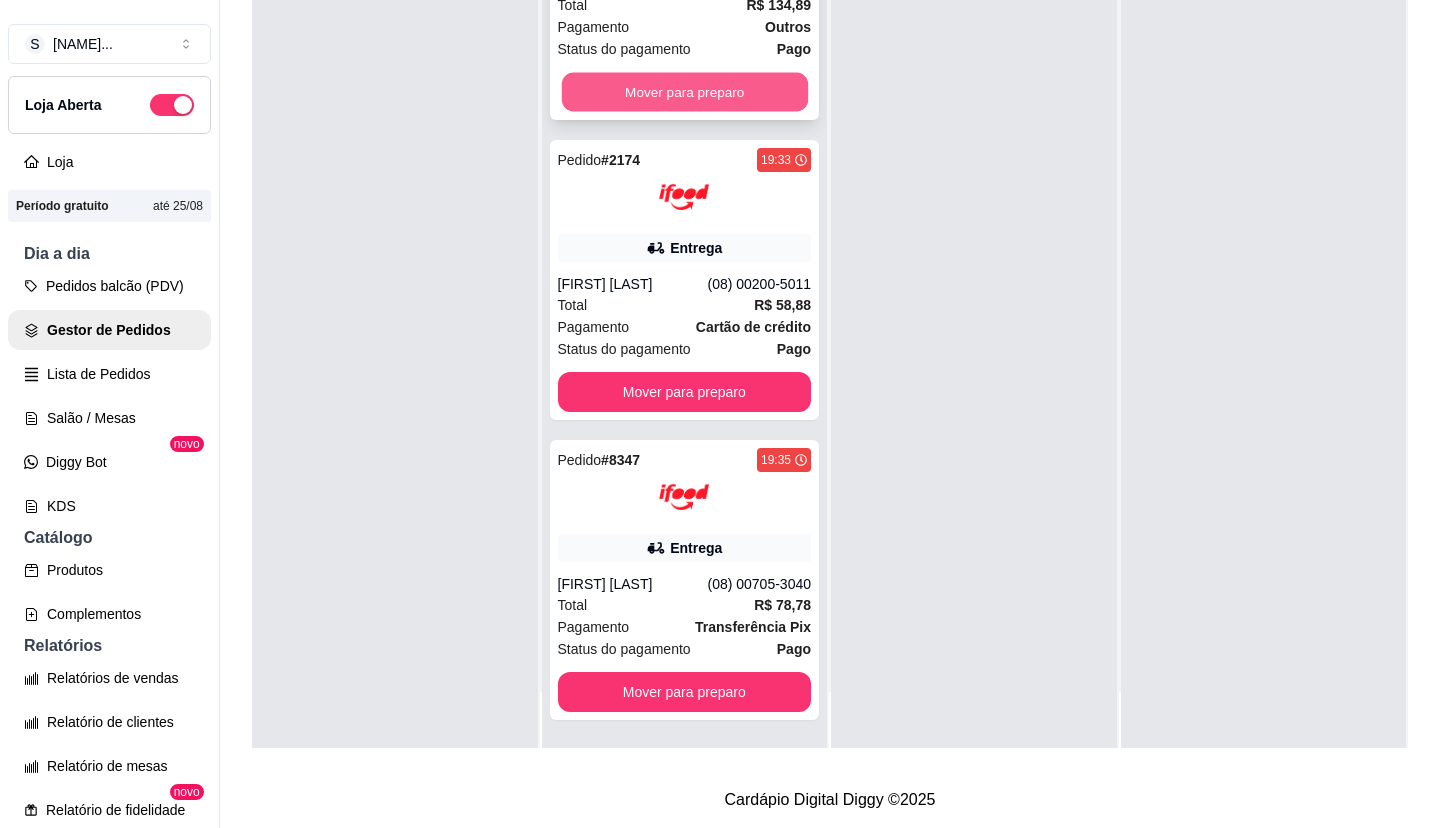click on "Mover para preparo" at bounding box center [684, 92] 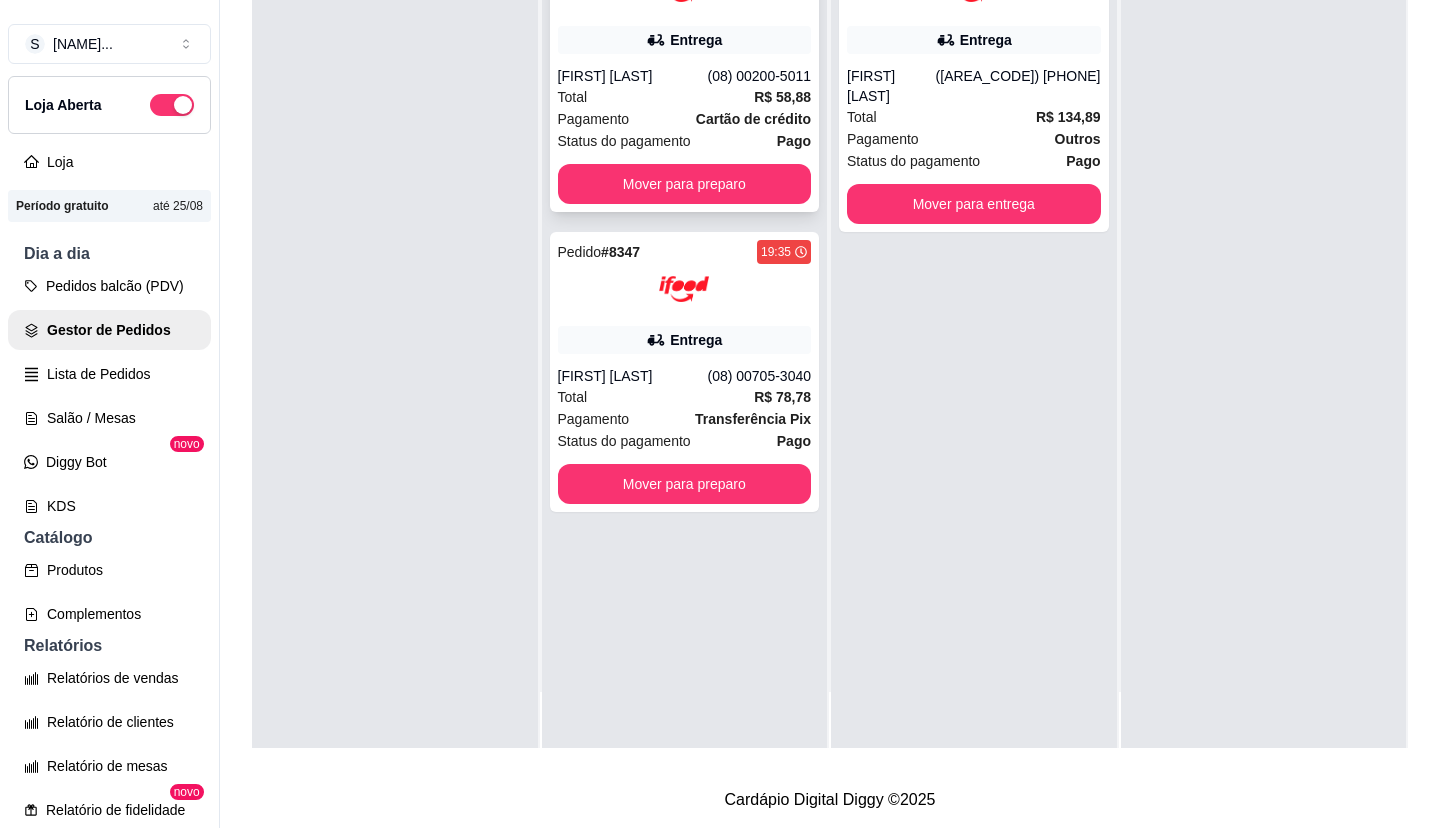 click at bounding box center (685, -11) 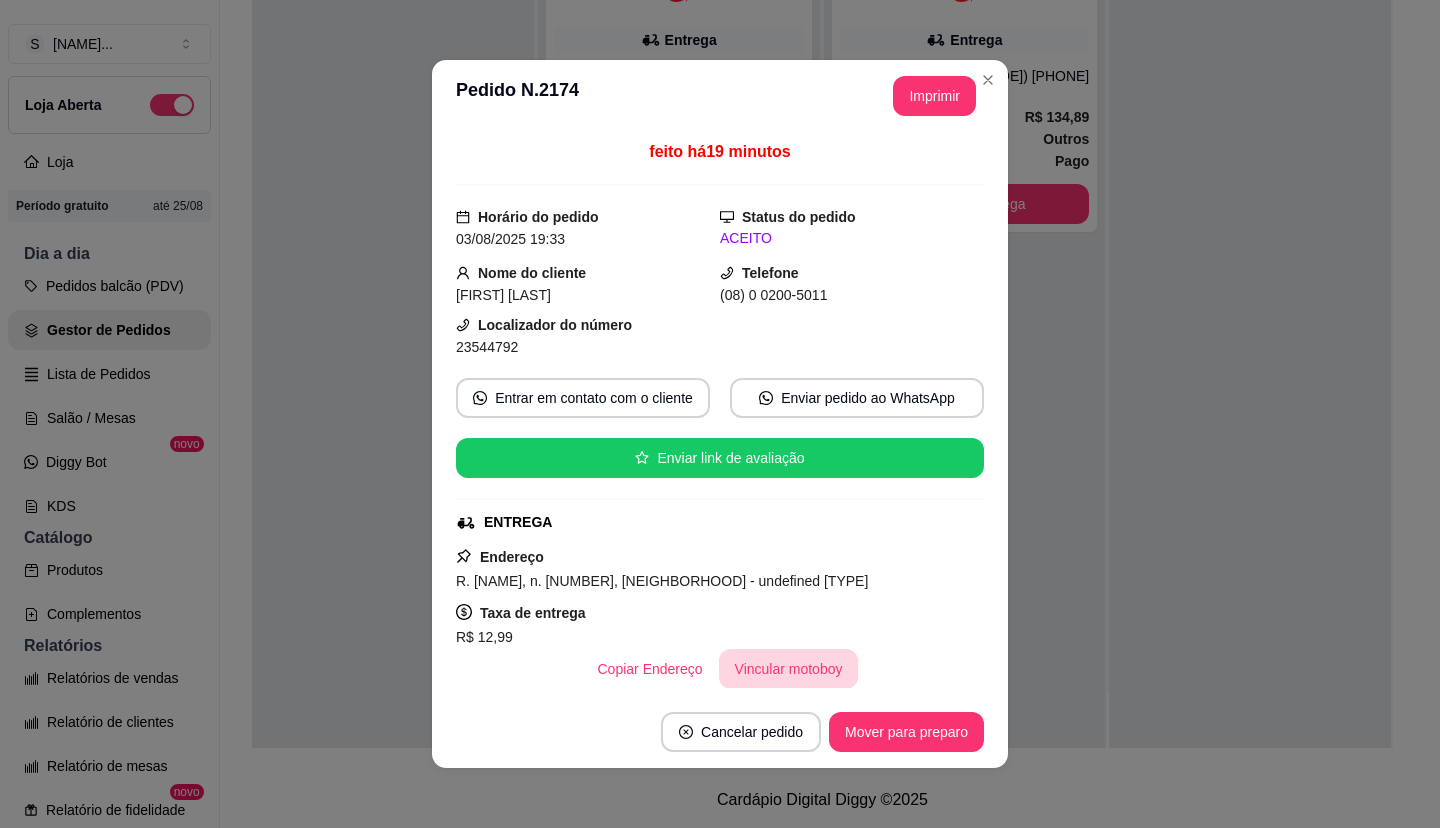 click on "Vincular motoboy" at bounding box center [789, 669] 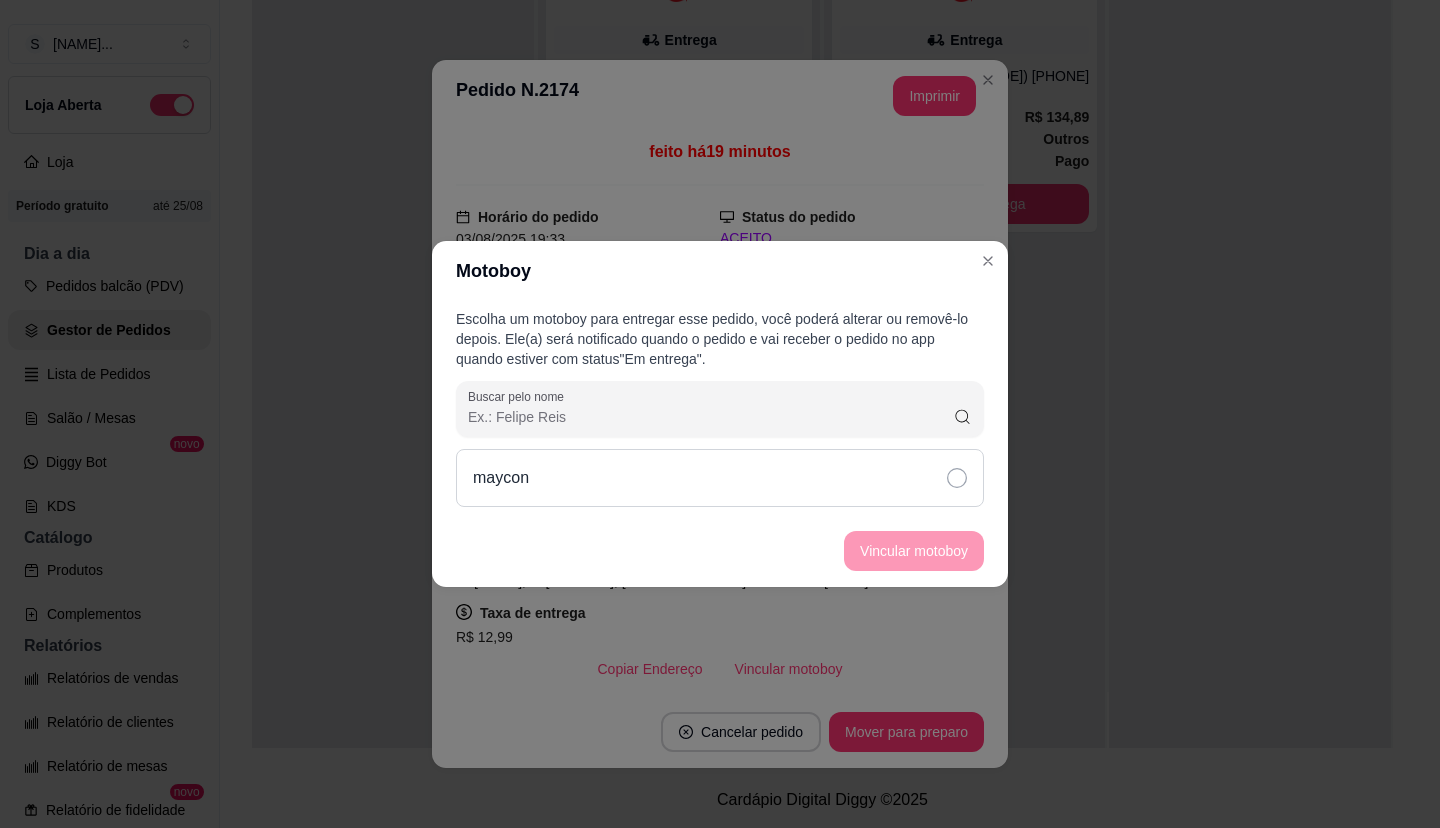 click on "maycon" at bounding box center (720, 478) 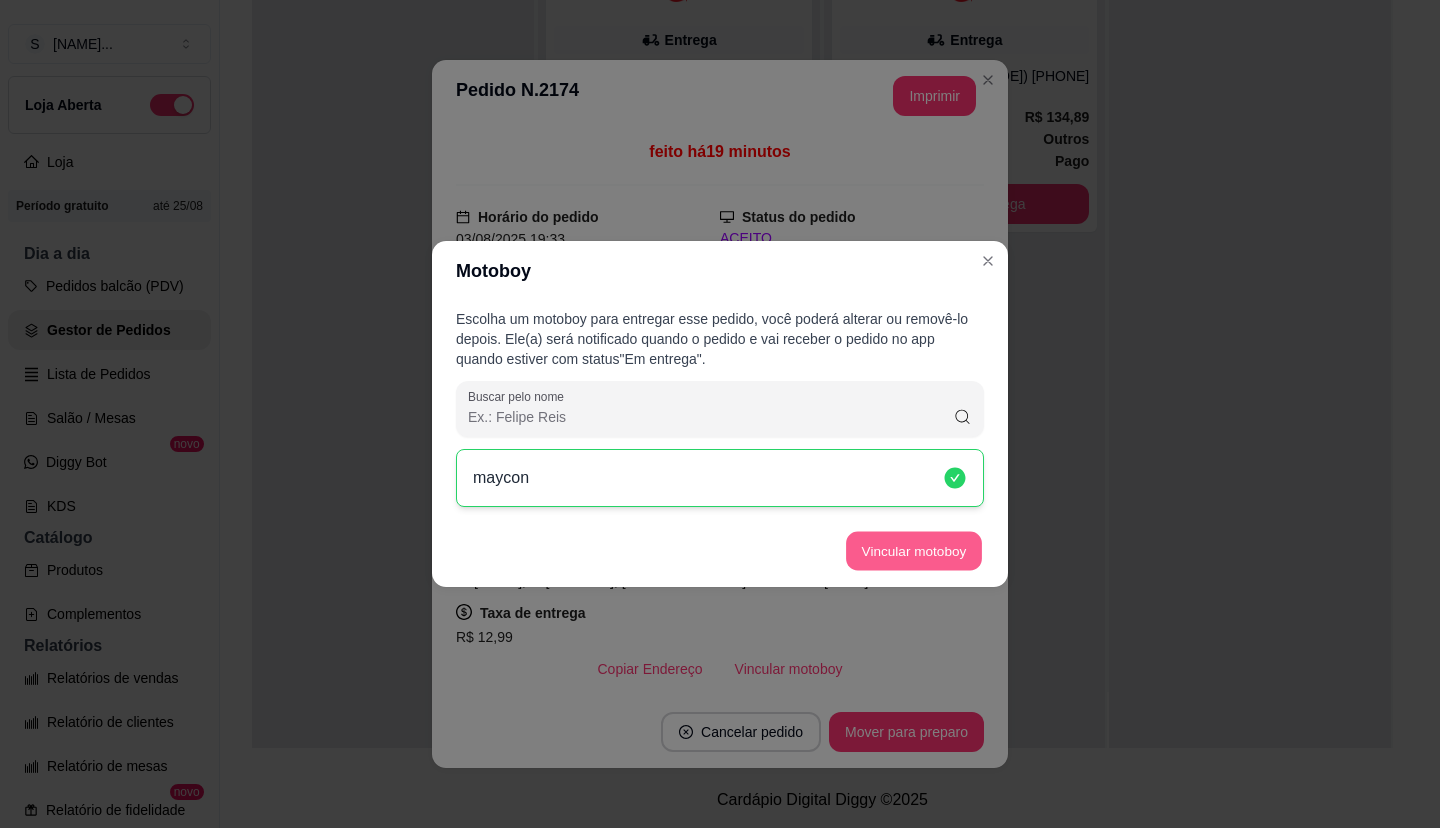 click on "Vincular motoboy" at bounding box center [914, 551] 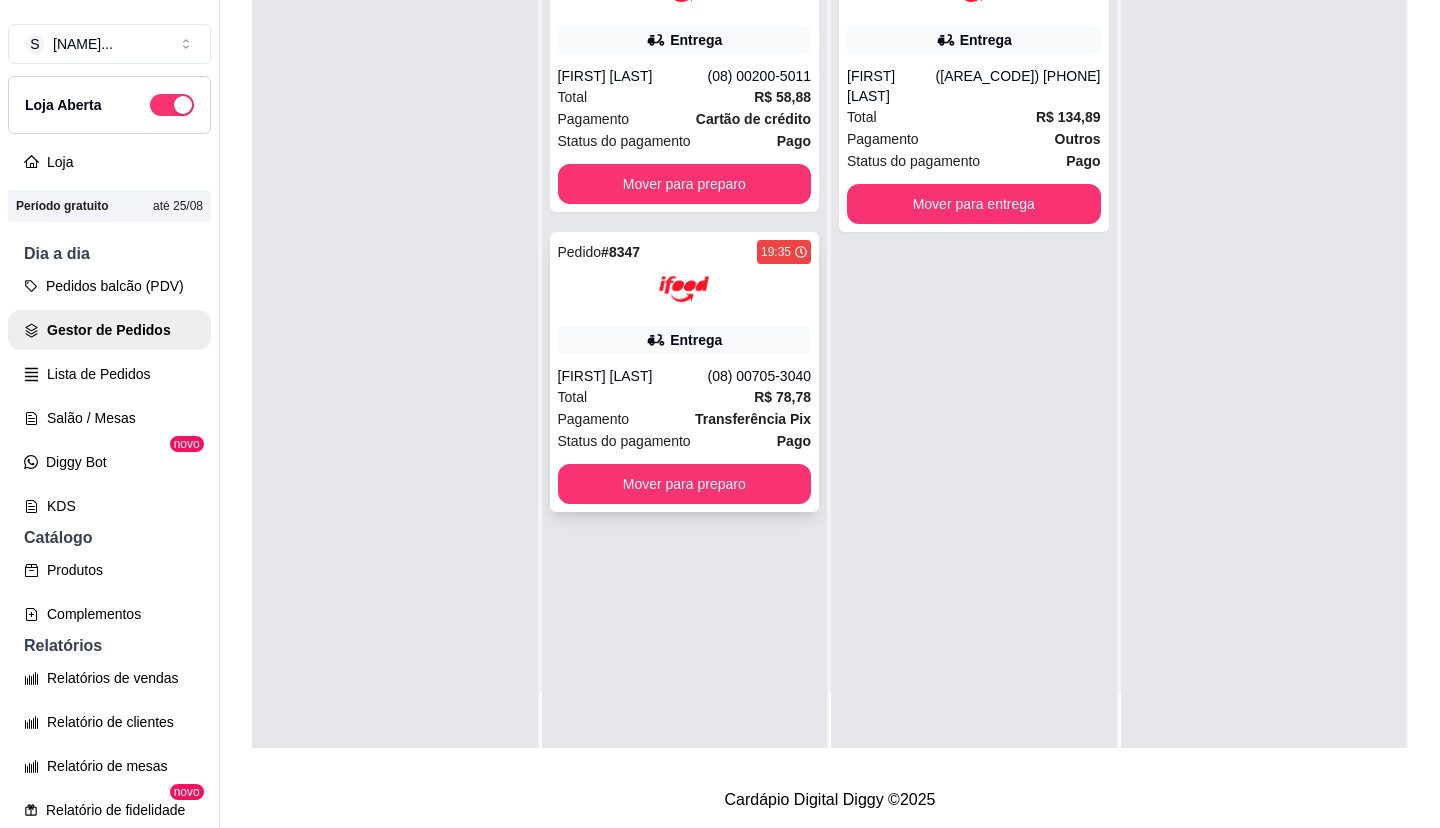 click on "Pedido  # 8347 19:35" at bounding box center [685, 252] 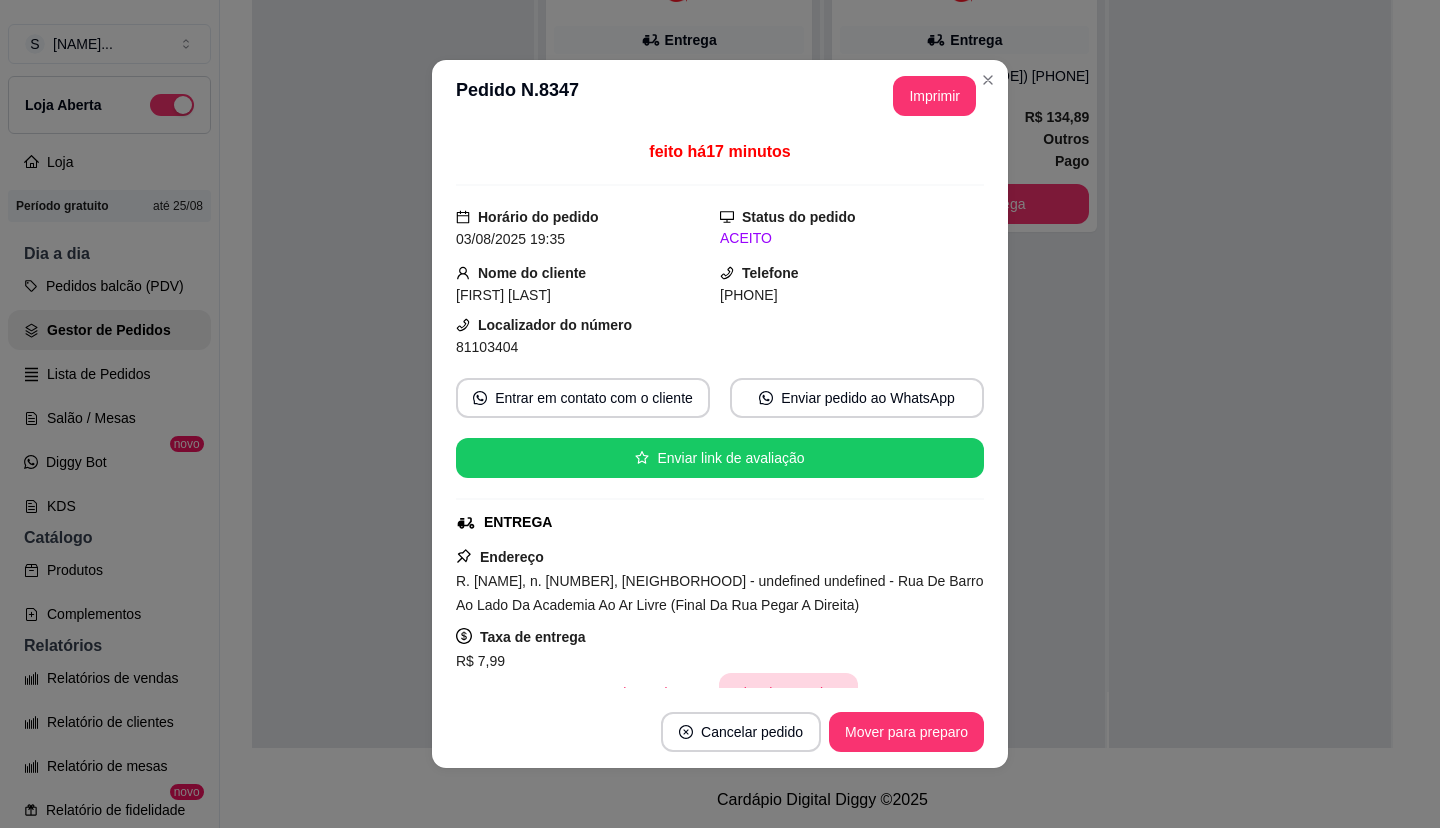 click on "Vincular motoboy" at bounding box center (789, 693) 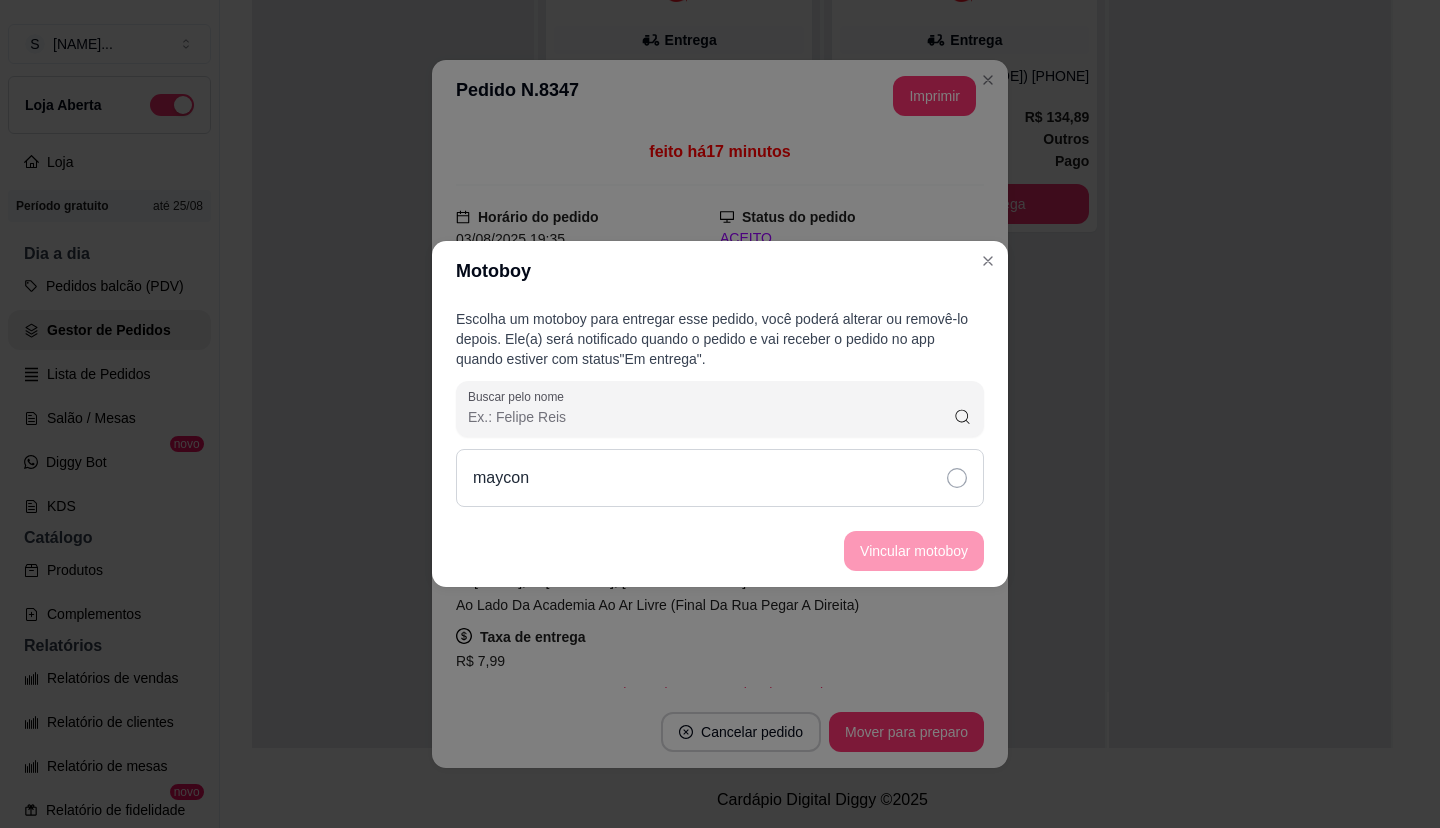 click 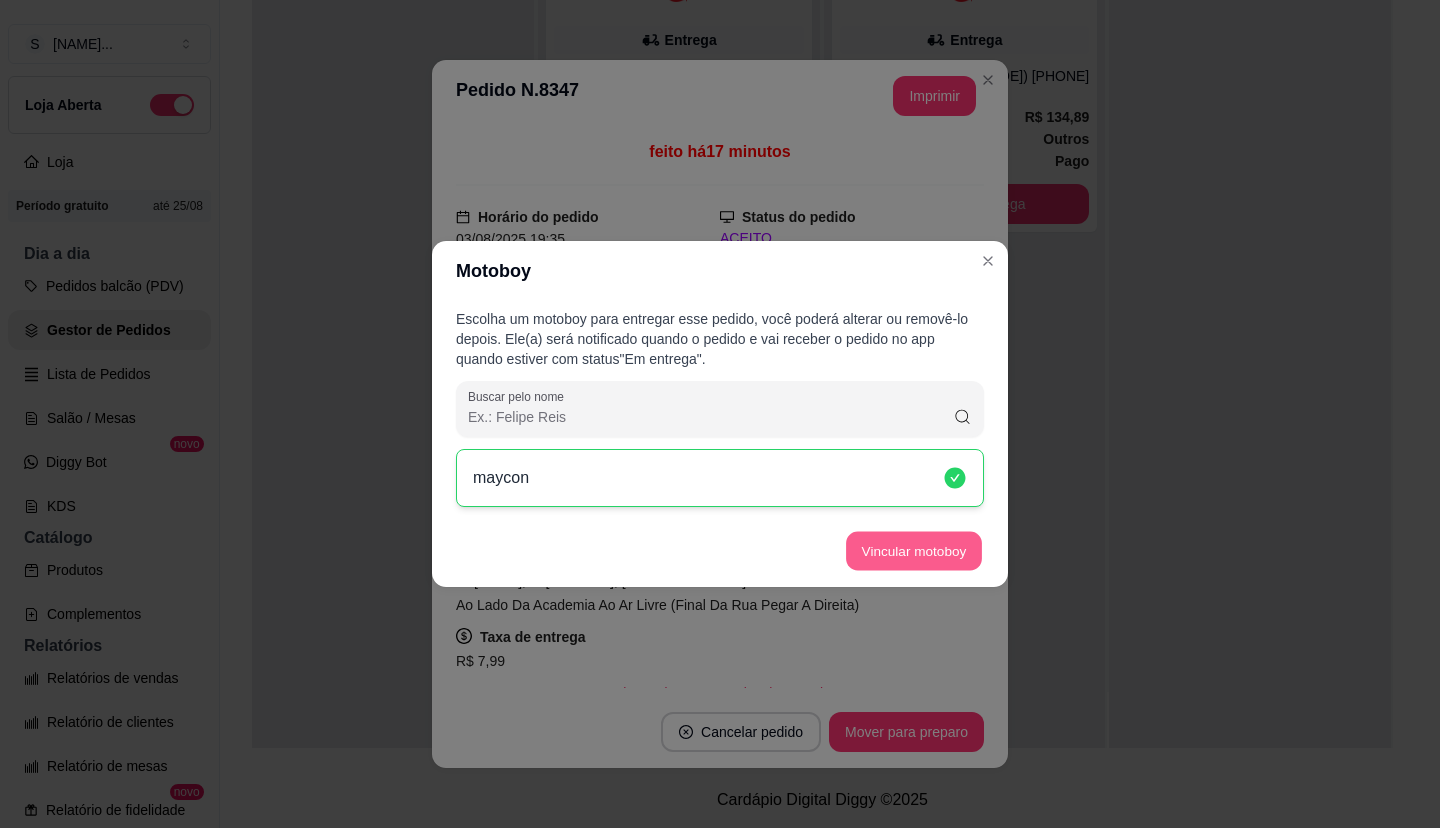 click on "Vincular motoboy" at bounding box center (914, 551) 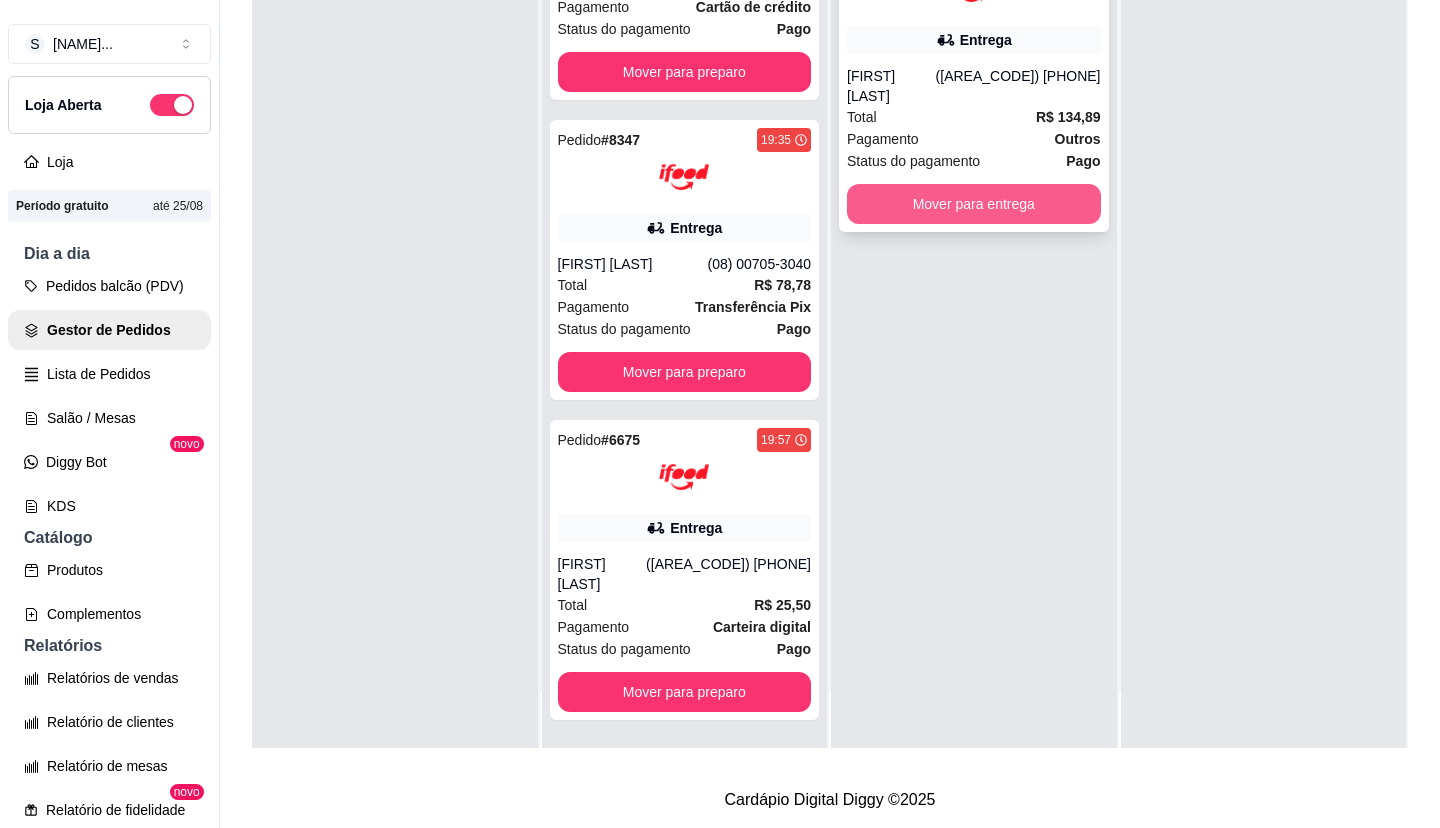 click on "Mover para entrega" at bounding box center [974, 204] 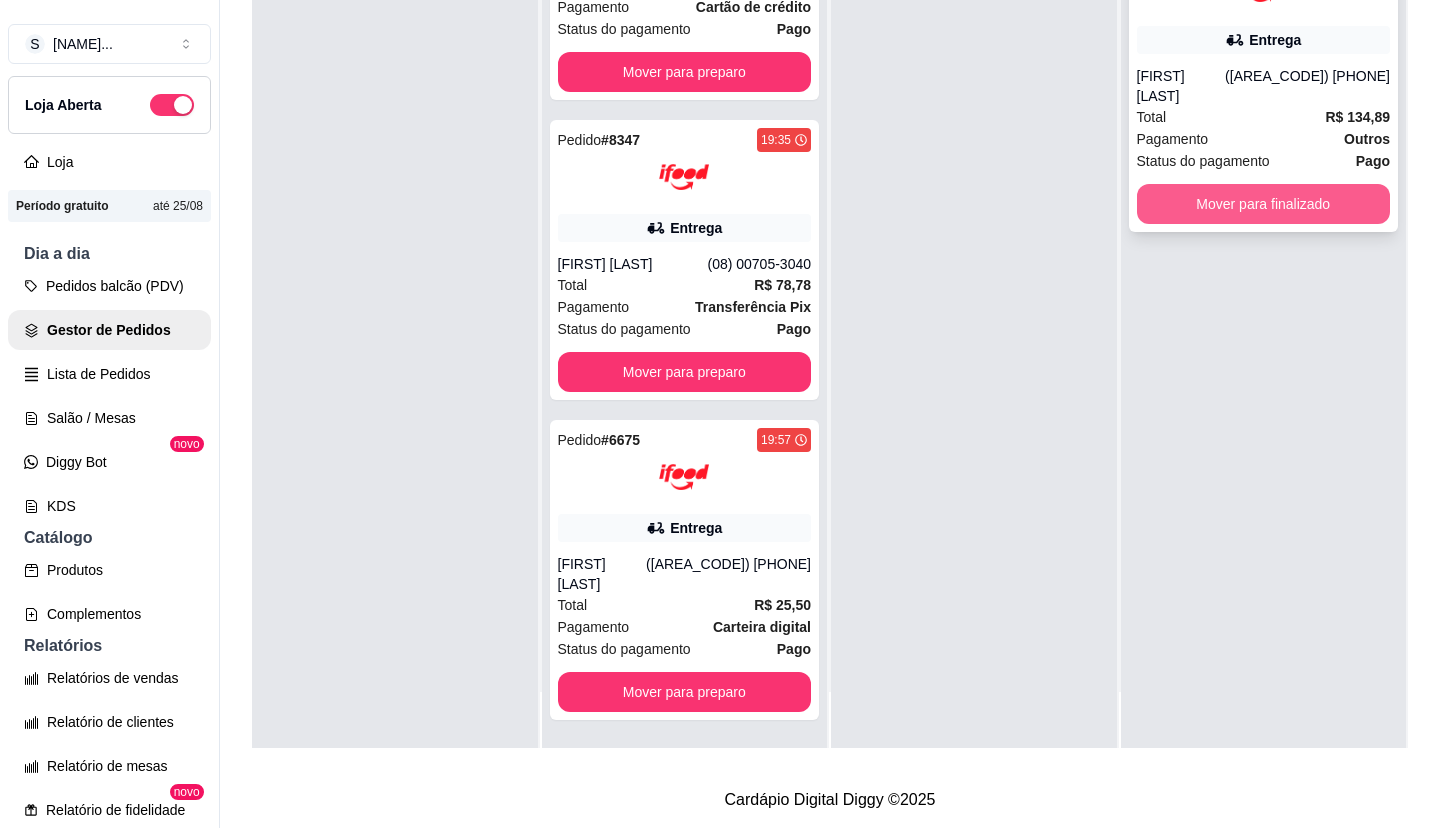 click on "Mover para finalizado" at bounding box center (1264, 204) 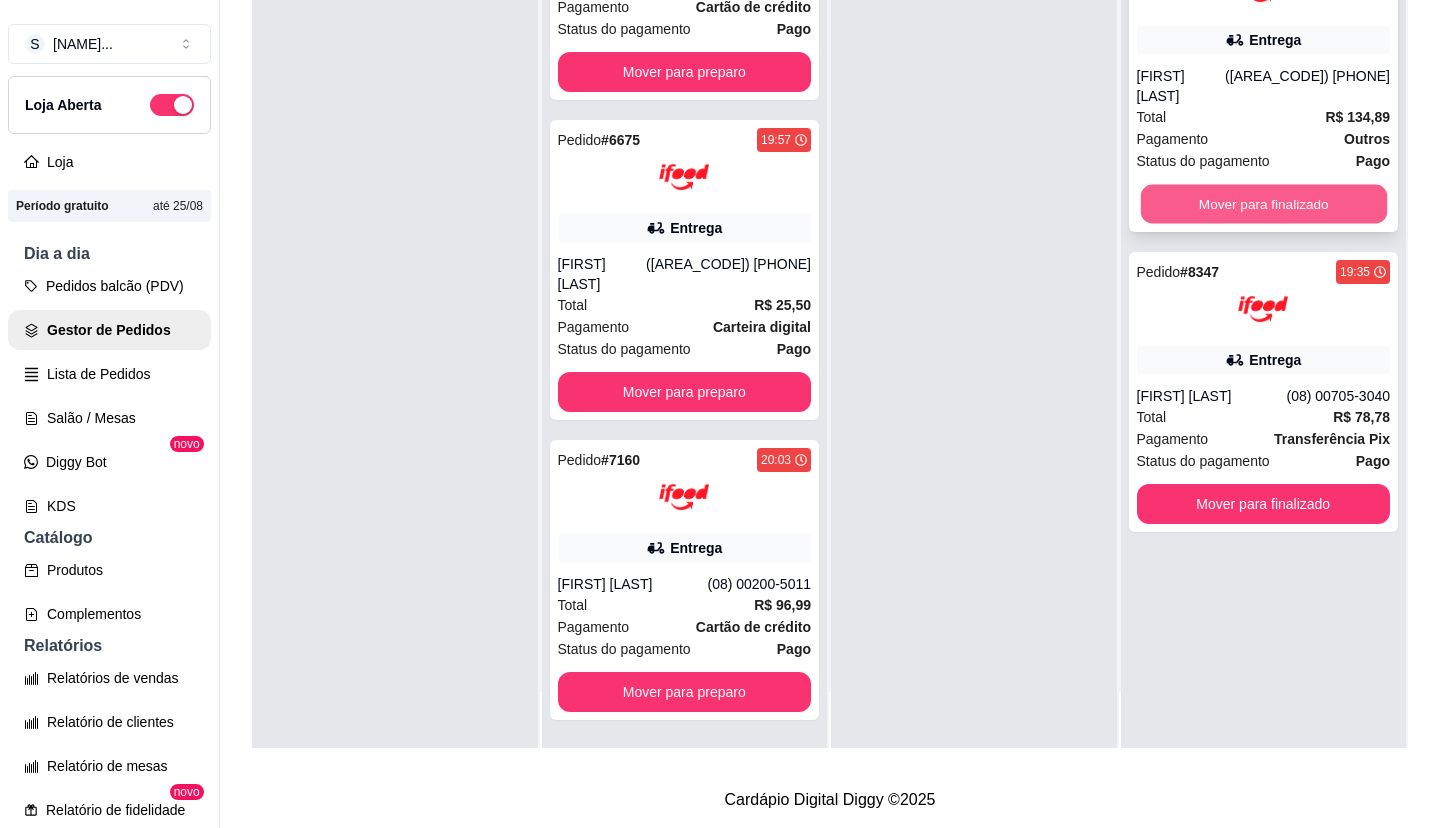 click on "Mover para finalizado" at bounding box center [1263, 204] 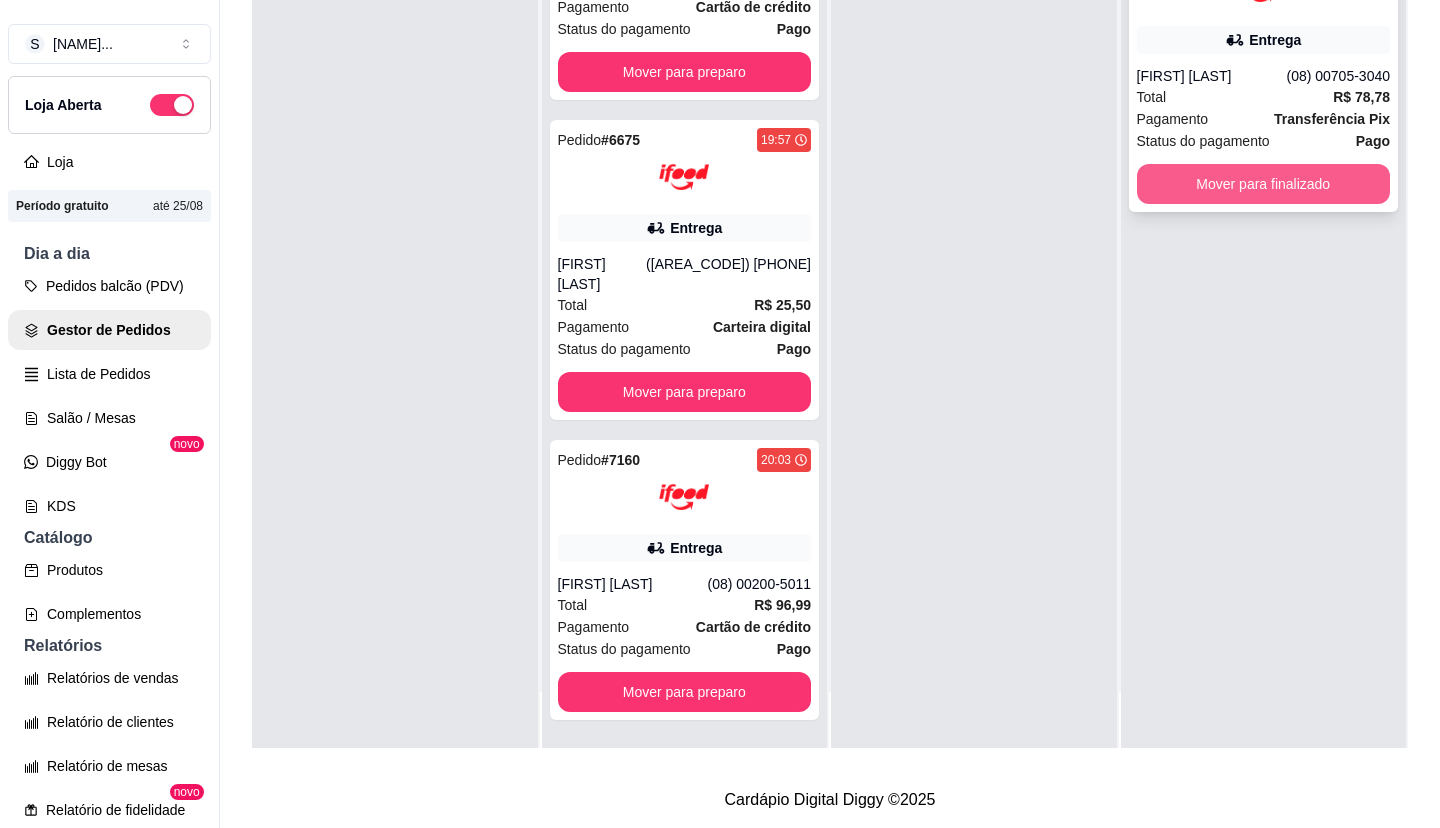 click on "Mover para finalizado" at bounding box center [1264, 184] 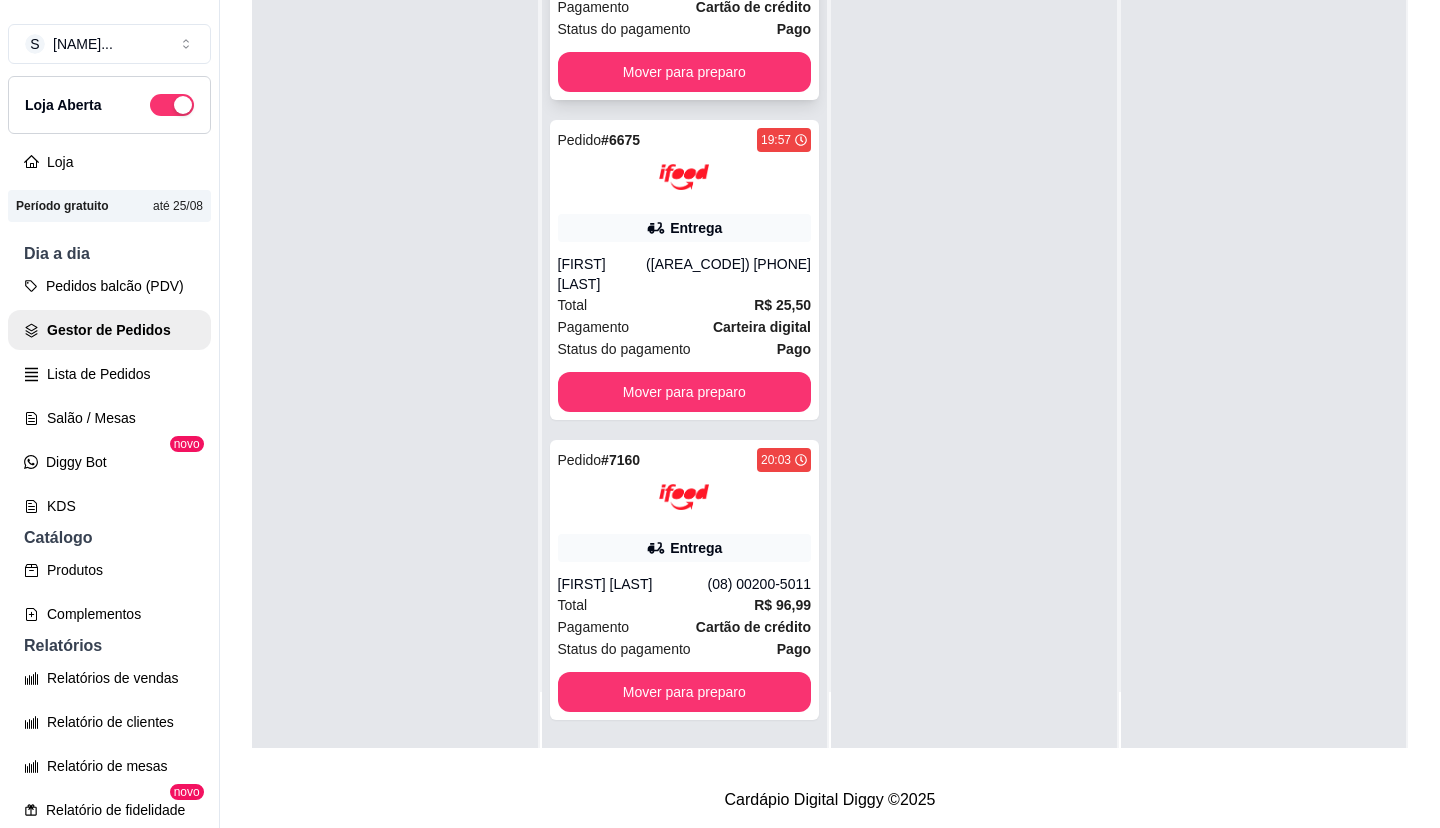 click on "[FIRST] [LAST]" at bounding box center (633, -36) 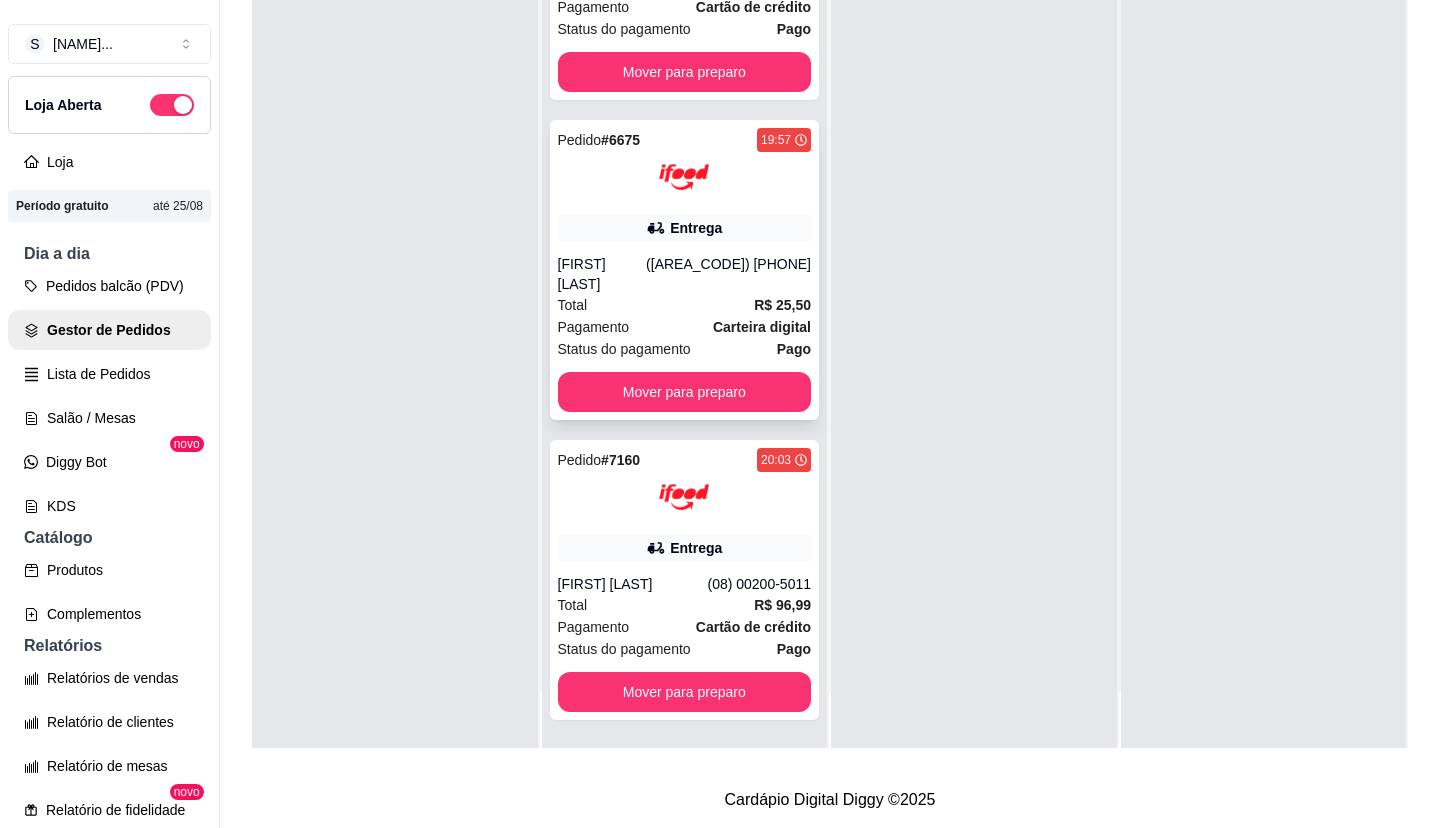 click on "Entrega" at bounding box center (685, 228) 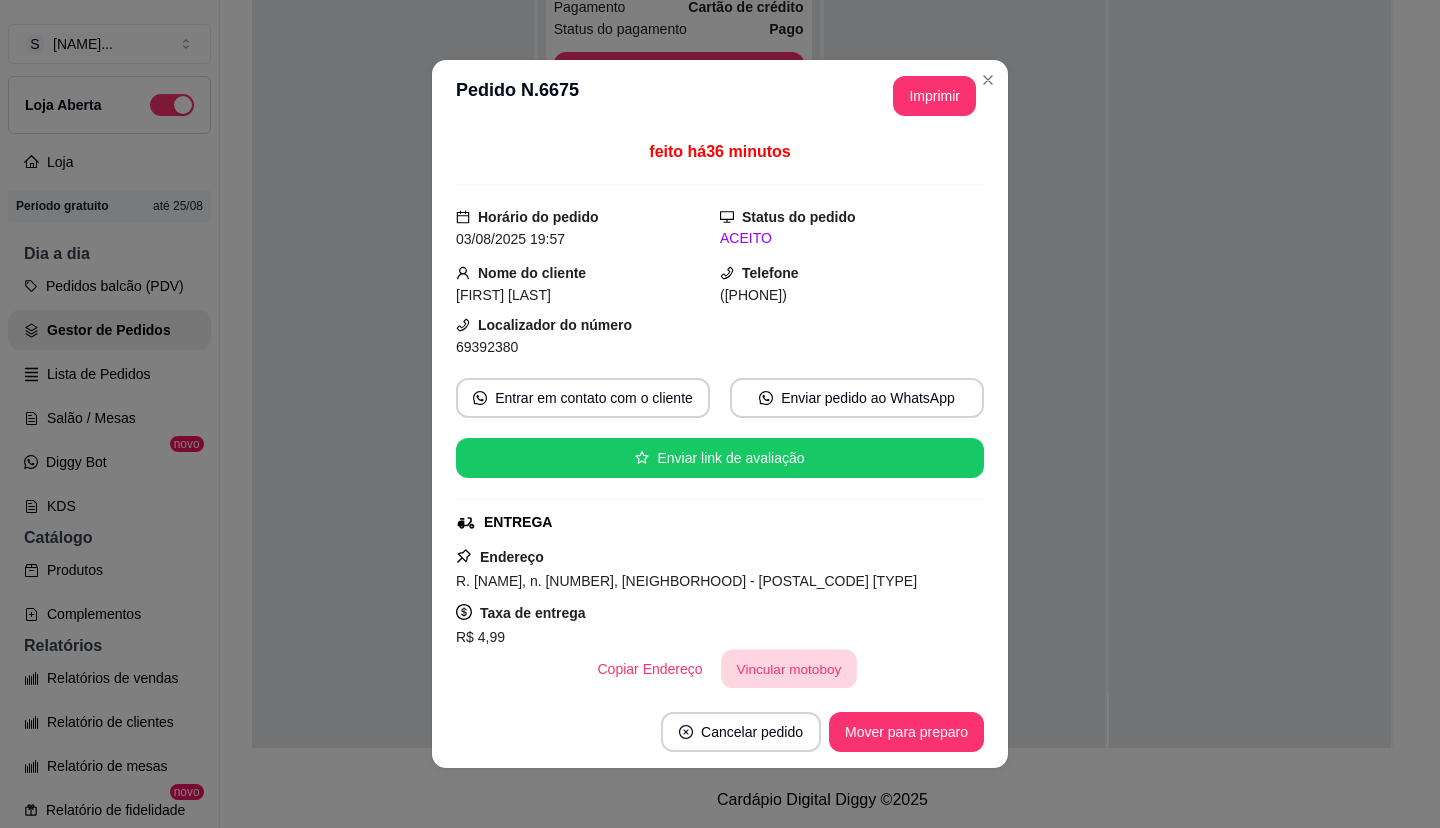 click on "Vincular motoboy" at bounding box center (789, 669) 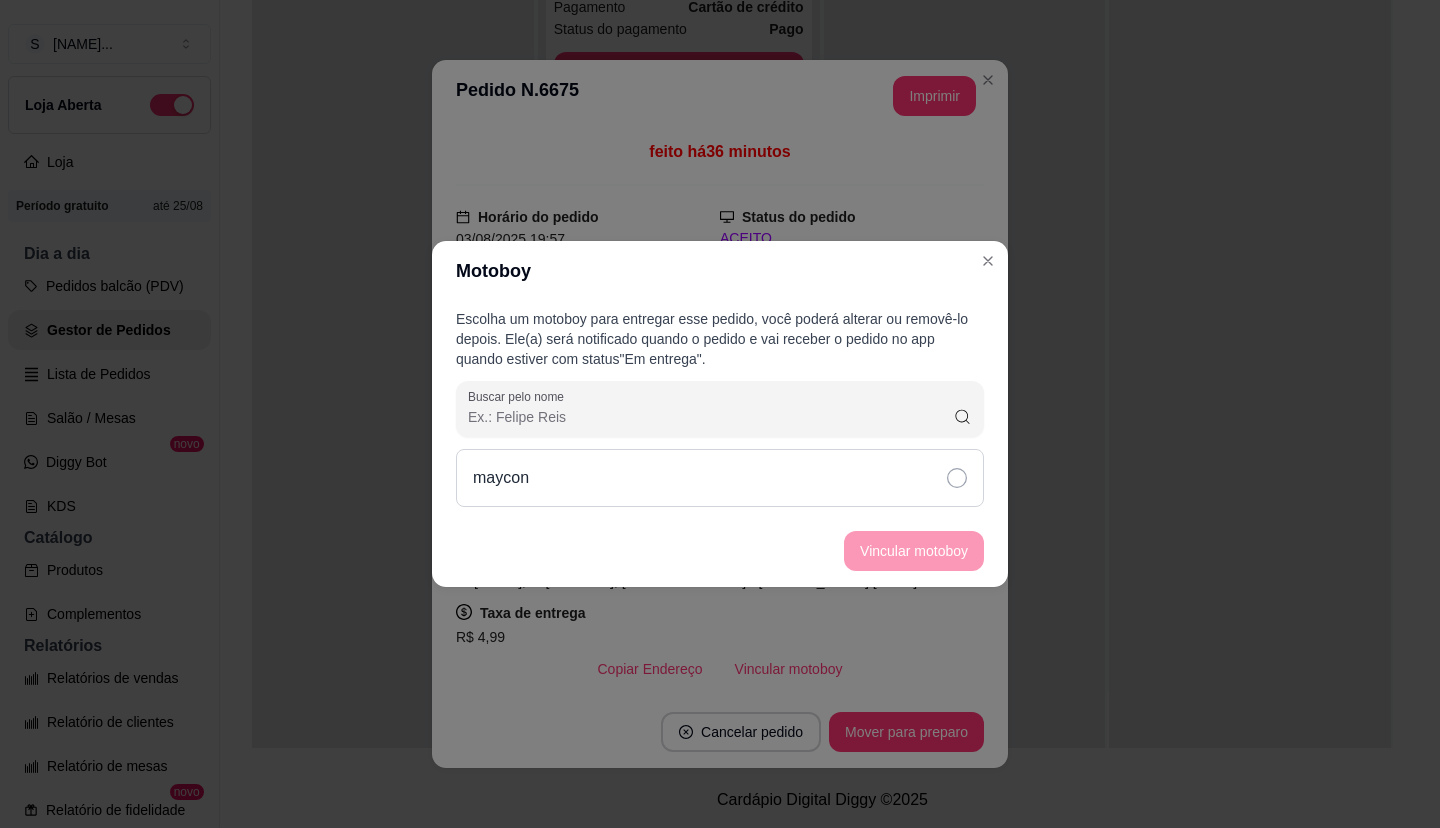 click on "maycon" at bounding box center [720, 478] 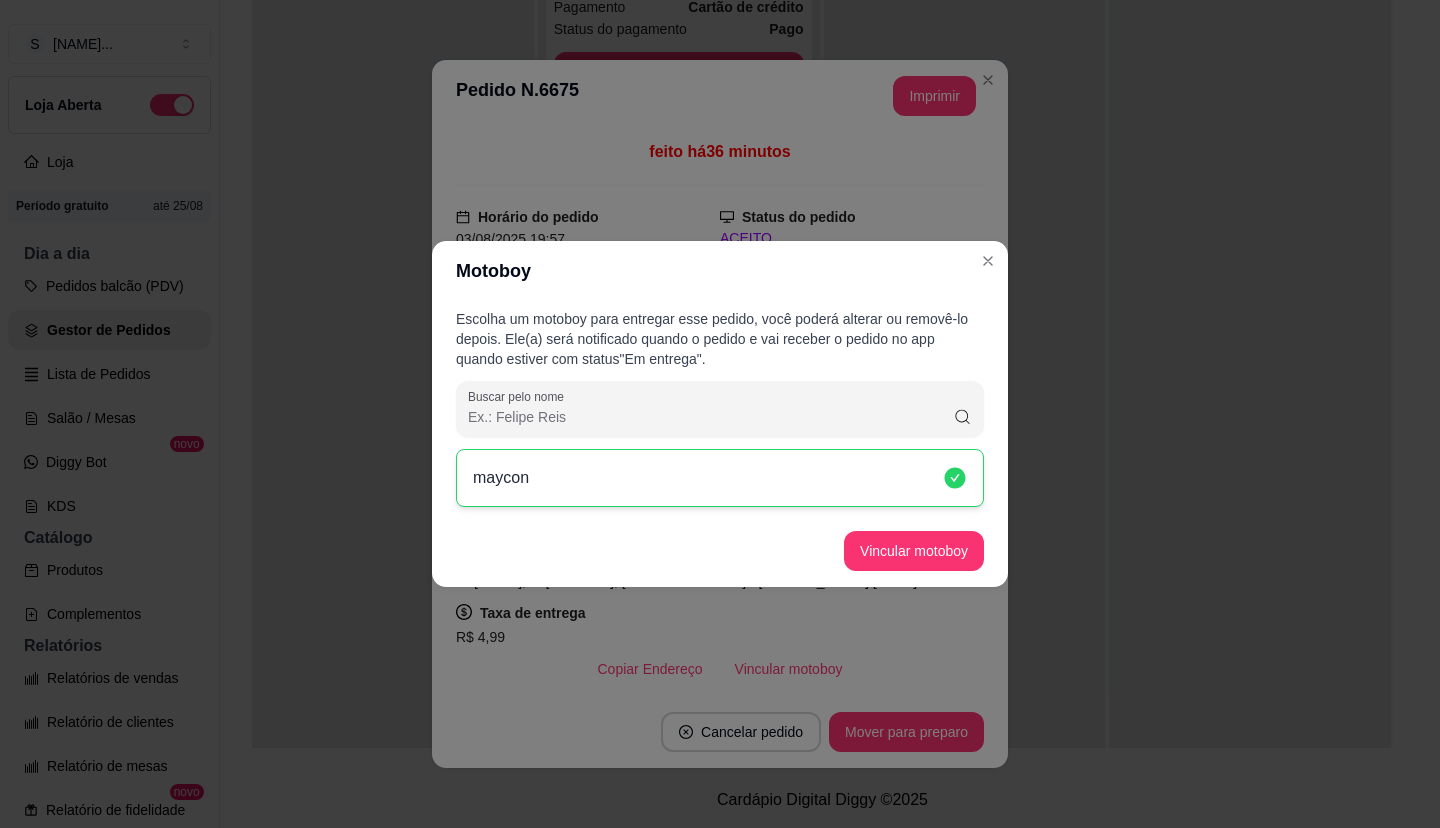 click on "Vincular motoboy" at bounding box center [914, 551] 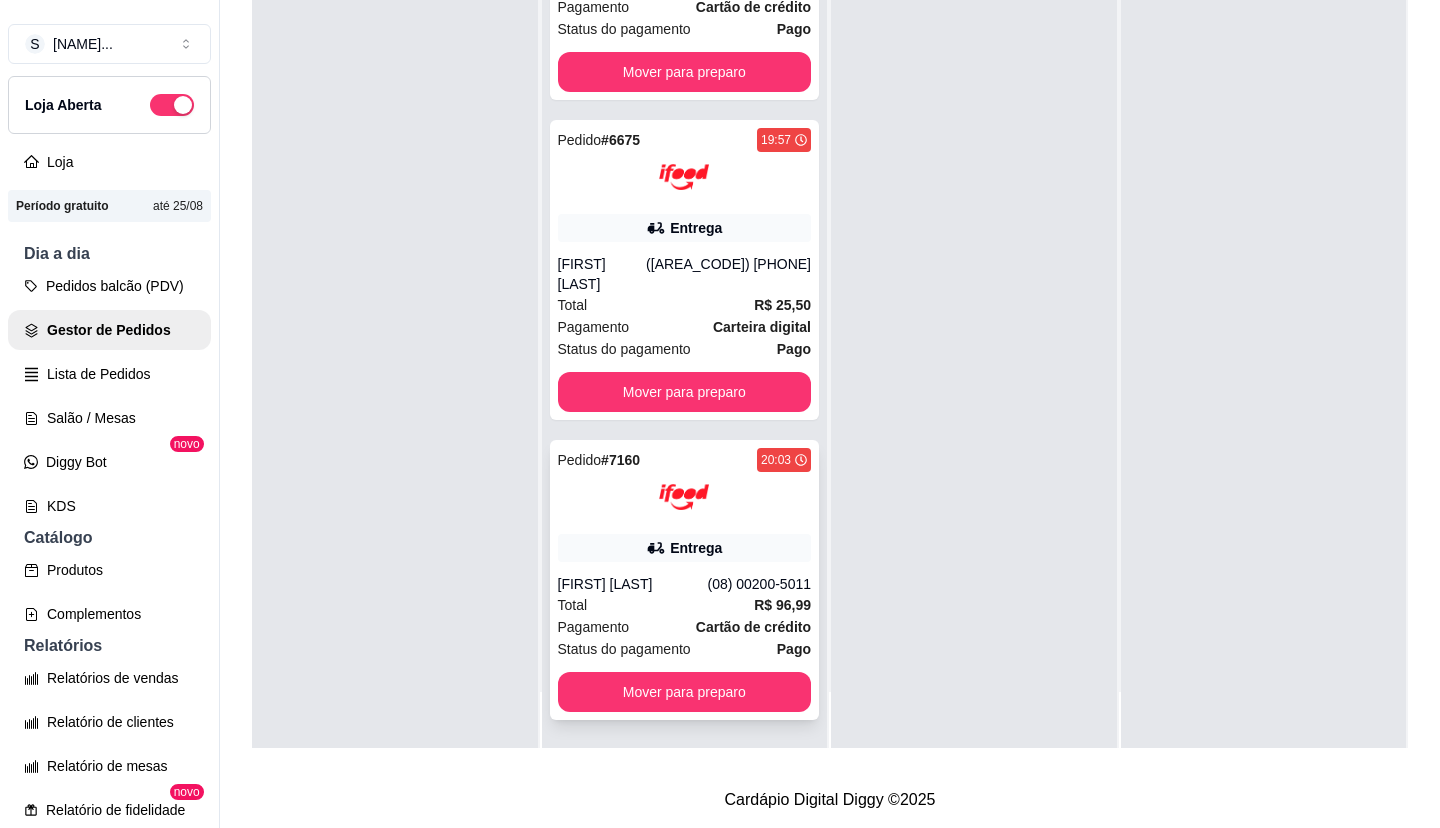 click on "Pedido # 7160 20:03 Entrega [FIRST] [LAST] ([PHONE]) Total R$ 96,99 Pagamento Cartão de crédito Status do pagamento Pago Mover para preparo" at bounding box center [685, 580] 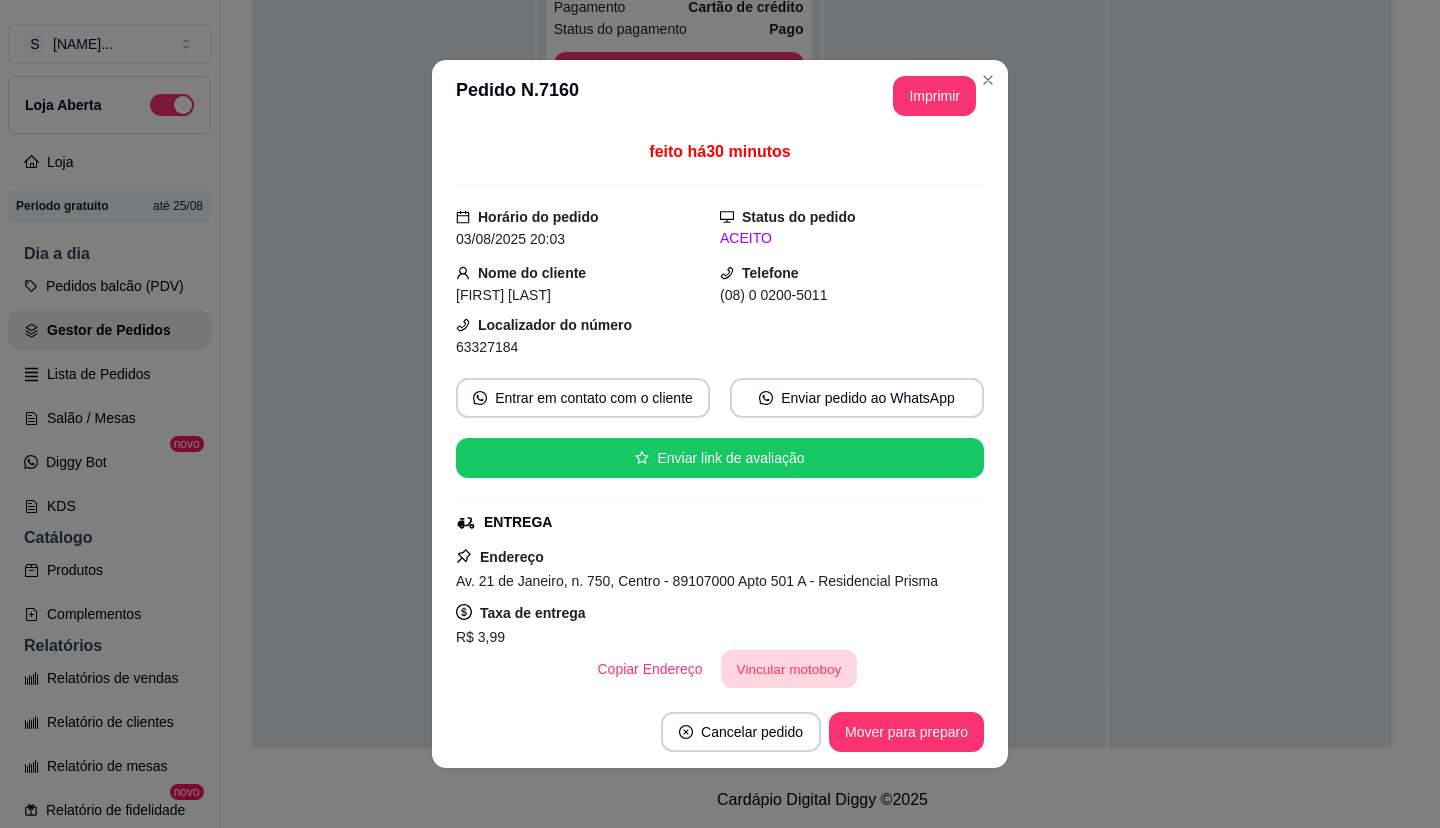 click on "Vincular motoboy" at bounding box center (789, 669) 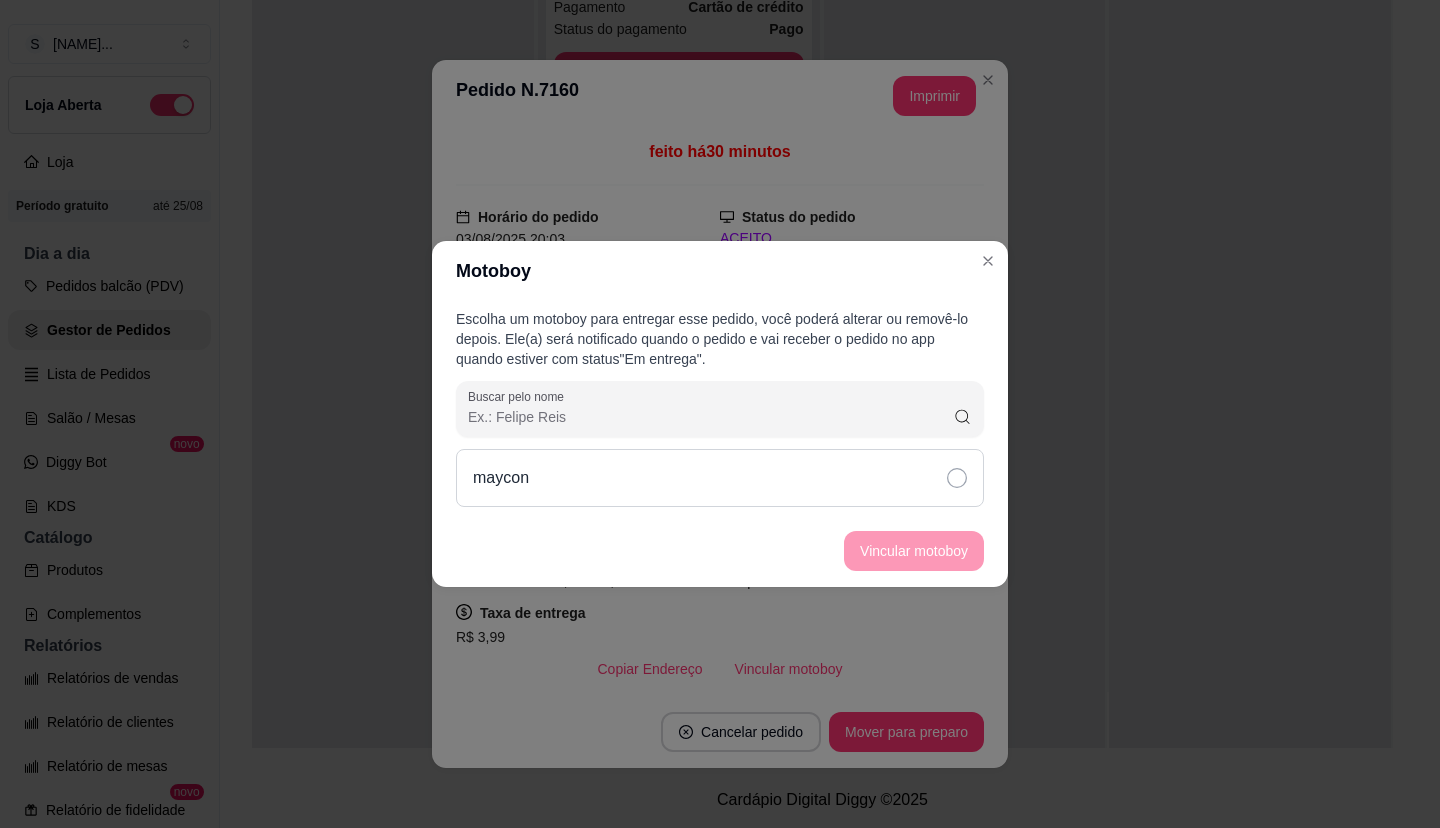 click on "maycon" at bounding box center [720, 478] 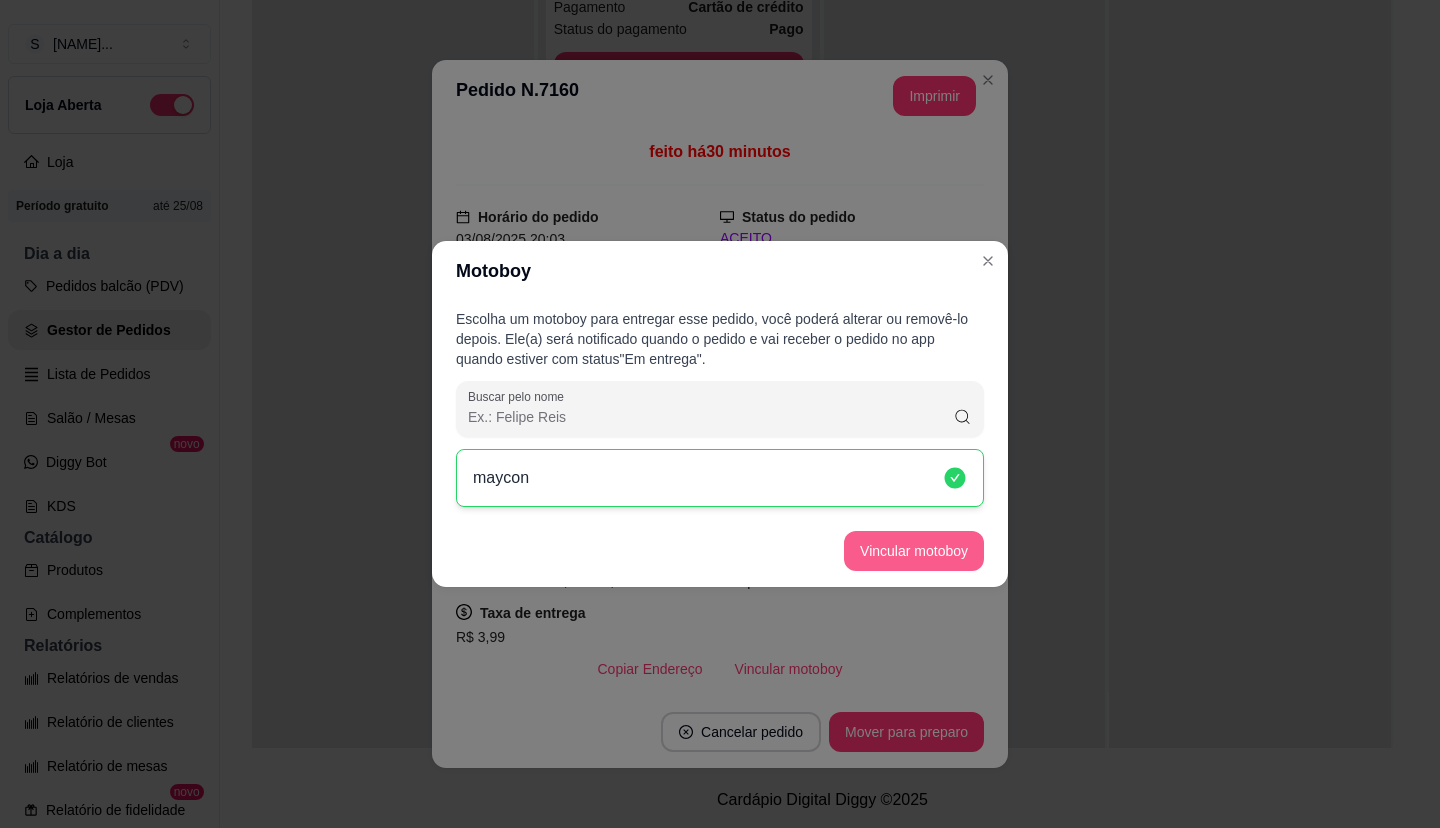 click on "Vincular motoboy" at bounding box center (914, 551) 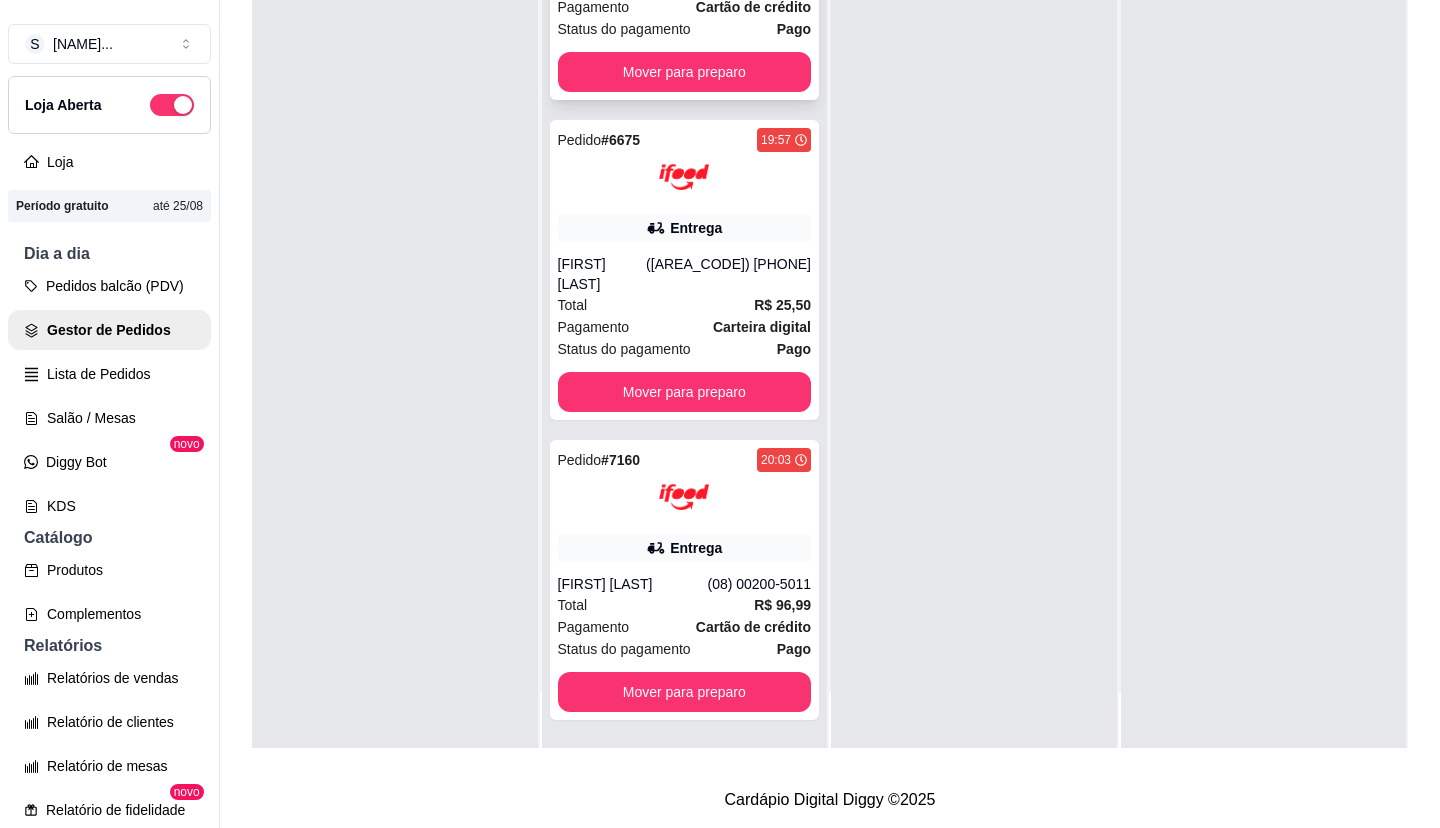 click on "Total R$ 58,88" at bounding box center (685, -15) 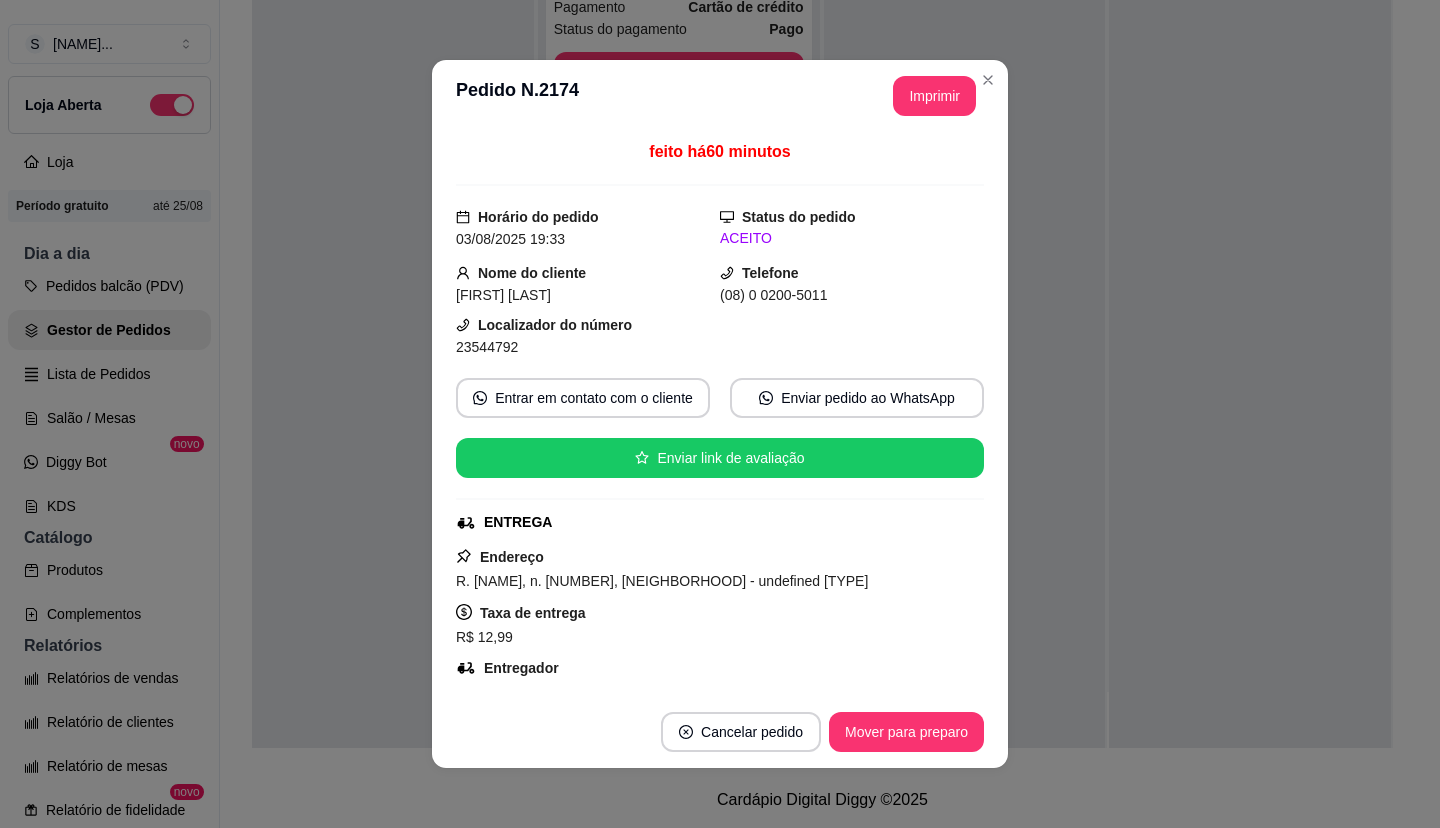click on "Editar motoboy" at bounding box center [788, 723] 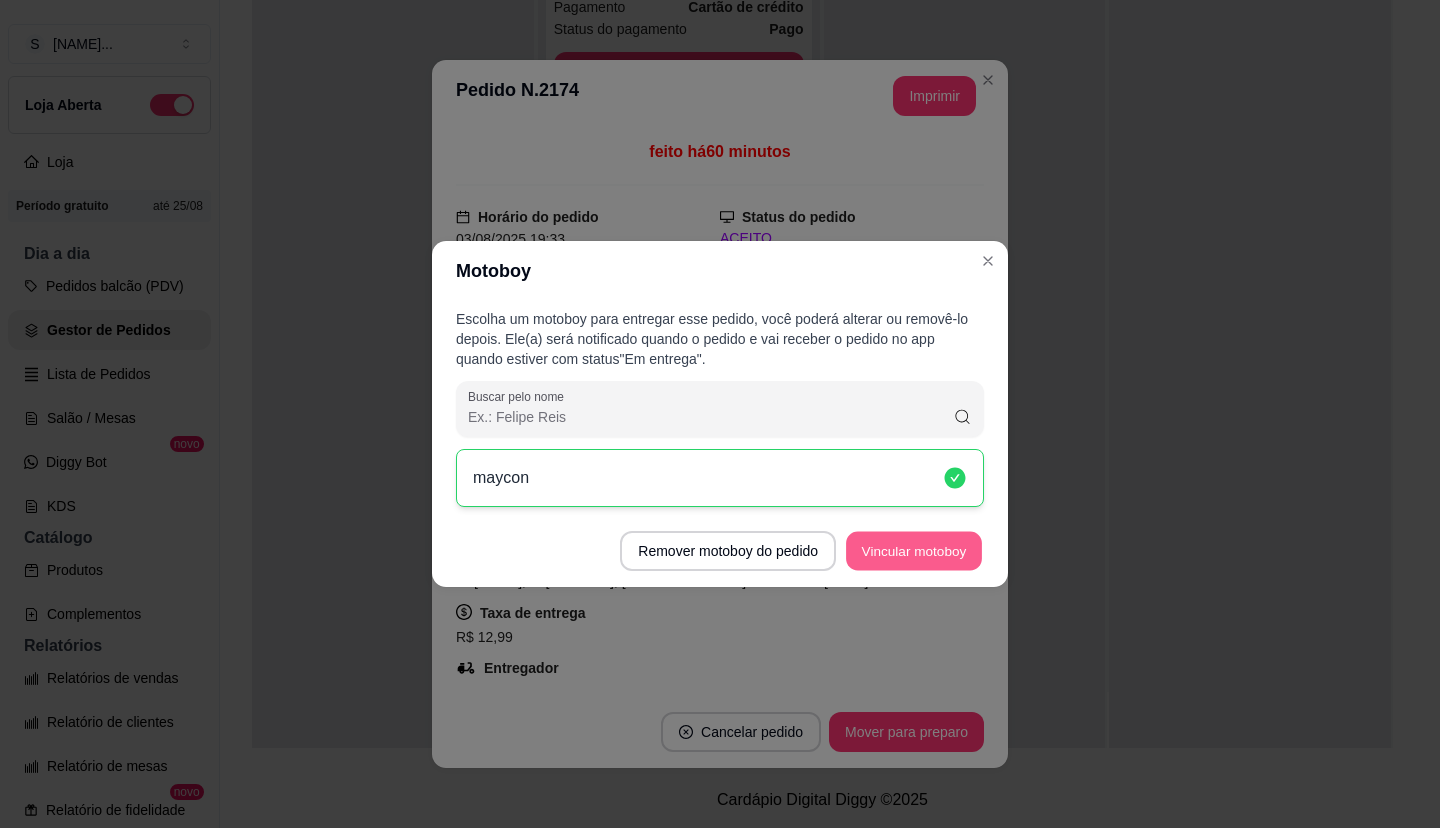 click on "Vincular motoboy" at bounding box center [914, 551] 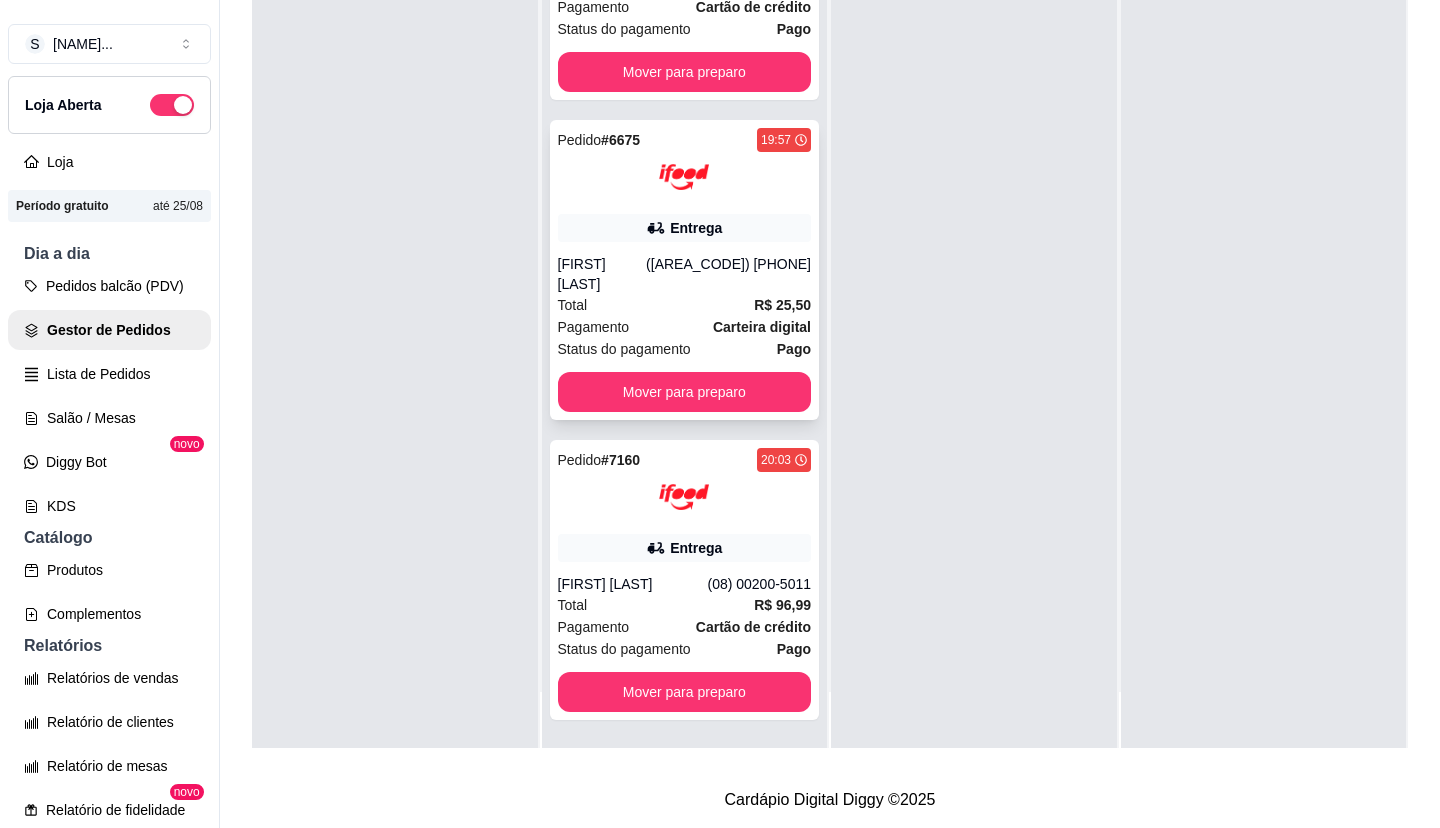 click on "Entrega" at bounding box center [685, 228] 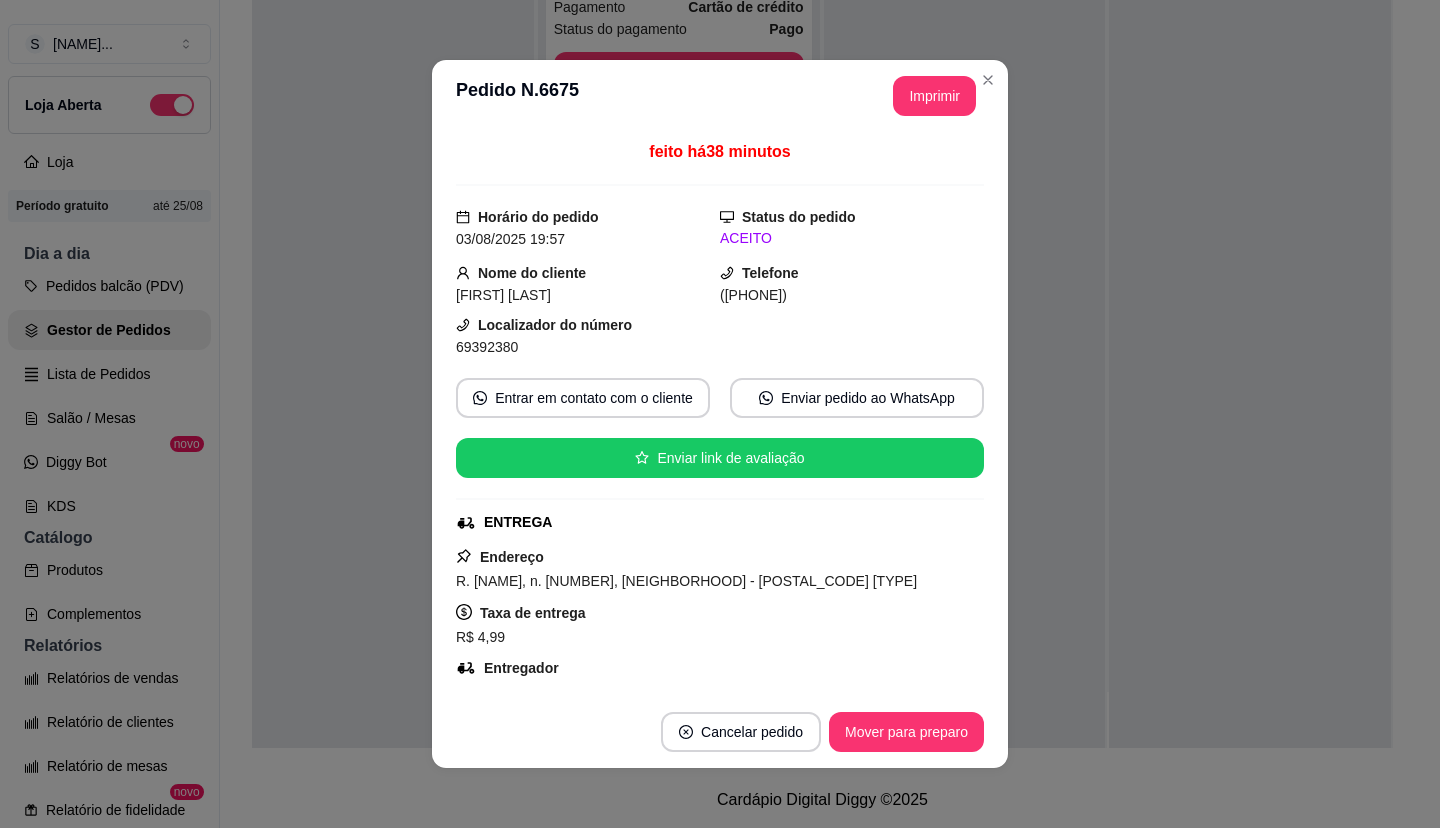click on "Editar motoboy" at bounding box center (788, 723) 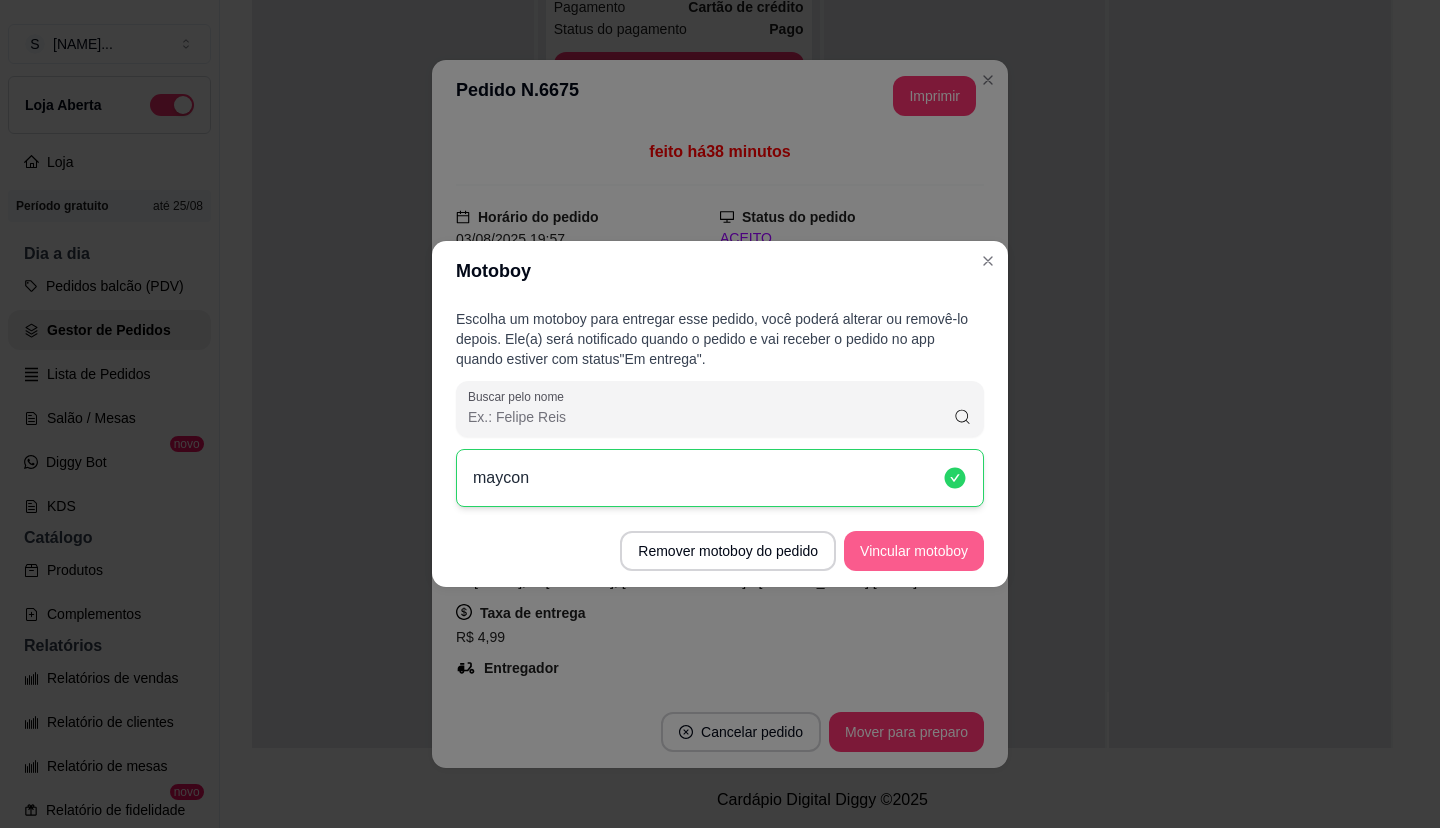 click on "Vincular motoboy" at bounding box center [914, 551] 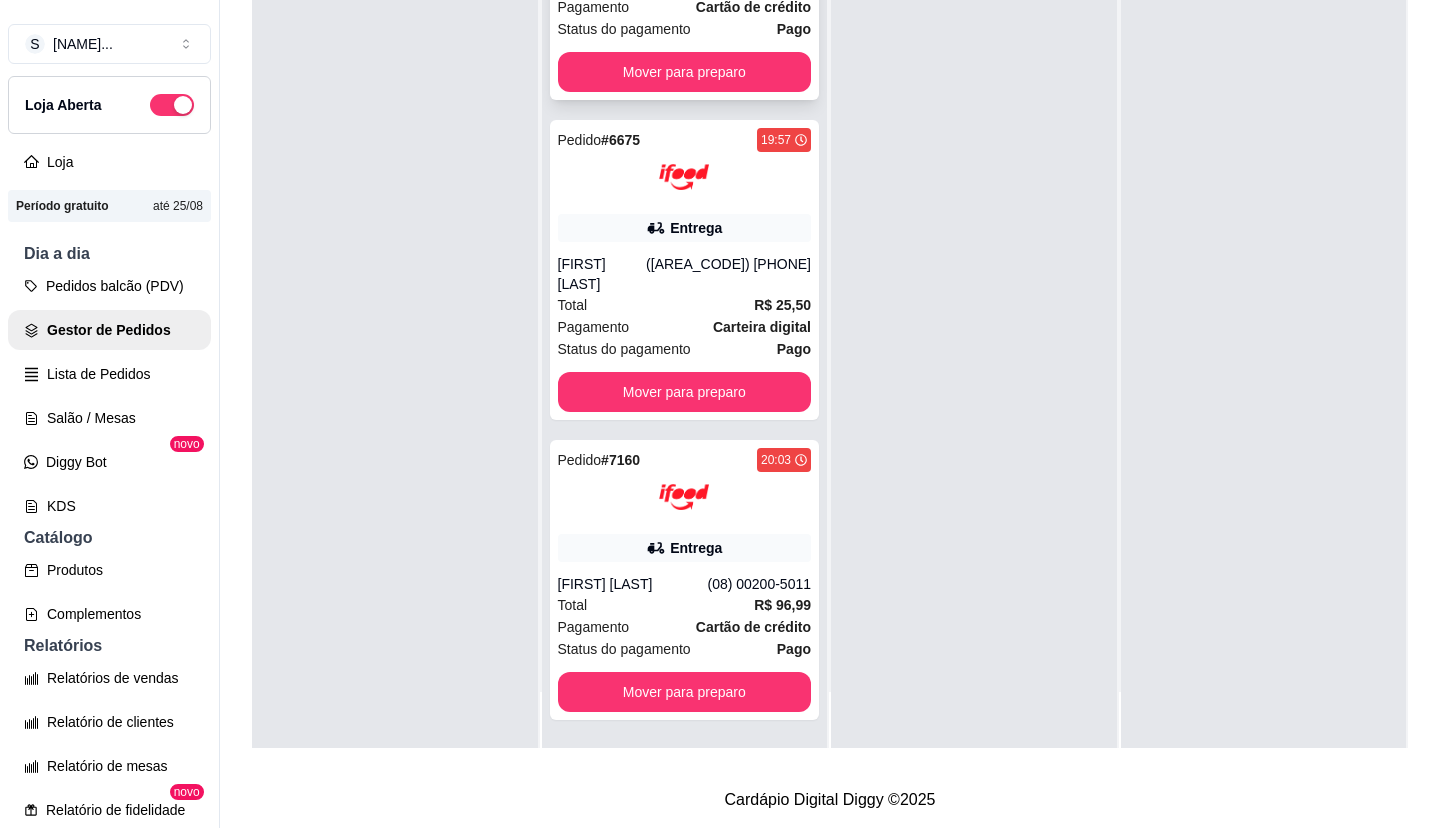 click on "Total R$ 58,88" at bounding box center [685, -15] 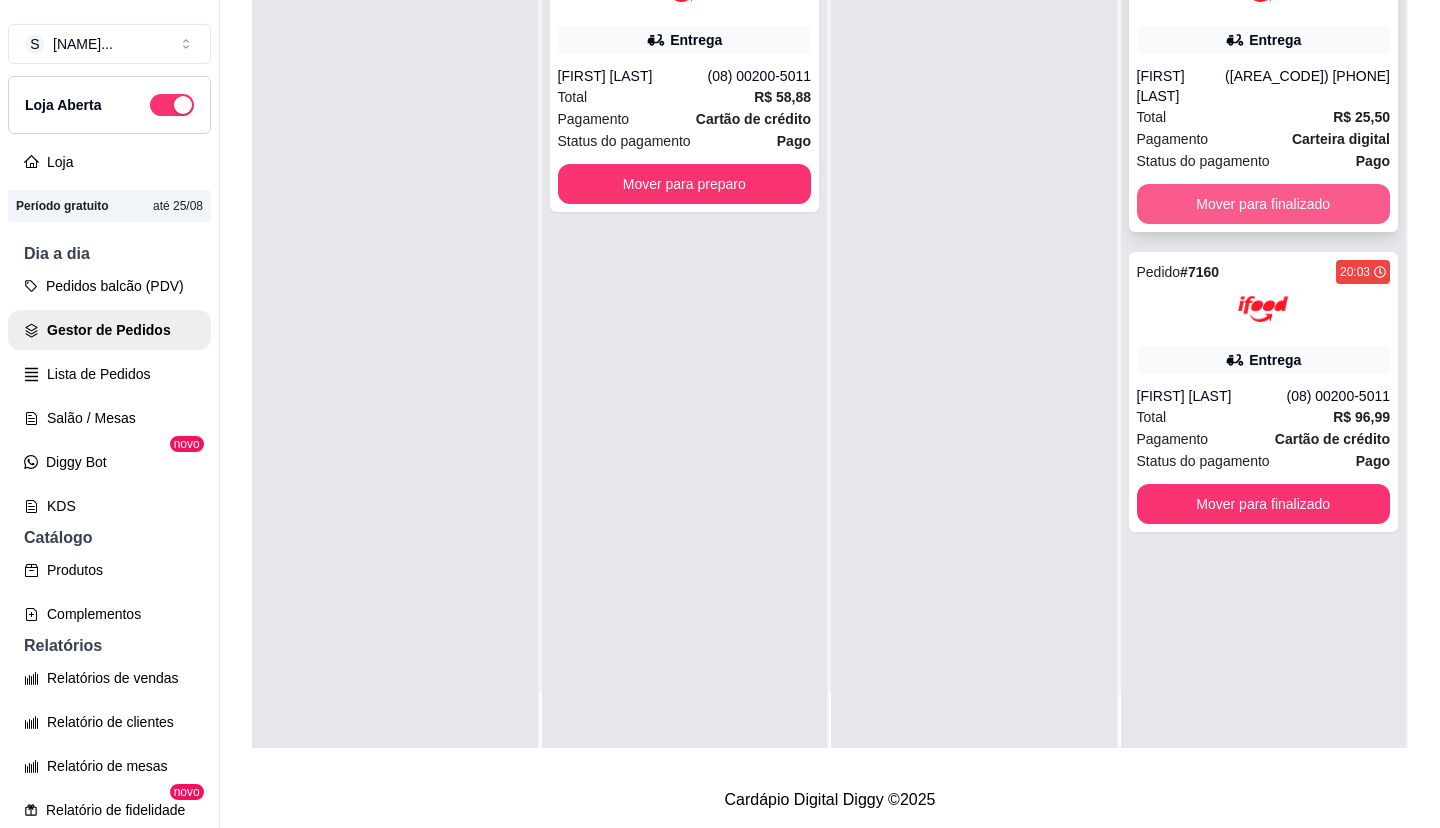 click on "Mover para finalizado" at bounding box center [1264, 204] 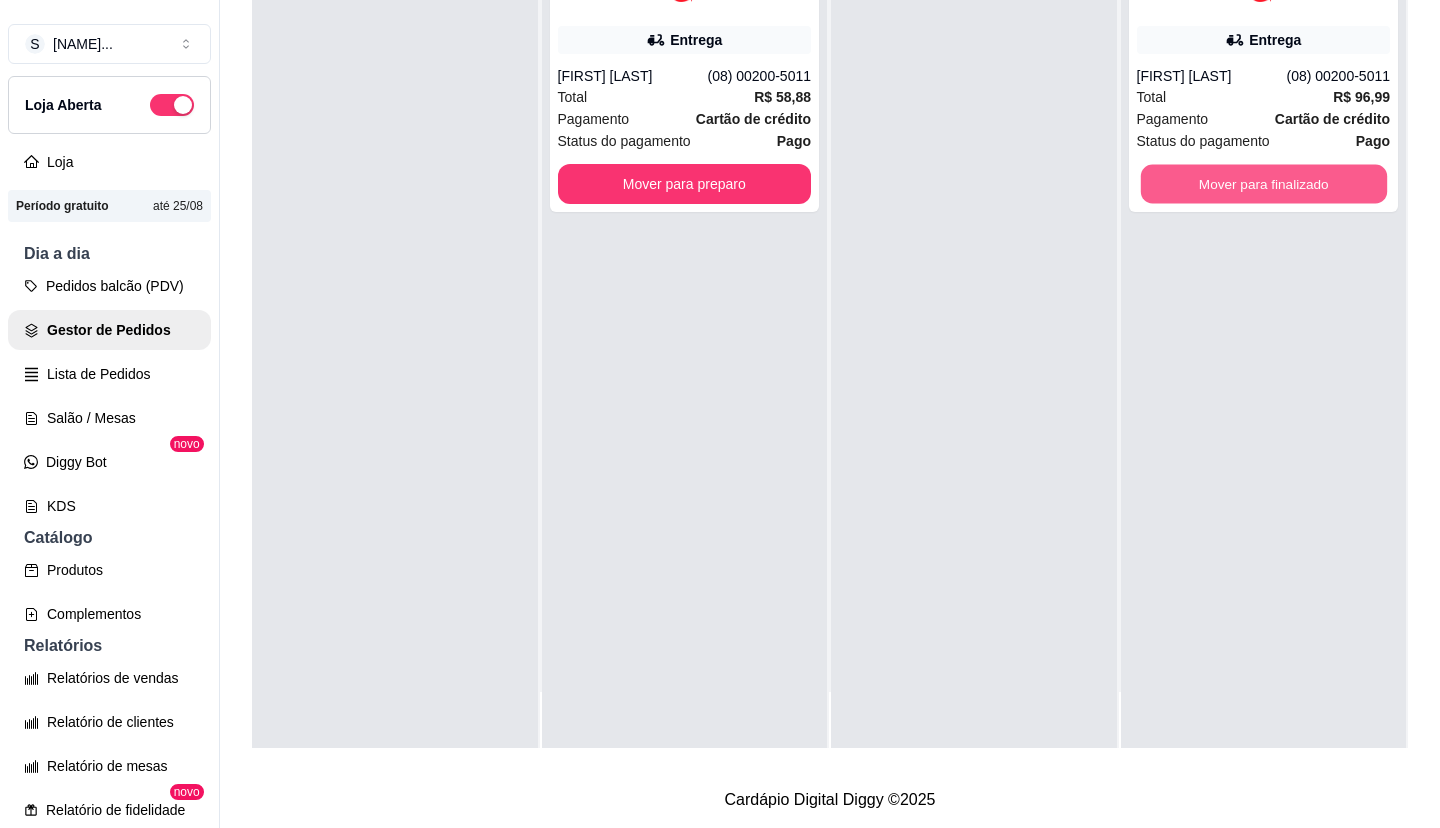 click on "Mover para finalizado" at bounding box center [1263, 184] 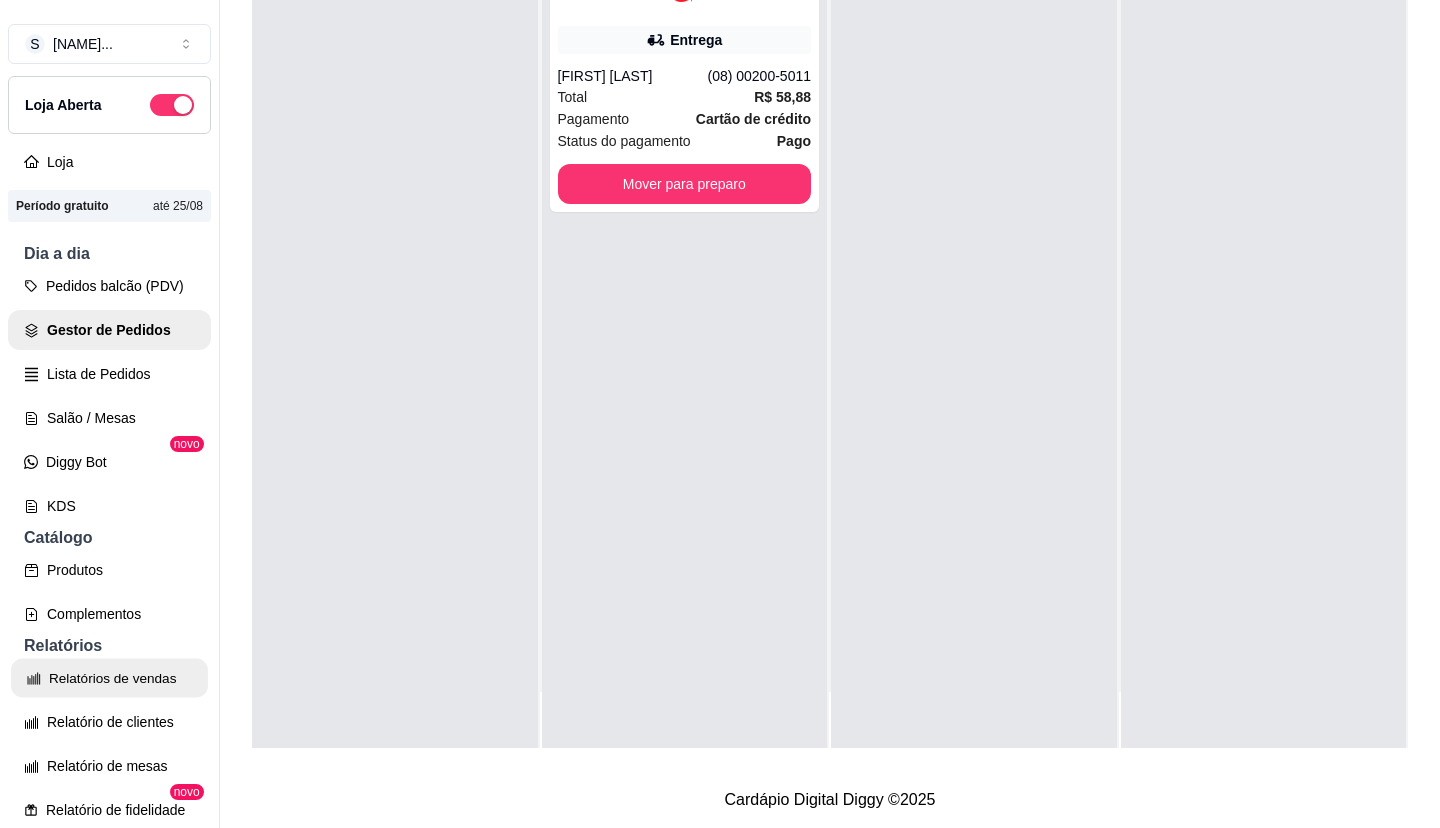 click on "Relatórios de vendas" at bounding box center [109, 678] 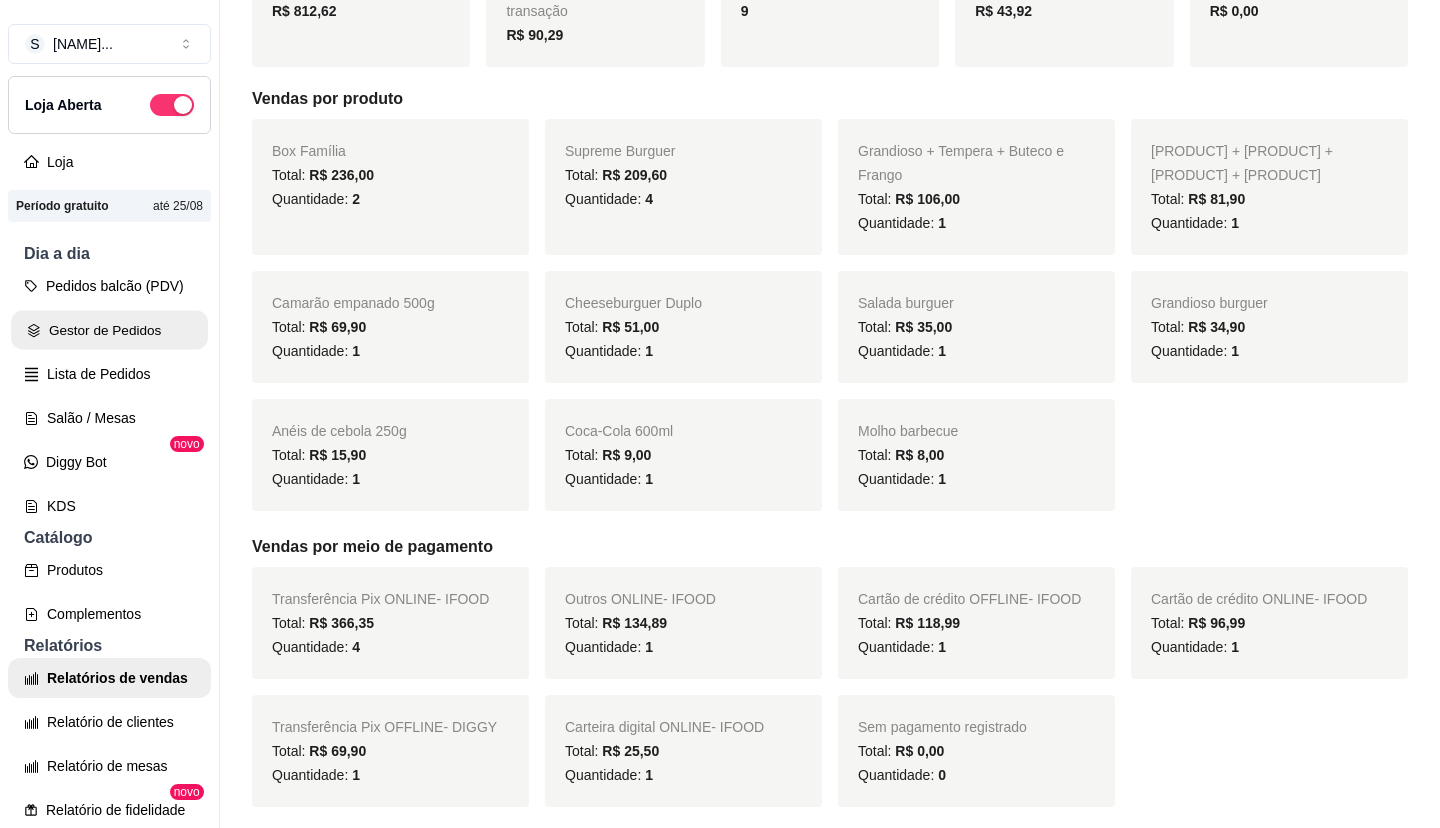 click on "Gestor de Pedidos" at bounding box center (109, 330) 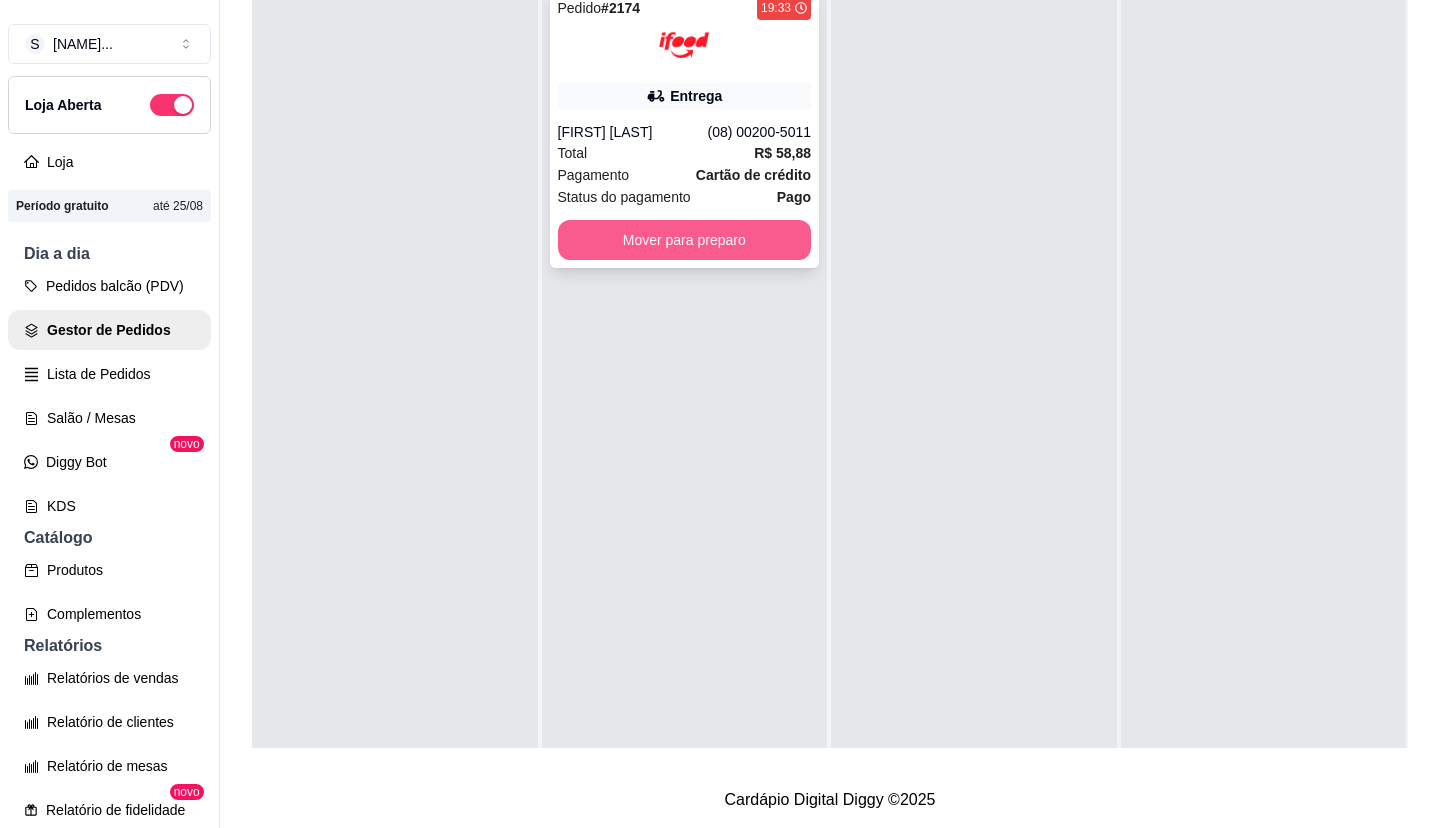 click on "Mover para preparo" at bounding box center (685, 240) 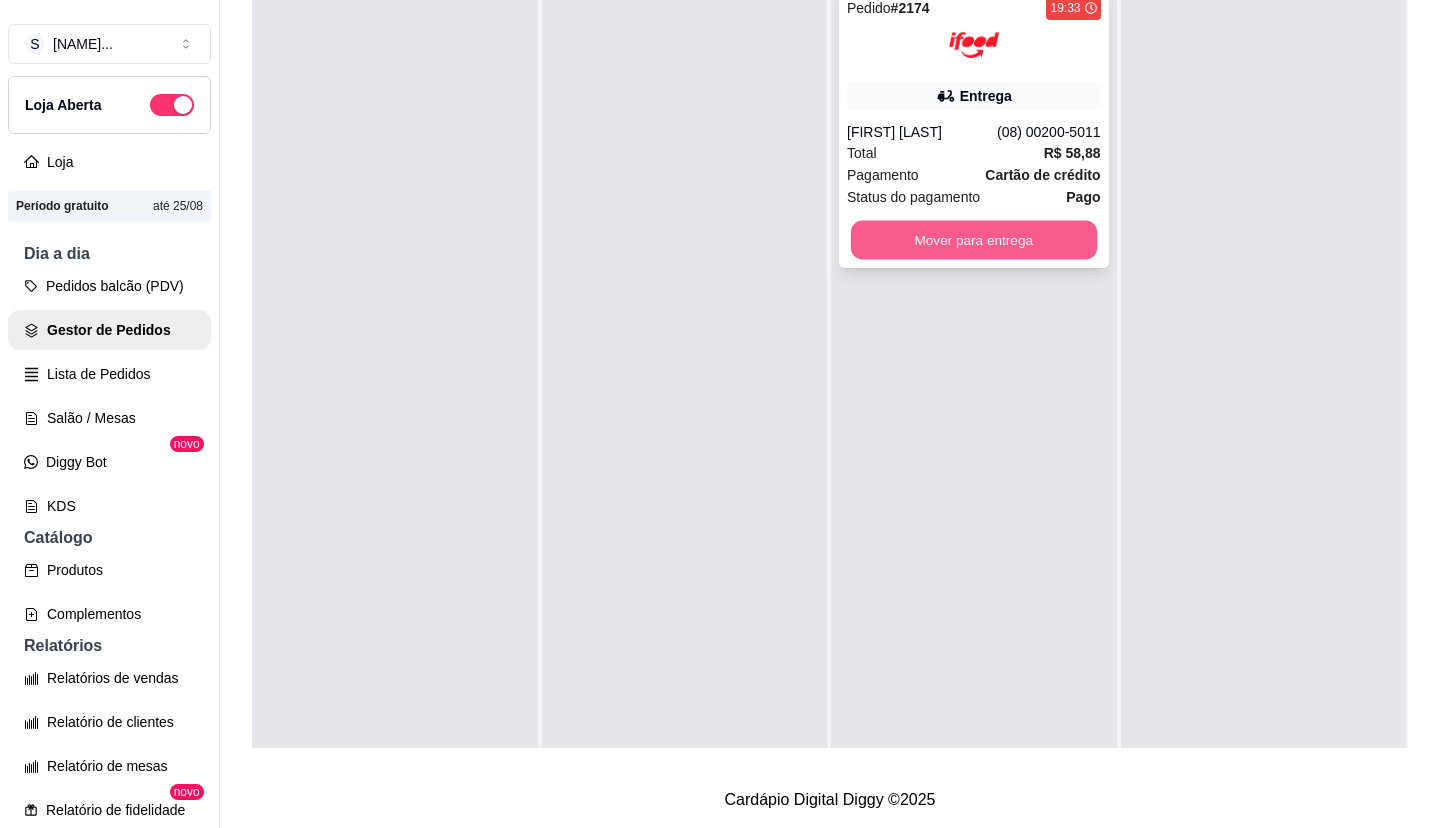 click on "Mover para entrega" at bounding box center (974, 240) 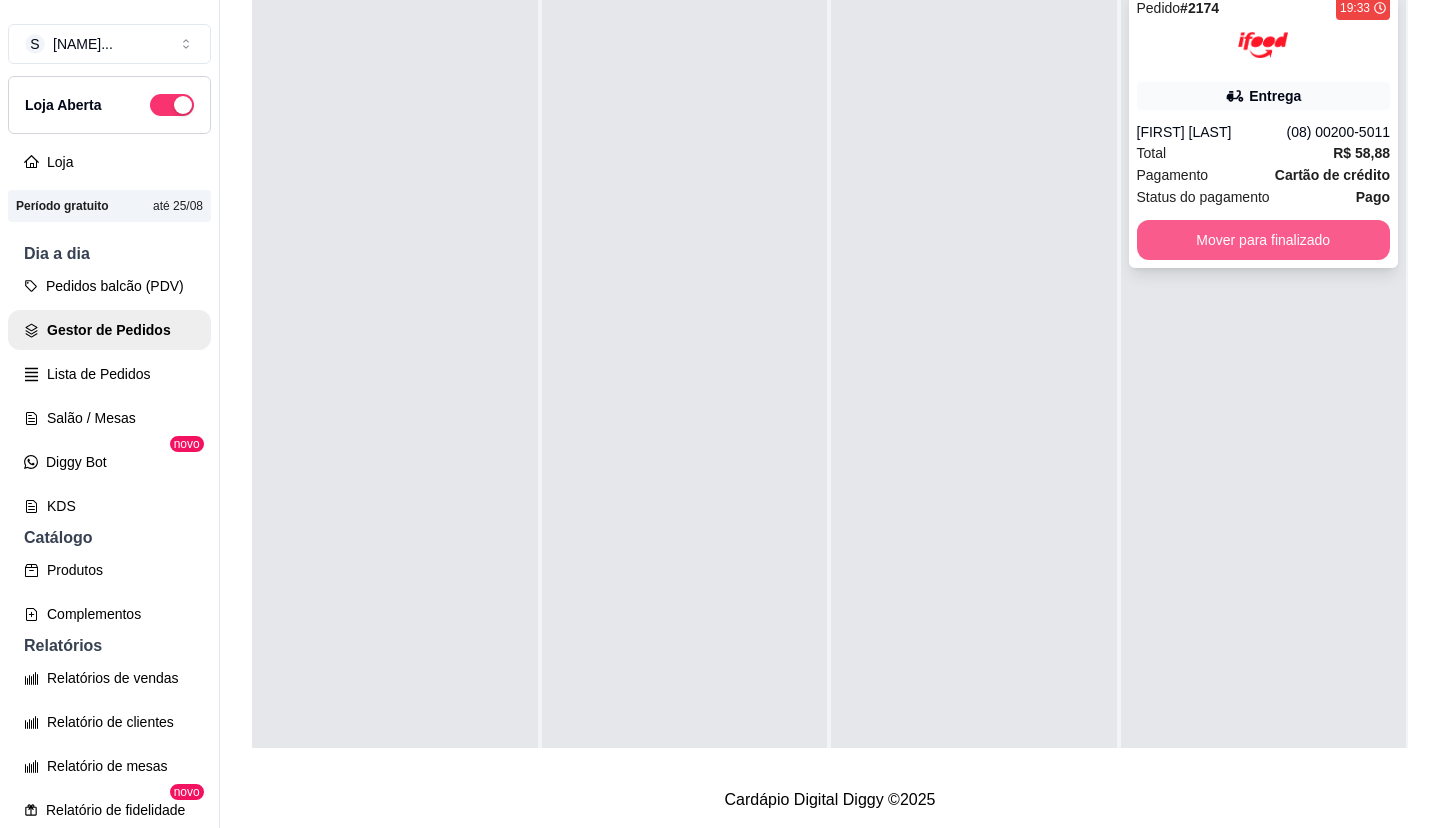 click on "Mover para finalizado" at bounding box center (1264, 240) 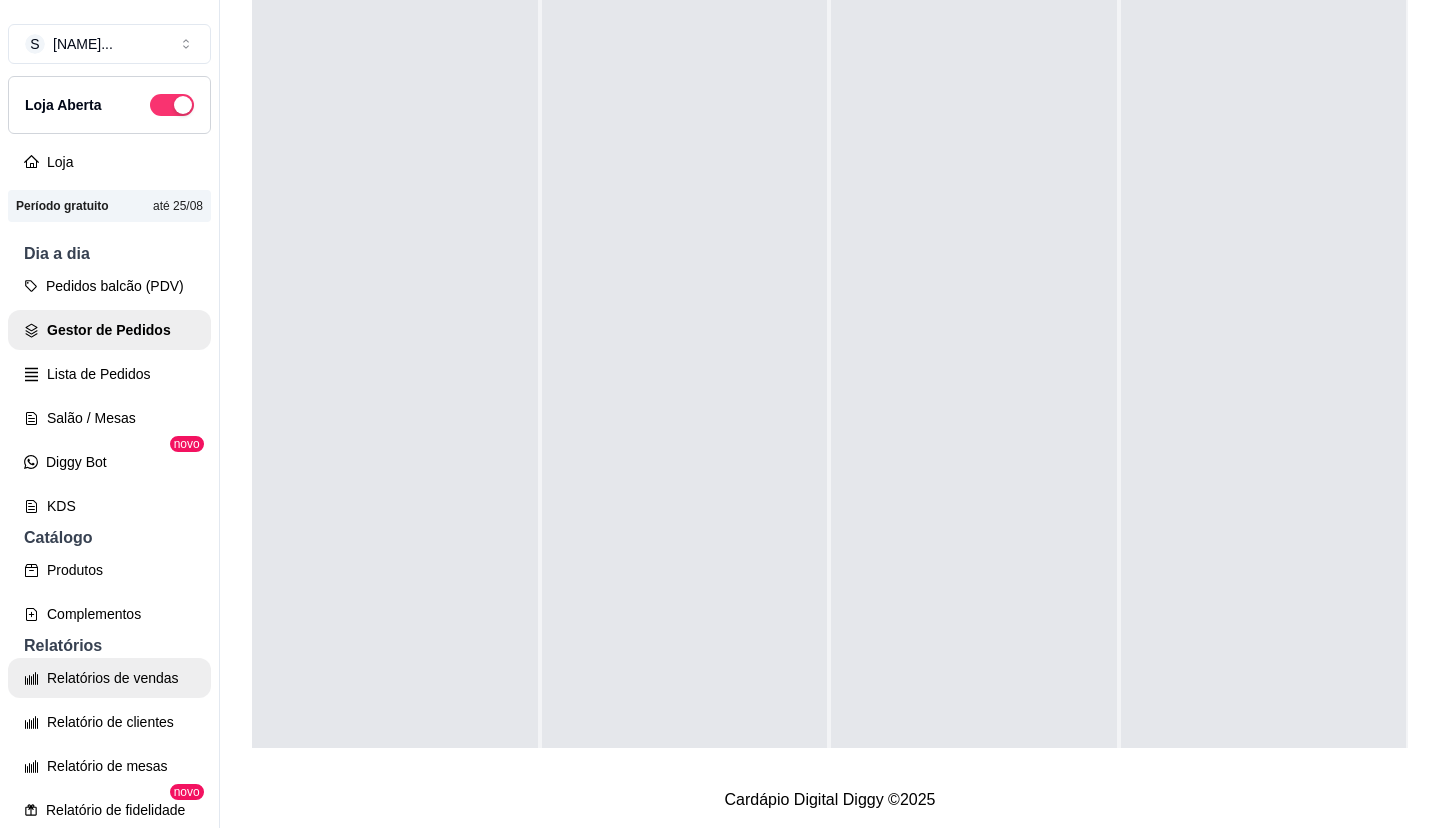 click on "Relatórios de vendas" at bounding box center [109, 678] 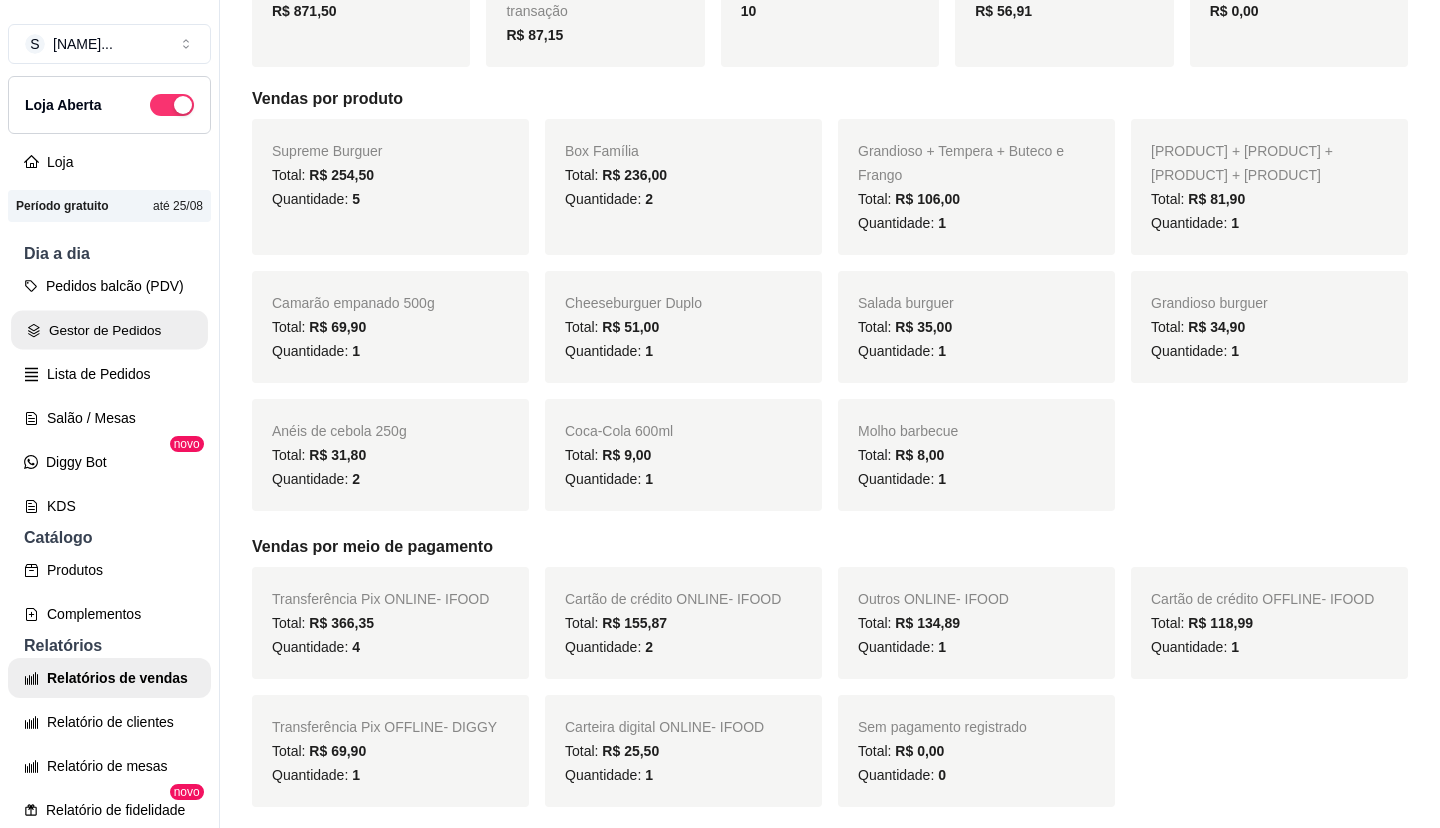 click on "Gestor de Pedidos" at bounding box center [109, 330] 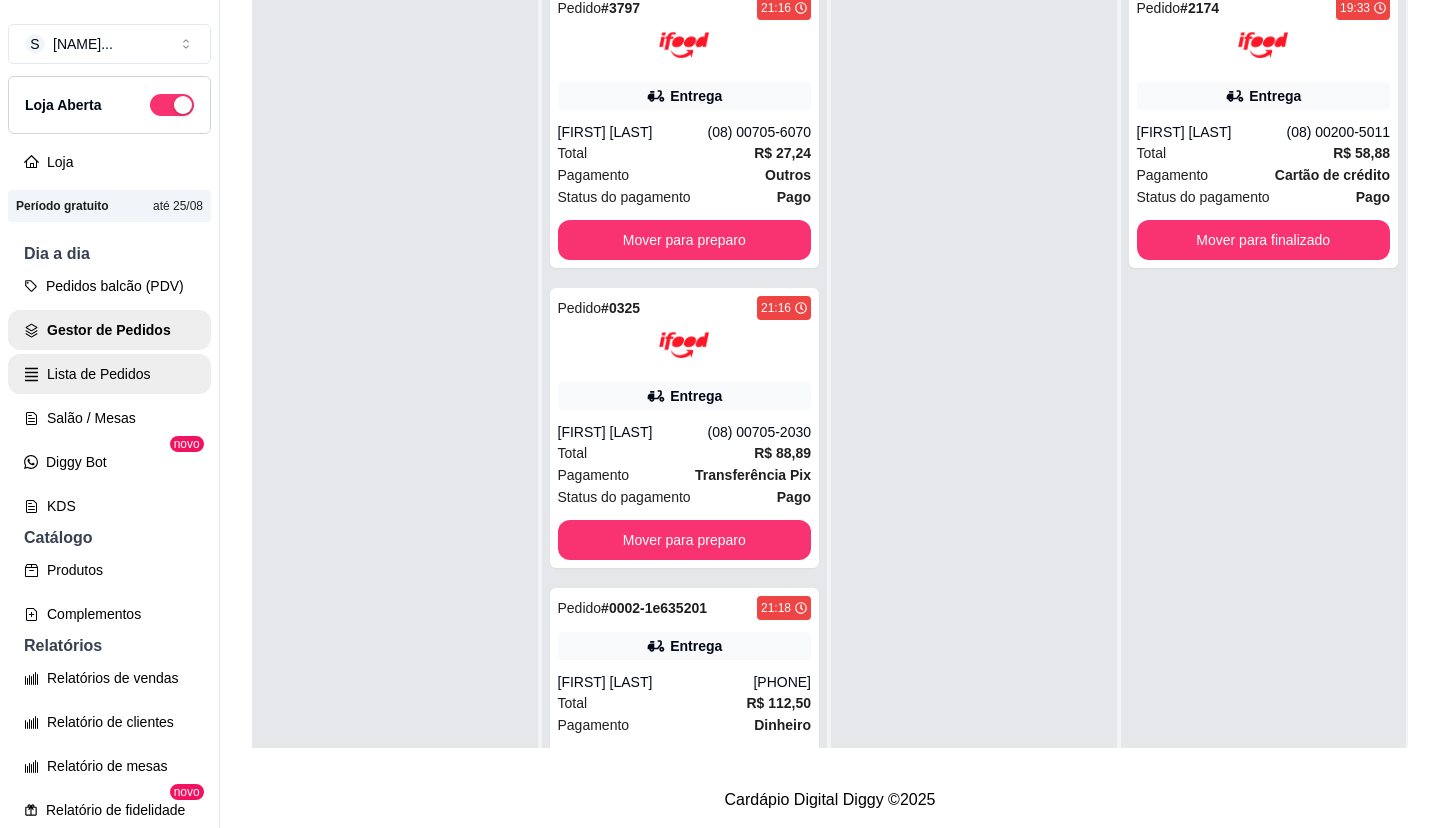 click on "Gestor de Pedidos" at bounding box center (109, 330) 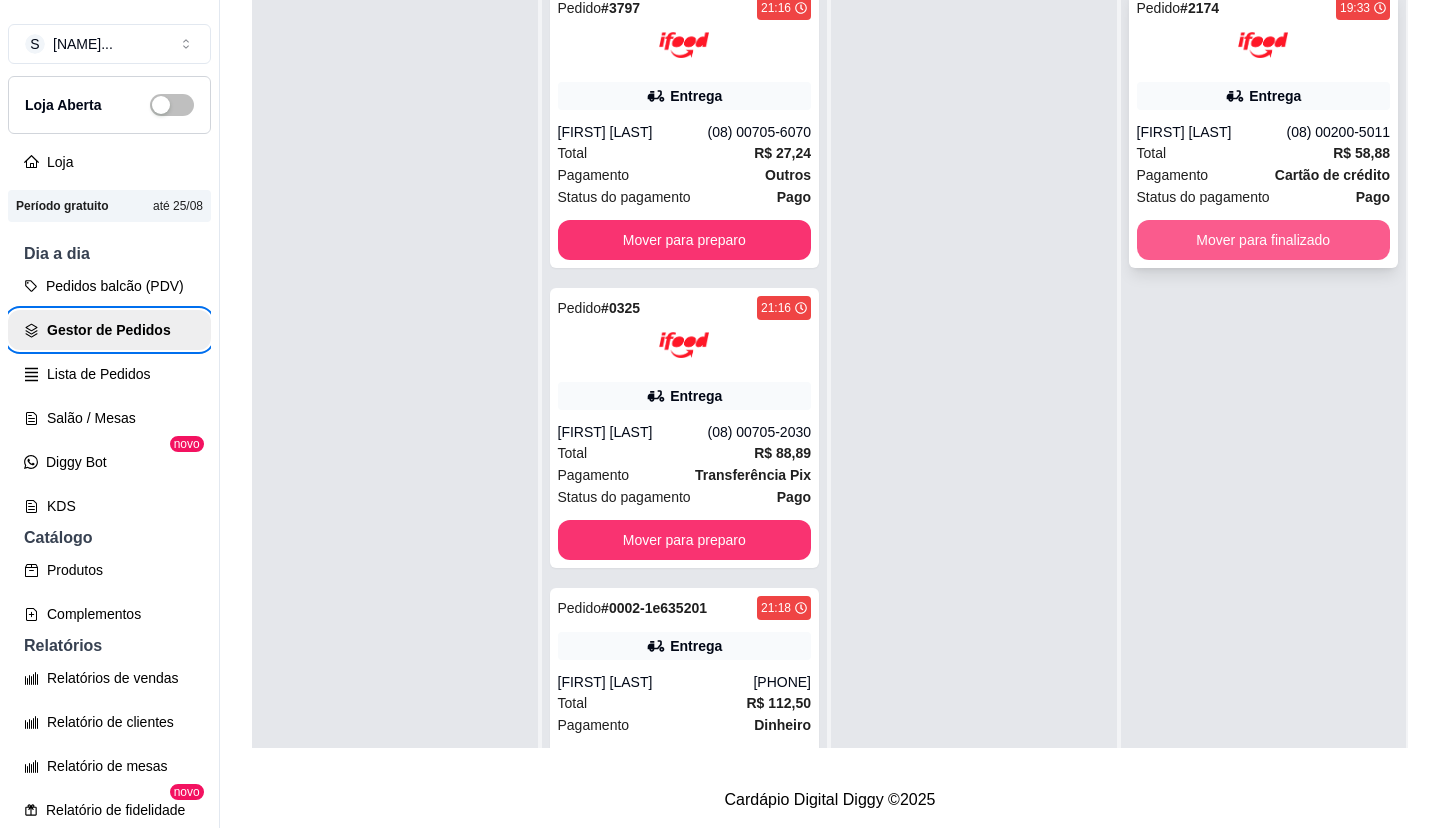 click on "Mover para finalizado" at bounding box center [1264, 240] 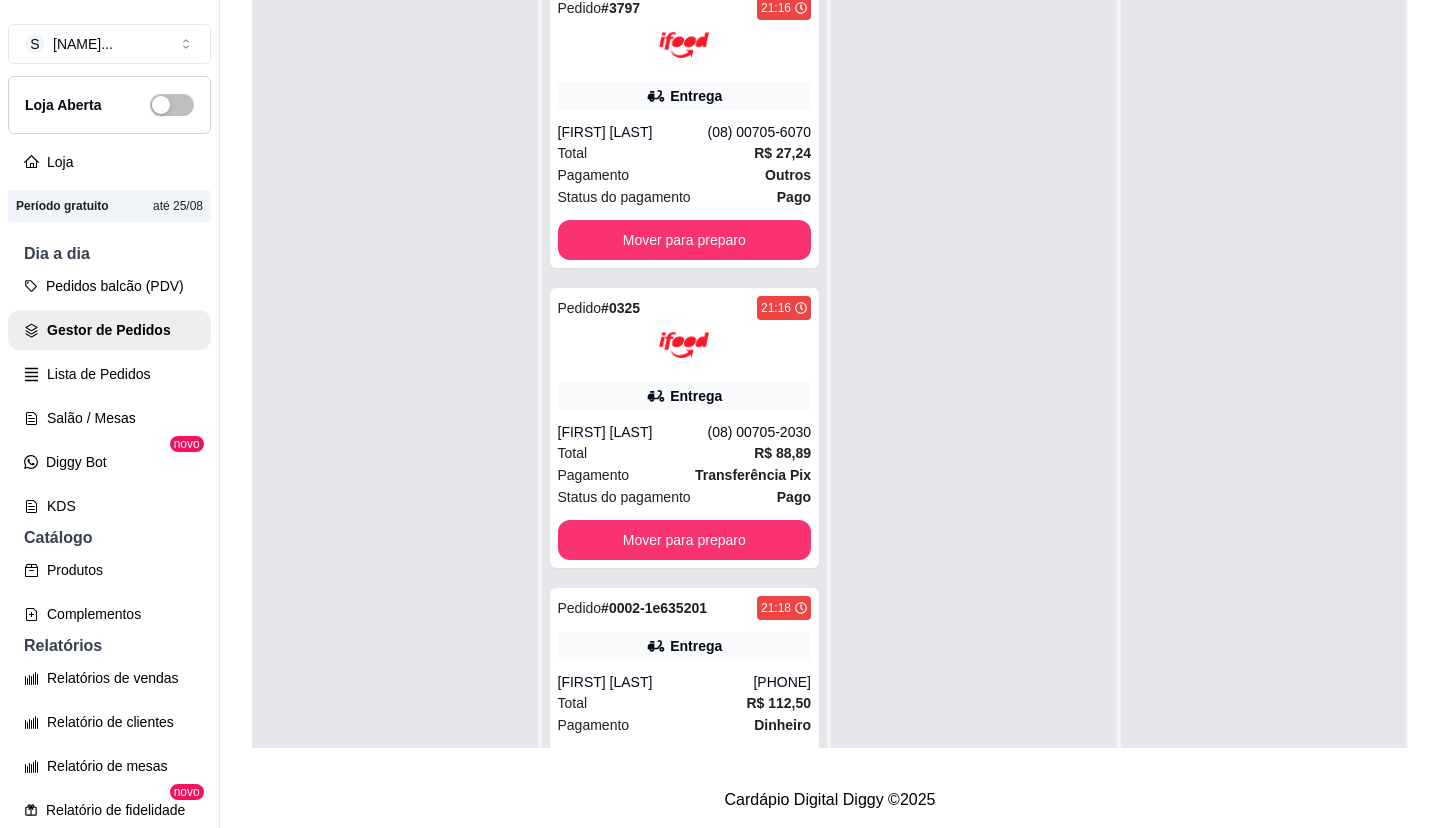 click on "Total R$ 99,90" at bounding box center [685, 1231] 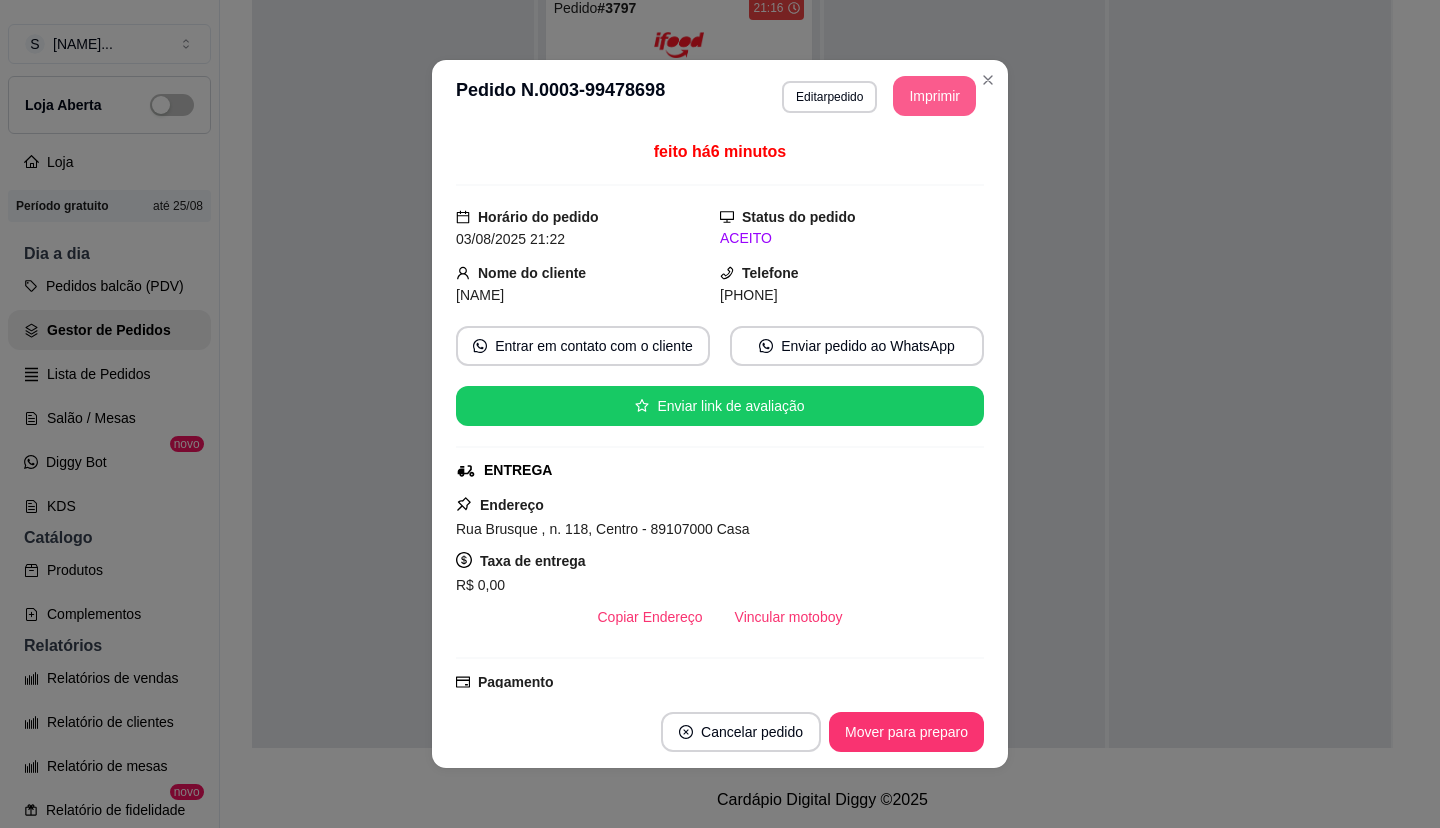 click on "Imprimir" at bounding box center (934, 96) 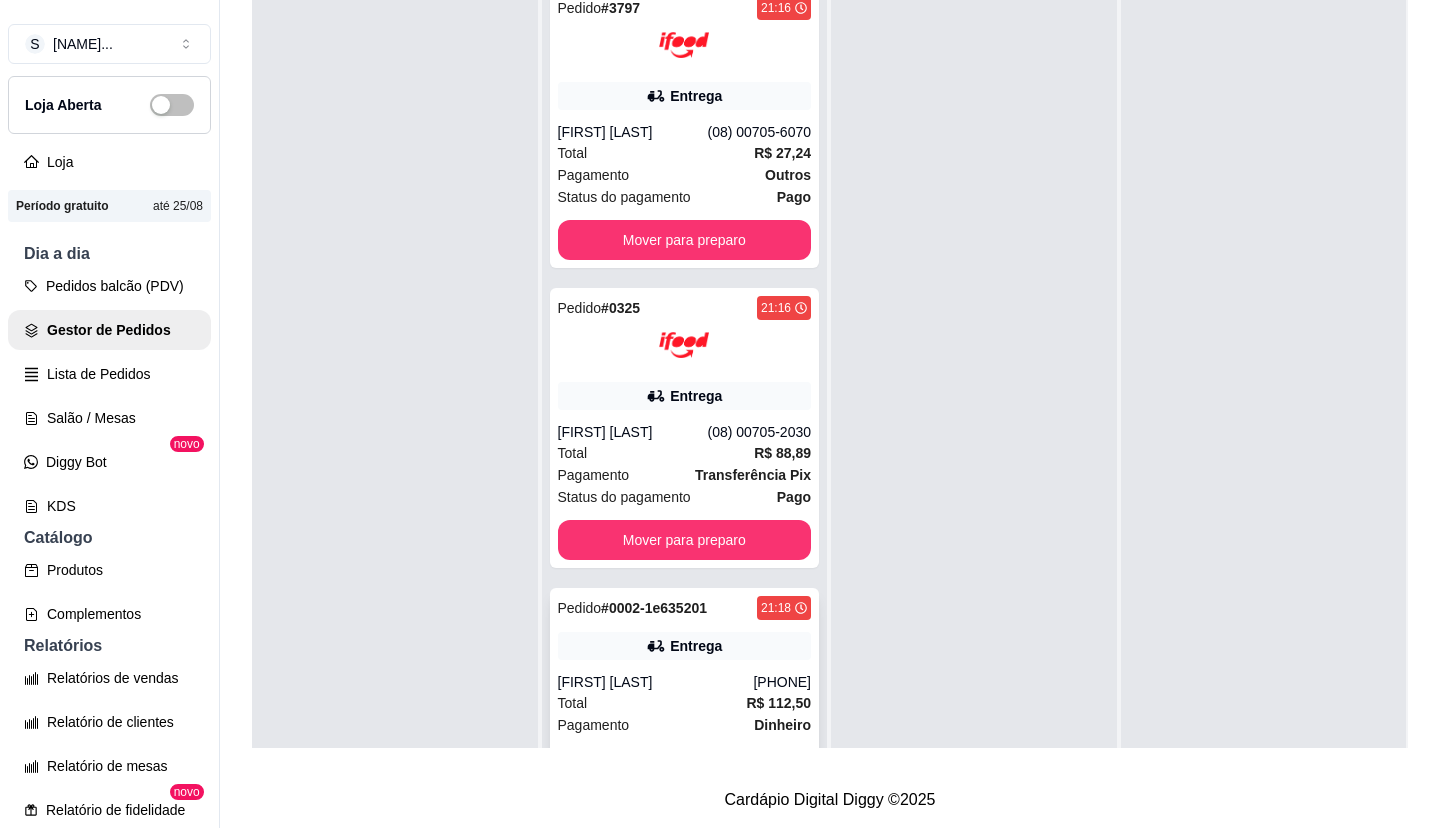 click on "Entrega" at bounding box center (685, 646) 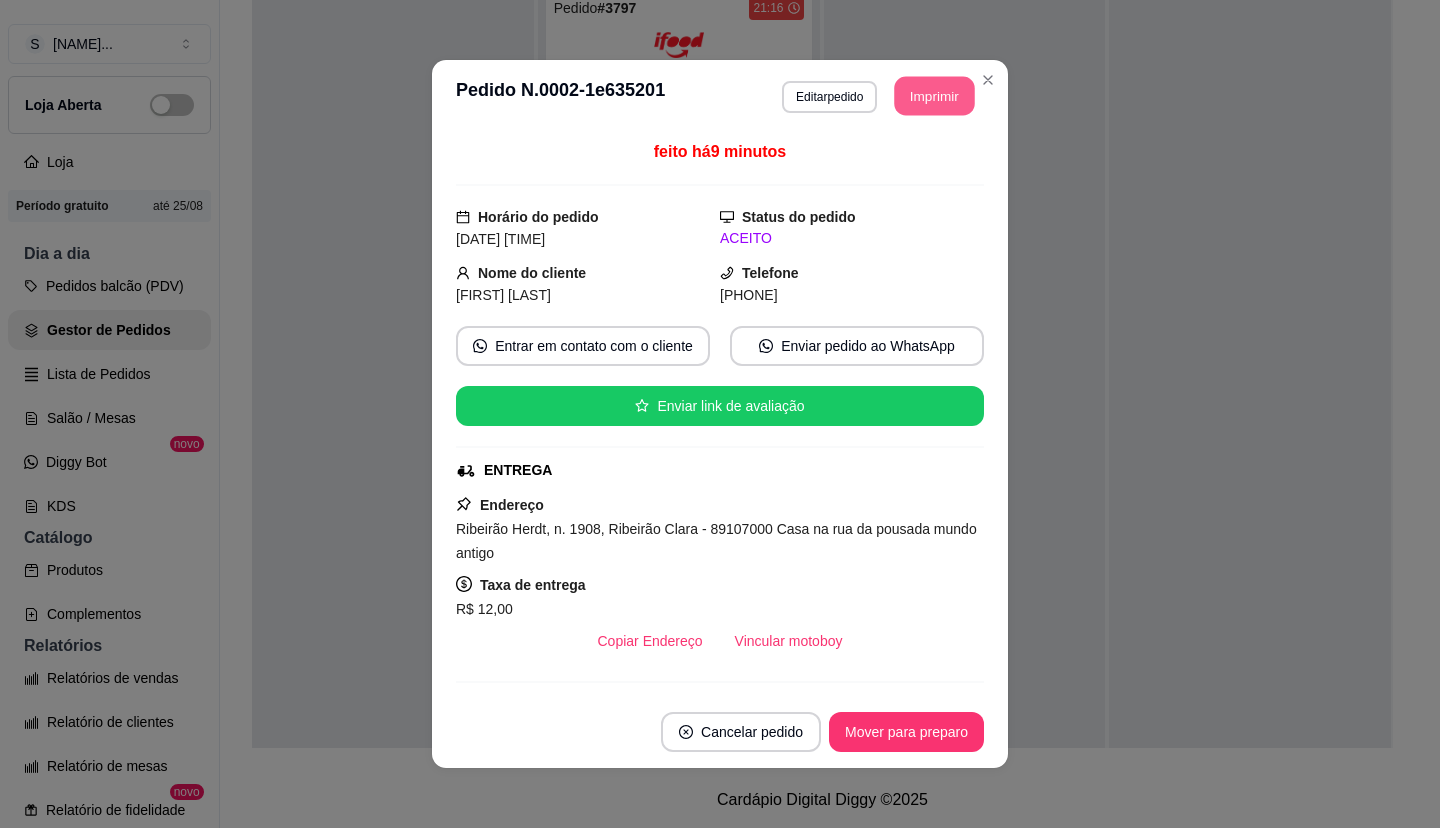 click on "Imprimir" at bounding box center [935, 96] 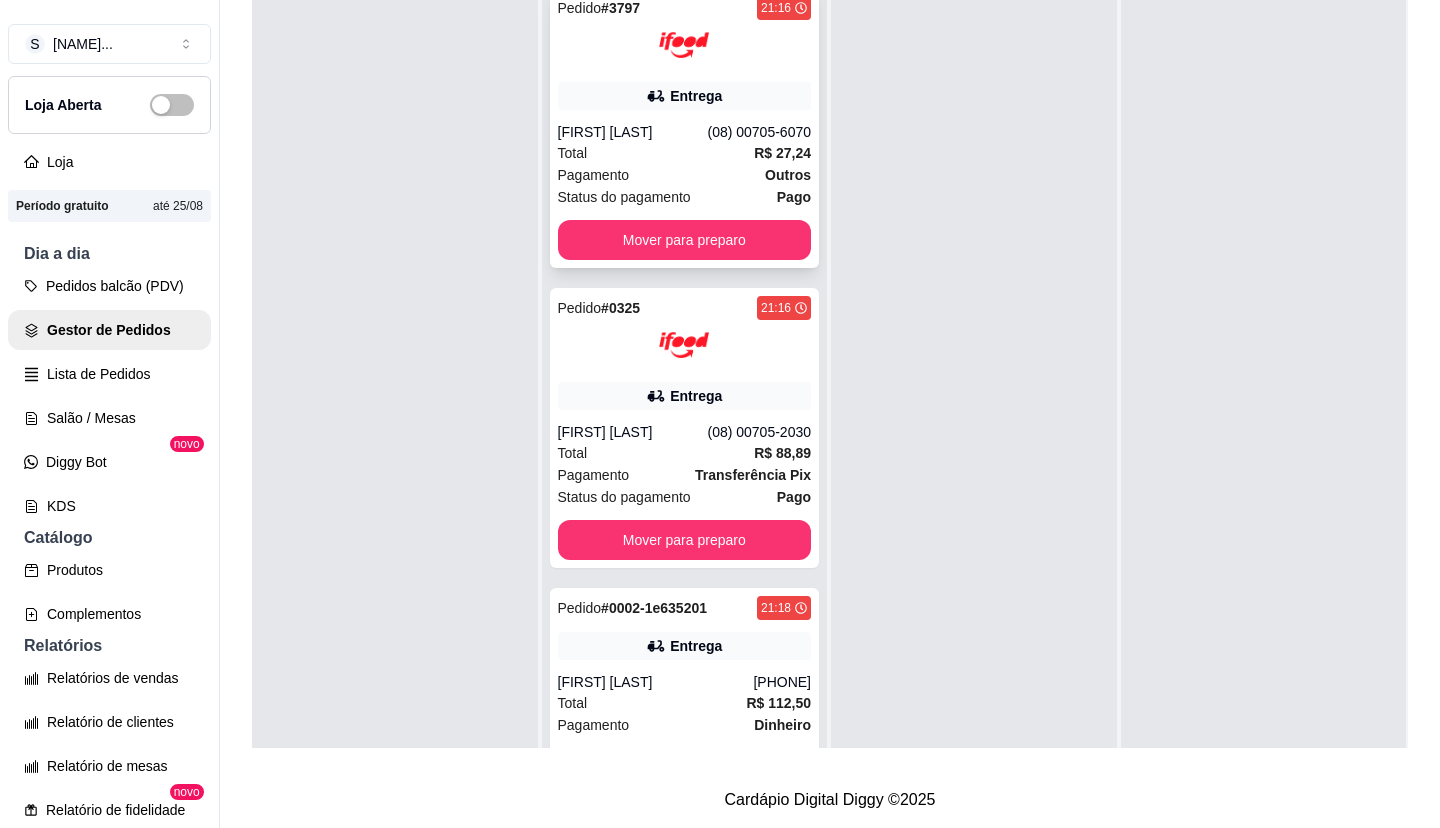 click on "Total R$ 27,24" at bounding box center (685, 153) 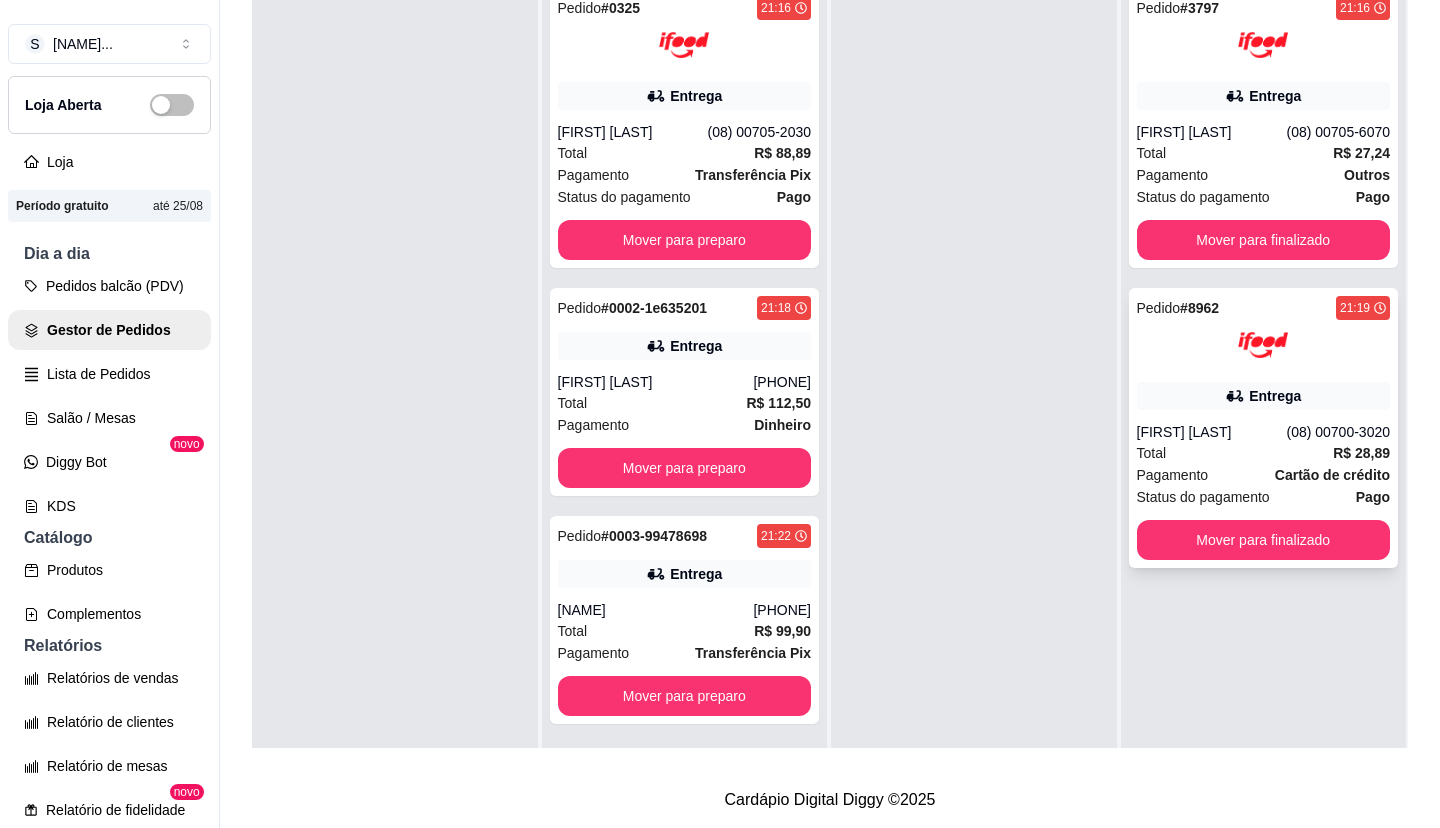 click on "Entrega" at bounding box center (1264, 396) 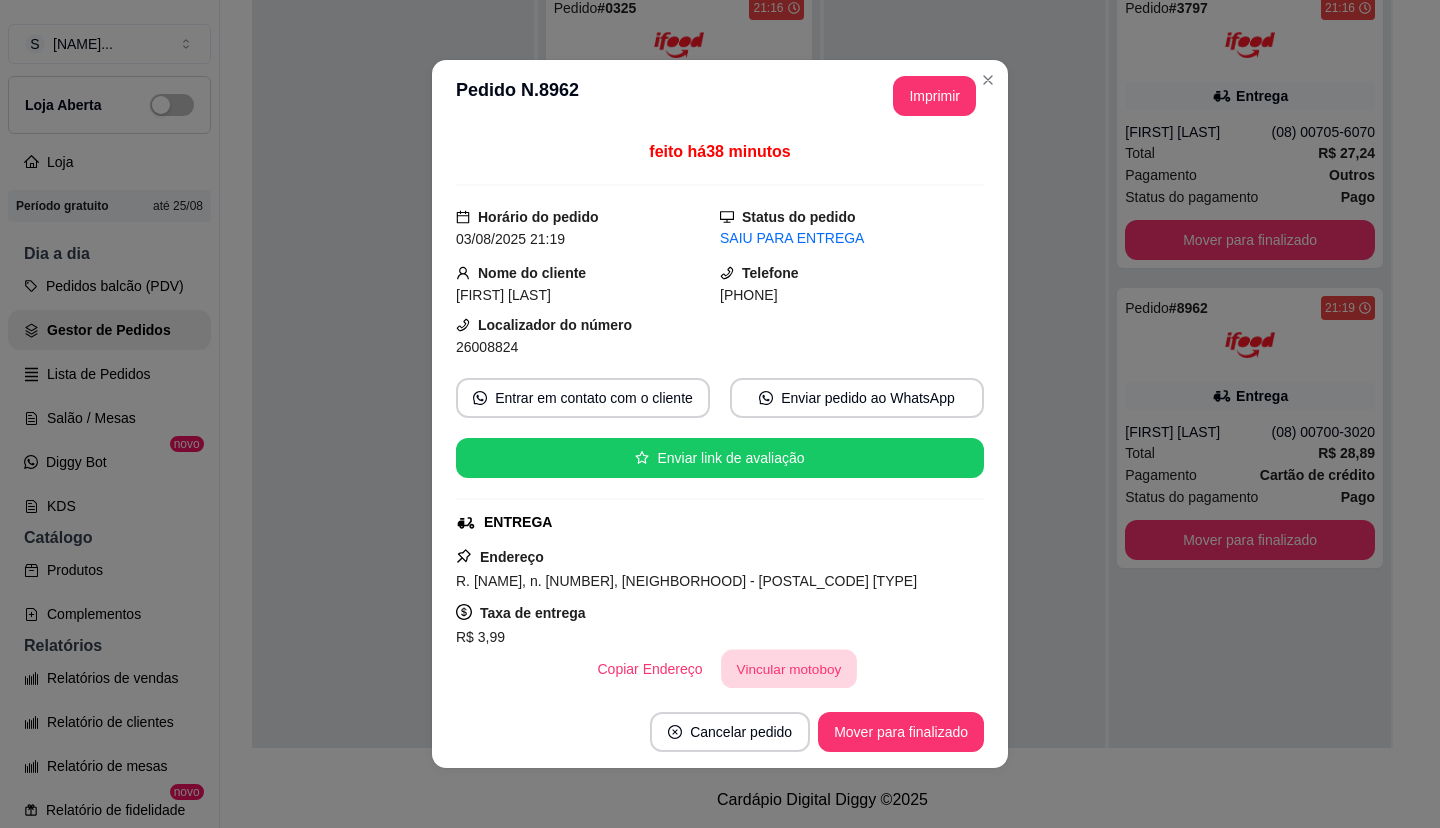 click on "Vincular motoboy" at bounding box center (789, 669) 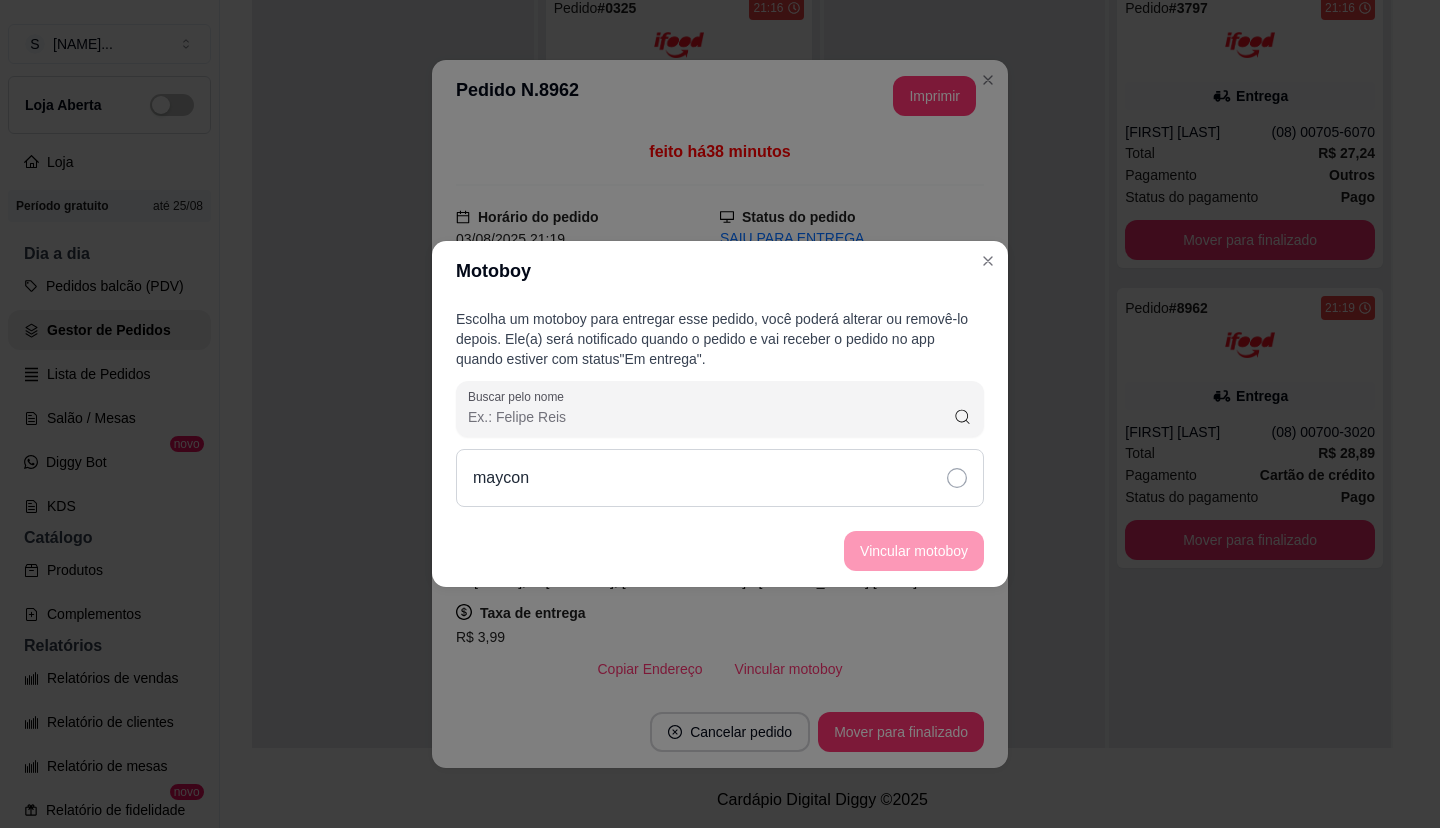 click on "maycon" at bounding box center [720, 478] 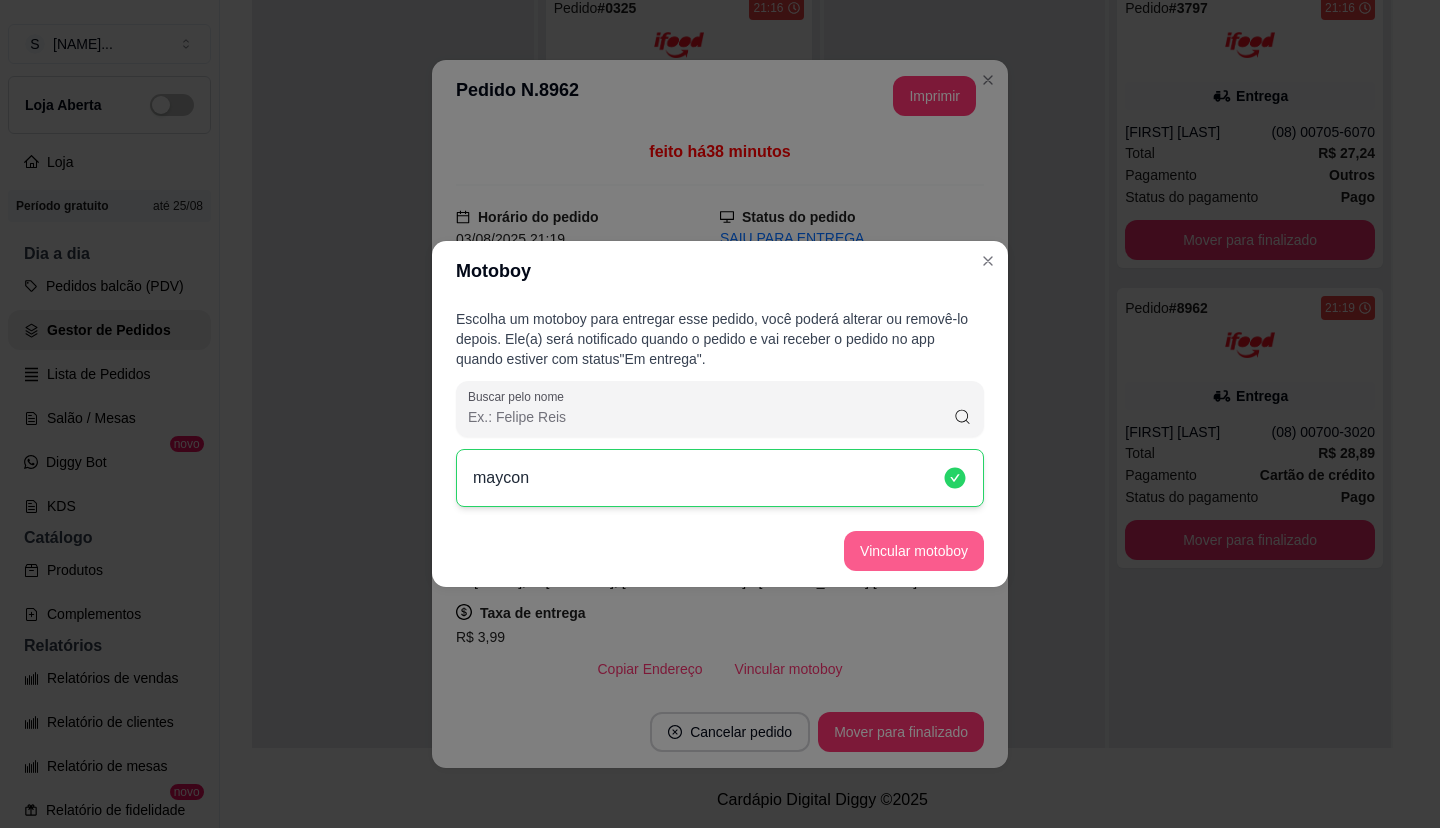 click on "Vincular motoboy" at bounding box center [914, 551] 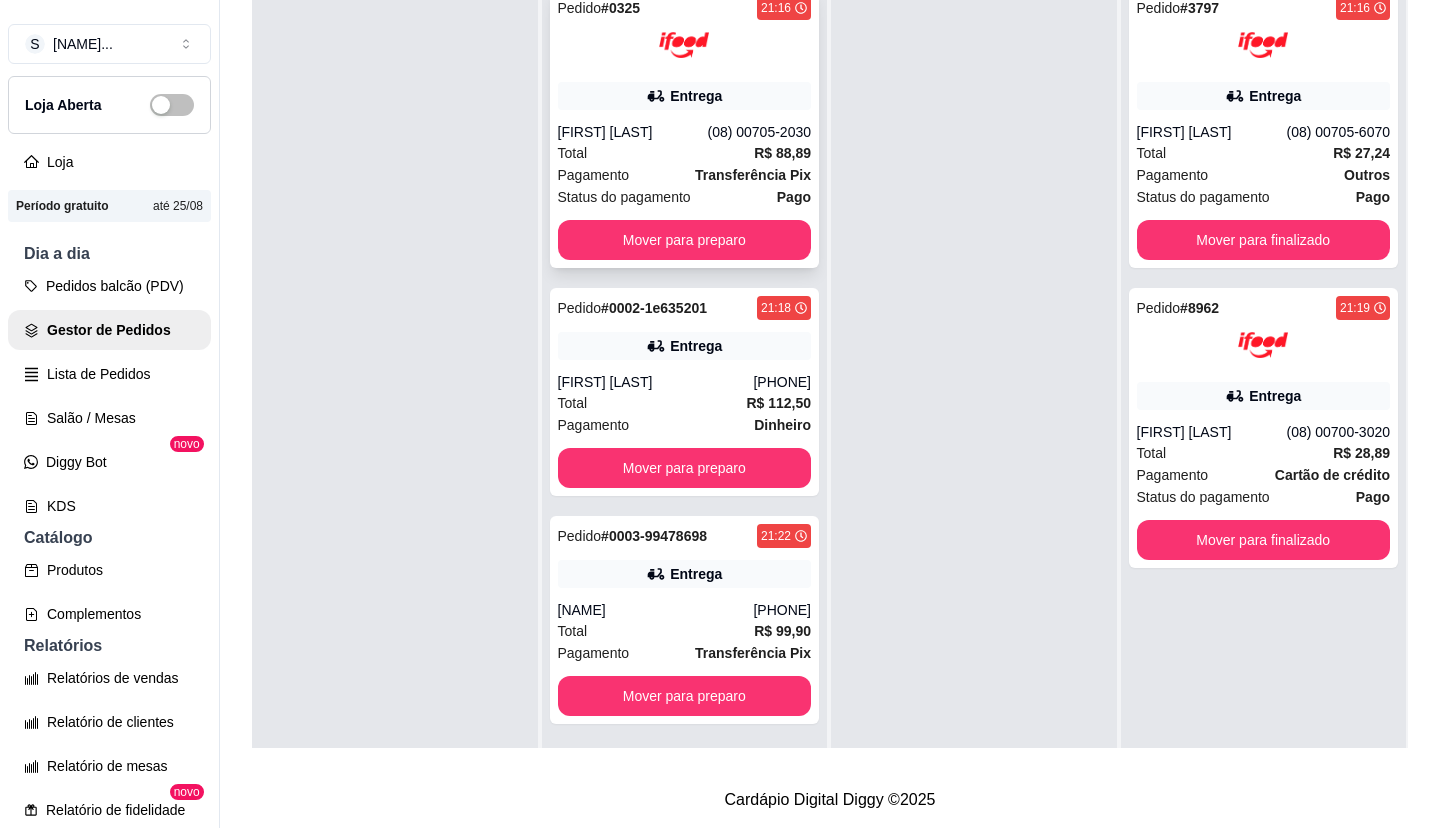 click on "Total R$ 88,89" at bounding box center (685, 153) 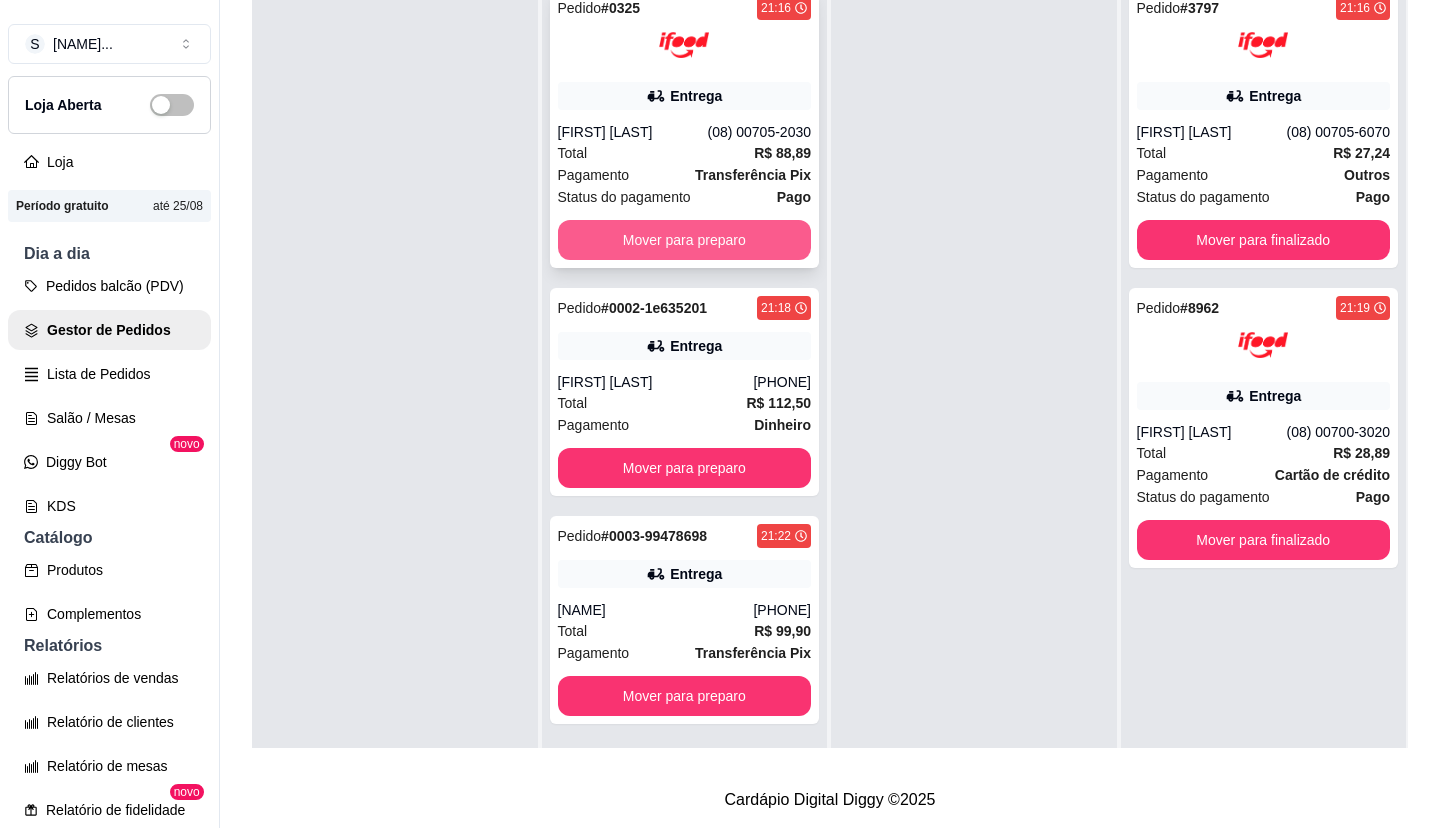 click on "Mover para preparo" at bounding box center [685, 240] 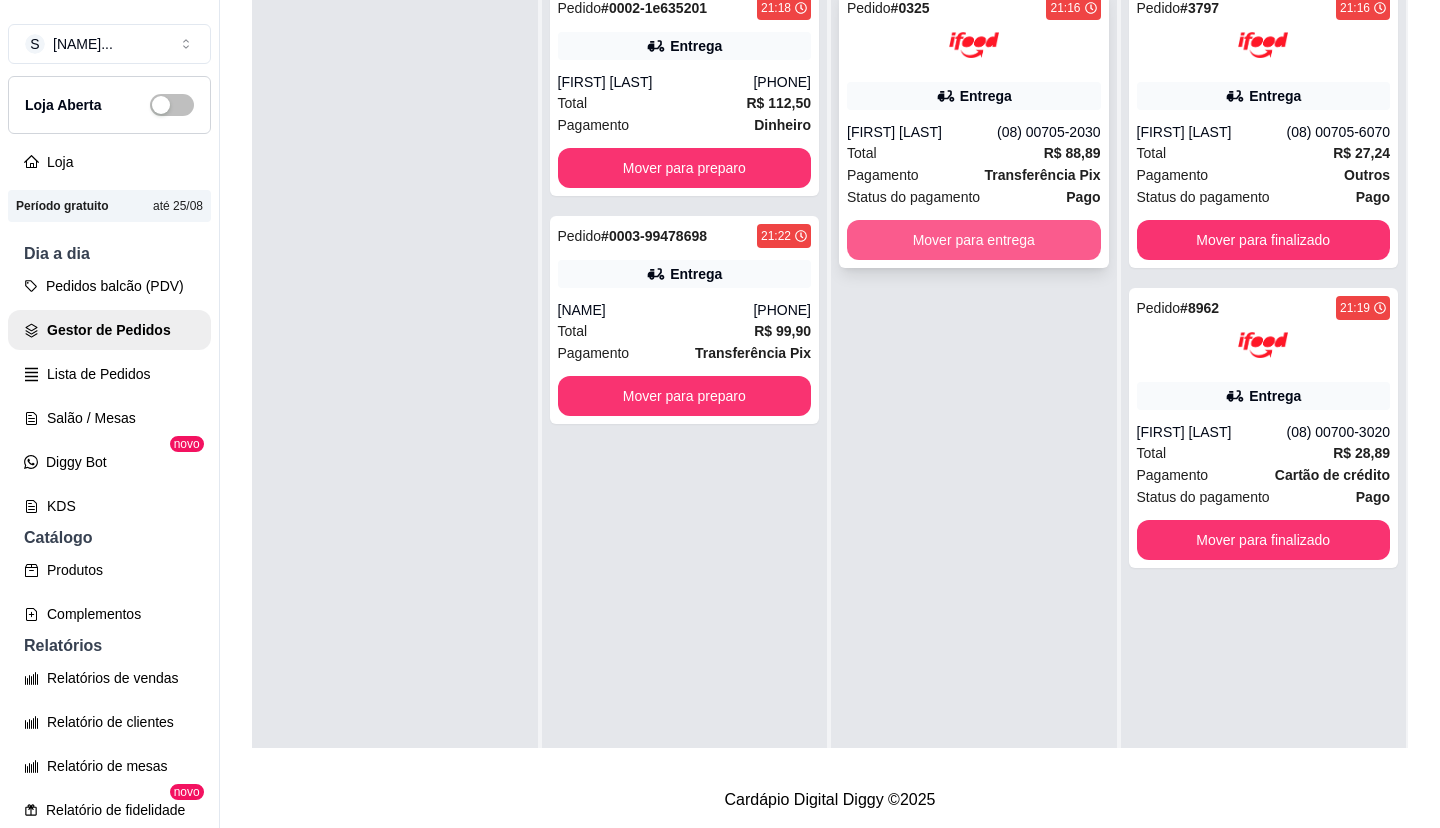 click on "Mover para entrega" at bounding box center [974, 240] 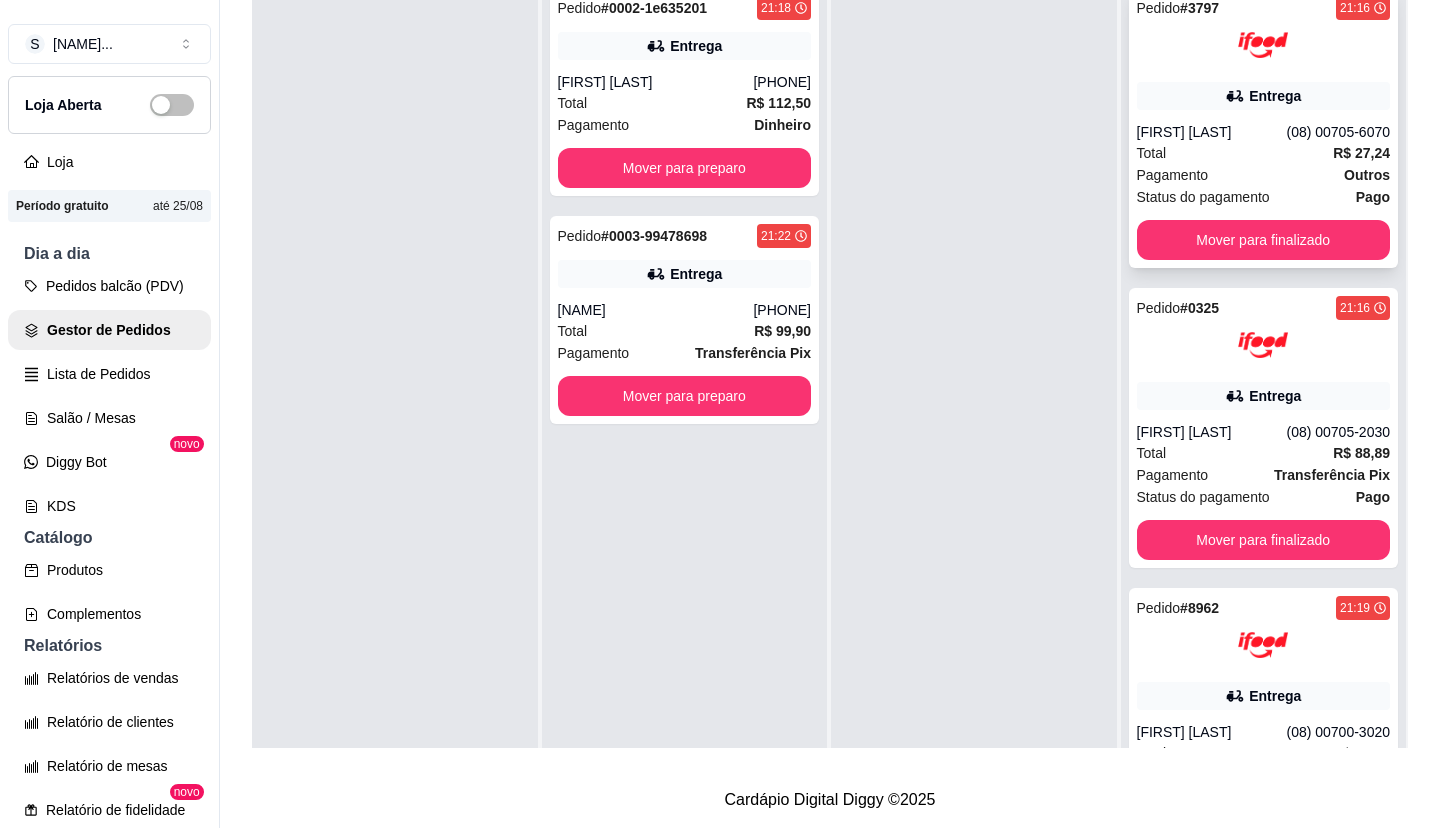 click on "Pedido  # 3797 21:16 Entrega [FIRST] [LAST] ([PHONE]) Total R$ 27,24 Pagamento Outros Status do pagamento Pago Mover para finalizado" at bounding box center (1264, 128) 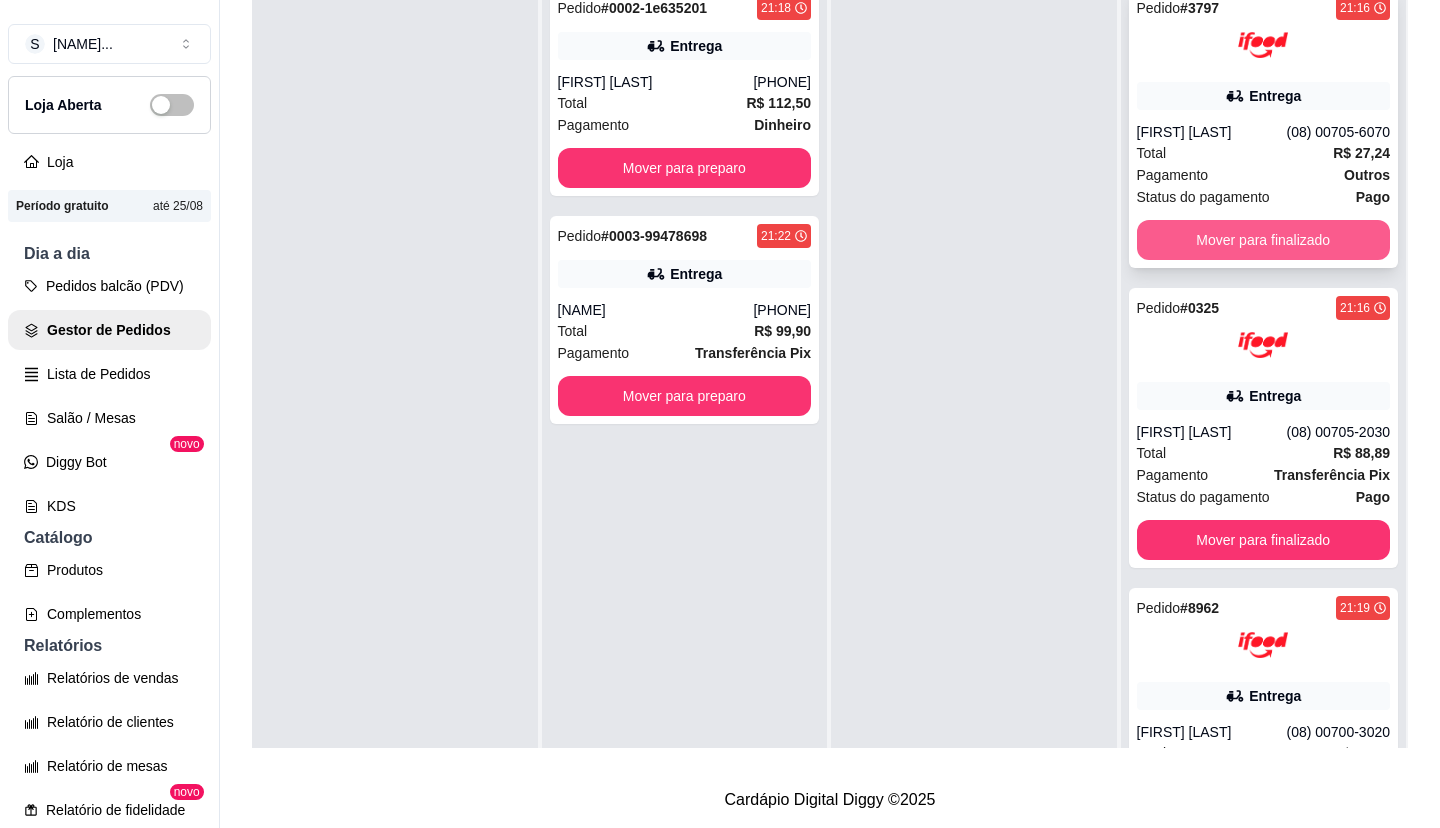 click on "Mover para finalizado" at bounding box center [1264, 240] 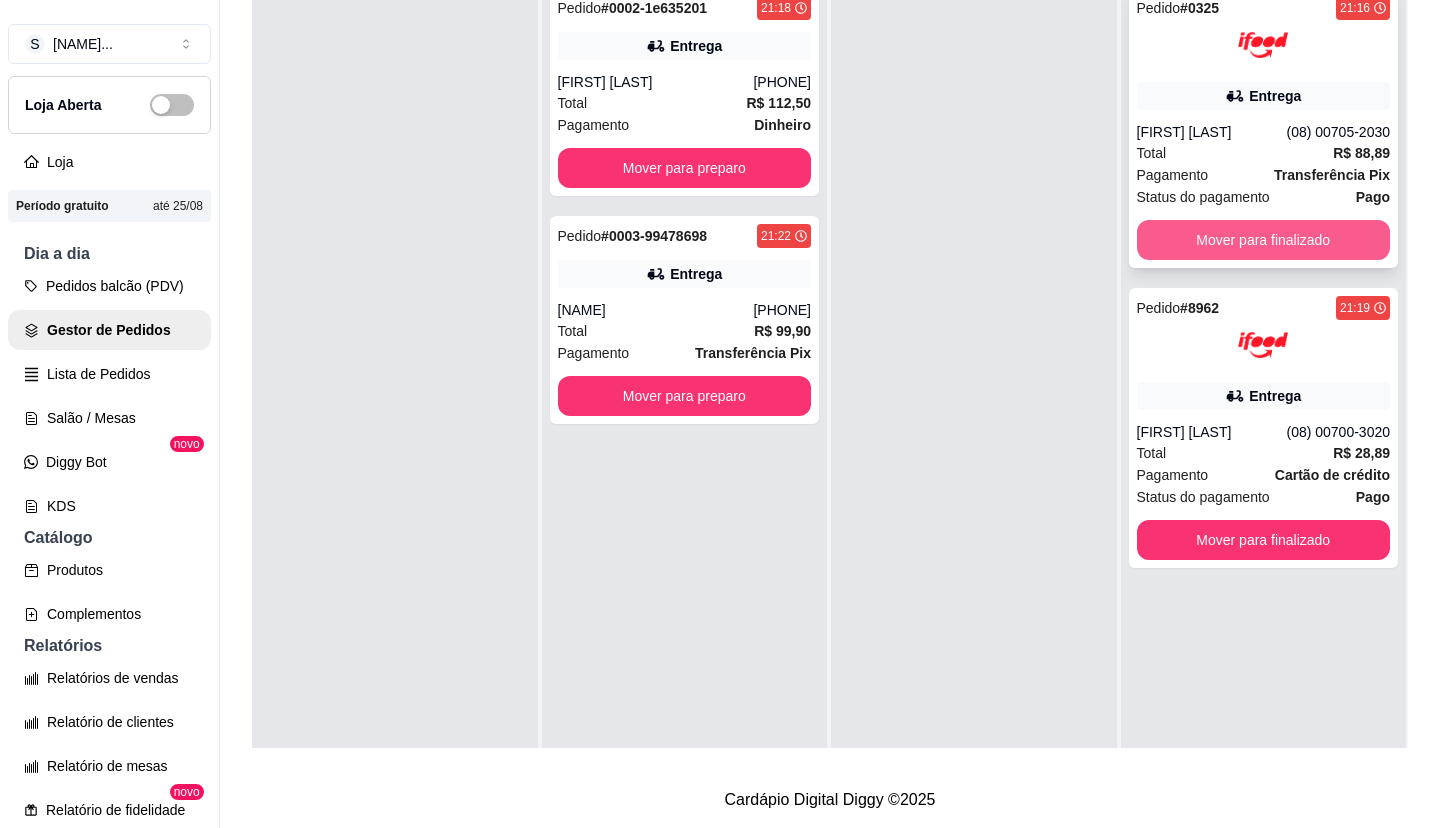 click on "Mover para finalizado" at bounding box center (1264, 240) 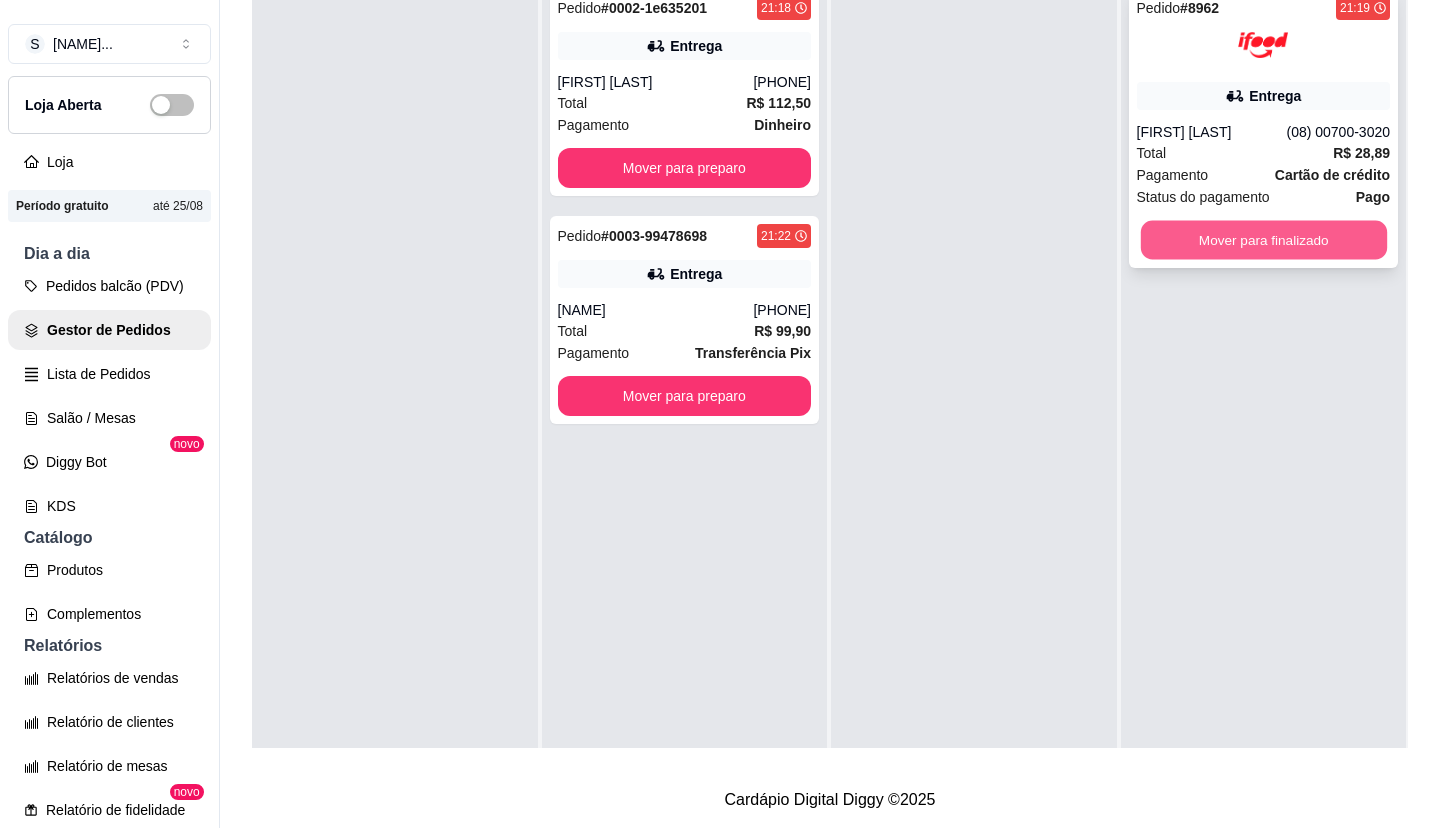 click on "Mover para finalizado" at bounding box center [1263, 240] 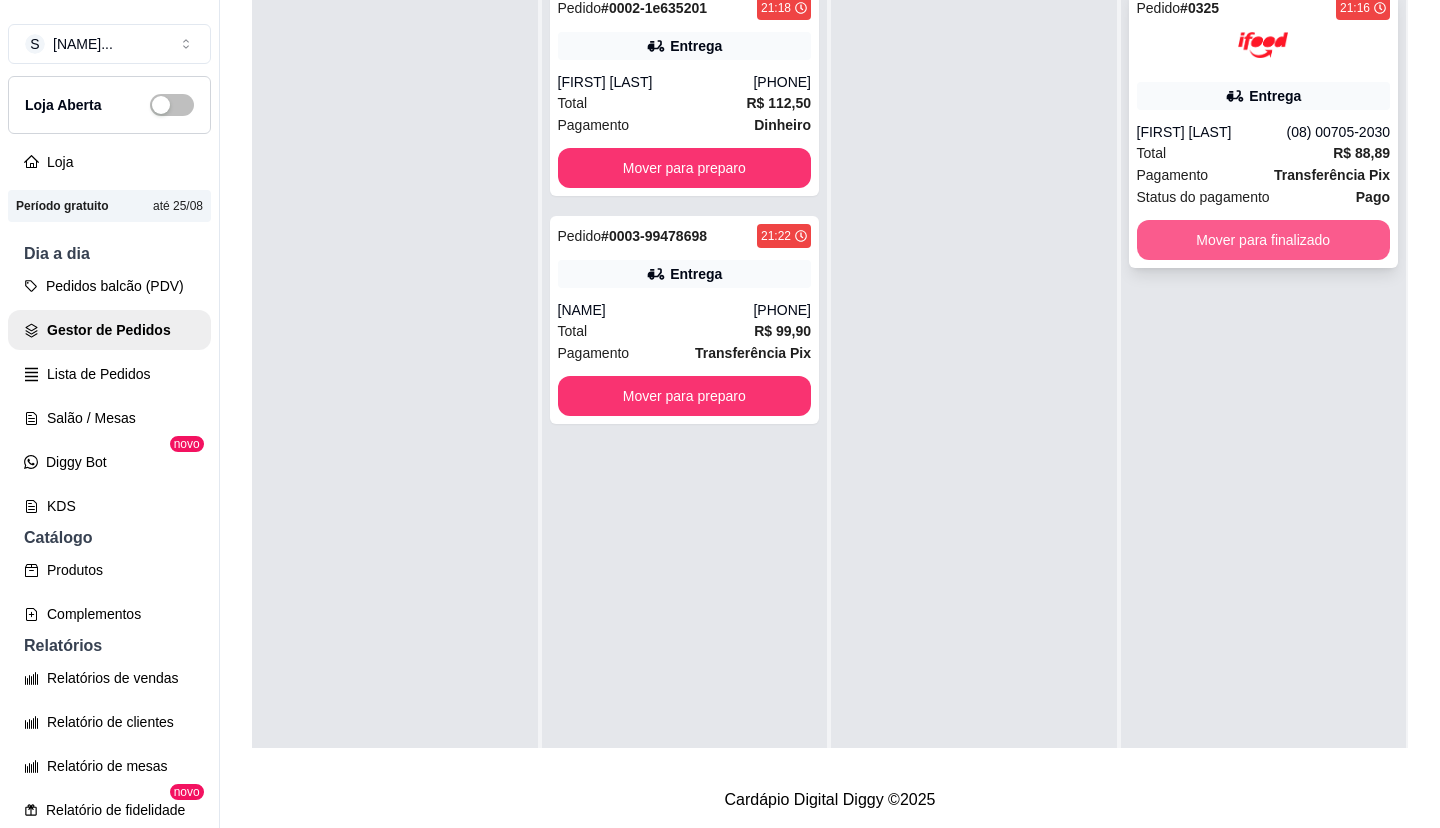 click on "Mover para finalizado" at bounding box center [1264, 240] 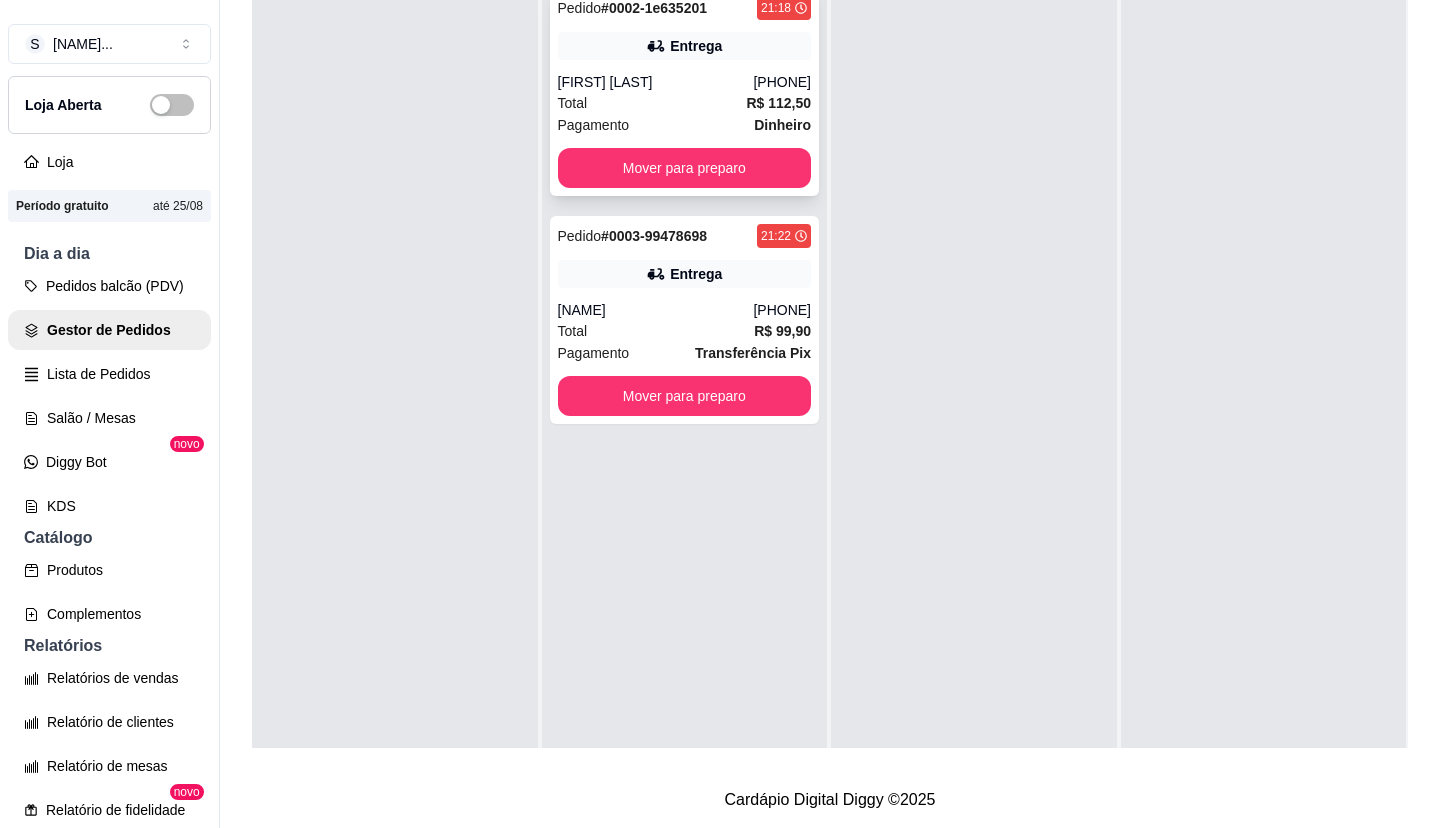 click on "Total R$ 112,50" at bounding box center [685, 103] 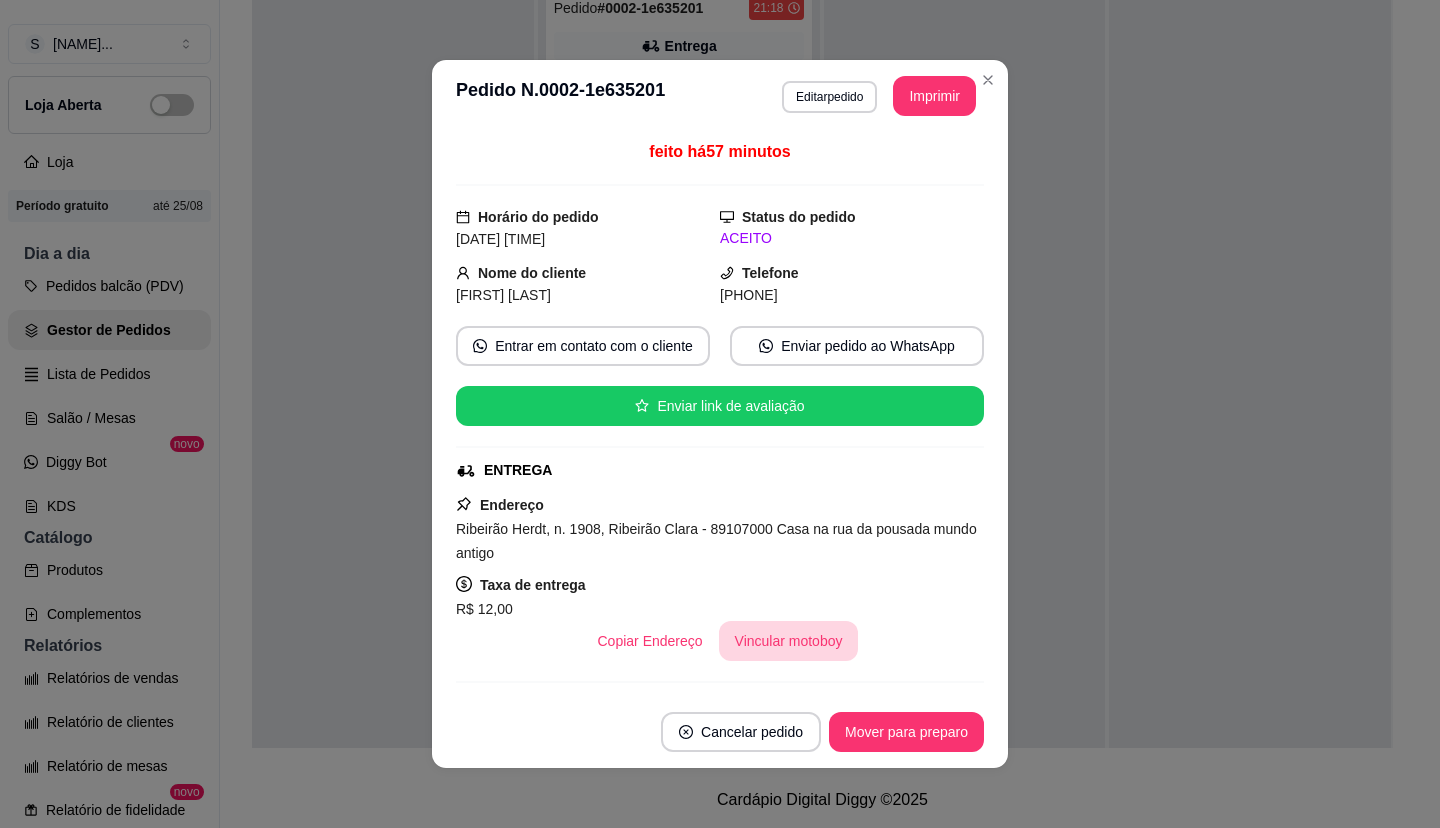 click on "Vincular motoboy" at bounding box center [789, 641] 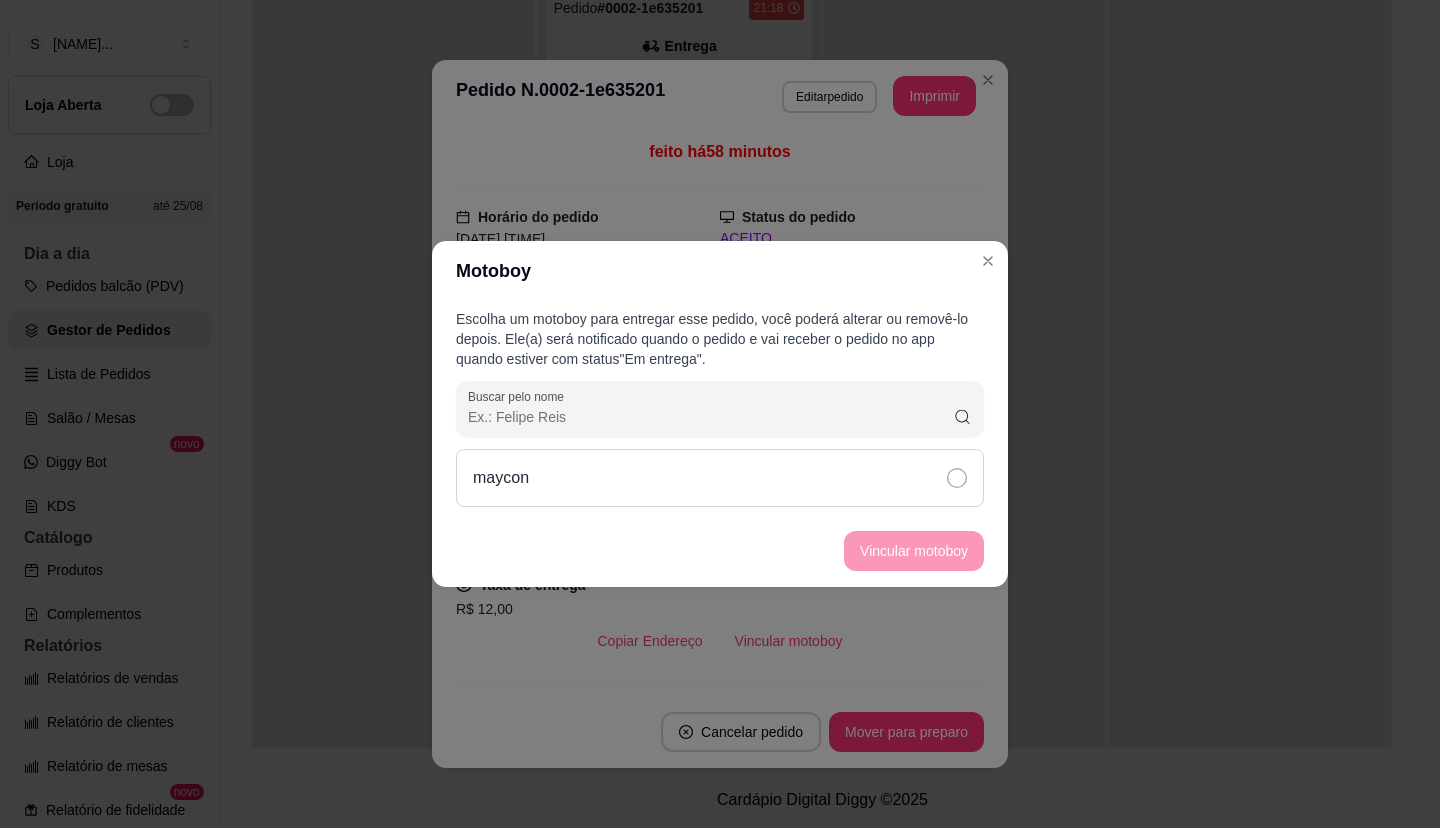 click on "maycon" at bounding box center (720, 478) 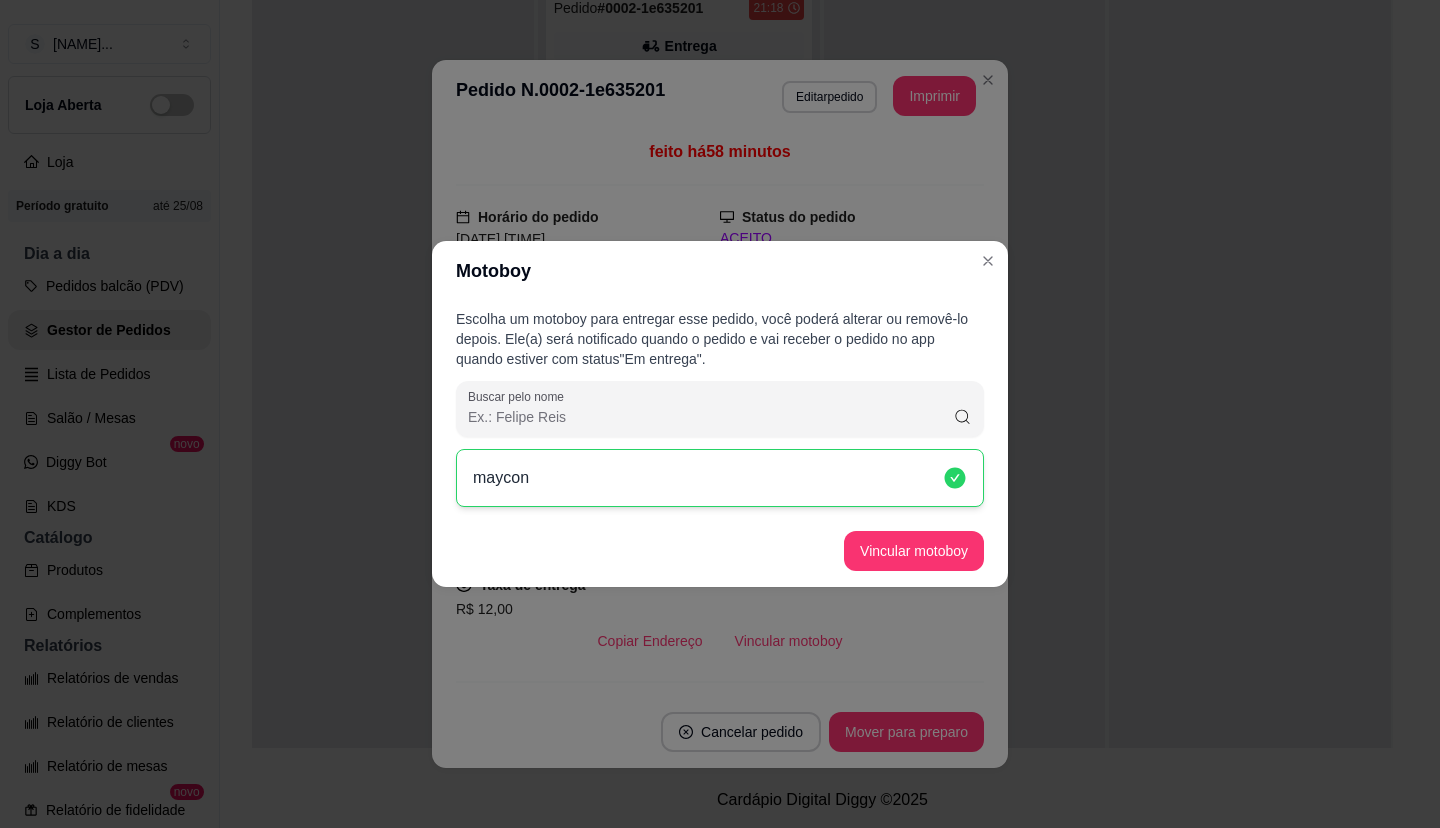click on "Vincular motoboy" at bounding box center (914, 551) 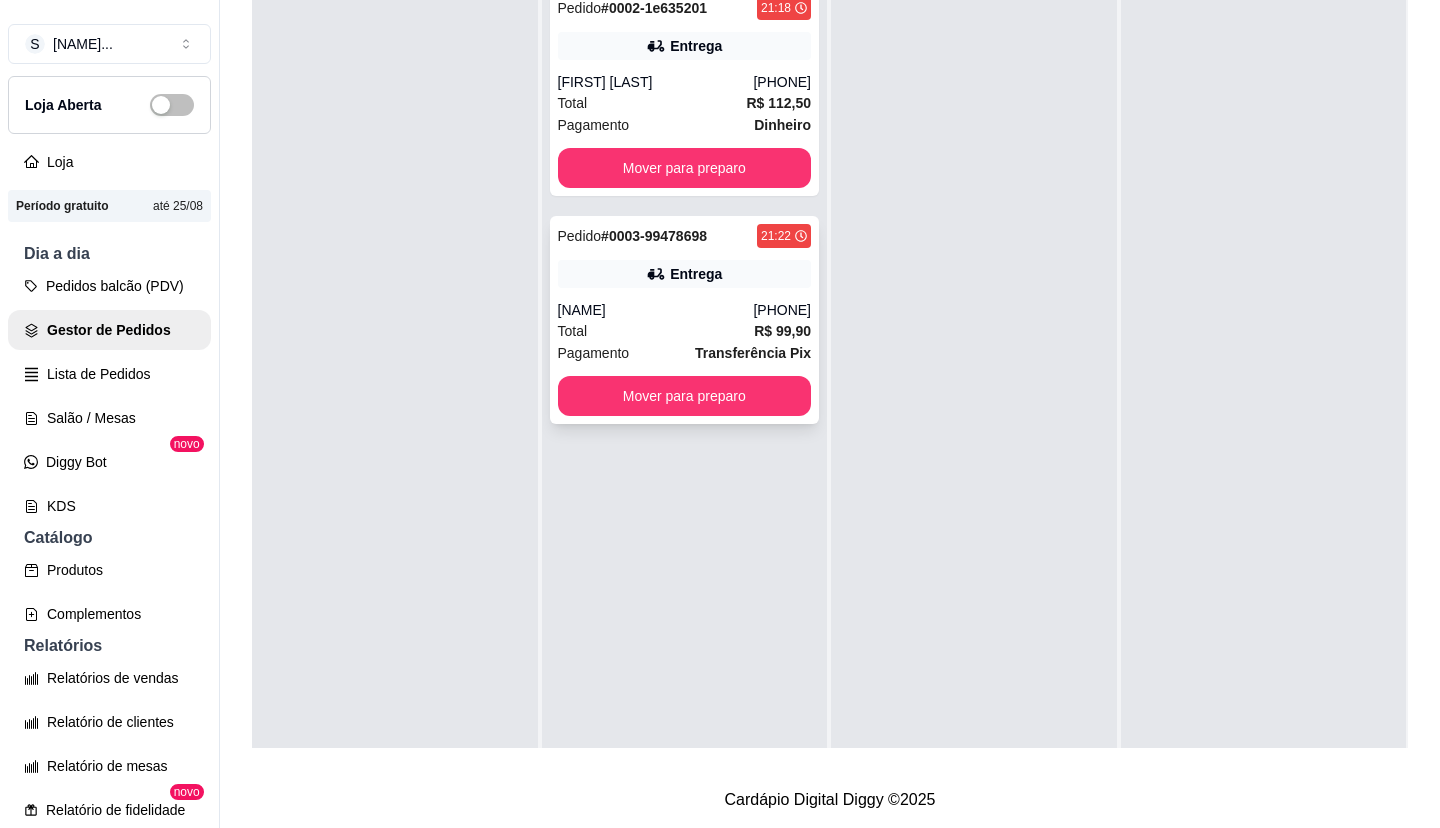 click on "Pedido  # 0003-99478698 21:22 Entrega [FIRST] ([PHONE]) Total R$ 99,90 Pagamento Transferência Pix Mover para preparo" at bounding box center [685, 320] 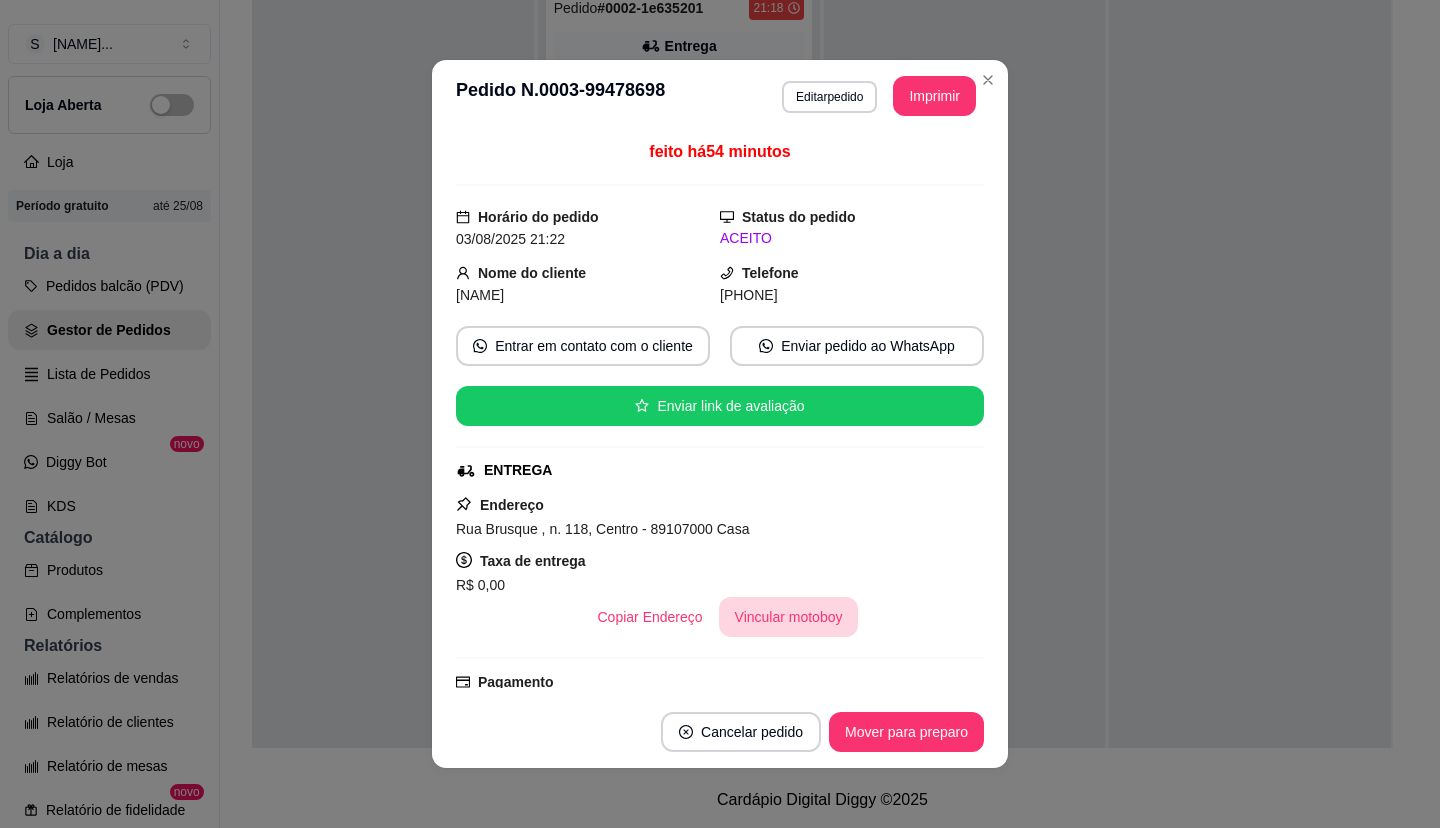 click on "Vincular motoboy" at bounding box center (789, 617) 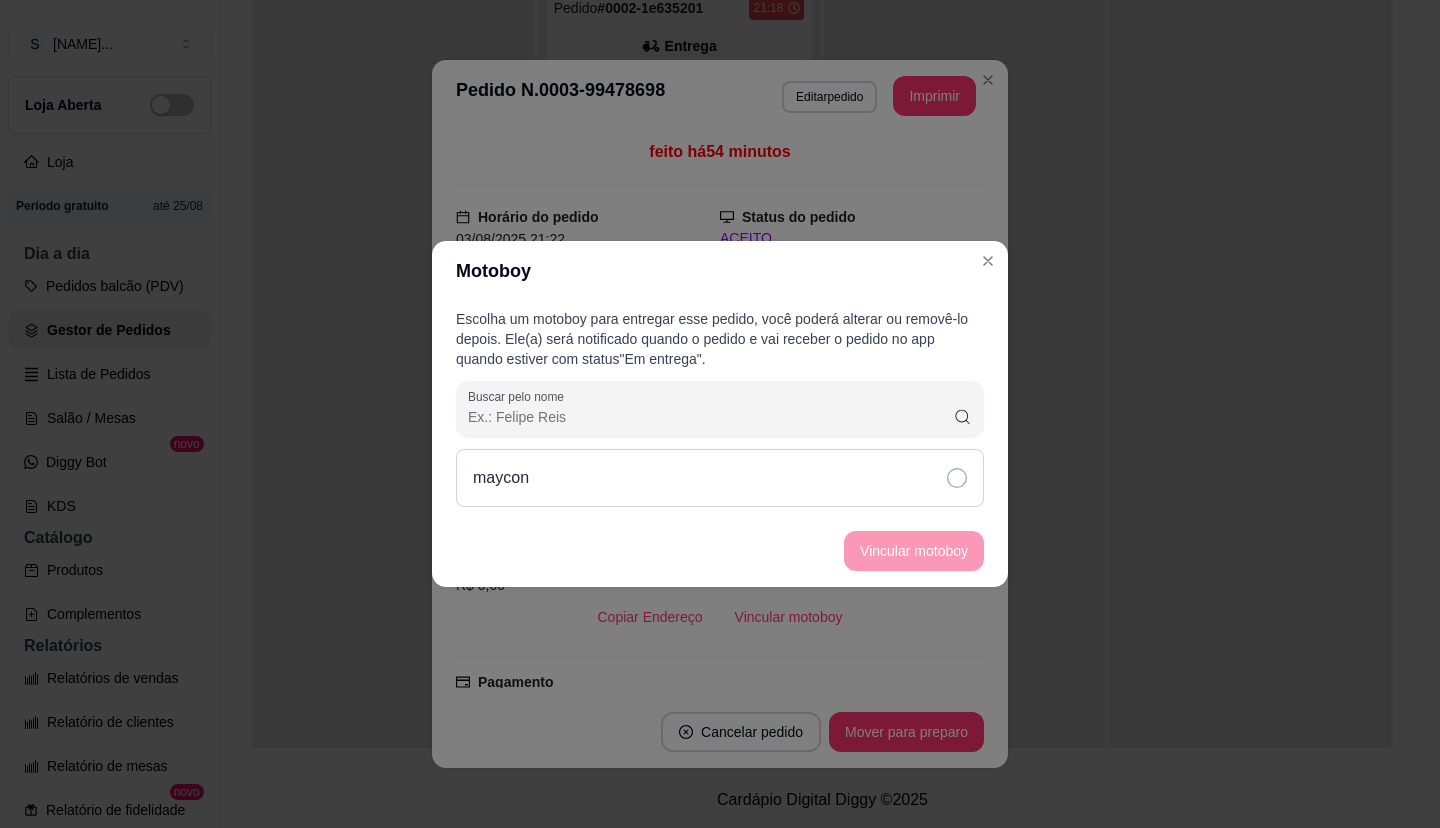 click on "maycon" at bounding box center (720, 478) 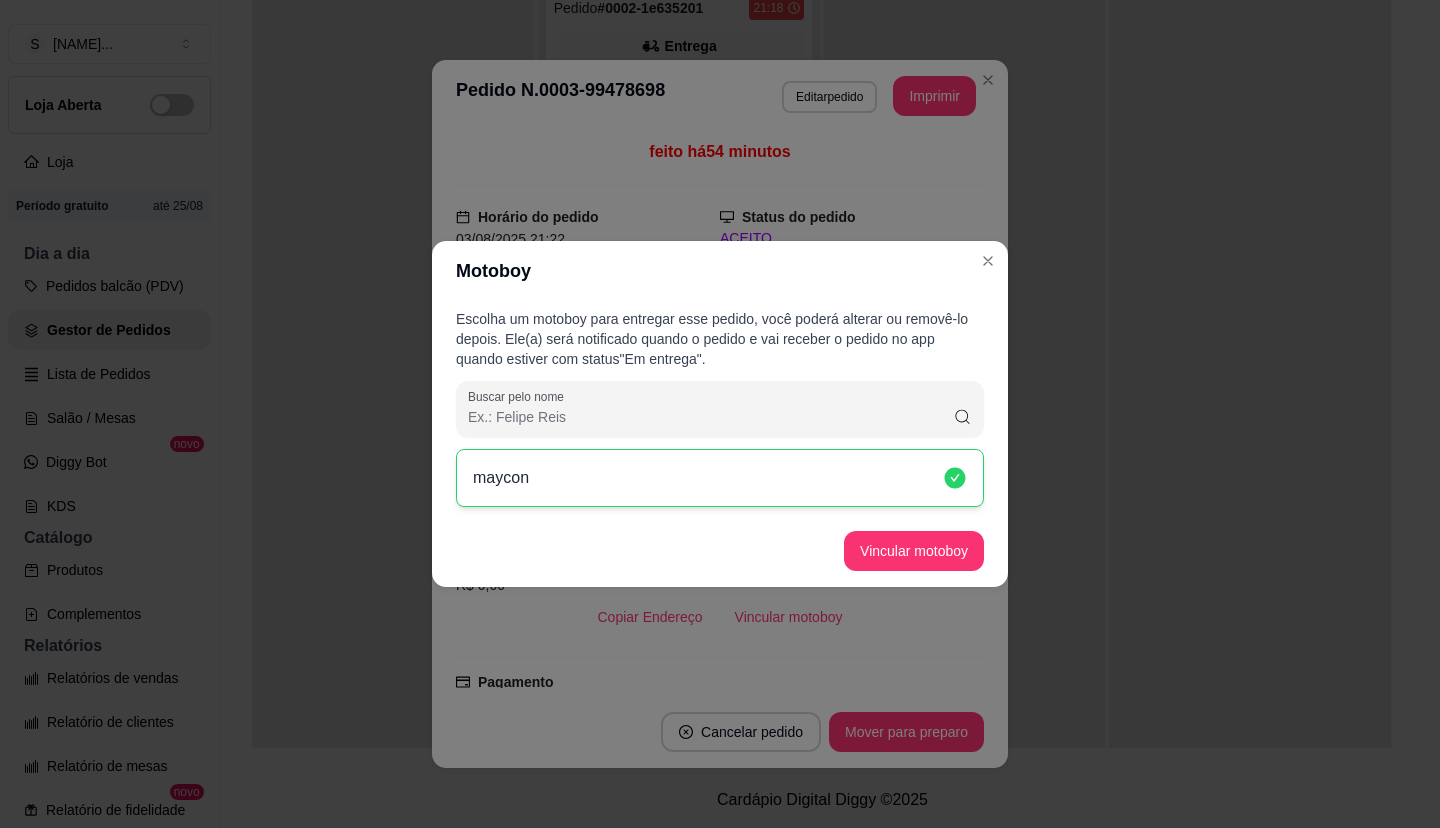 click on "Vincular motoboy" at bounding box center [720, 551] 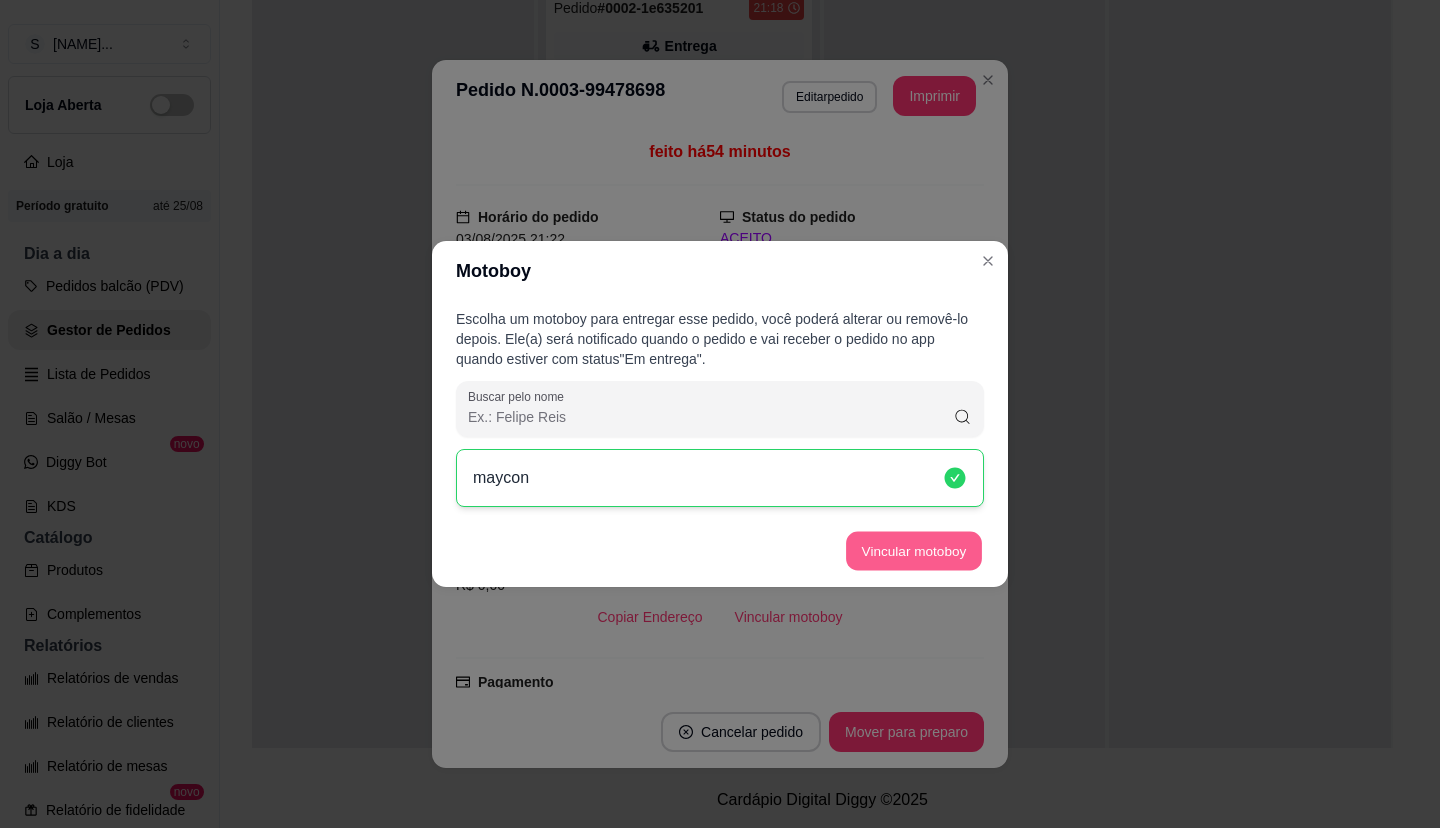 click on "Vincular motoboy" at bounding box center (914, 551) 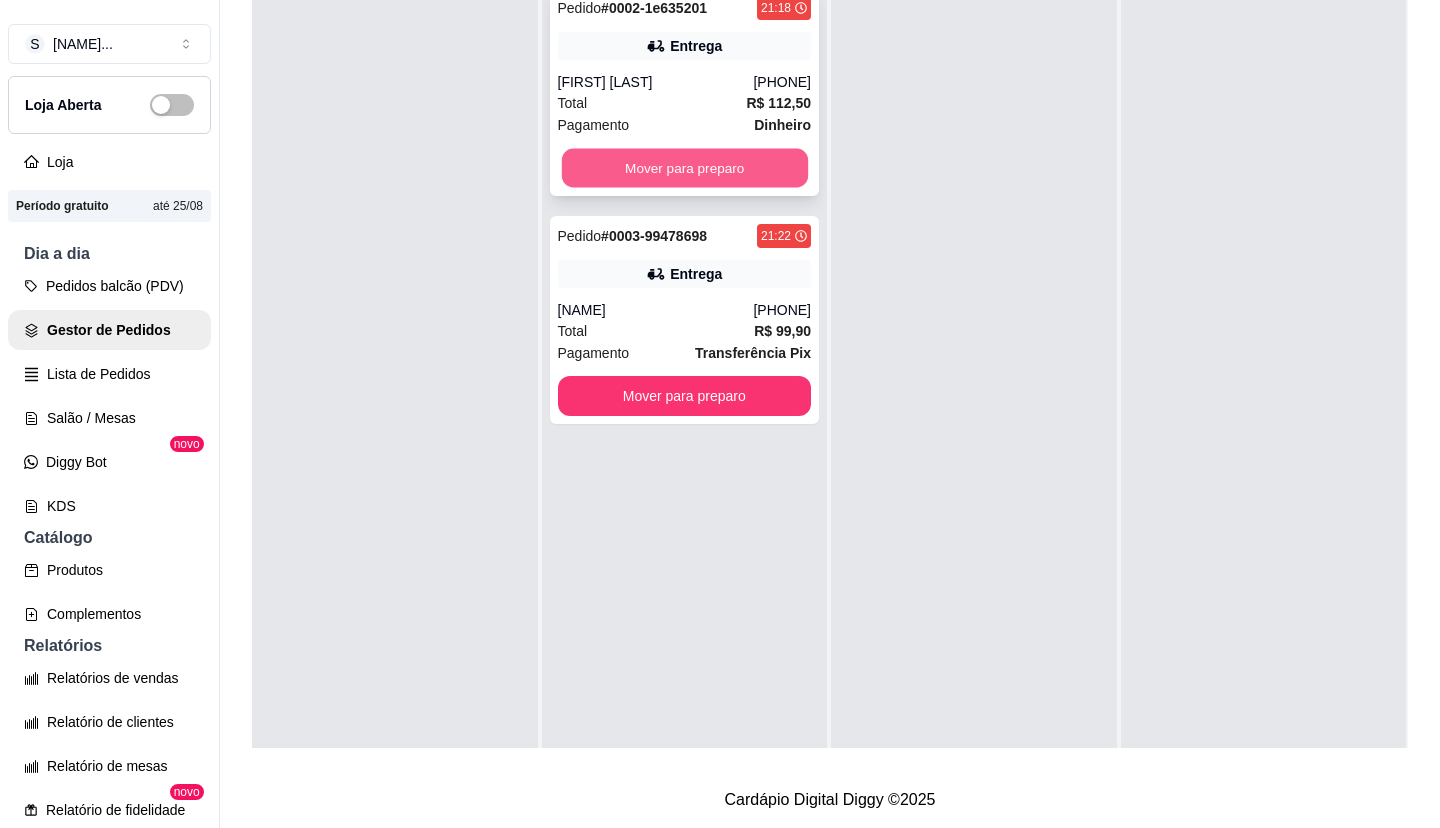 click on "Mover para preparo" at bounding box center [684, 168] 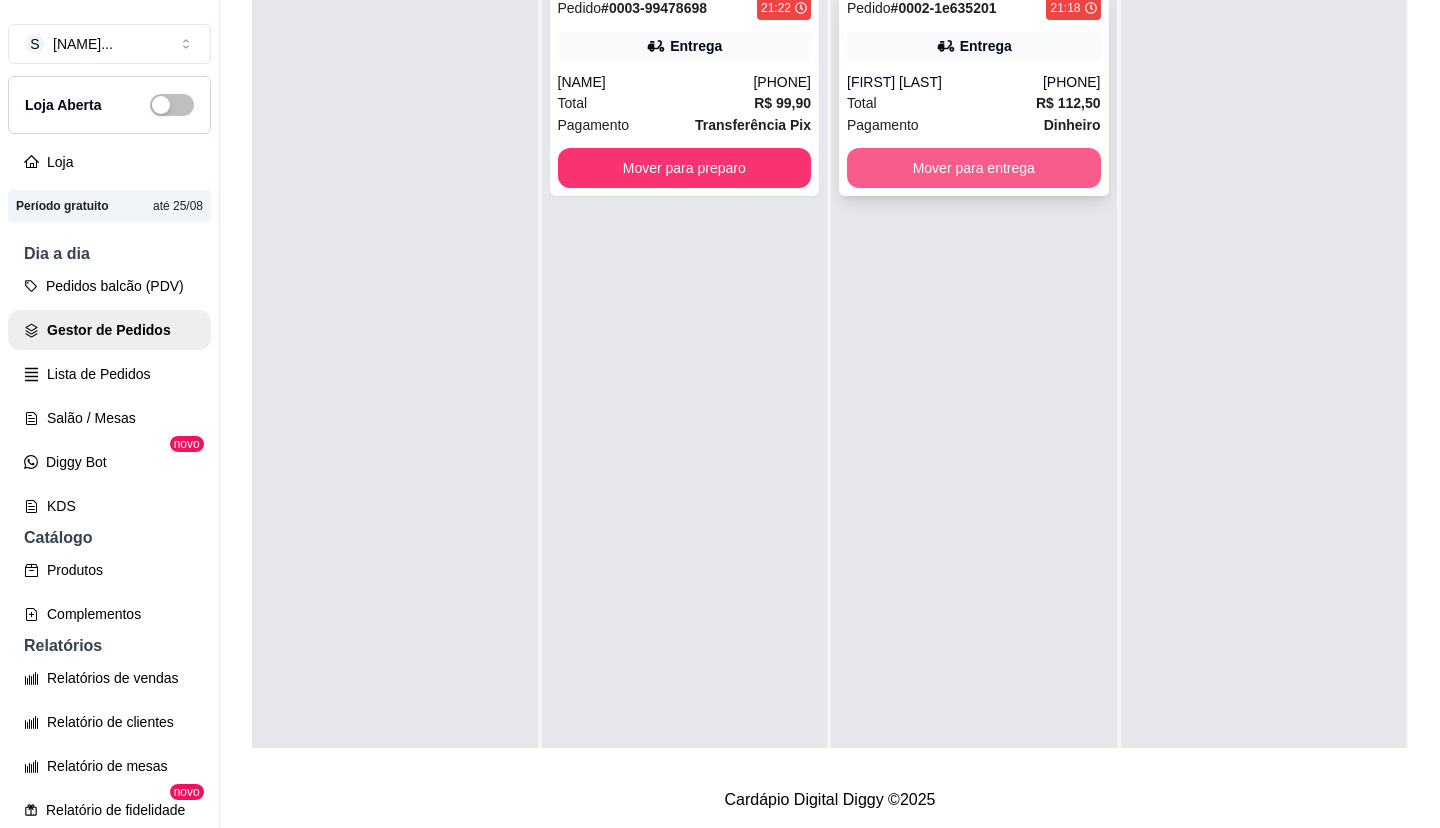 click on "Mover para entrega" at bounding box center (974, 168) 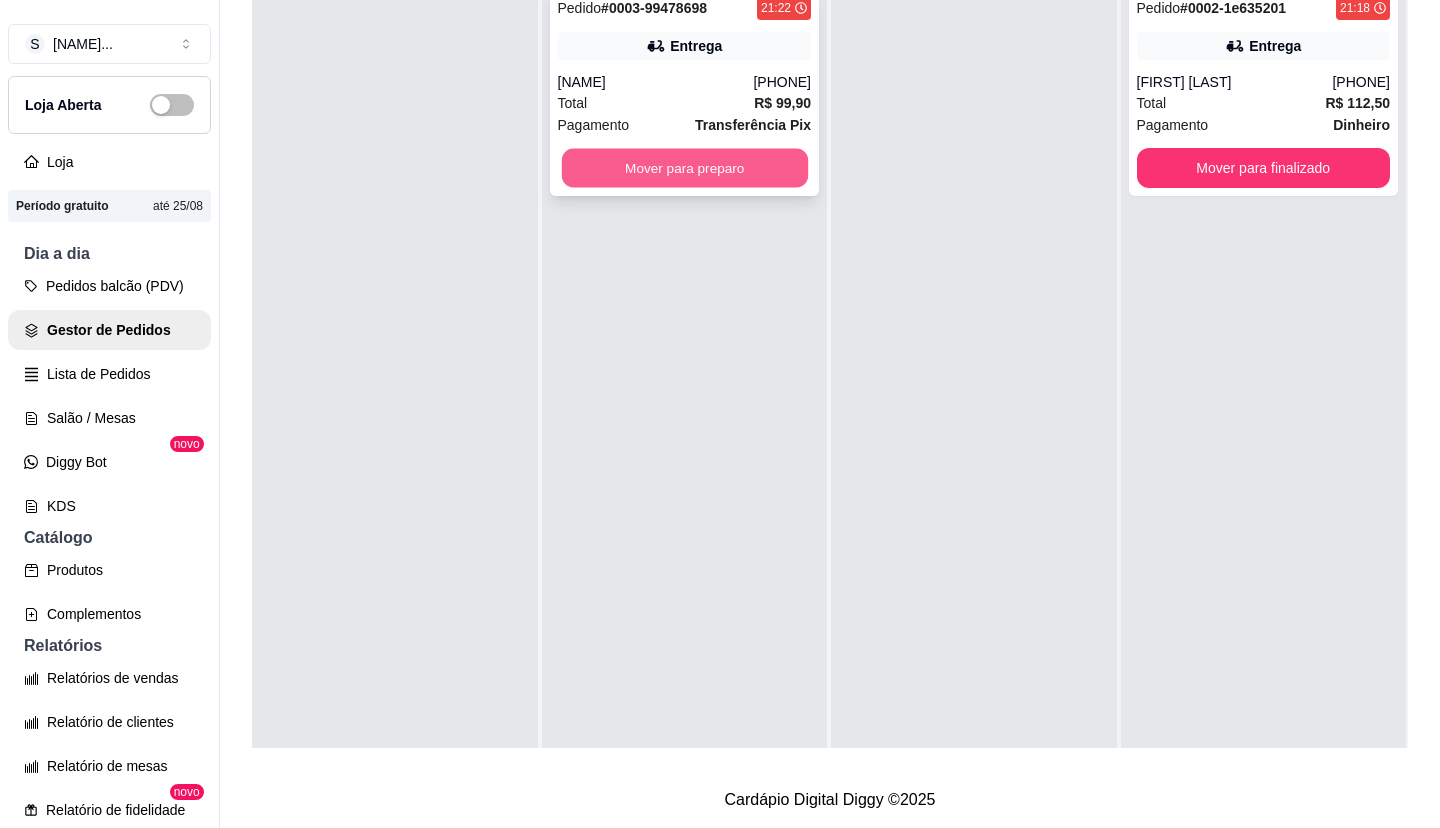click on "Mover para preparo" at bounding box center (684, 168) 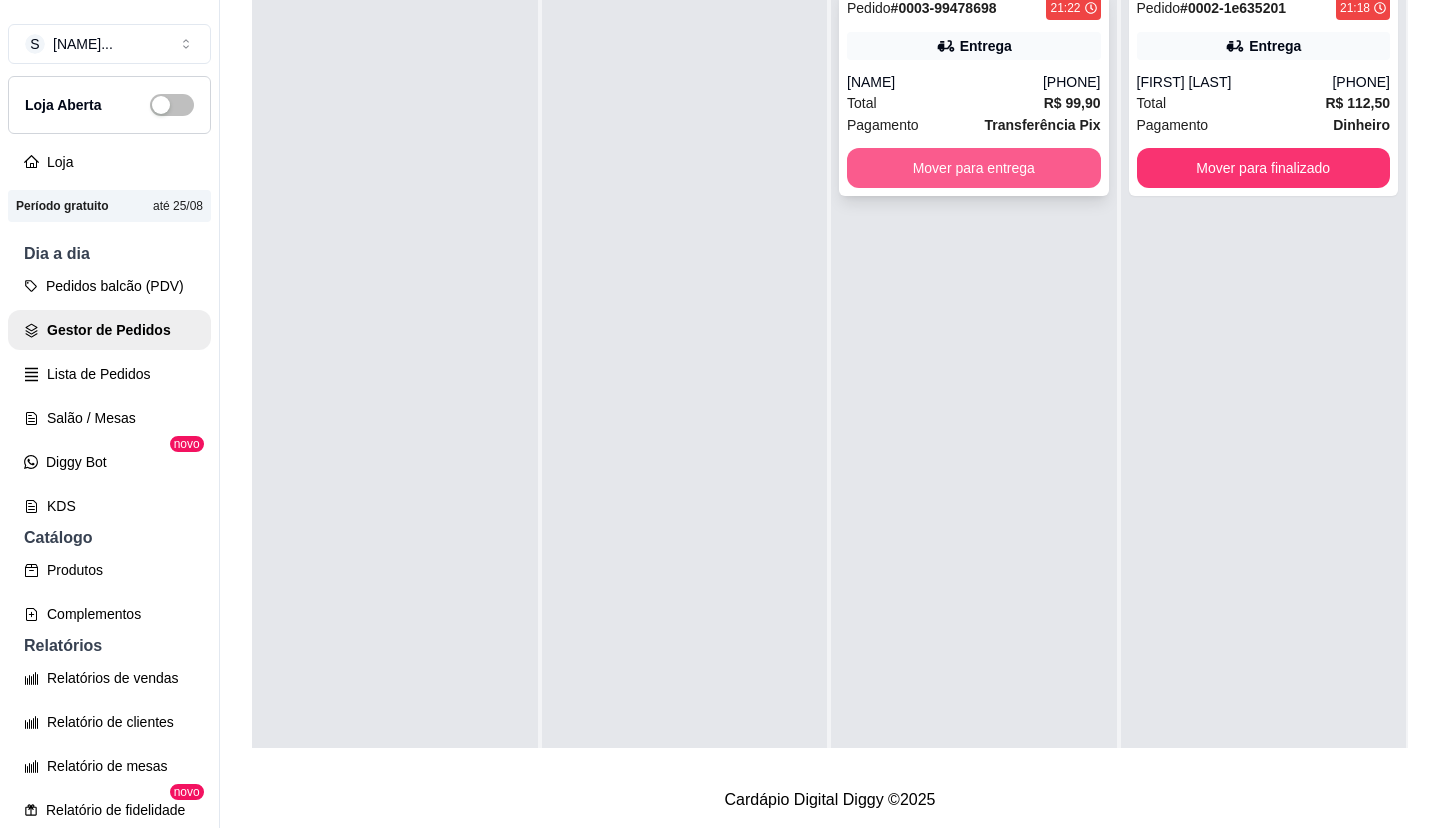 click on "Mover para entrega" at bounding box center [974, 168] 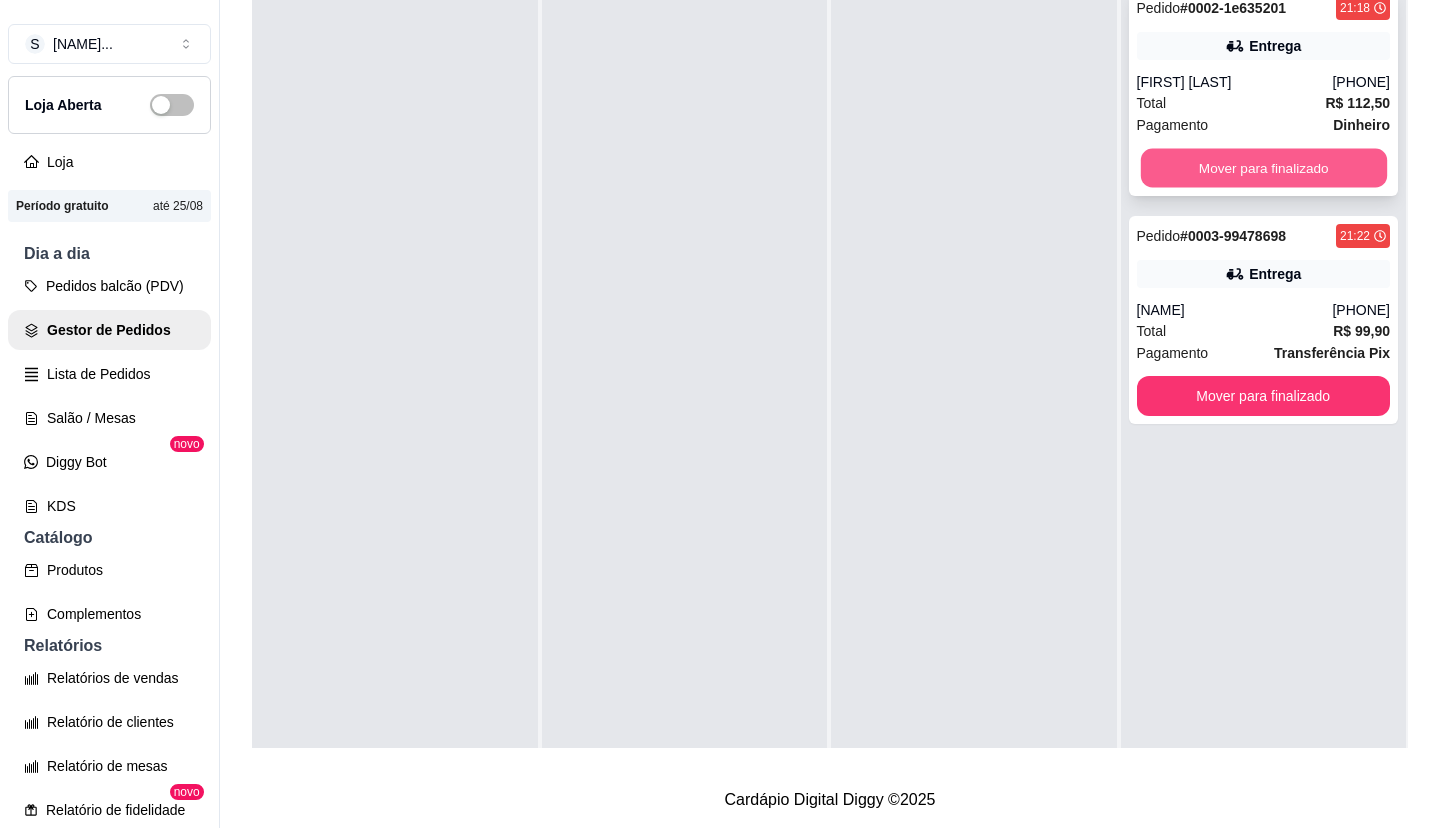 click on "Mover para finalizado" at bounding box center [1263, 168] 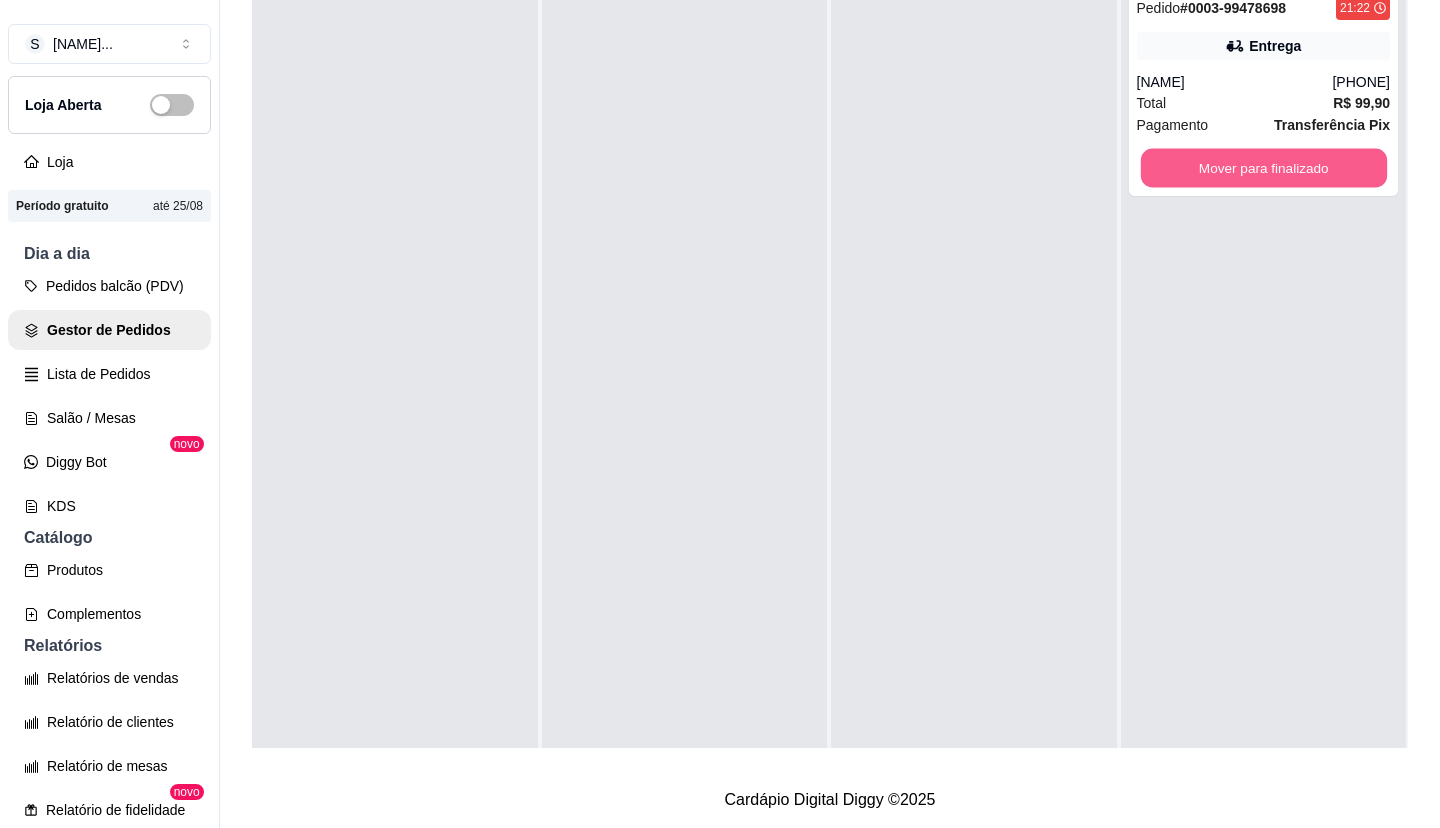 click on "Mover para finalizado" at bounding box center (1263, 168) 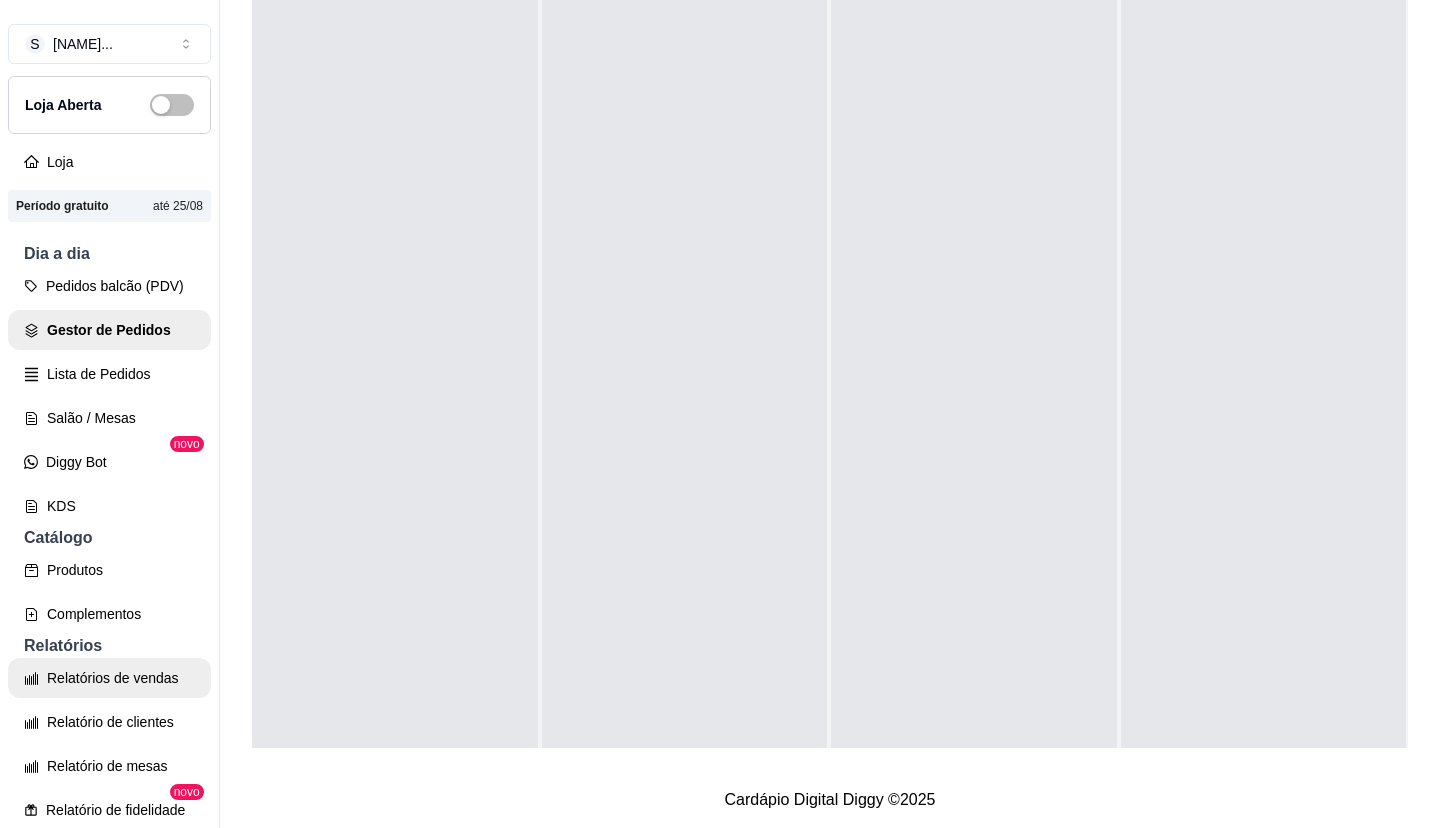 click on "Relatórios de vendas" at bounding box center (109, 678) 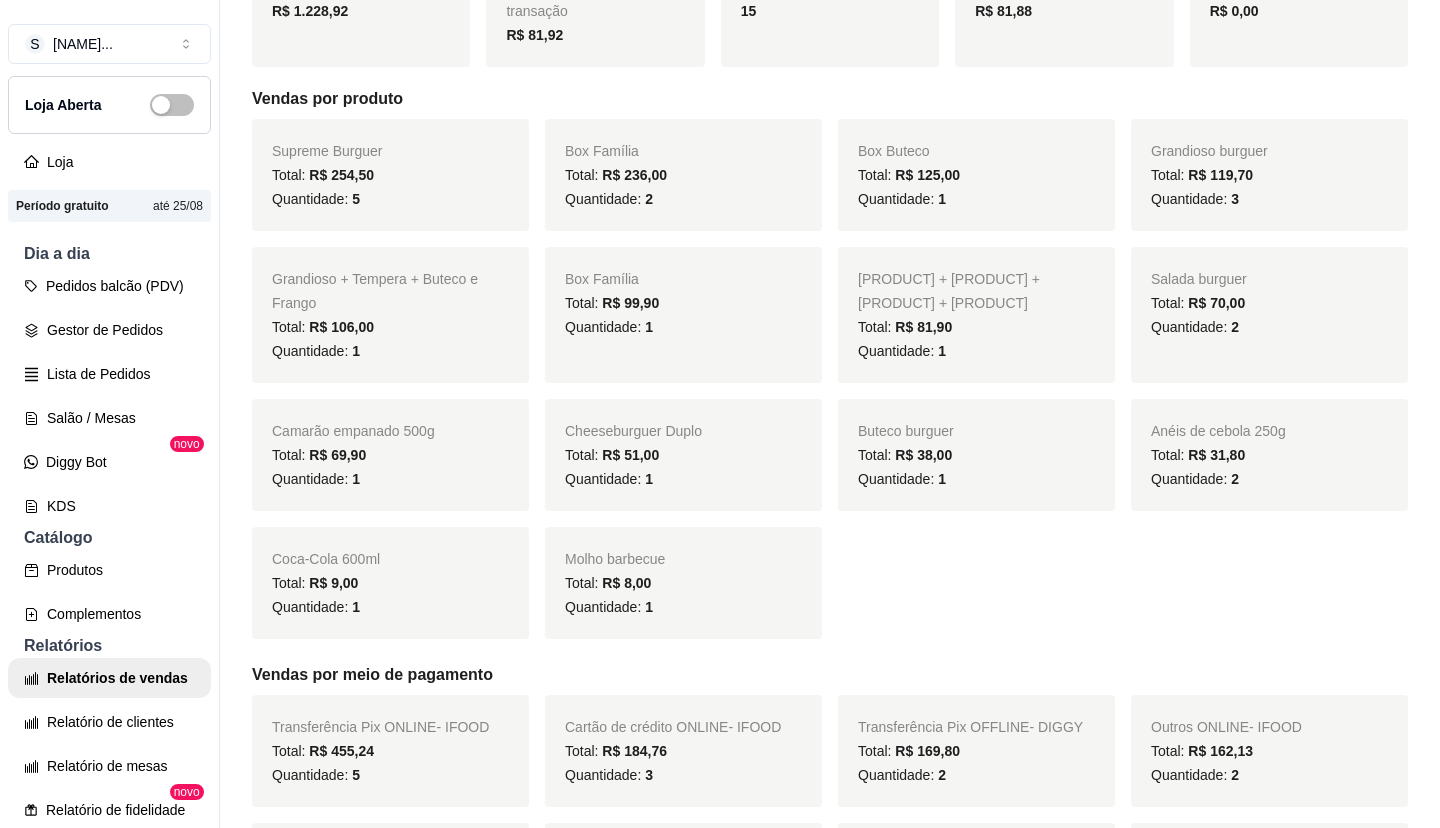 click on "Origem do pedido Todas plataformas (Diggy, iFood)" at bounding box center [830, -154] 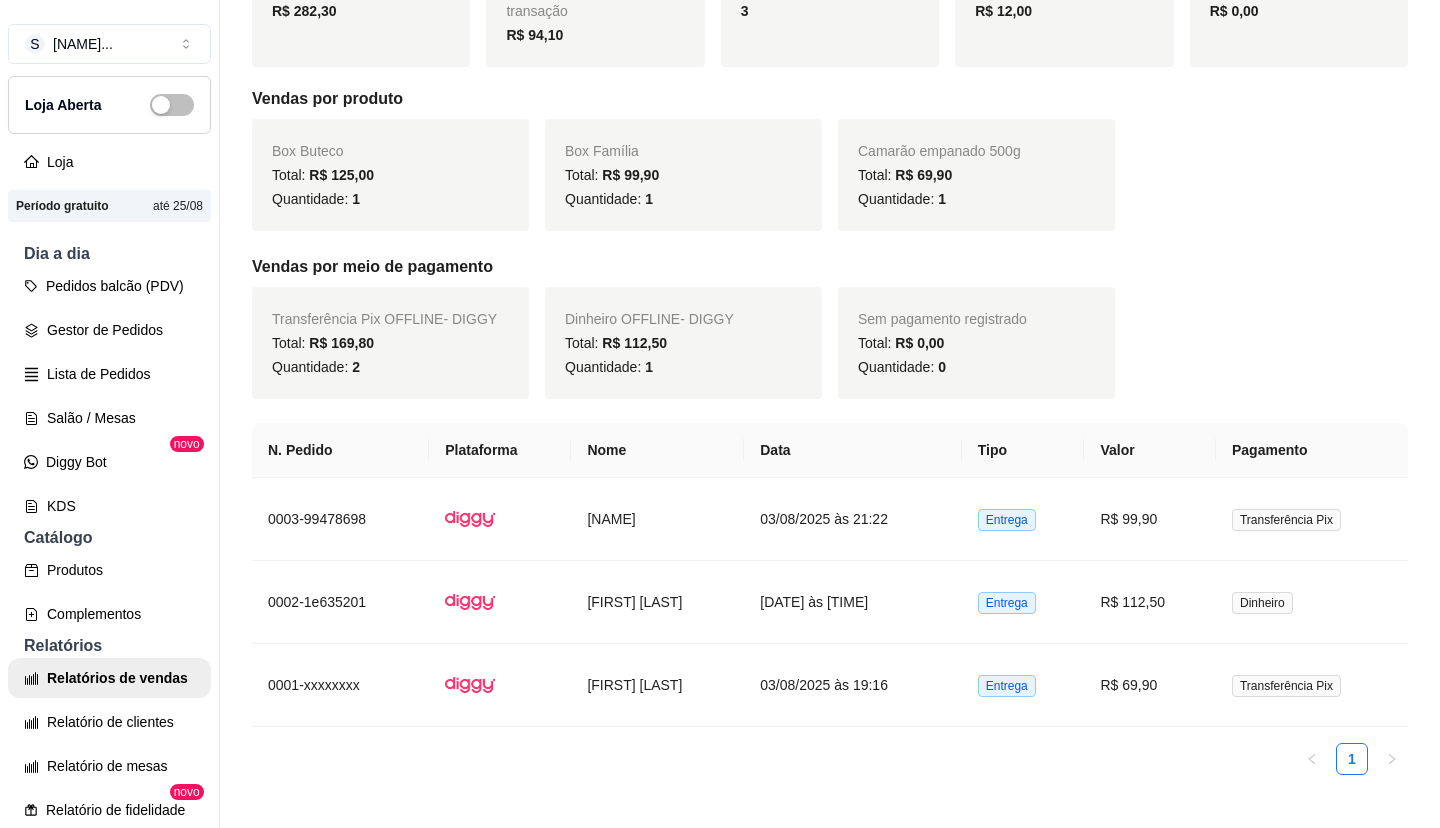 click on "Diggy" at bounding box center (818, -154) 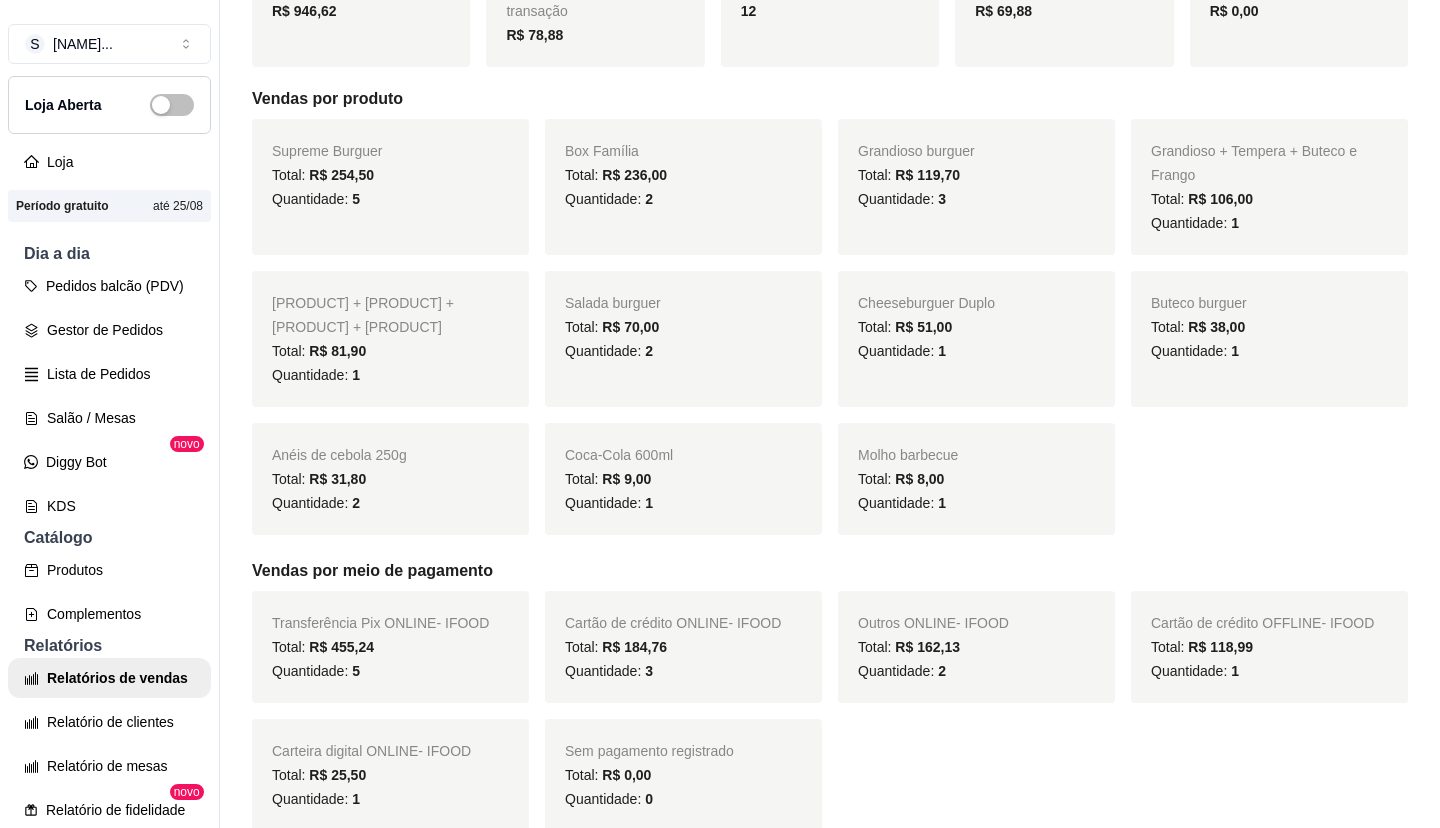 click on "iFood" at bounding box center [818, -154] 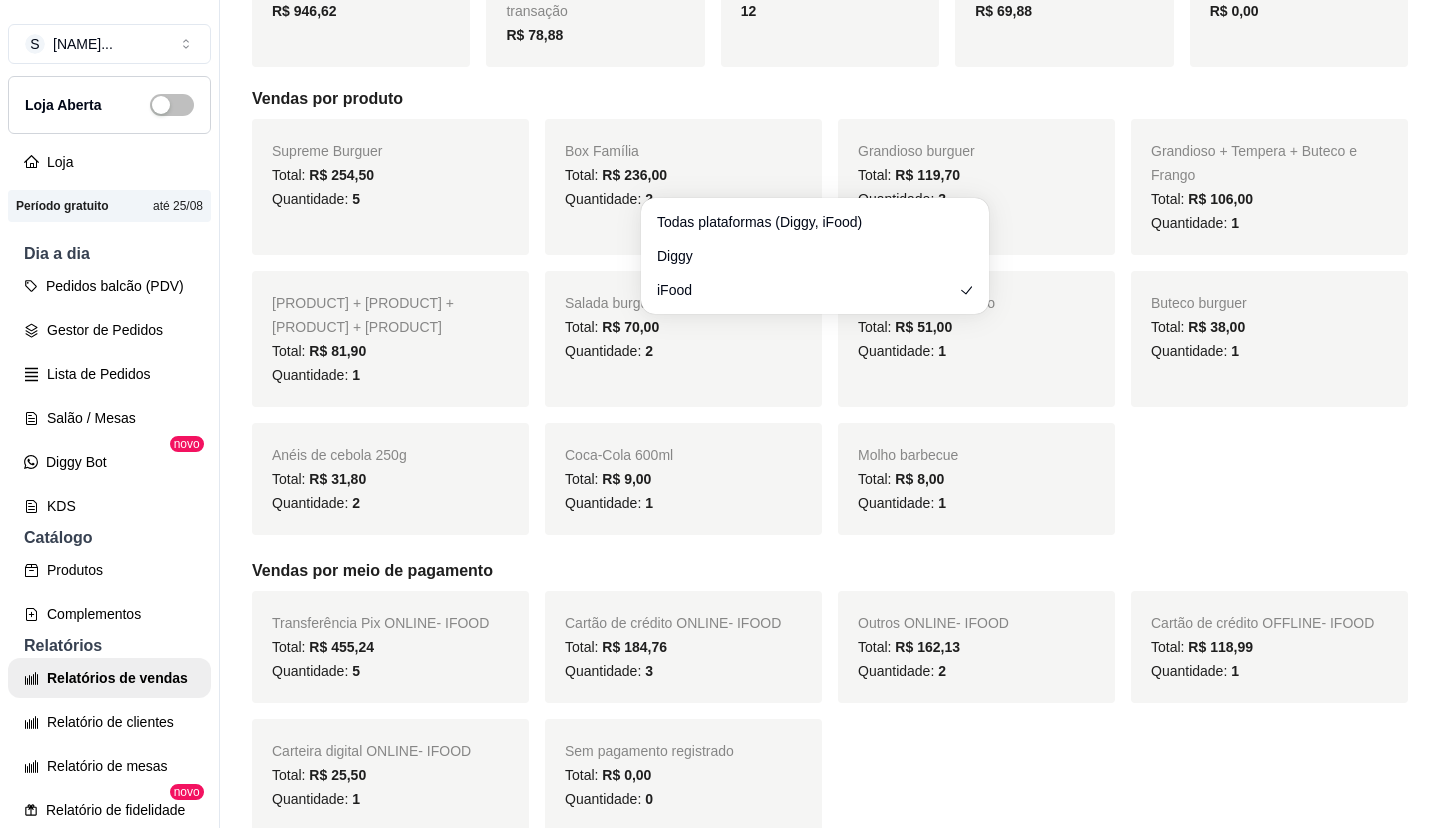 click on "Todas plataformas (Diggy, iFood) Diggy iFood" at bounding box center [815, 256] 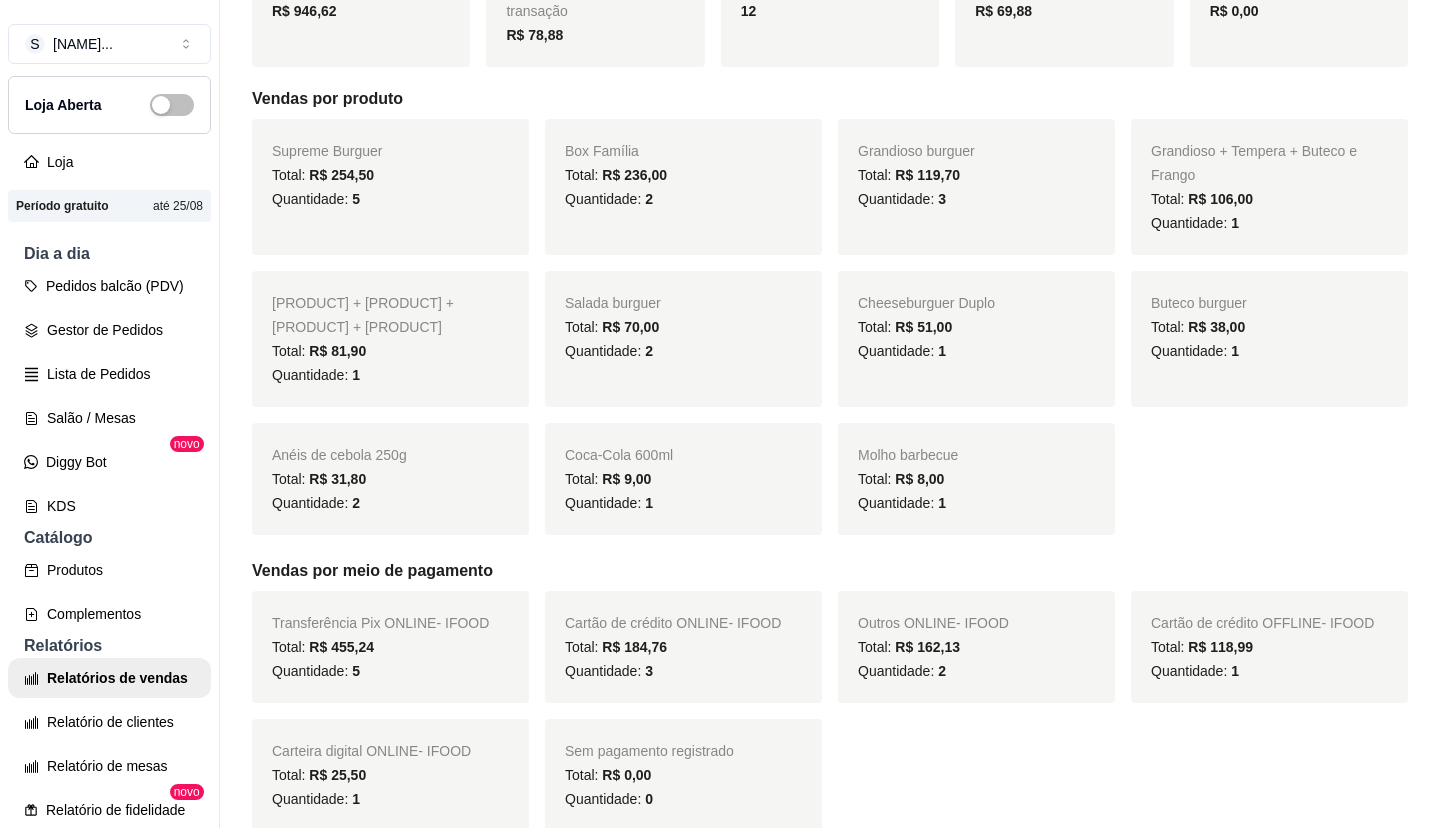 click on "Todas plataformas (Diggy, iFood)" at bounding box center [805, 220] 